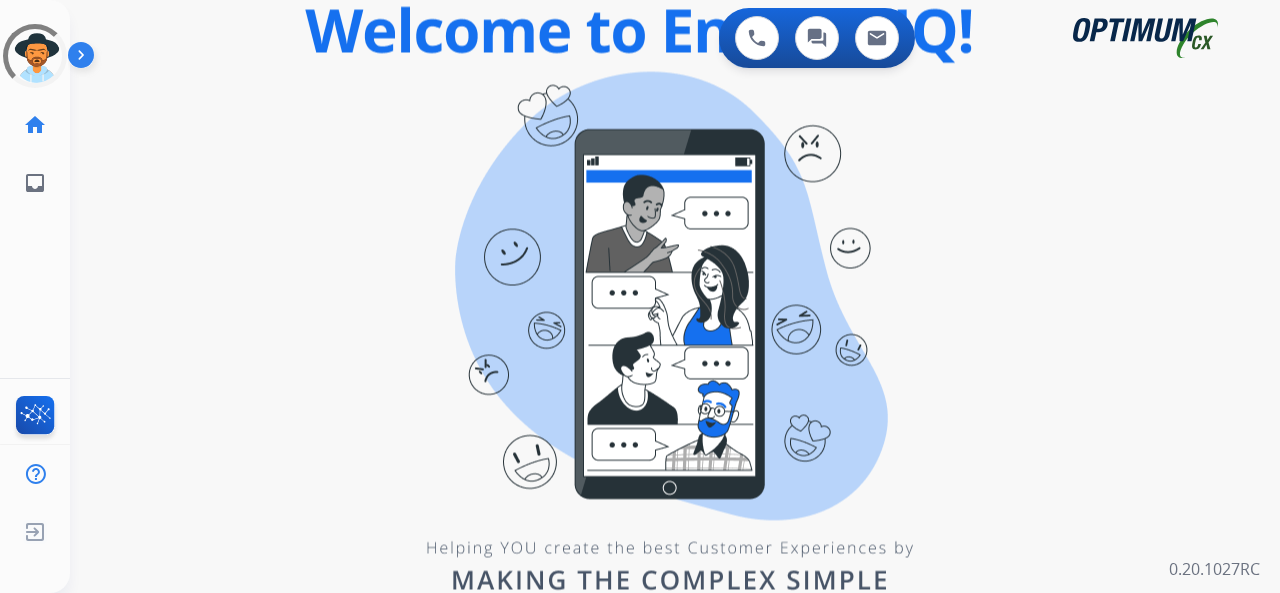 scroll, scrollTop: 0, scrollLeft: 0, axis: both 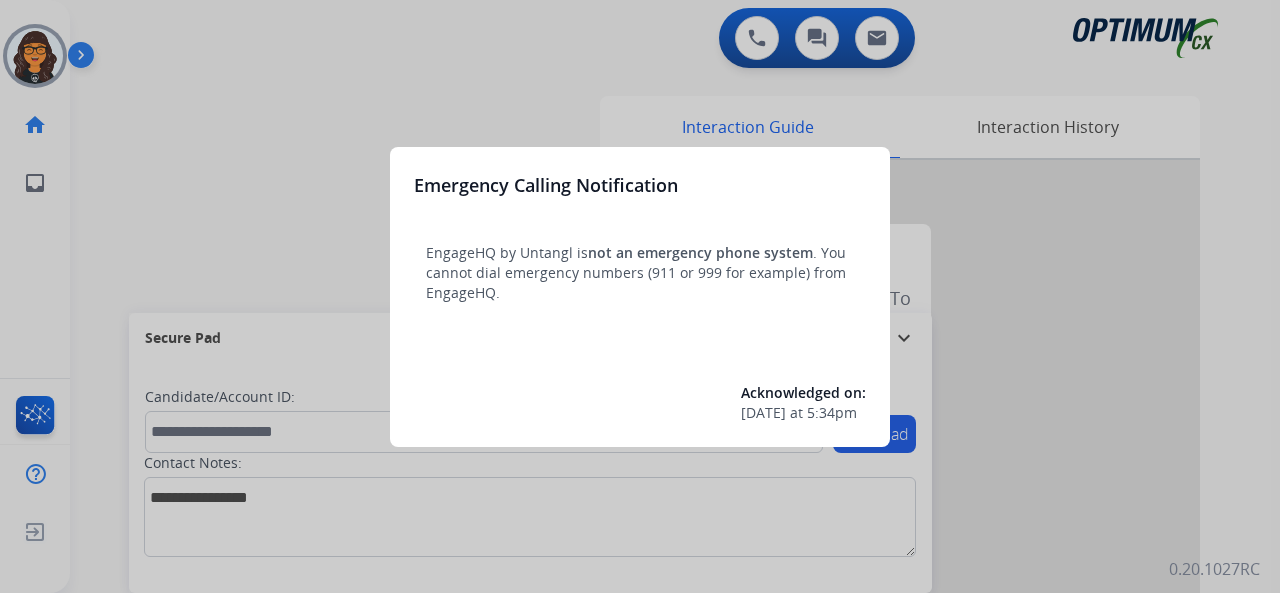 click at bounding box center (640, 296) 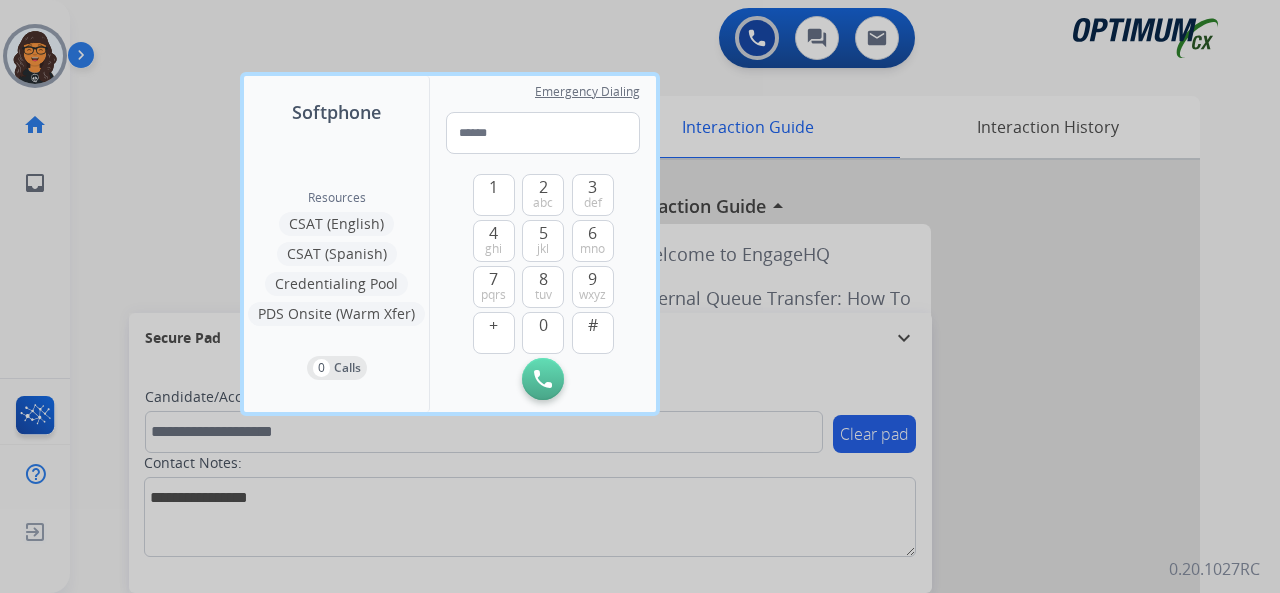 click at bounding box center (640, 296) 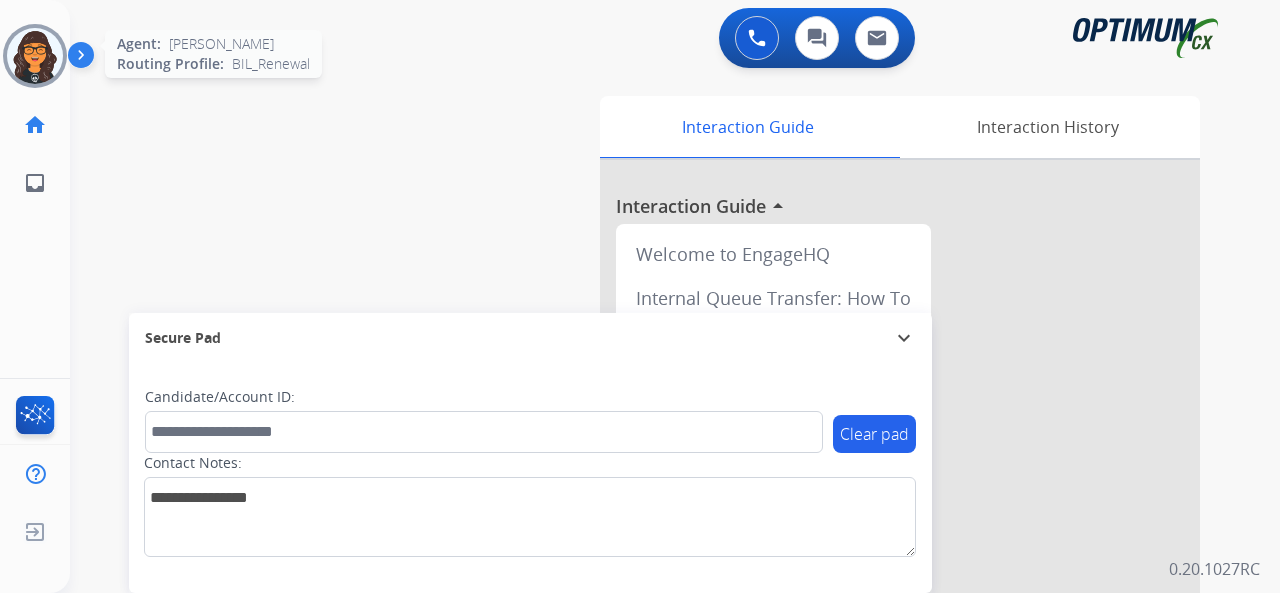 click at bounding box center (35, 56) 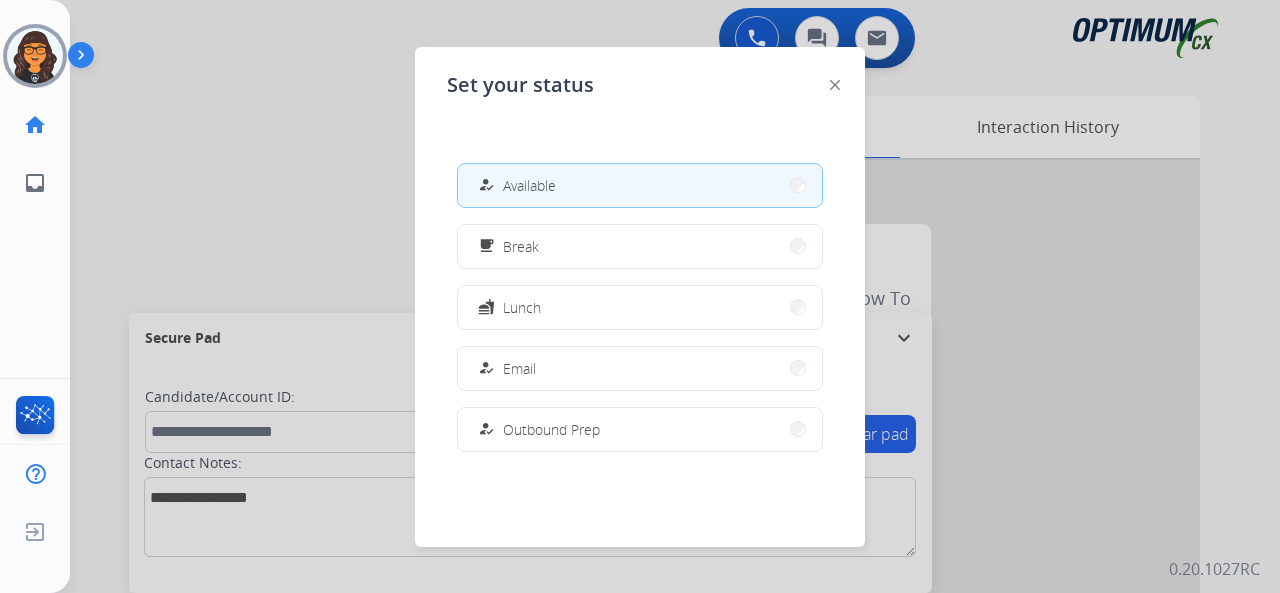 click 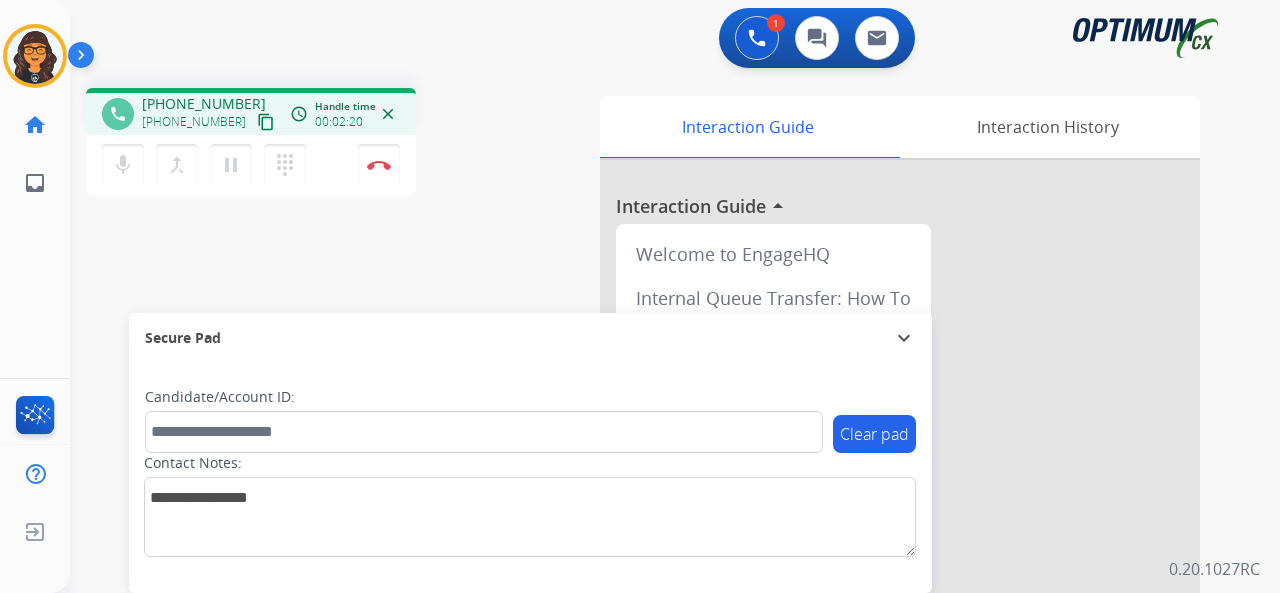 click on "content_copy" at bounding box center [266, 122] 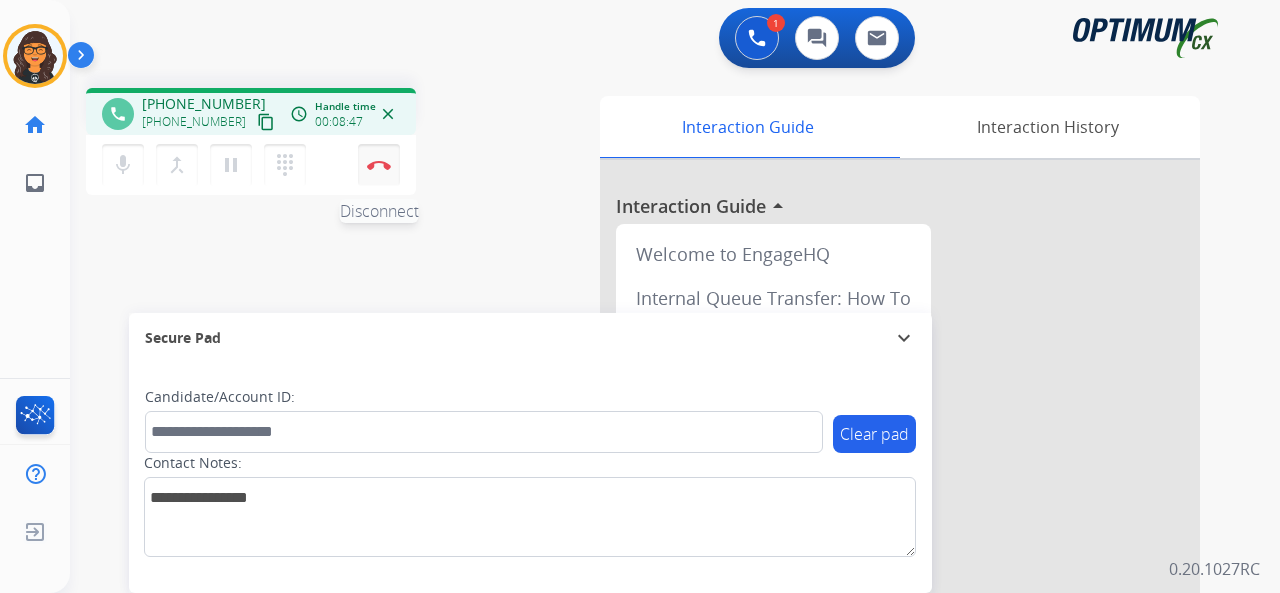 click at bounding box center (379, 165) 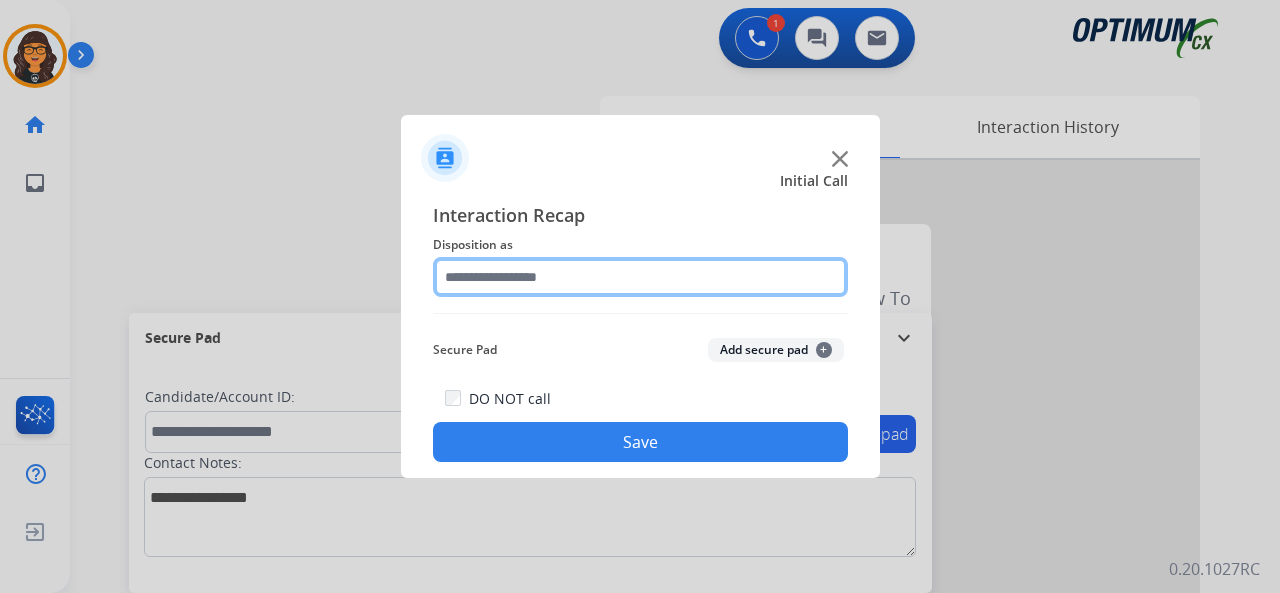 click 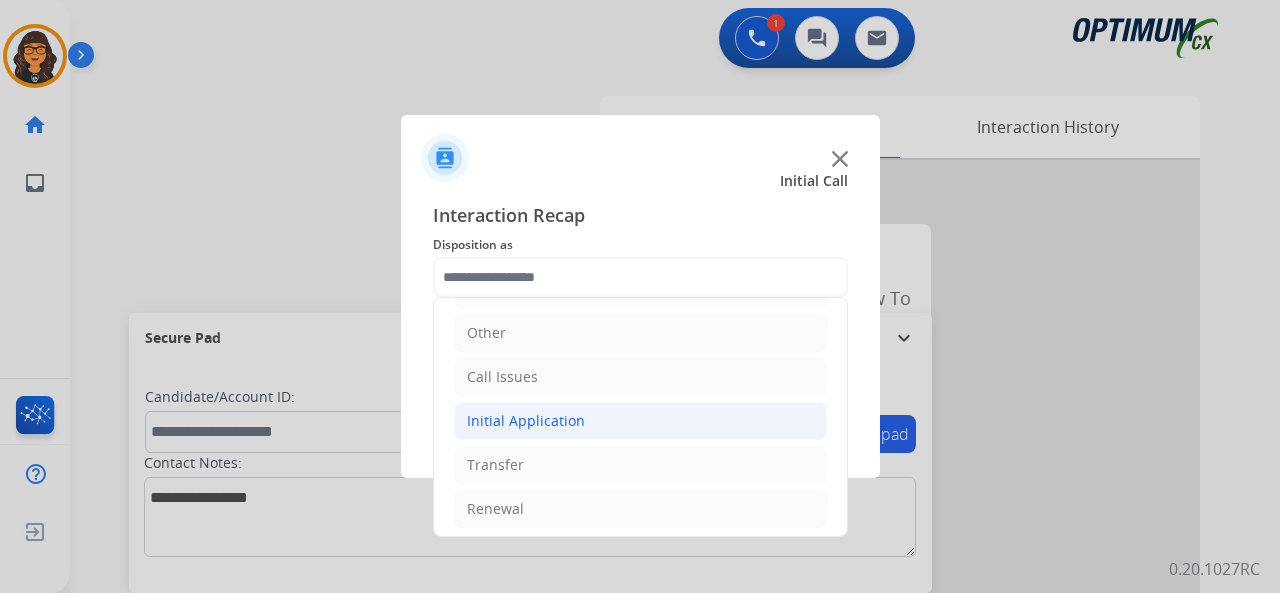 click on "Initial Application" 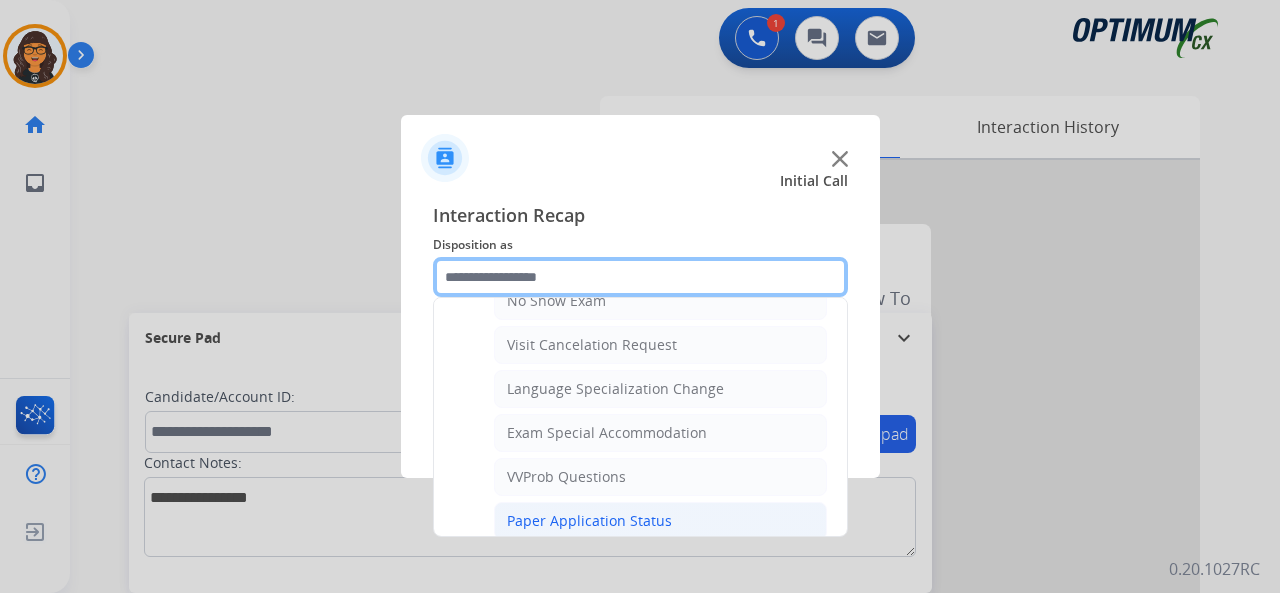 scroll, scrollTop: 1030, scrollLeft: 0, axis: vertical 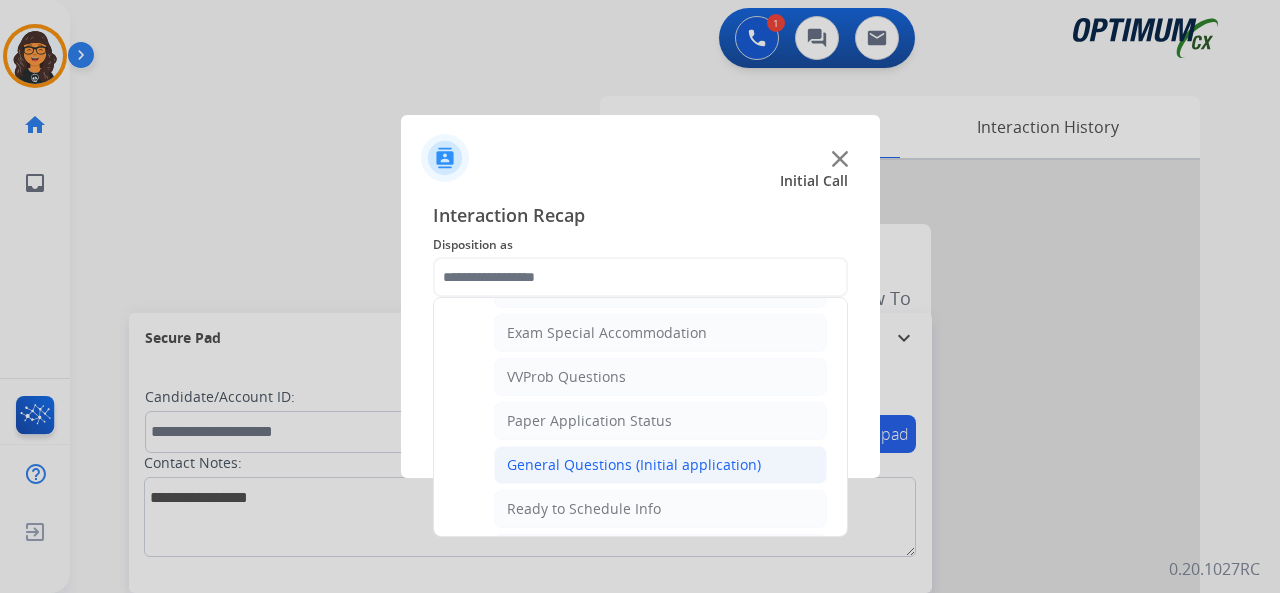 click on "General Questions (Initial application)" 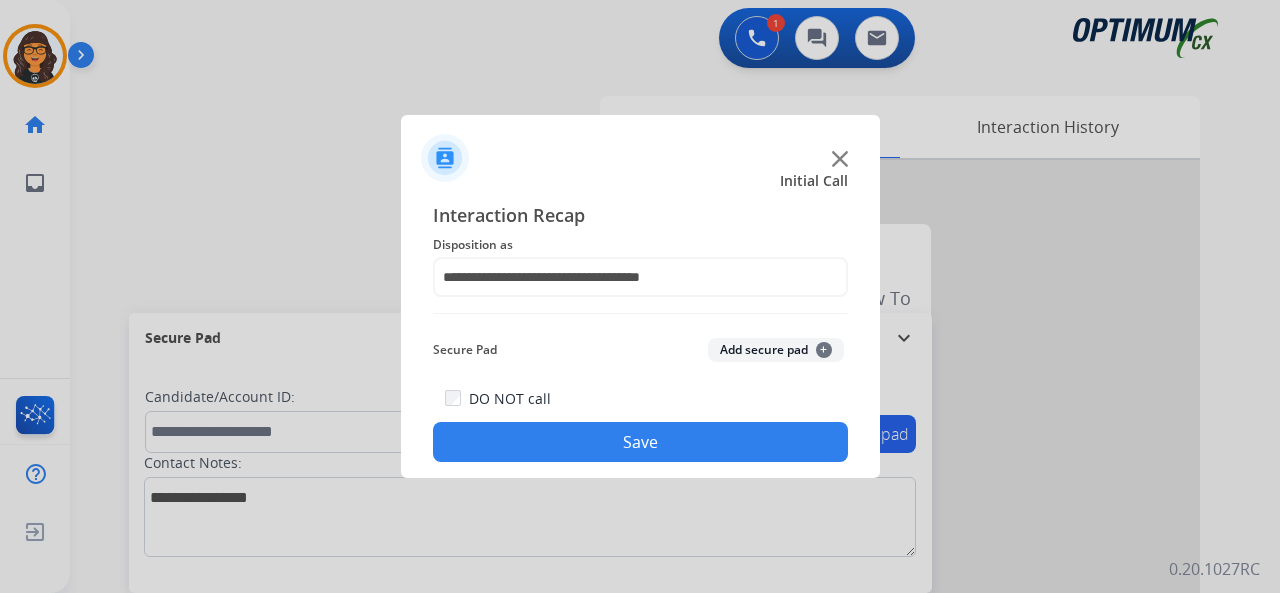 drag, startPoint x: 598, startPoint y: 445, endPoint x: 293, endPoint y: 201, distance: 390.59058 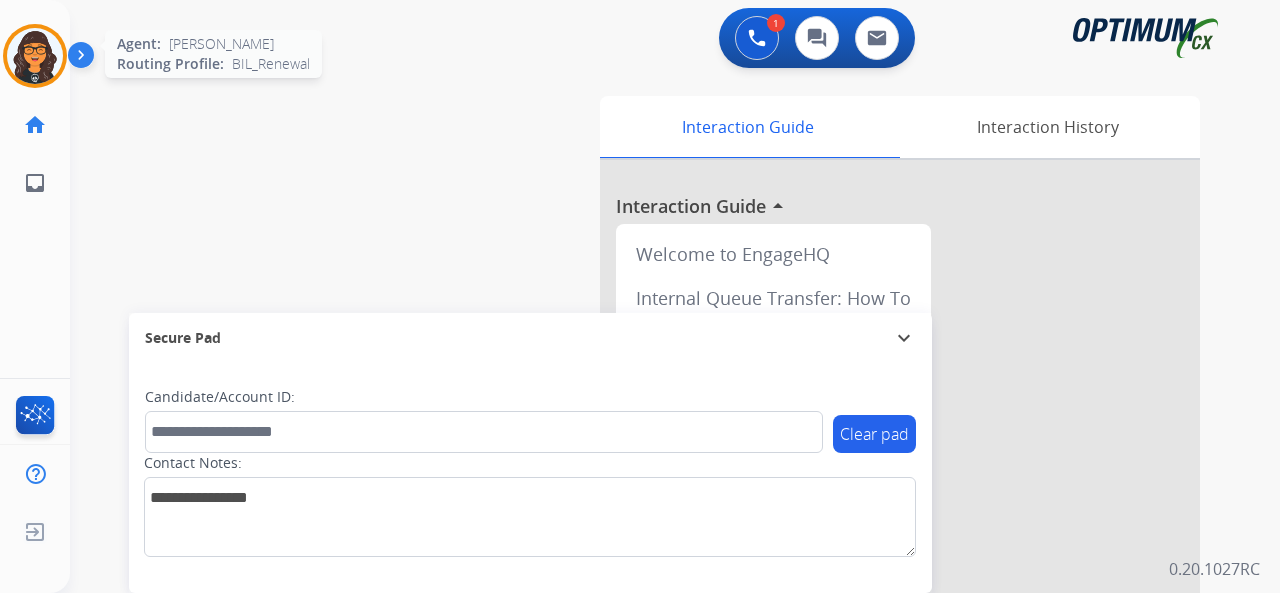 click at bounding box center (35, 56) 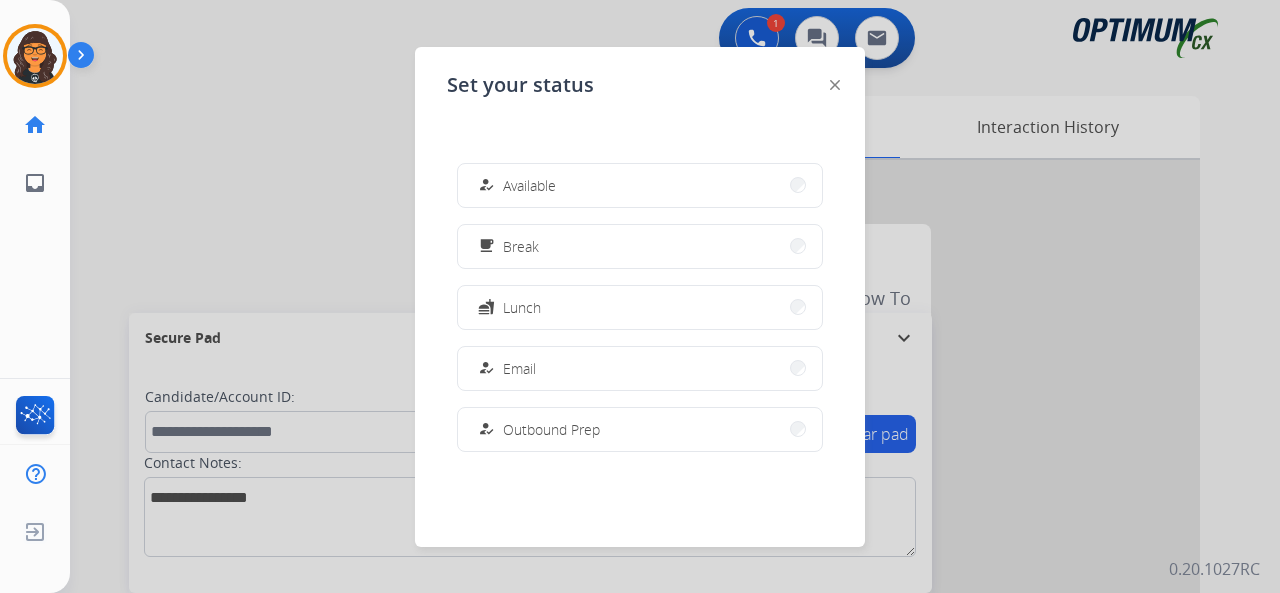 click on "how_to_reg Available" at bounding box center [515, 185] 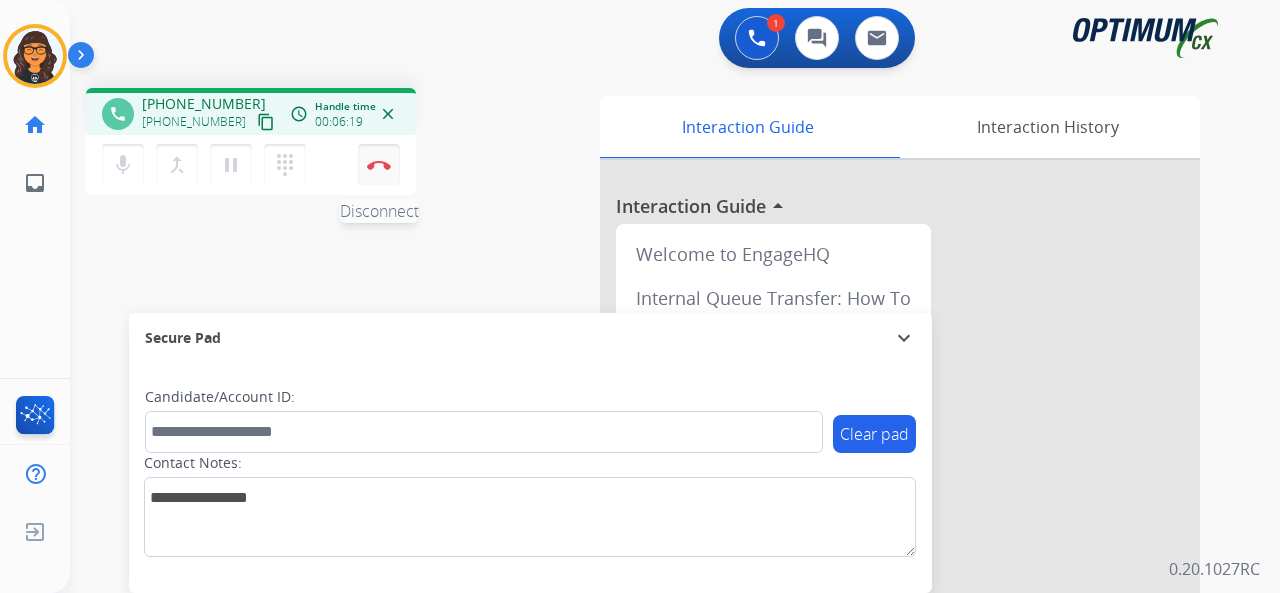 click on "Disconnect" at bounding box center (379, 165) 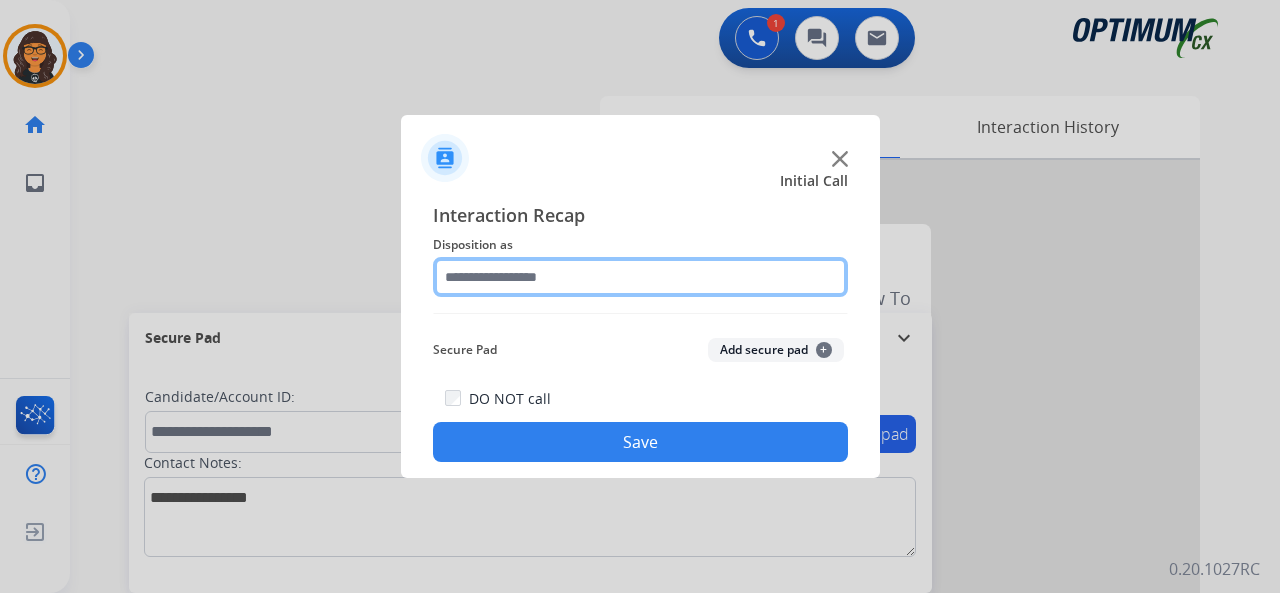 click 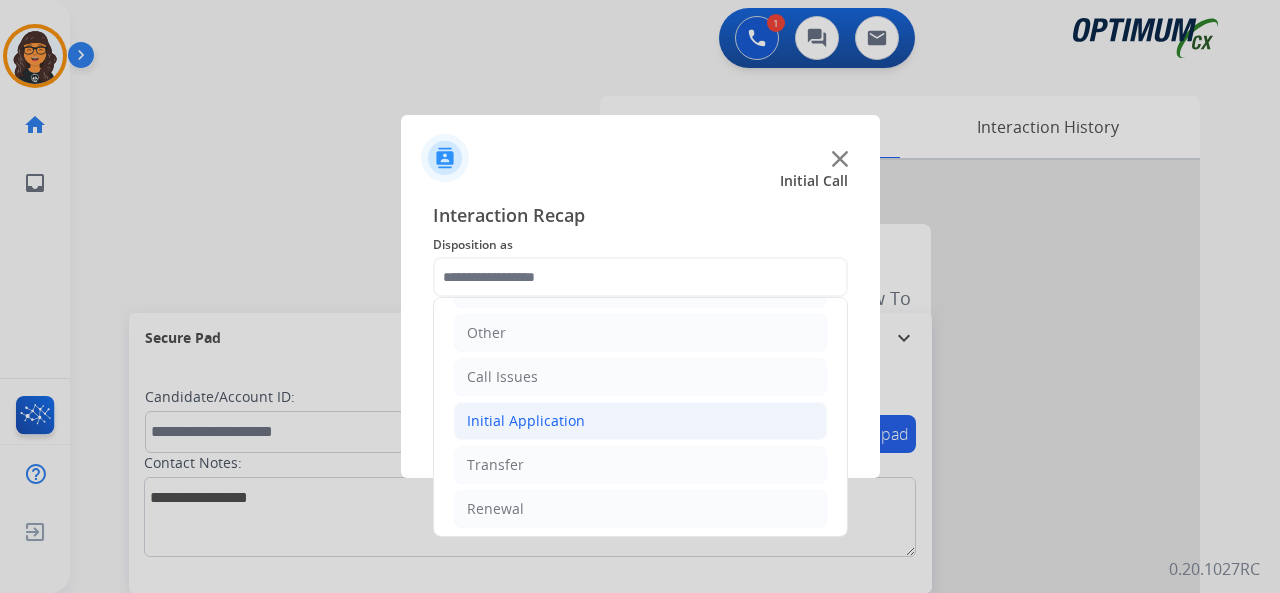 drag, startPoint x: 481, startPoint y: 420, endPoint x: 617, endPoint y: 419, distance: 136.00368 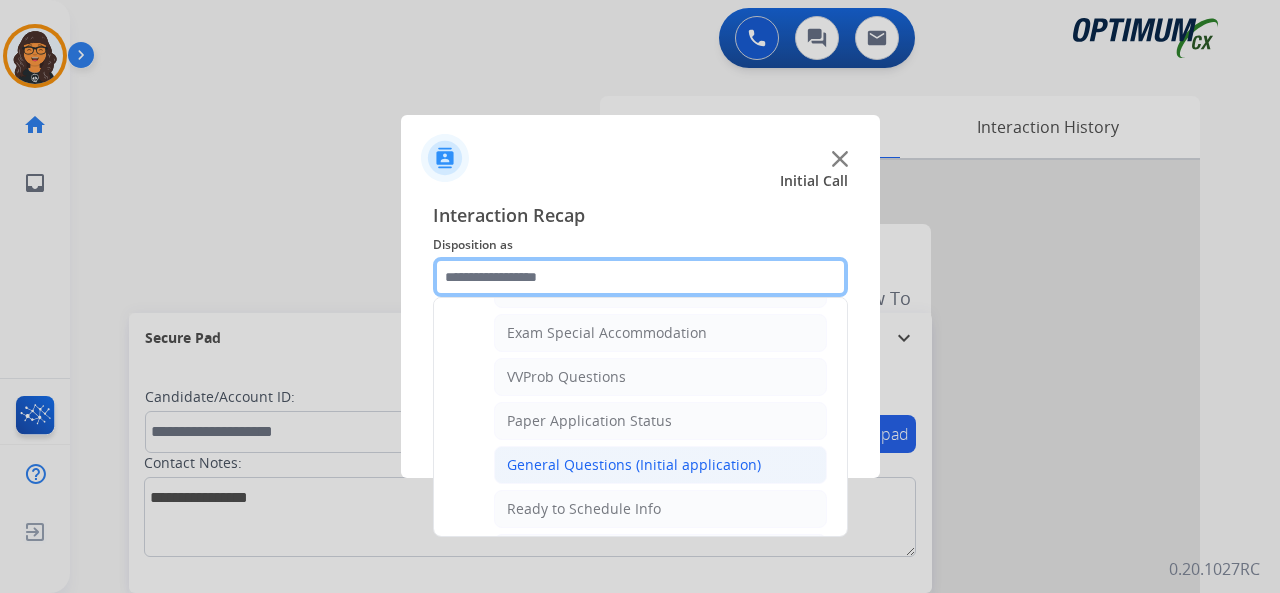 scroll, scrollTop: 1130, scrollLeft: 0, axis: vertical 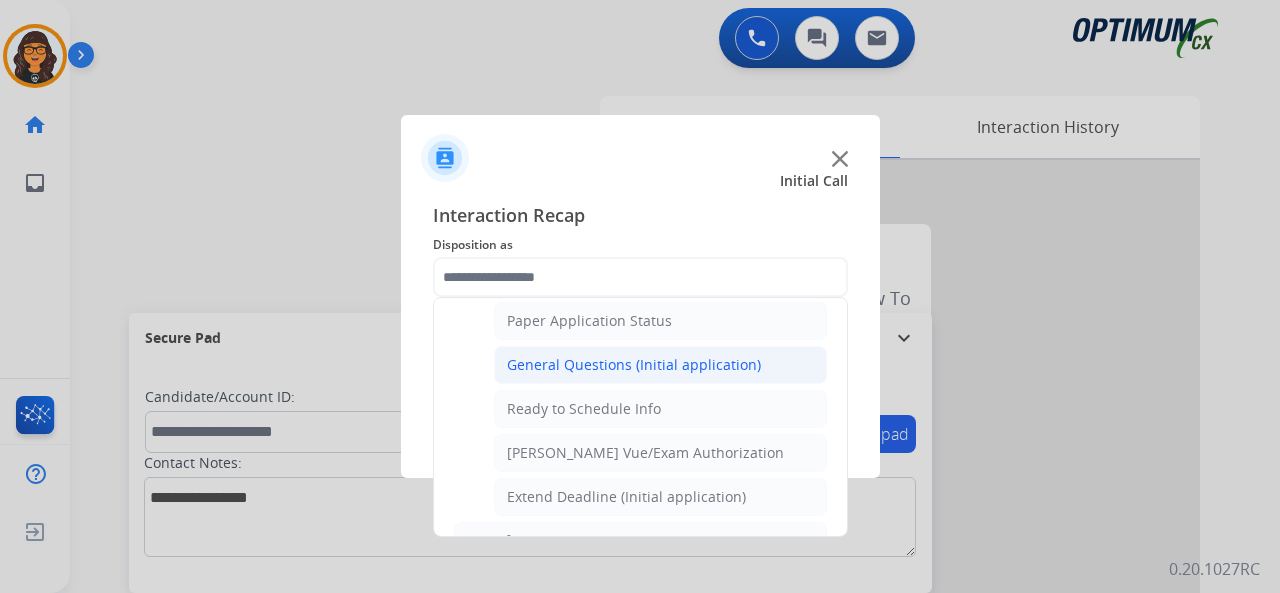 click on "General Questions (Initial application)" 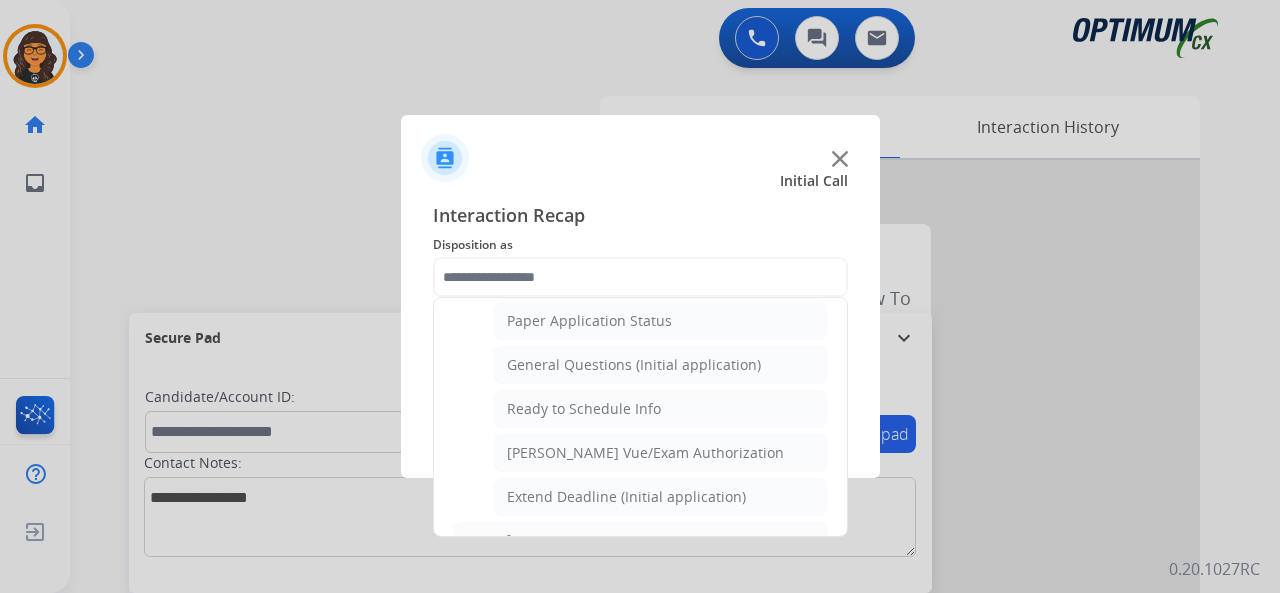 type on "**********" 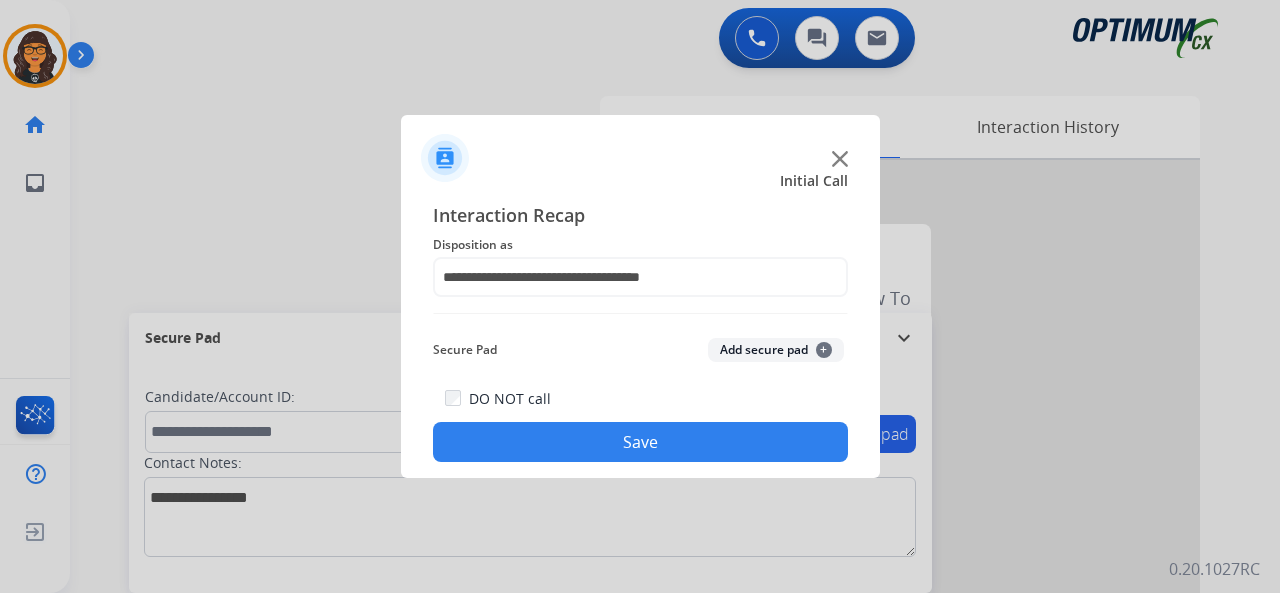 drag, startPoint x: 589, startPoint y: 431, endPoint x: 446, endPoint y: 306, distance: 189.93156 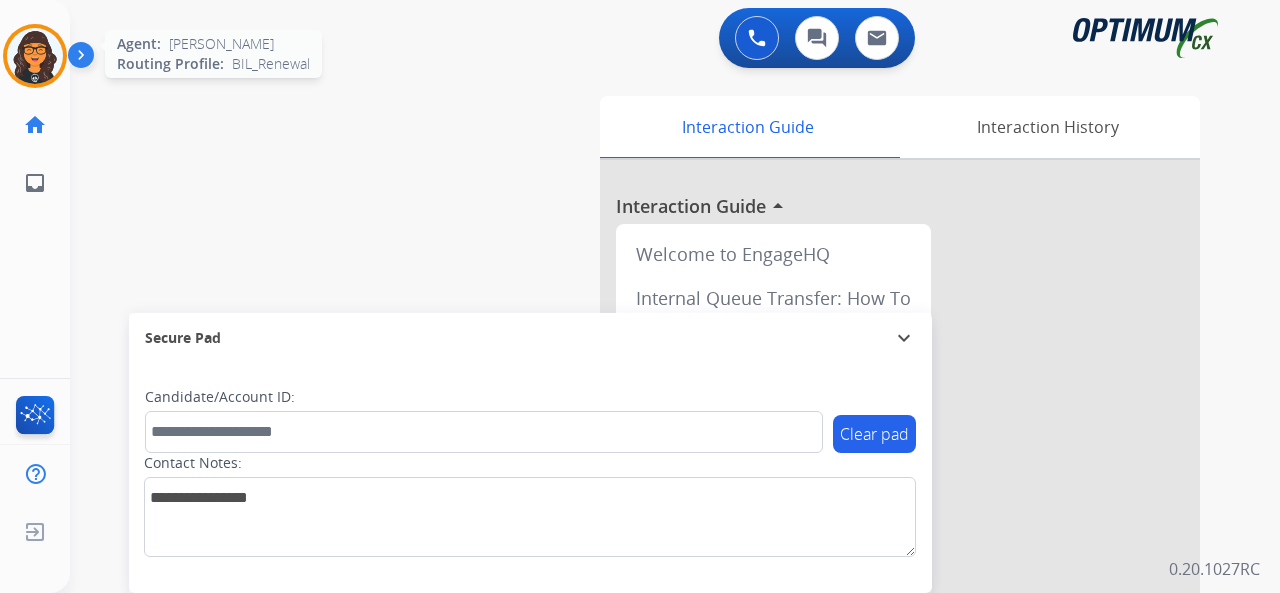 click at bounding box center (35, 56) 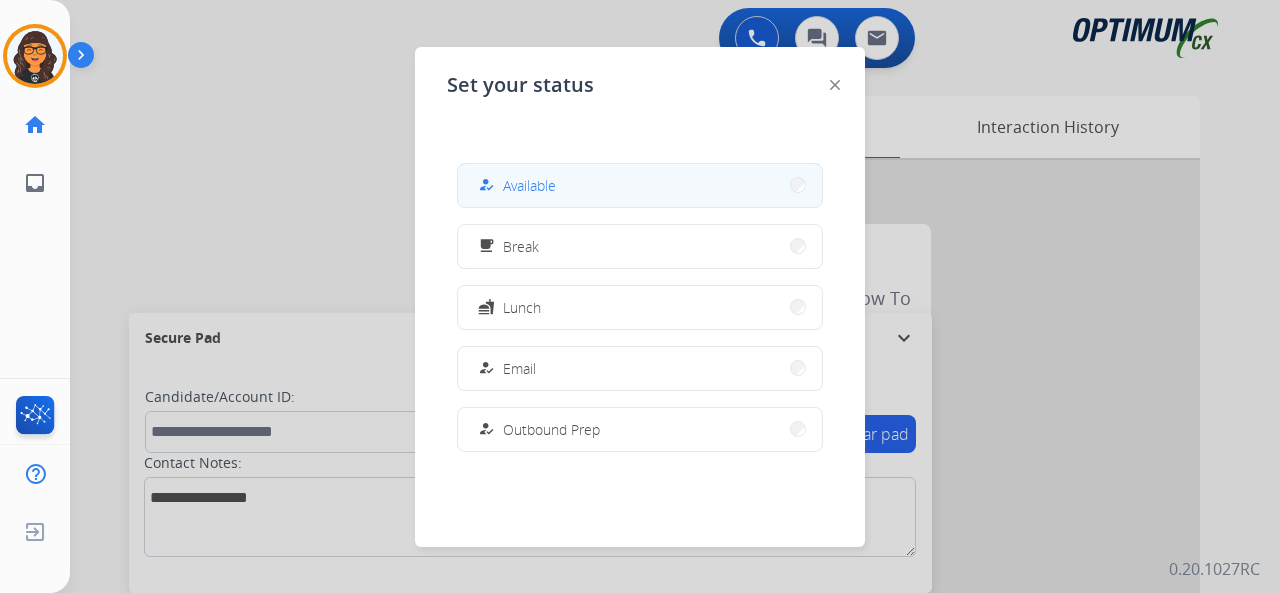 click on "how_to_reg Available" at bounding box center [640, 185] 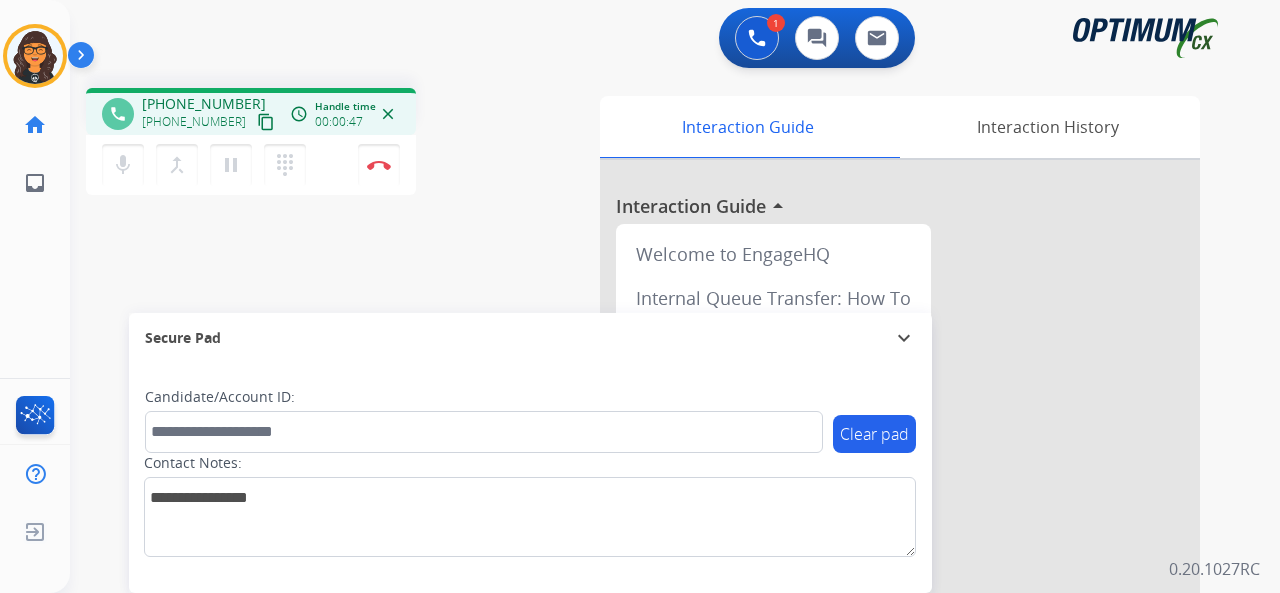 click on "content_copy" at bounding box center [266, 122] 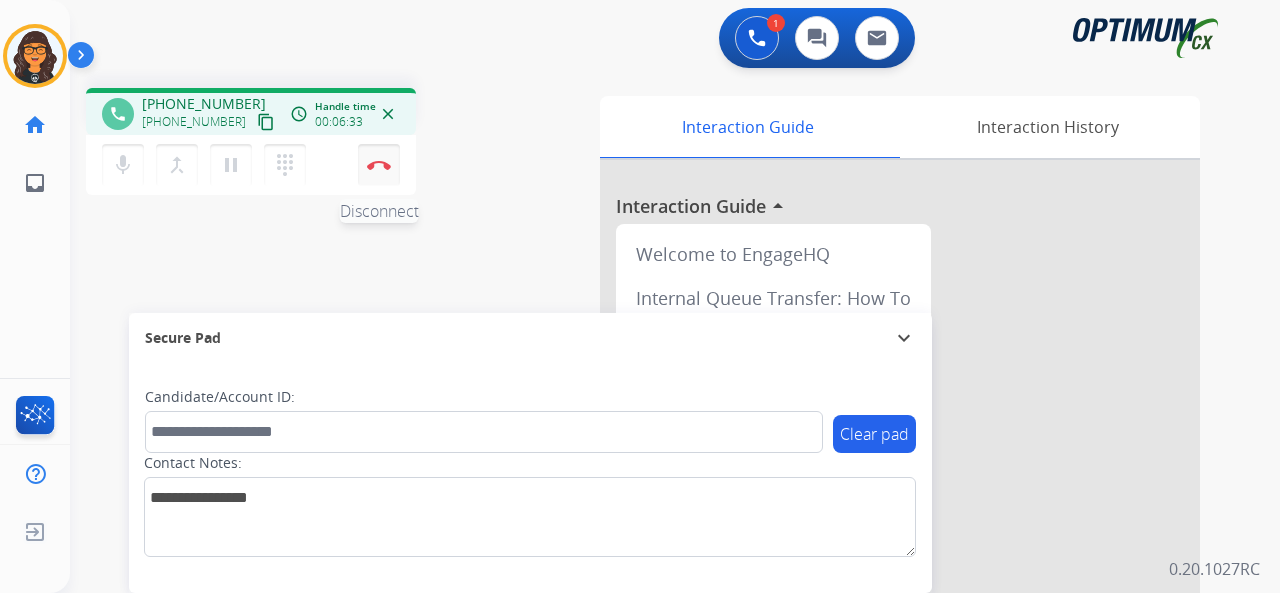 click on "Disconnect" at bounding box center (379, 165) 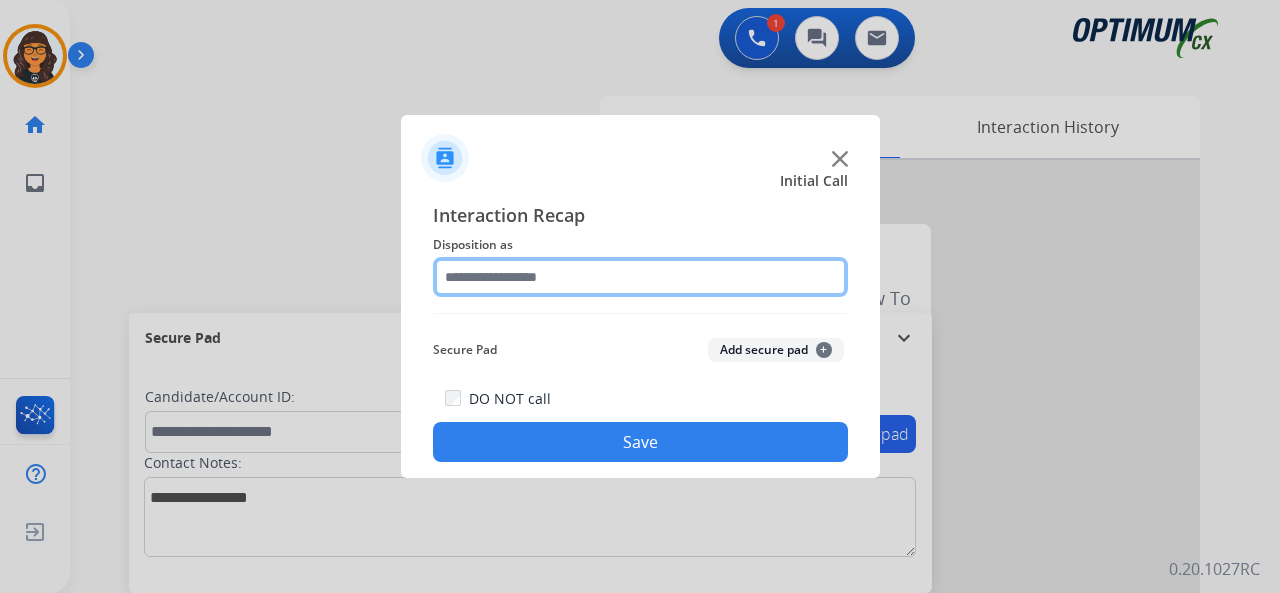 click 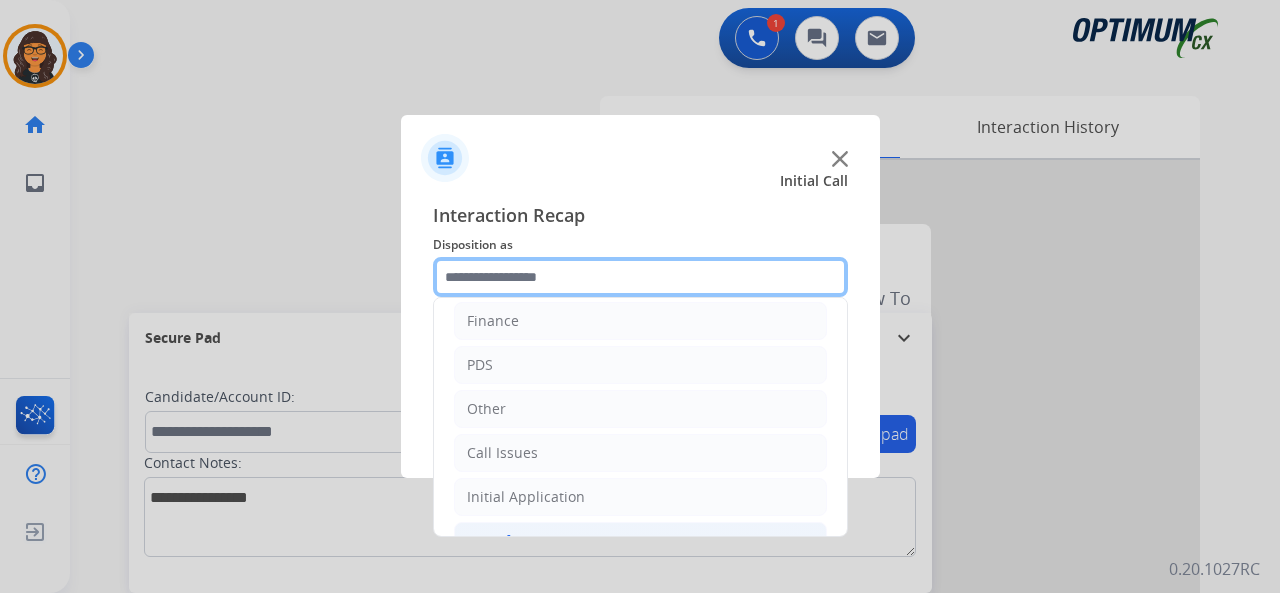 scroll, scrollTop: 130, scrollLeft: 0, axis: vertical 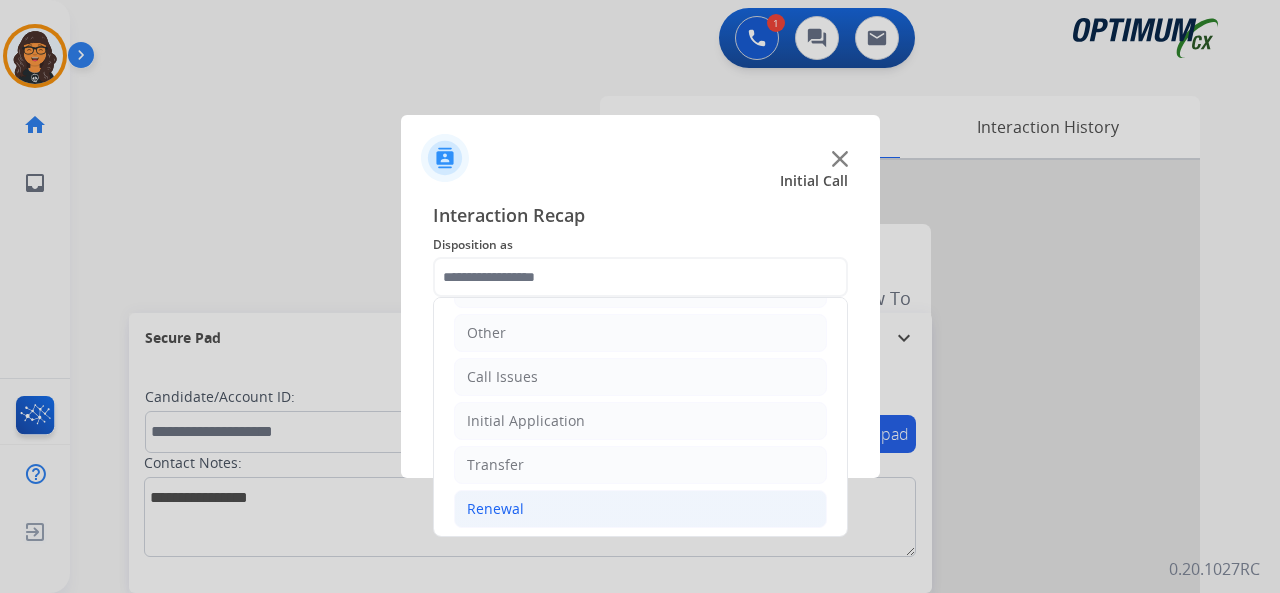 click on "Renewal" 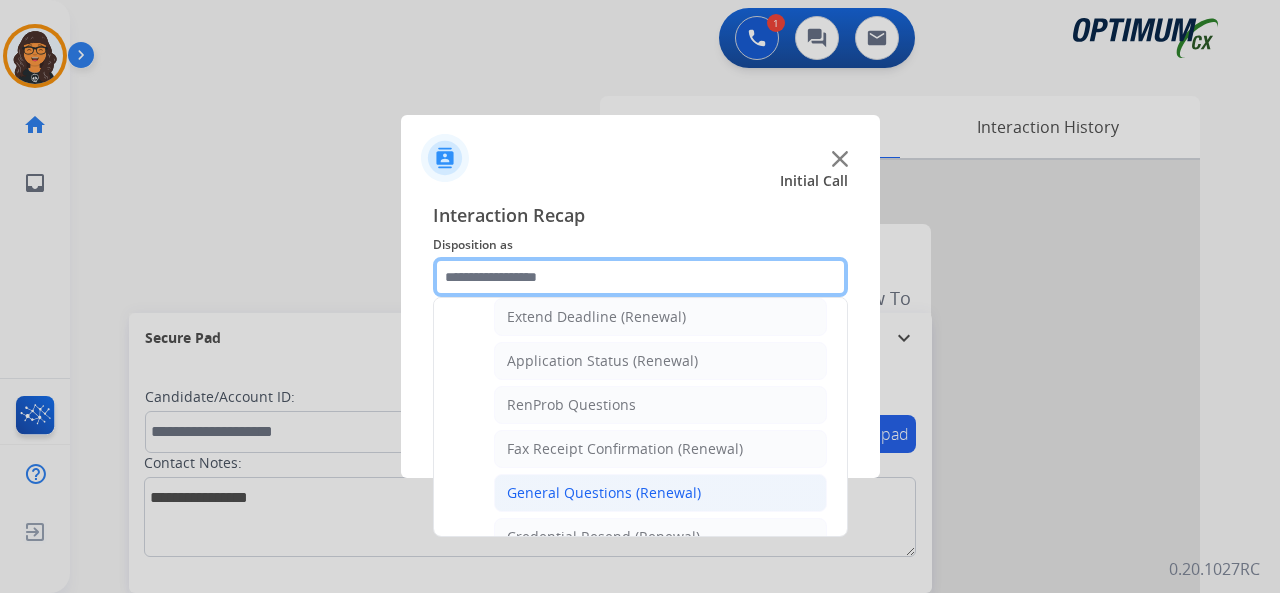 scroll, scrollTop: 530, scrollLeft: 0, axis: vertical 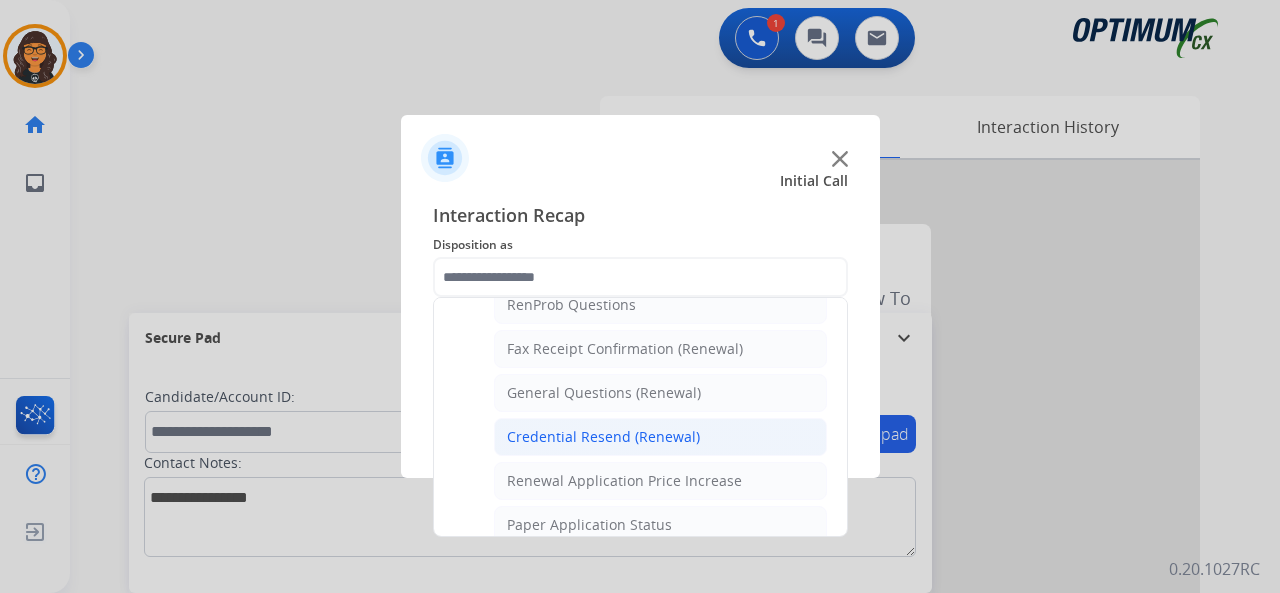 click on "Credential Resend (Renewal)" 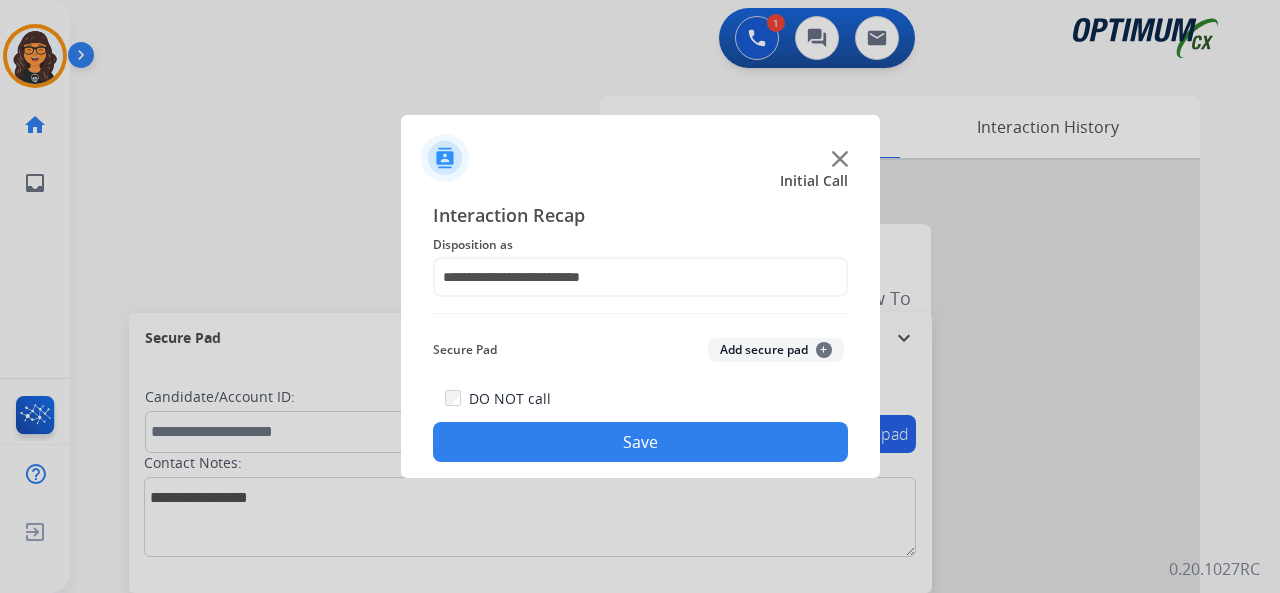 click on "**********" 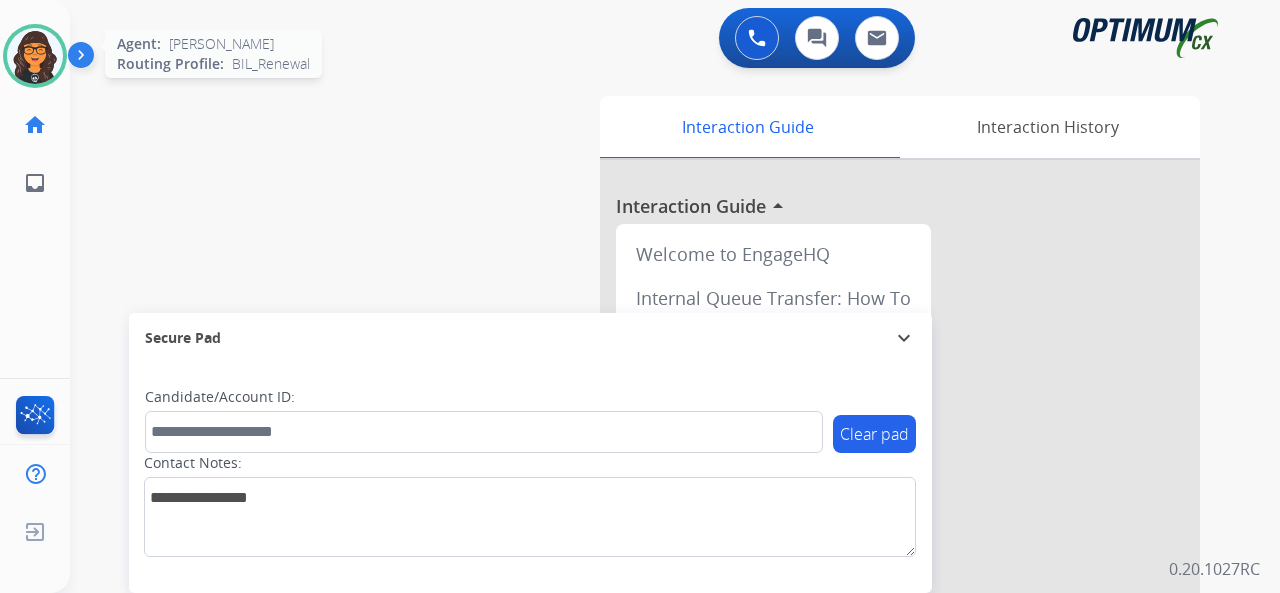 click at bounding box center (35, 56) 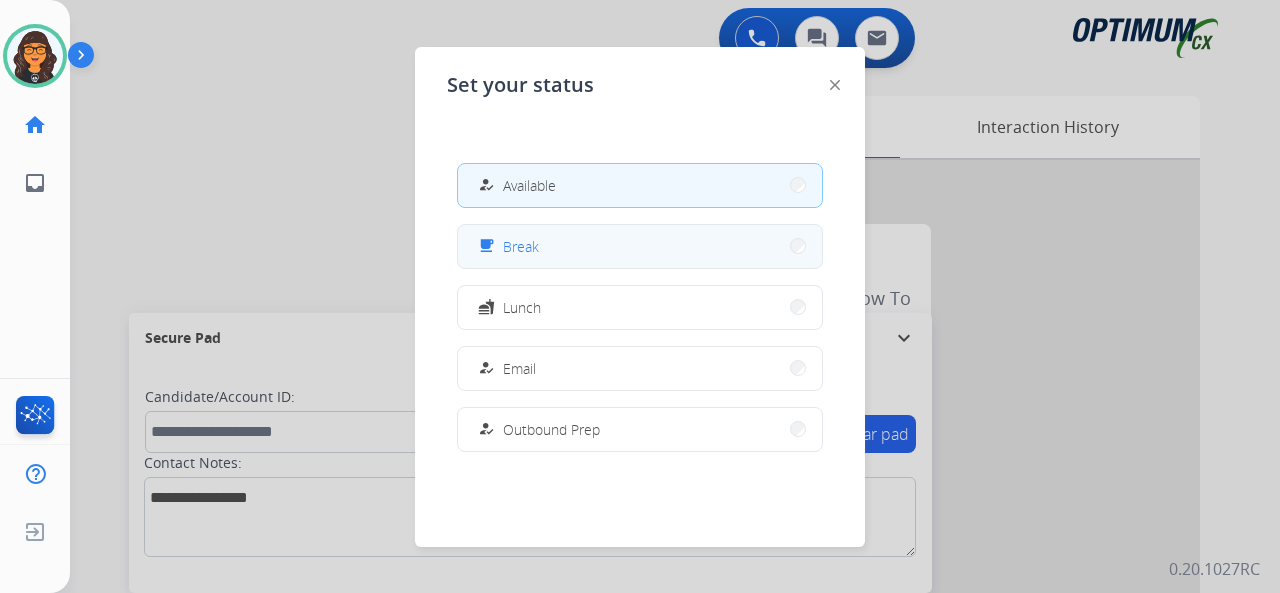 click on "free_breakfast" at bounding box center (486, 246) 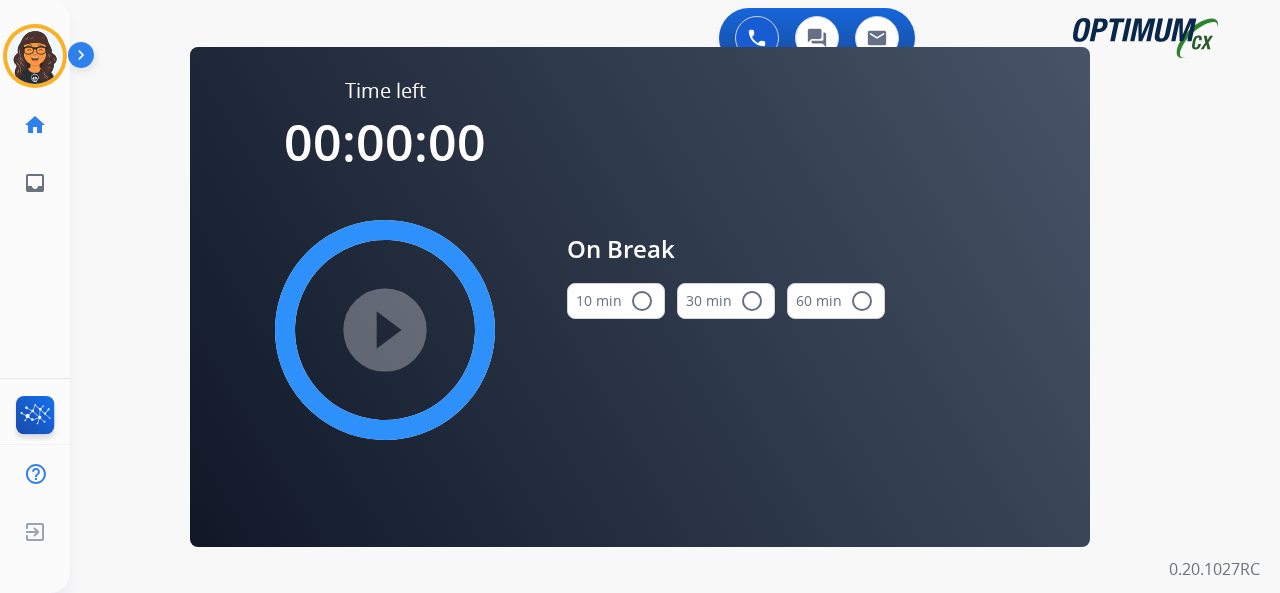 click on "10 min  radio_button_unchecked" at bounding box center [616, 301] 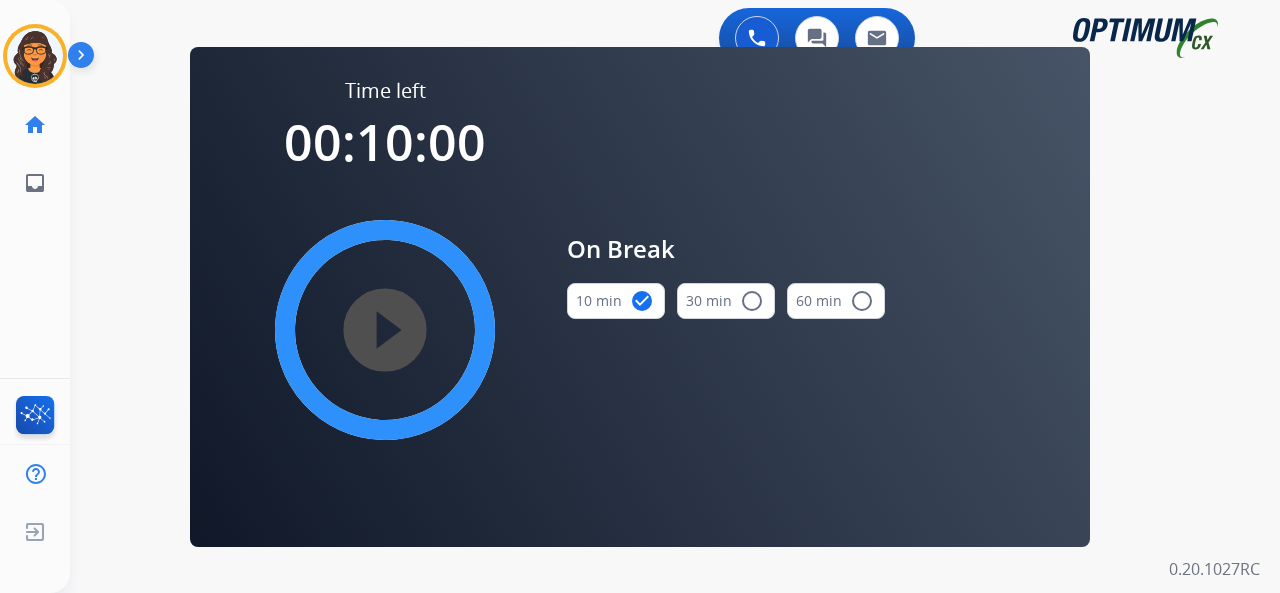 click on "play_circle_filled" at bounding box center (385, 330) 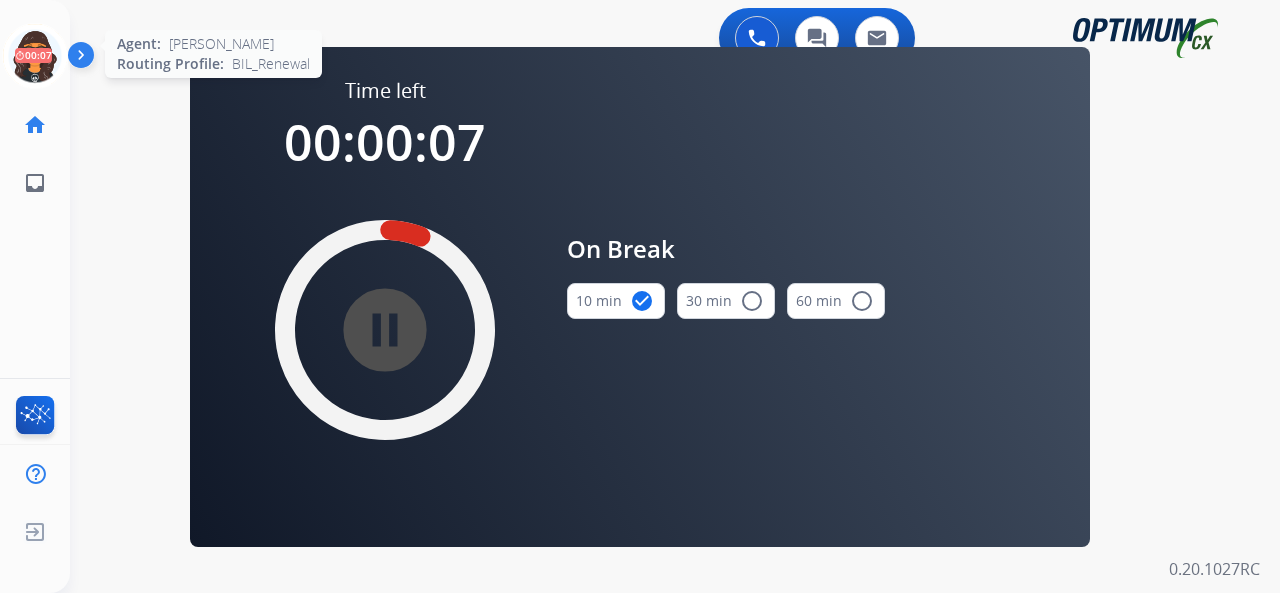 click 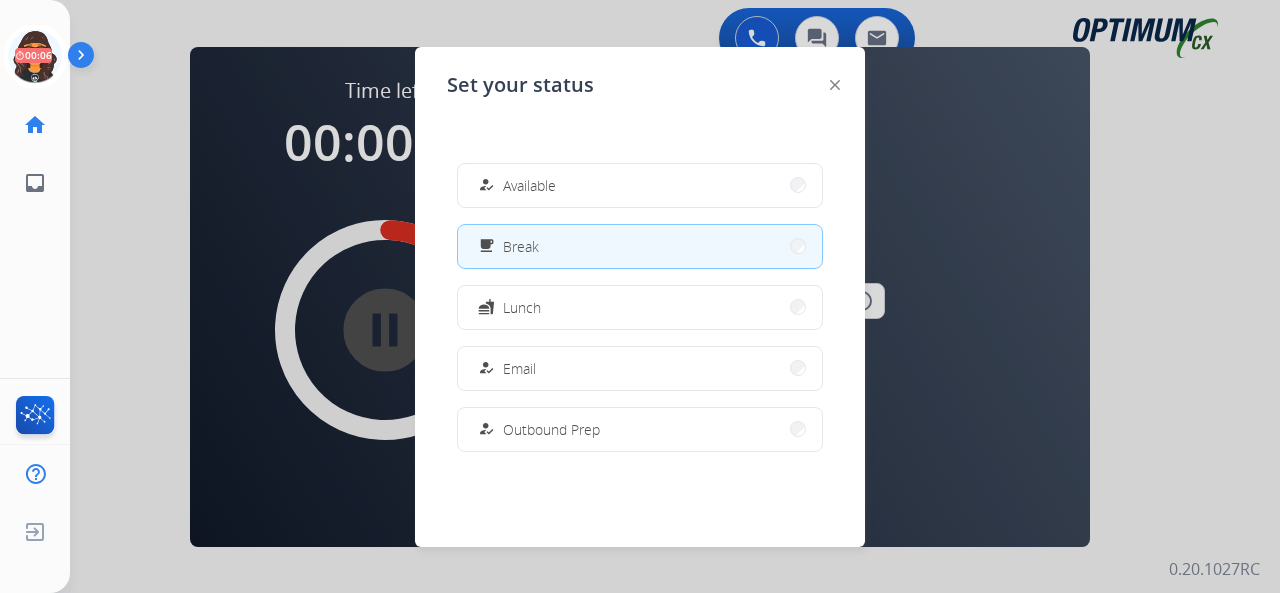 click on "how_to_reg Available free_breakfast Break fastfood Lunch how_to_reg Email how_to_reg Outbound Prep school Coaching menu_book Training how_to_reg Notes how_to_reg Research / Special Project how_to_reg Computer Issue how_to_reg Internet Issue how_to_reg Power Outage work_off Offline" at bounding box center (640, 307) 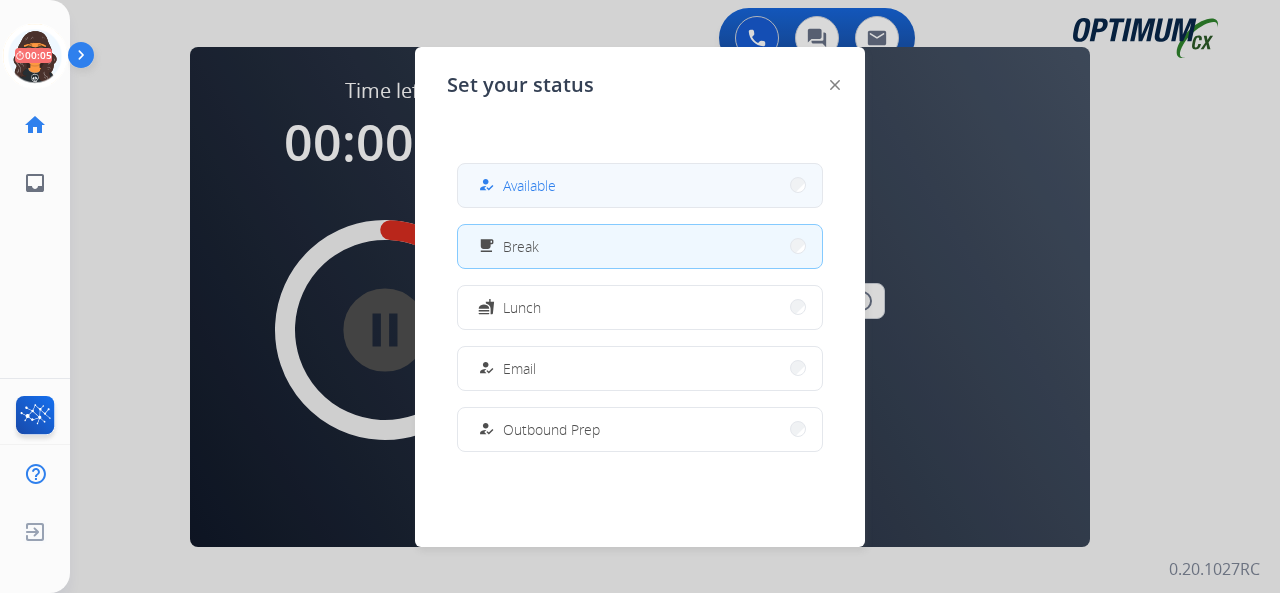 click on "Available" at bounding box center [529, 185] 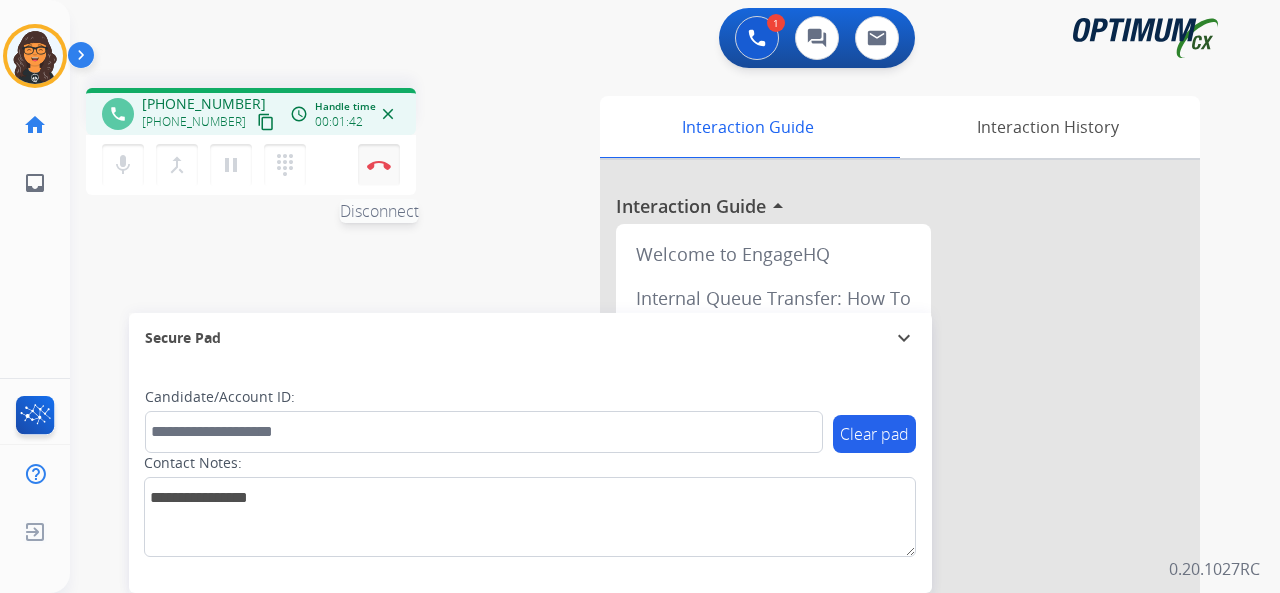 click at bounding box center [379, 165] 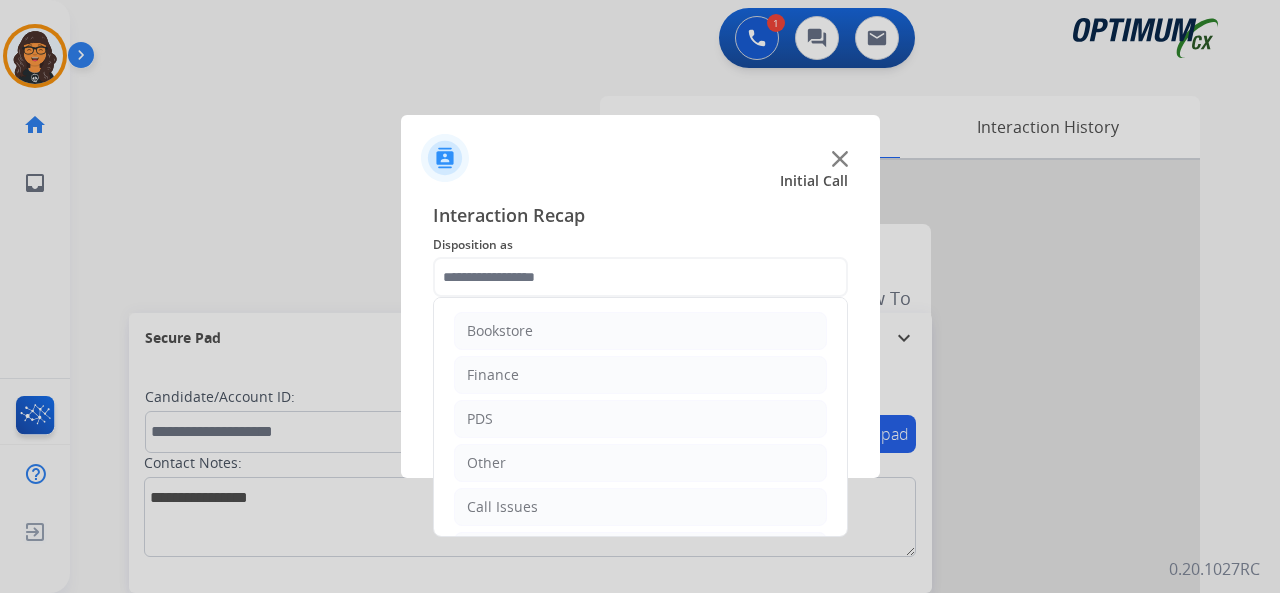 click 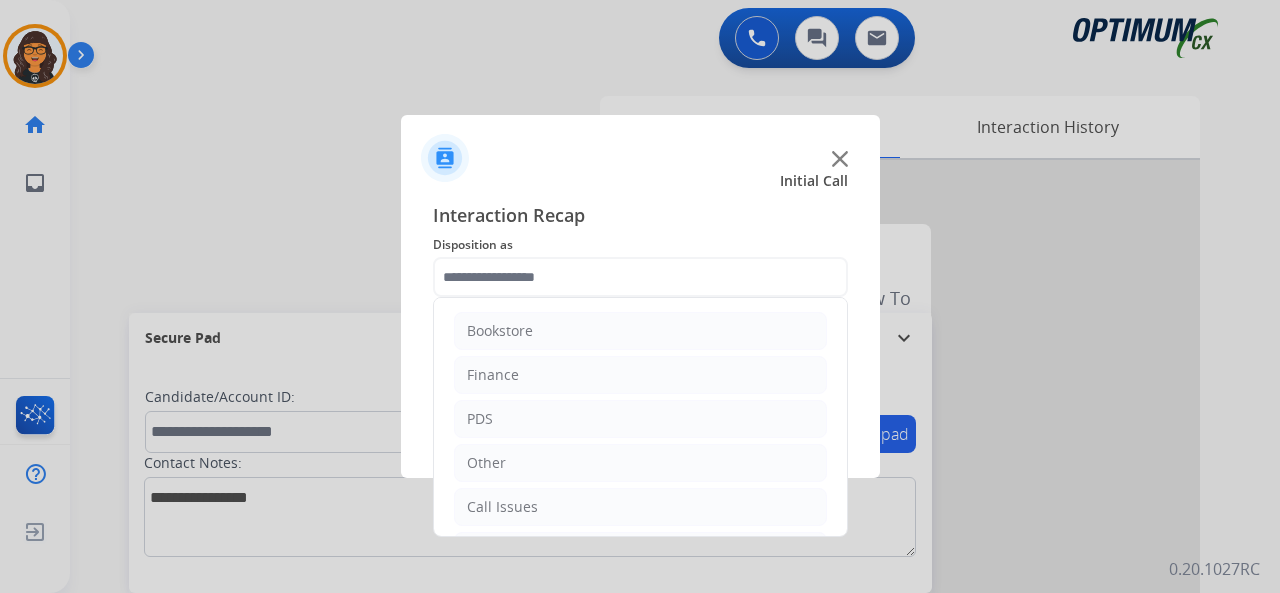 scroll, scrollTop: 130, scrollLeft: 0, axis: vertical 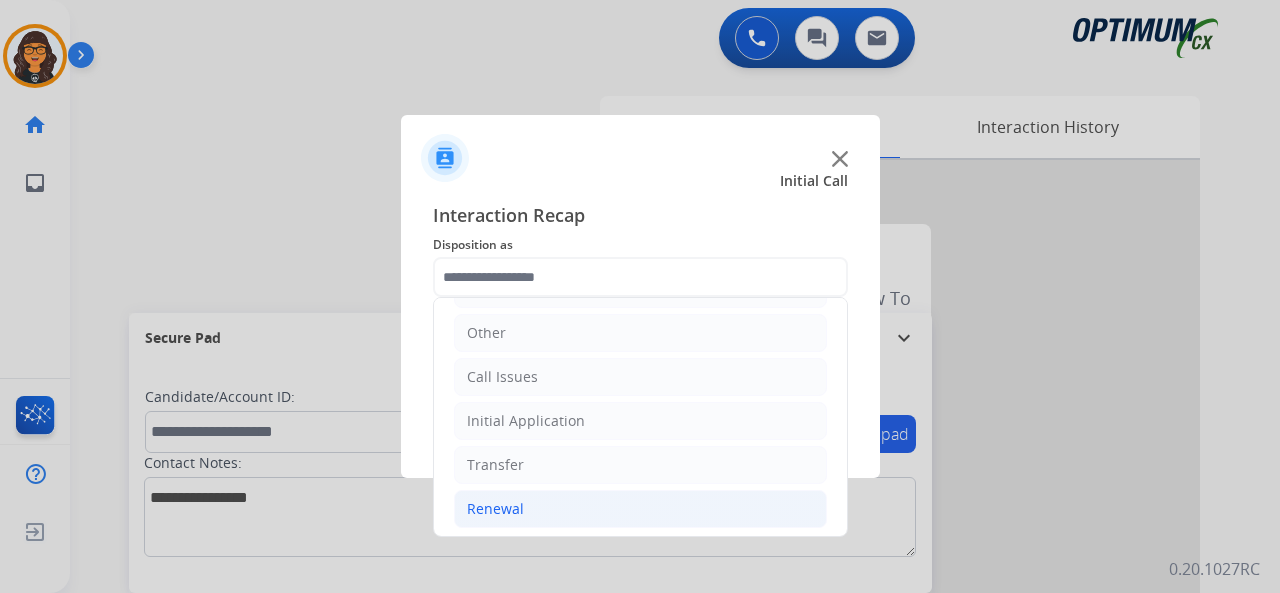 click on "Renewal" 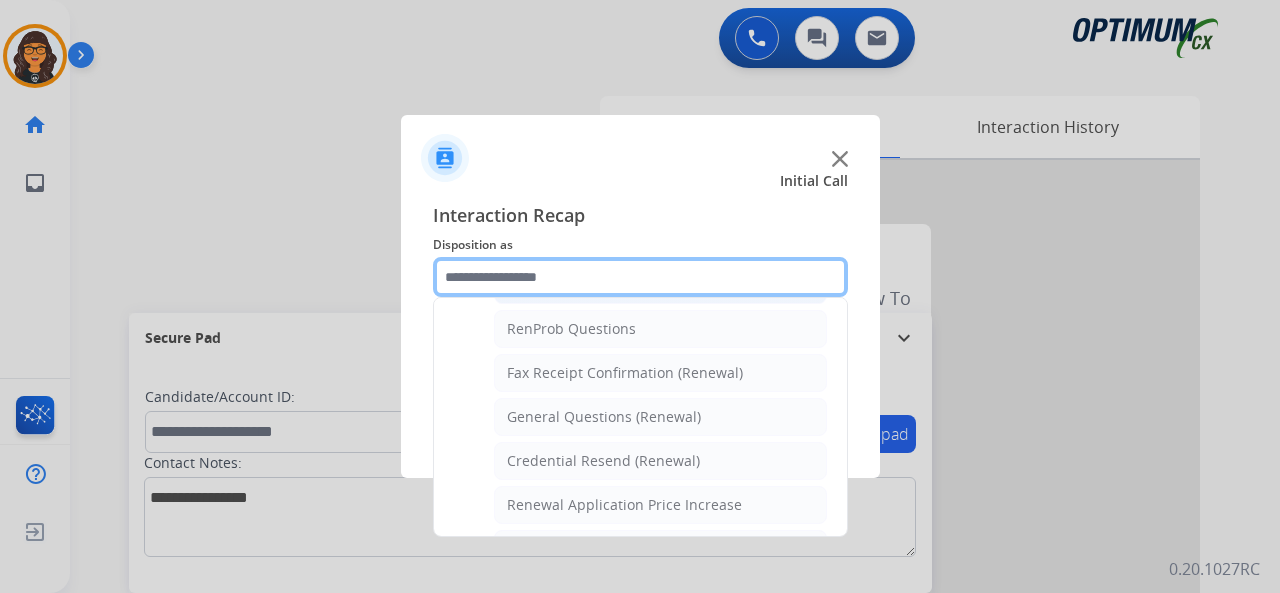 scroll, scrollTop: 530, scrollLeft: 0, axis: vertical 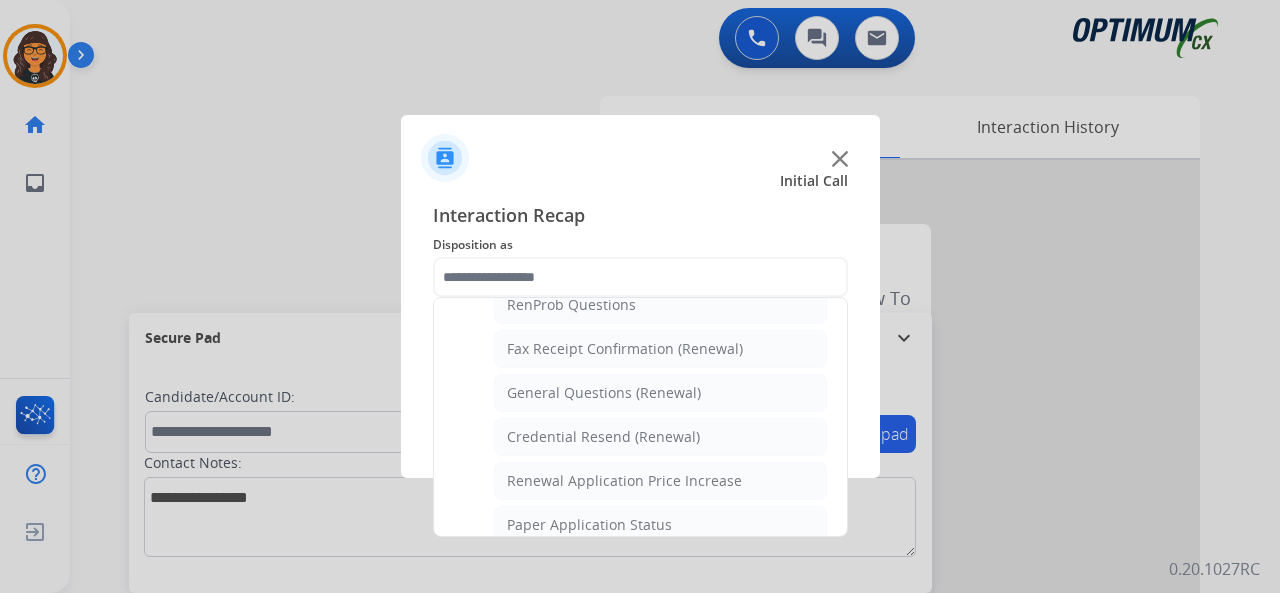 click on "General Questions (Renewal)" 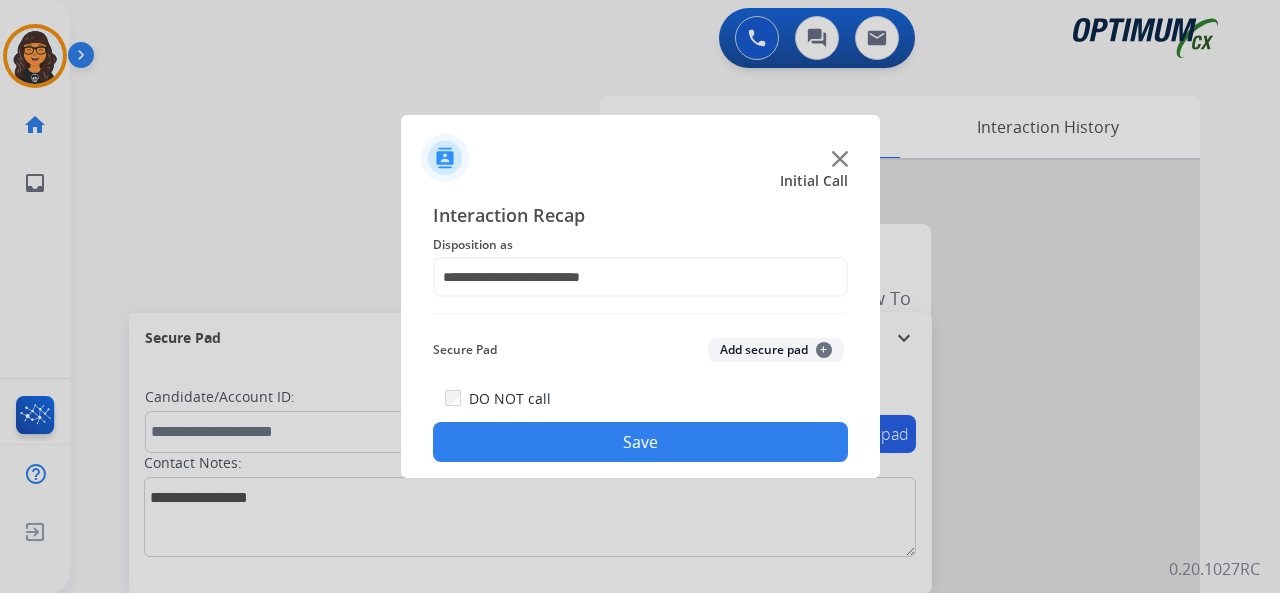 click on "Save" 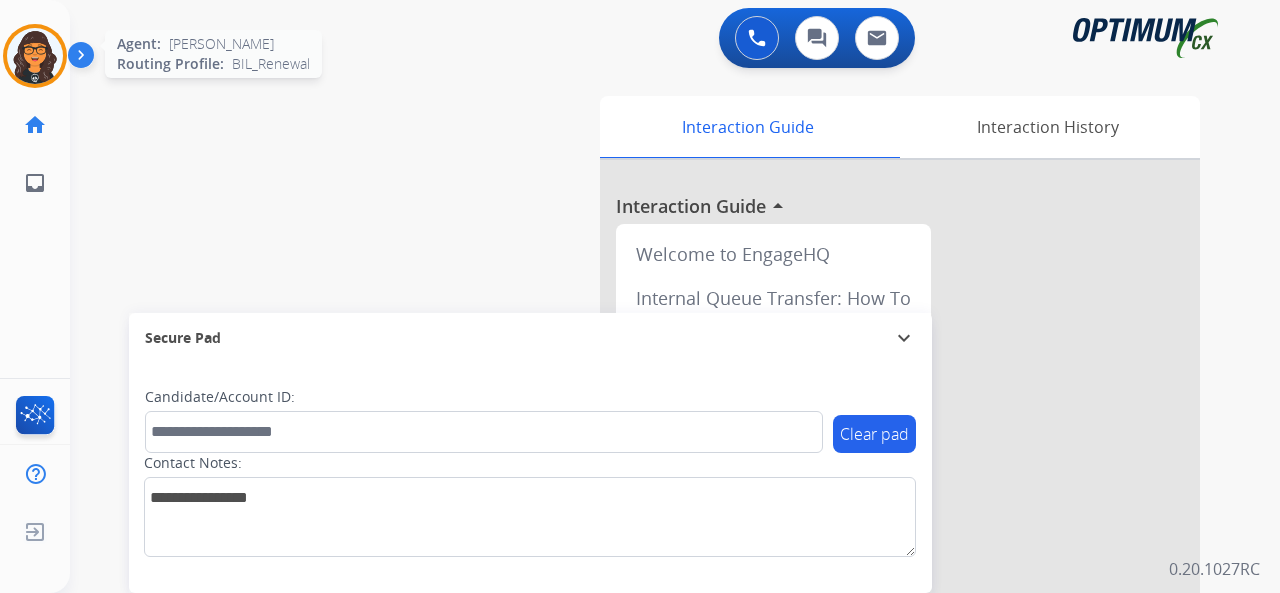 click at bounding box center [35, 56] 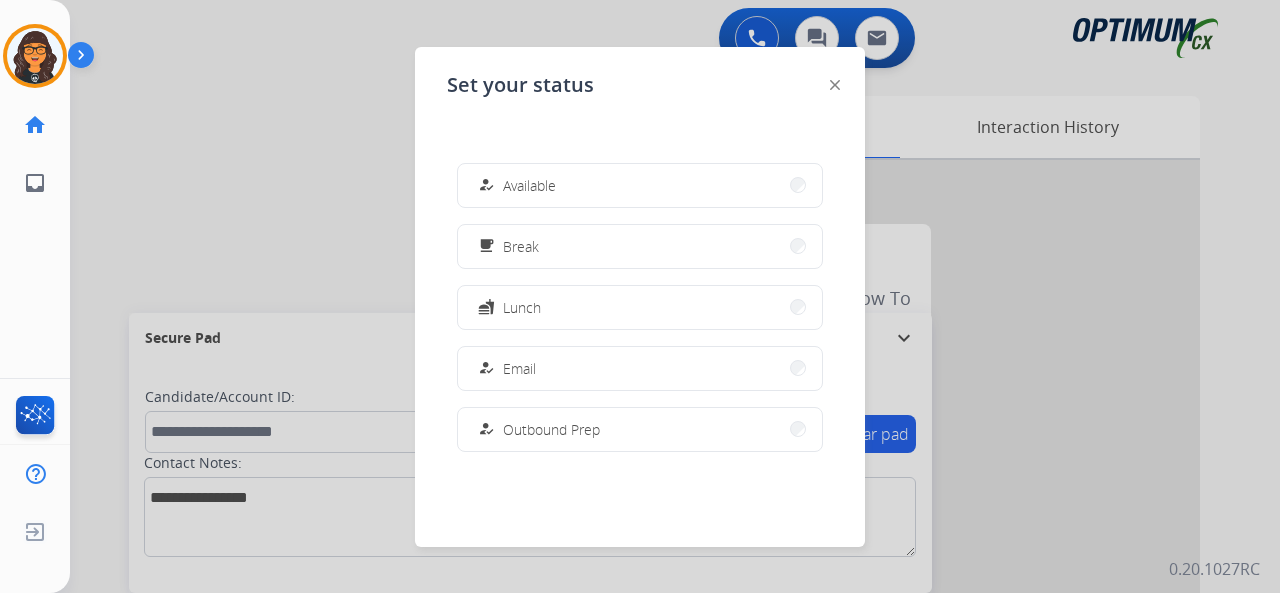 click on "Set your status how_to_reg Available free_breakfast Break fastfood Lunch how_to_reg Email how_to_reg Outbound Prep school Coaching menu_book Training how_to_reg Notes how_to_reg Research / Special Project how_to_reg Computer Issue how_to_reg Internet Issue how_to_reg Power Outage work_off Offline" 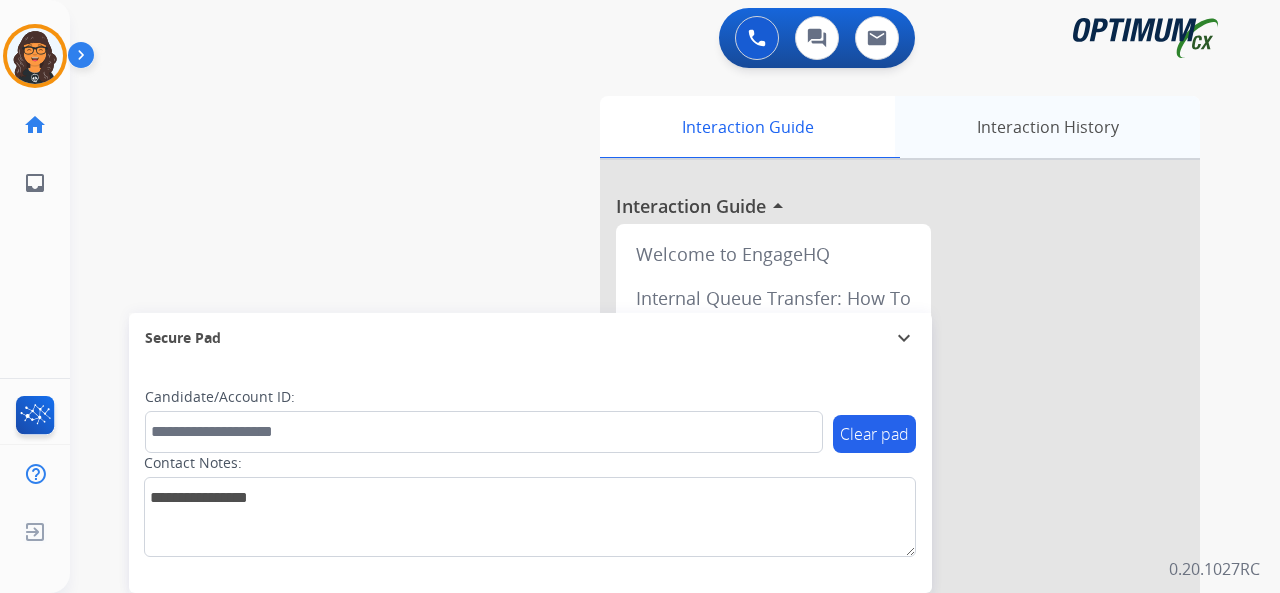 click on "Interaction History" at bounding box center (1047, 127) 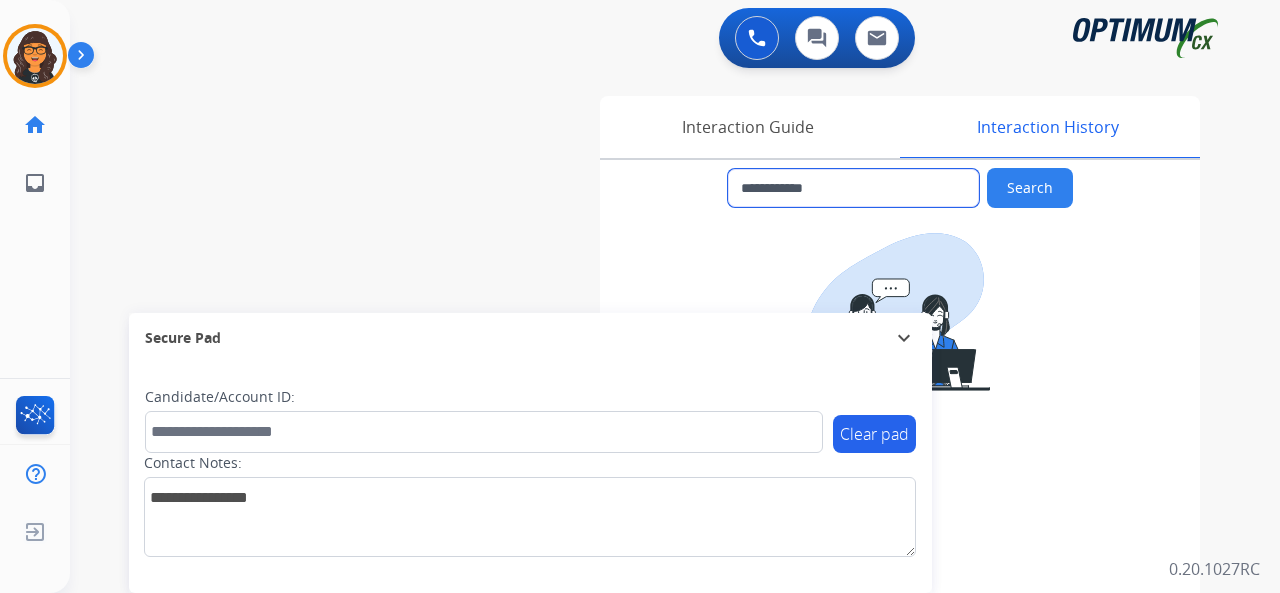 drag, startPoint x: 838, startPoint y: 191, endPoint x: 811, endPoint y: 305, distance: 117.15375 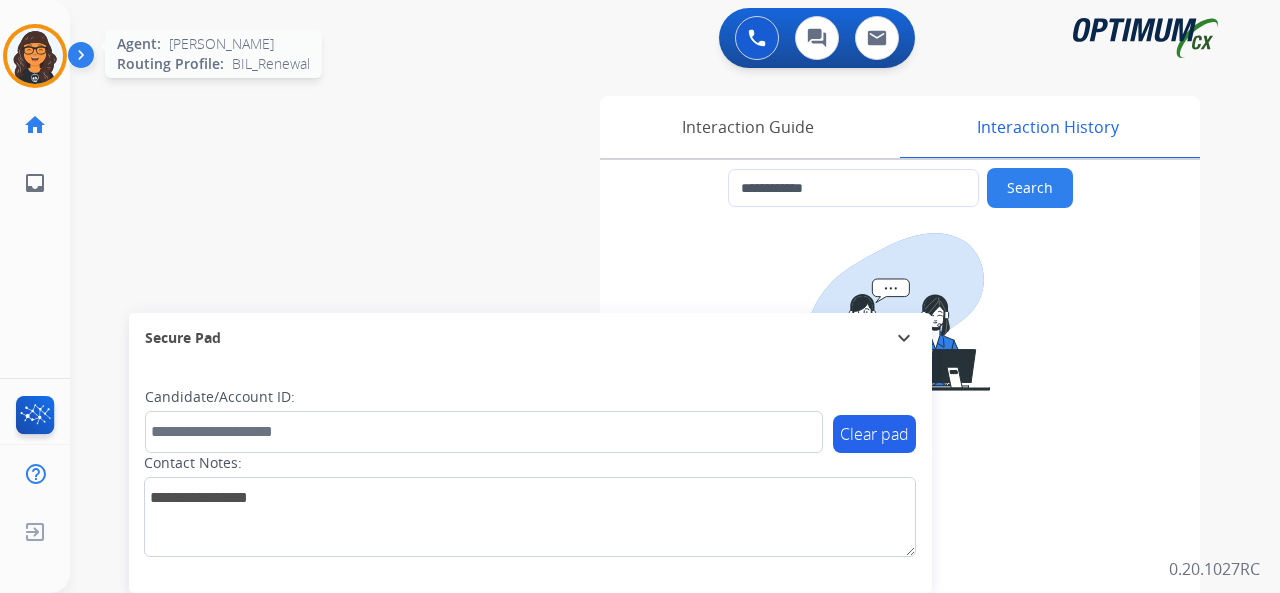 click at bounding box center [35, 56] 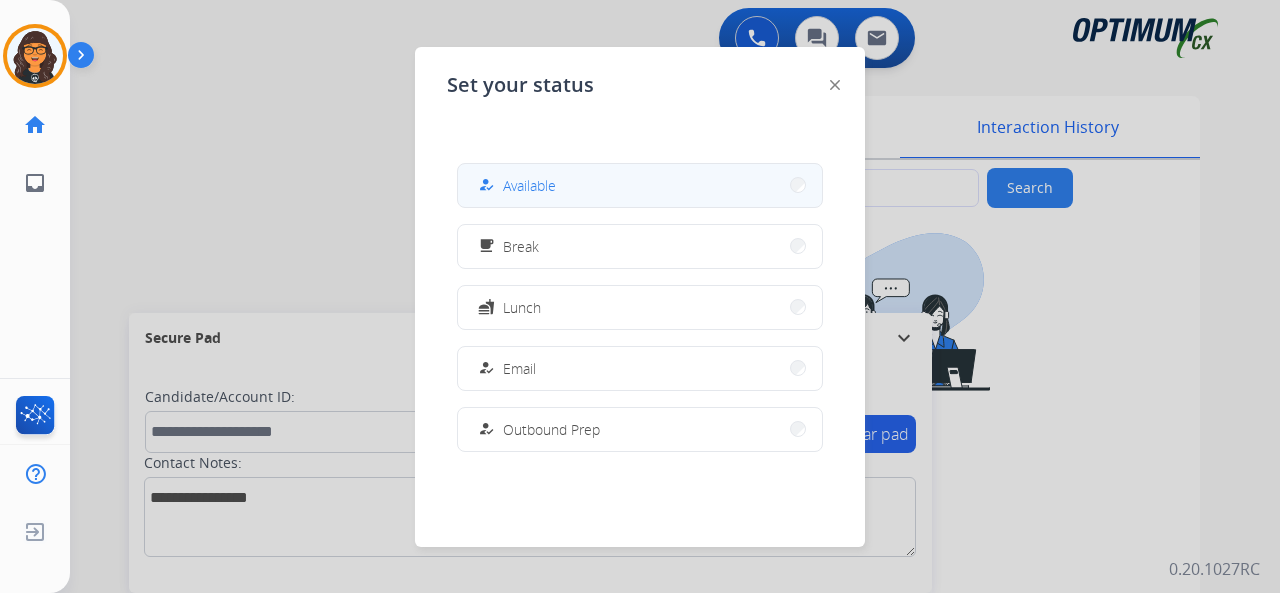 click on "Available" at bounding box center (529, 185) 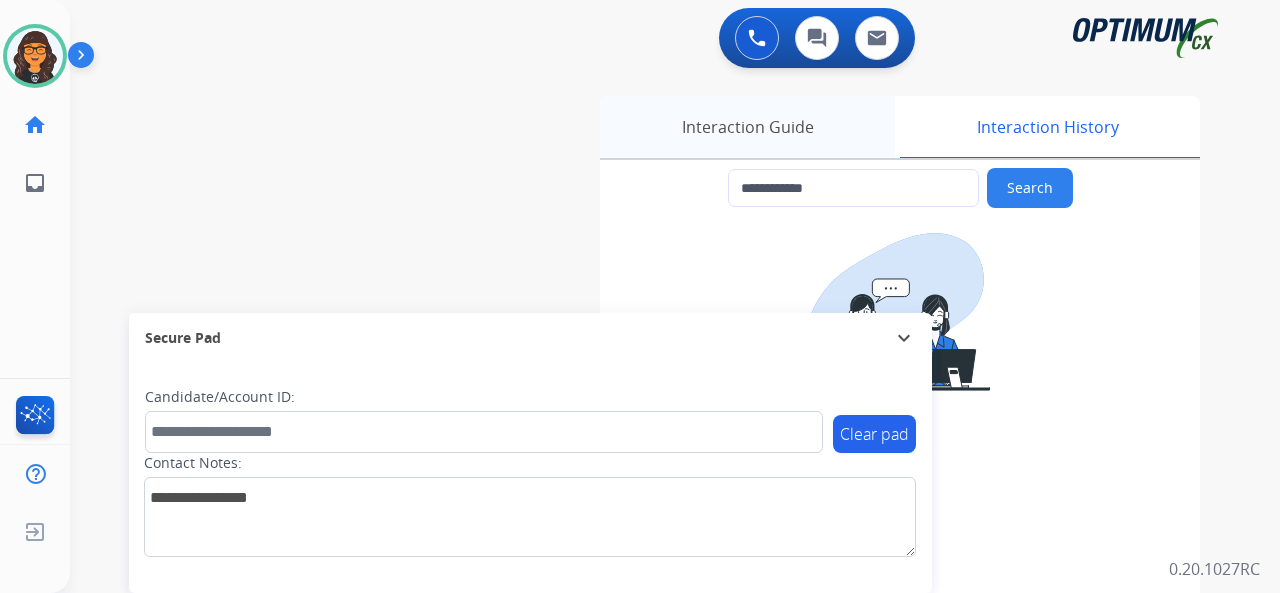 click on "Interaction Guide" at bounding box center [747, 127] 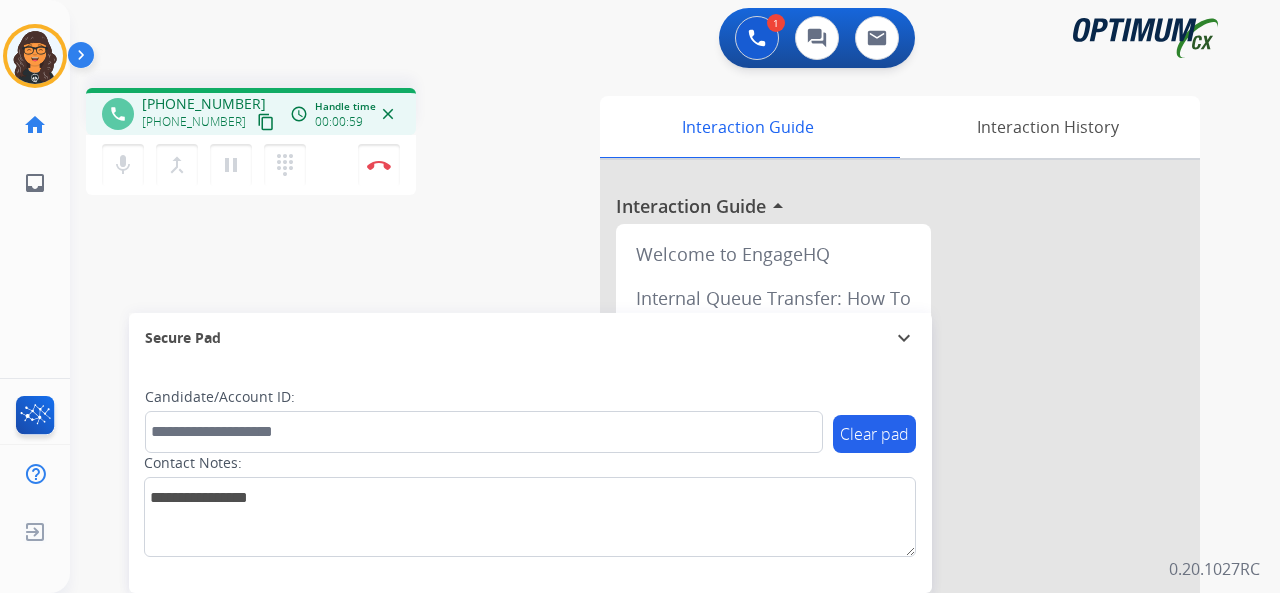 click on "content_copy" at bounding box center [266, 122] 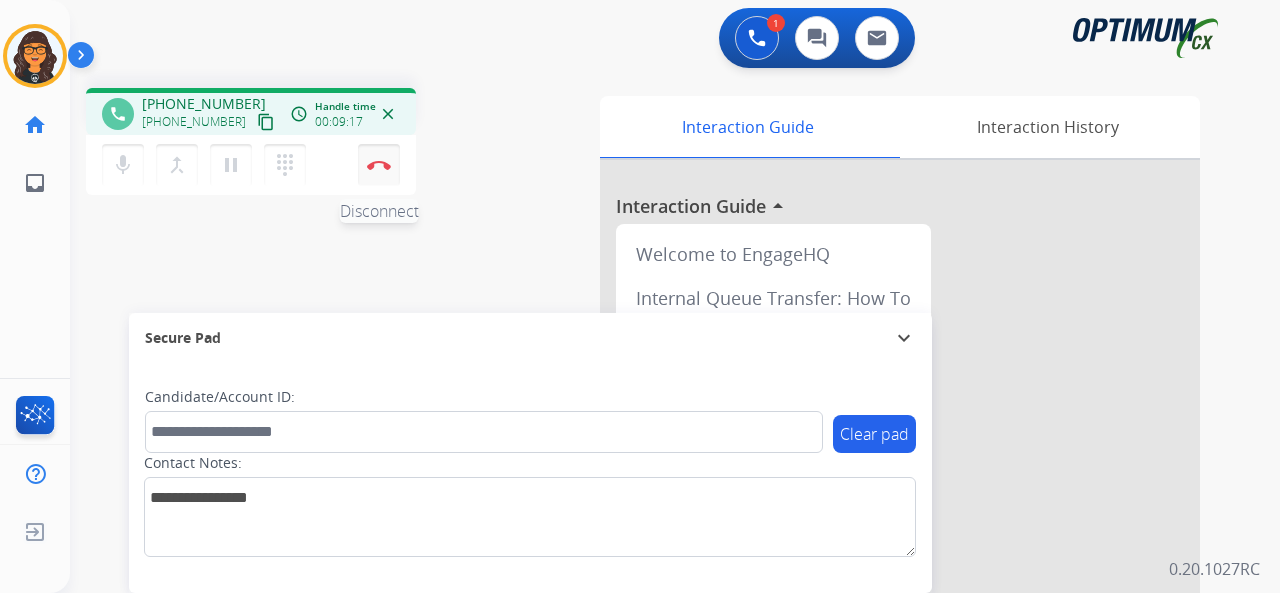 click at bounding box center (379, 165) 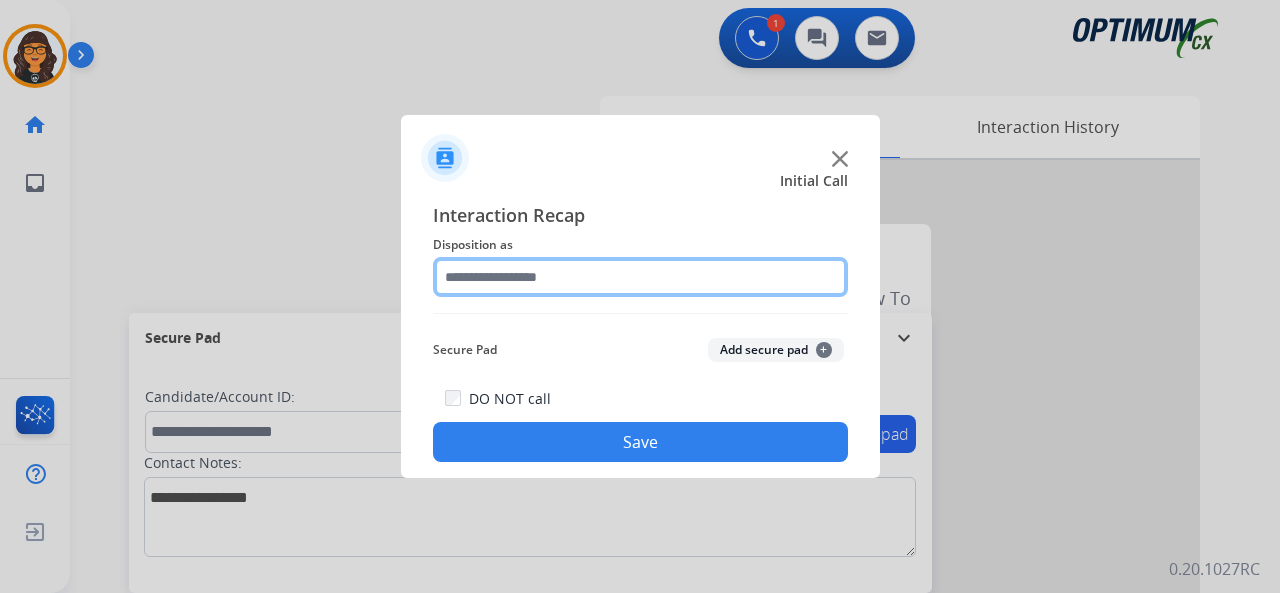 click 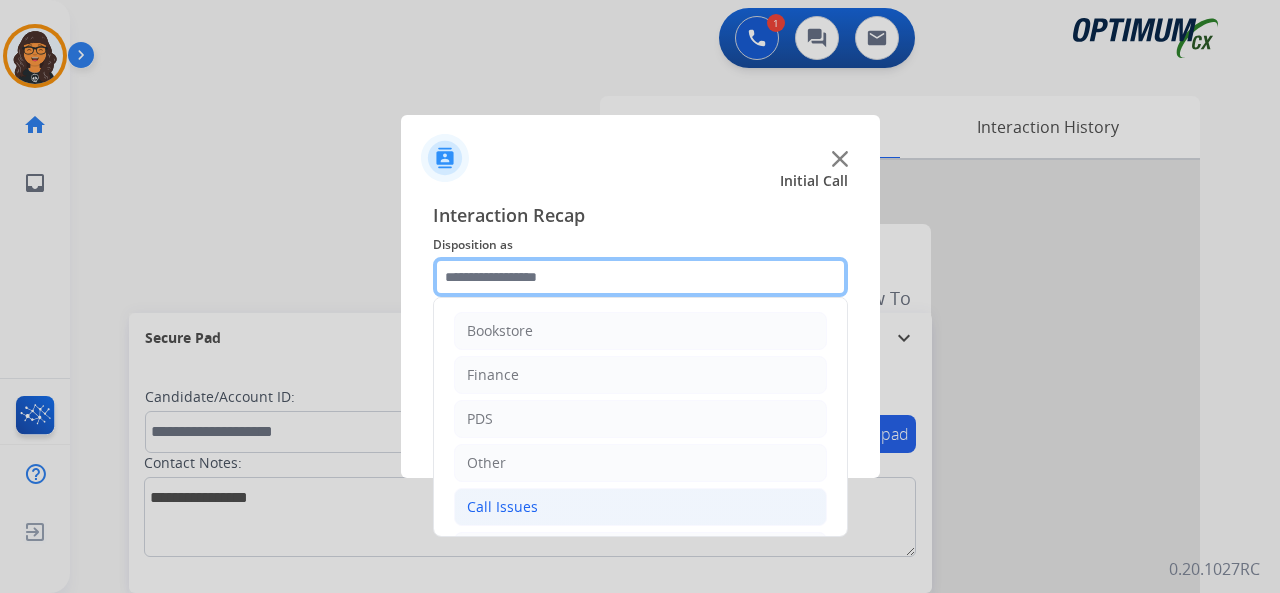scroll, scrollTop: 130, scrollLeft: 0, axis: vertical 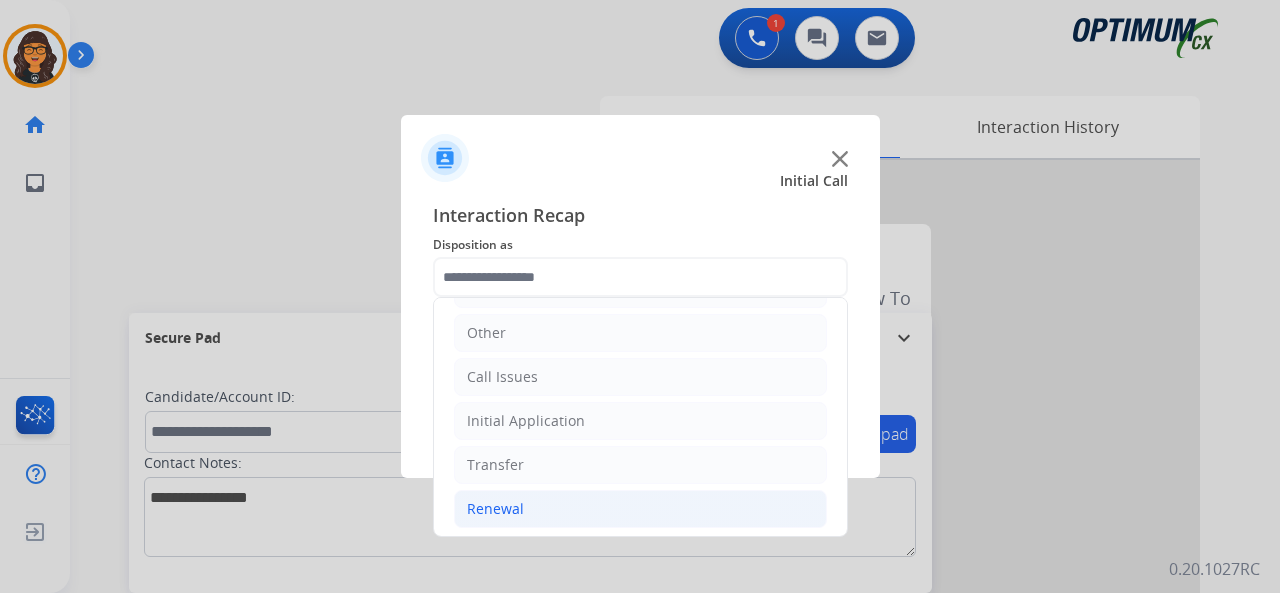 click on "Renewal" 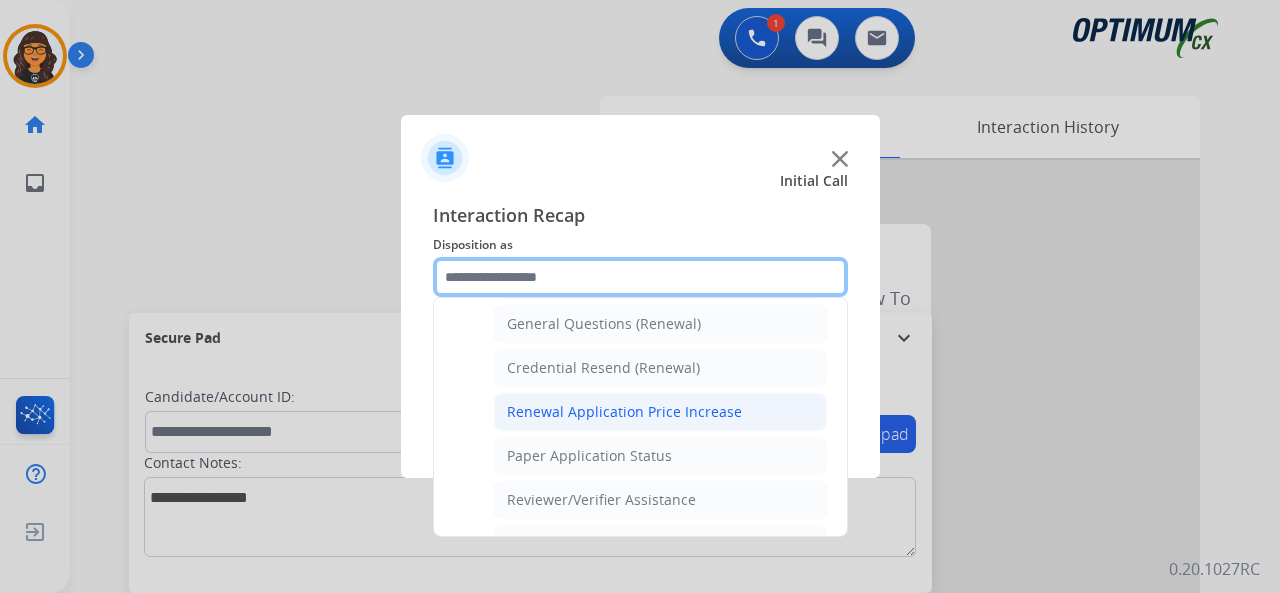 scroll, scrollTop: 630, scrollLeft: 0, axis: vertical 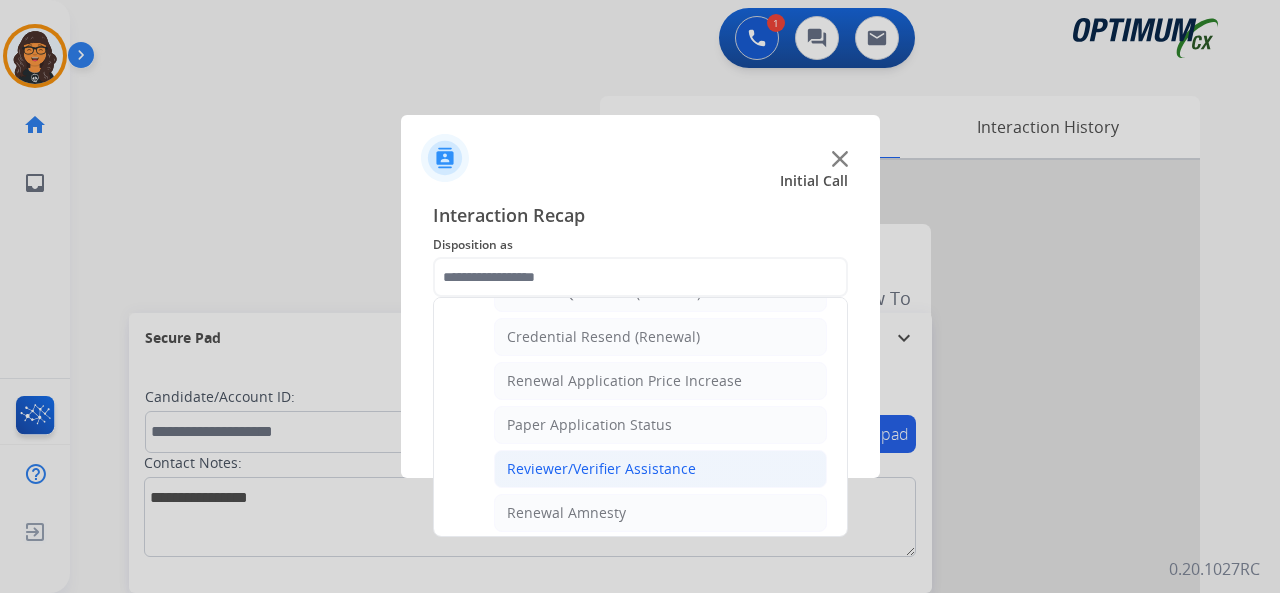 click on "Reviewer/Verifier Assistance" 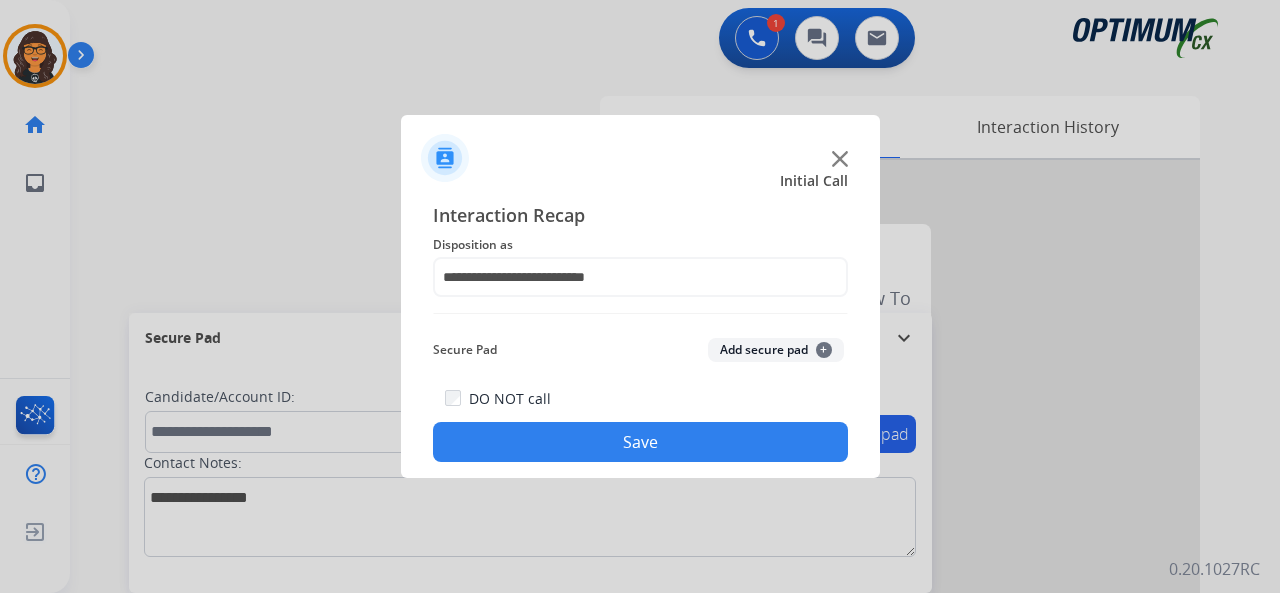 click on "Save" 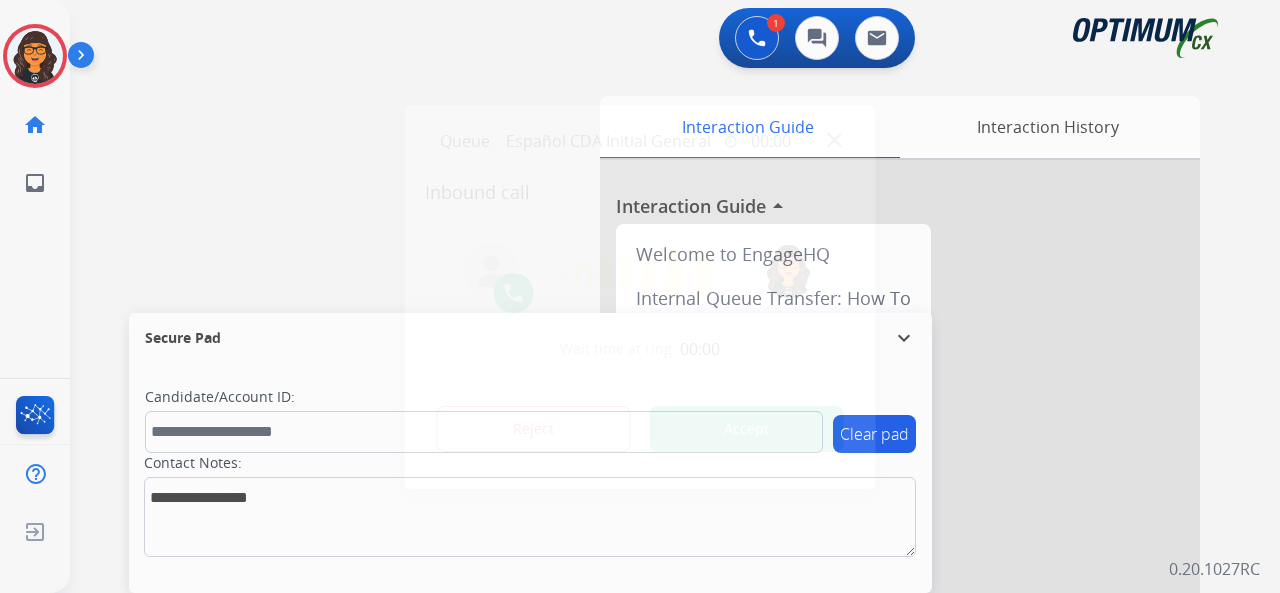 click on "Accept" at bounding box center [747, 429] 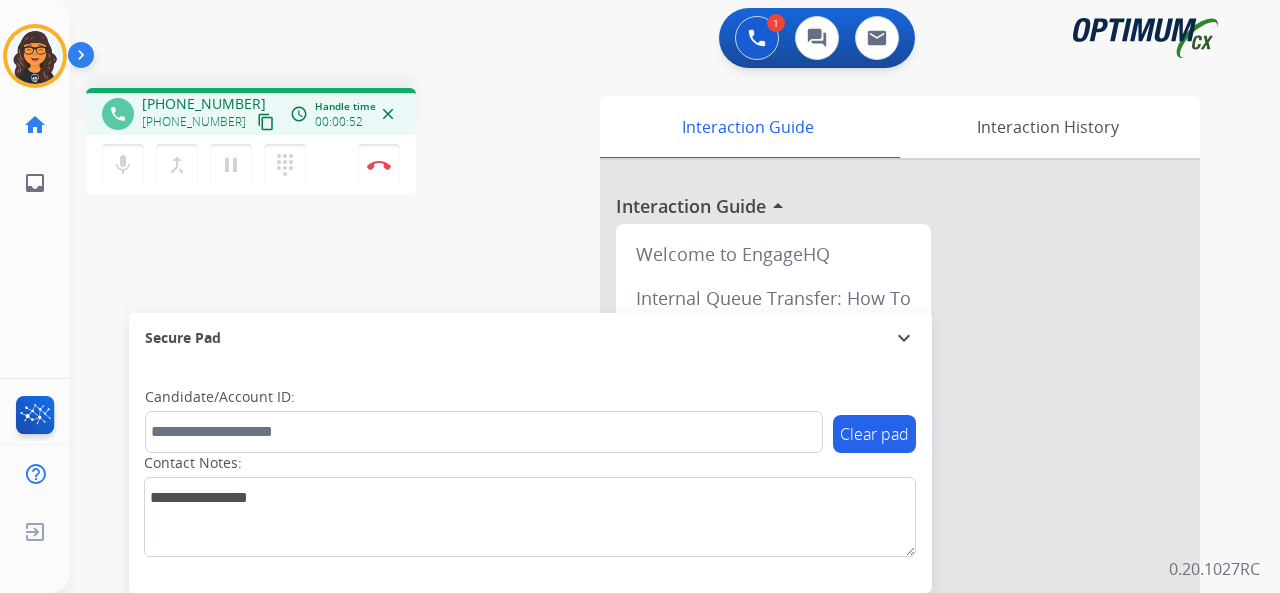 click on "content_copy" at bounding box center (266, 122) 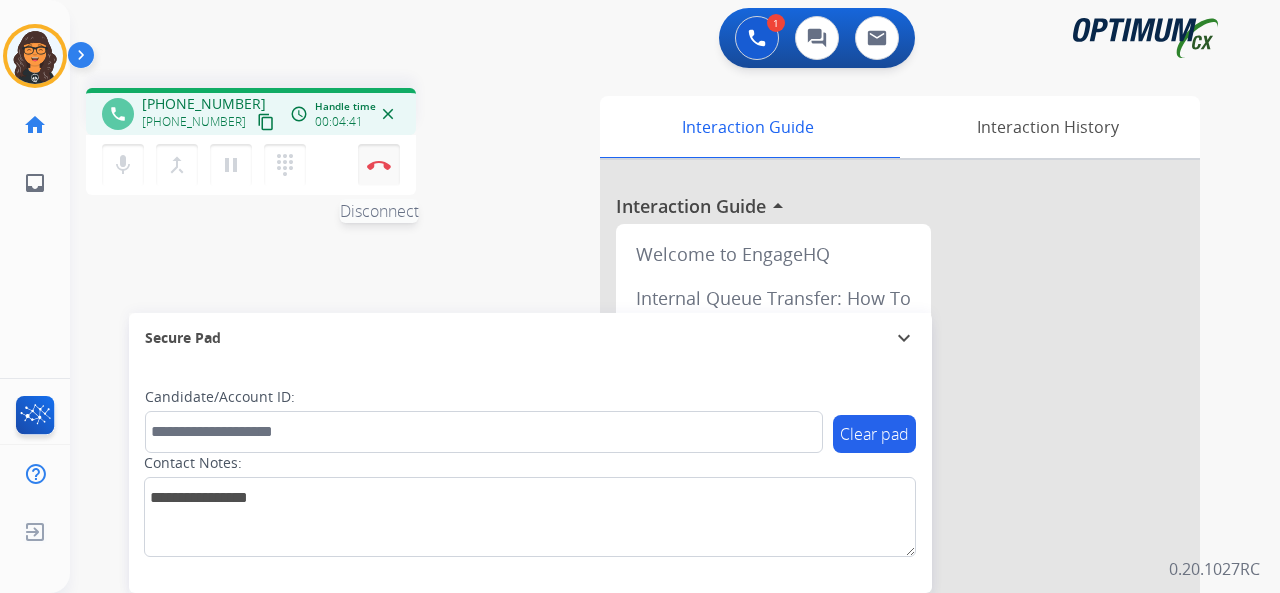 click at bounding box center [379, 165] 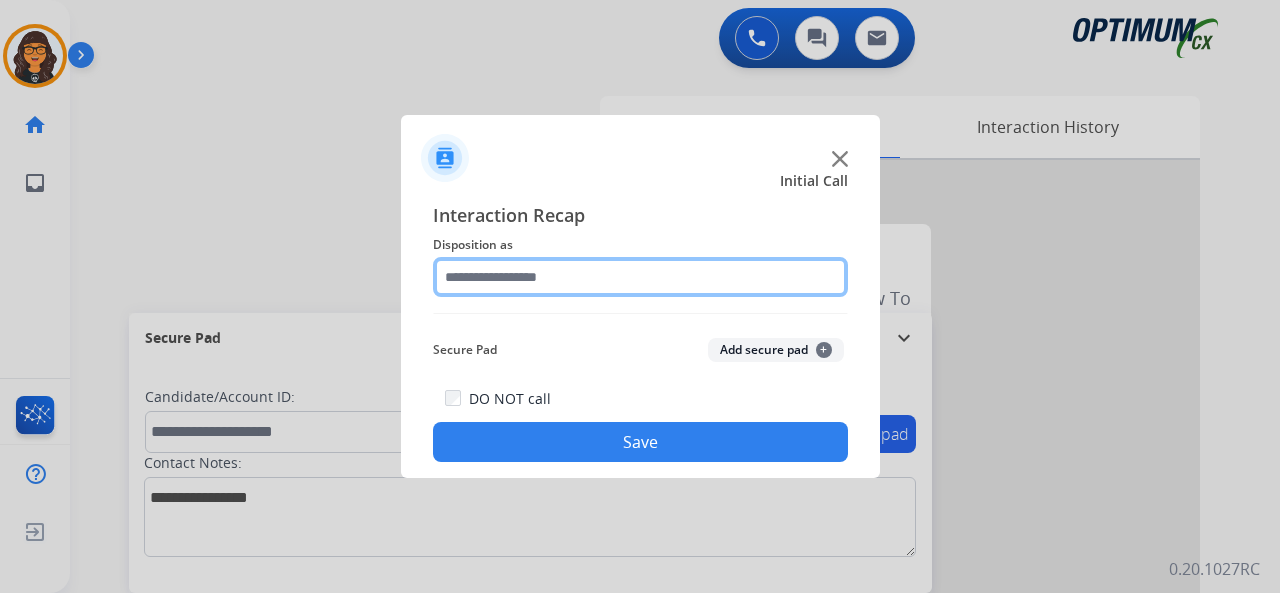 click 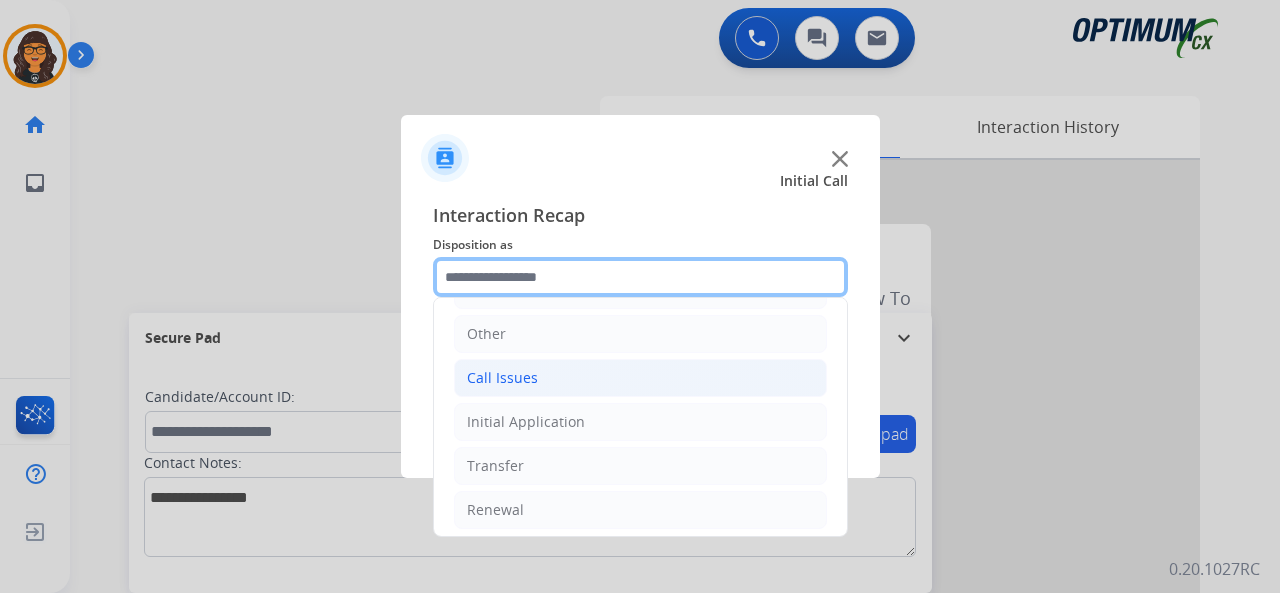 scroll, scrollTop: 130, scrollLeft: 0, axis: vertical 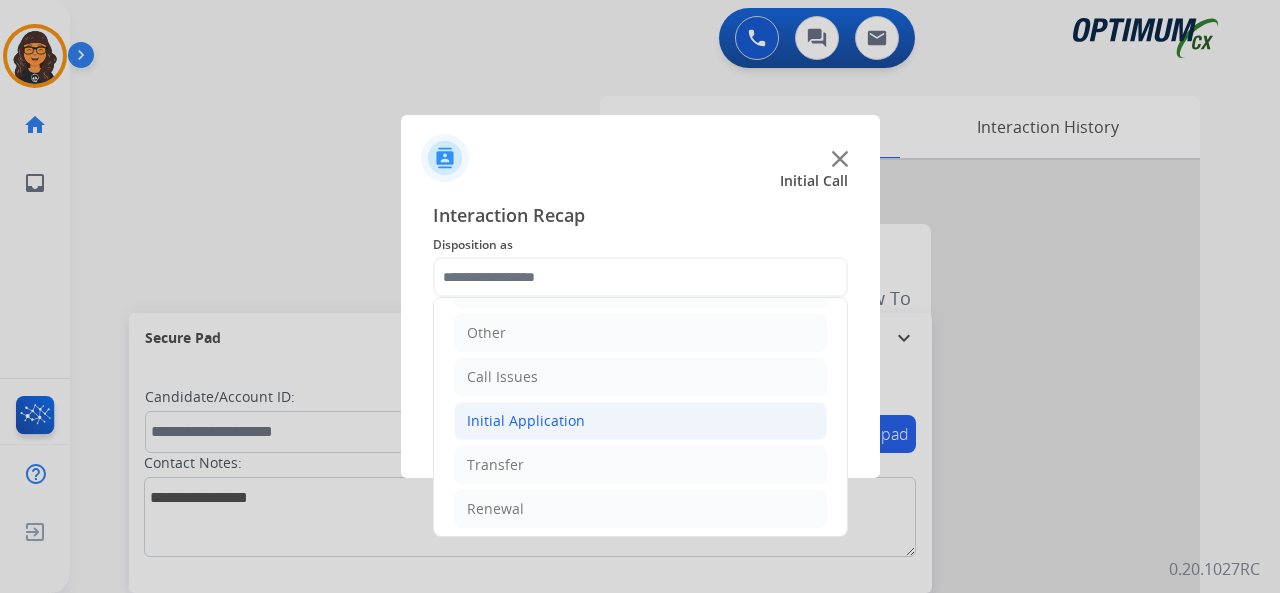 click on "Initial Application" 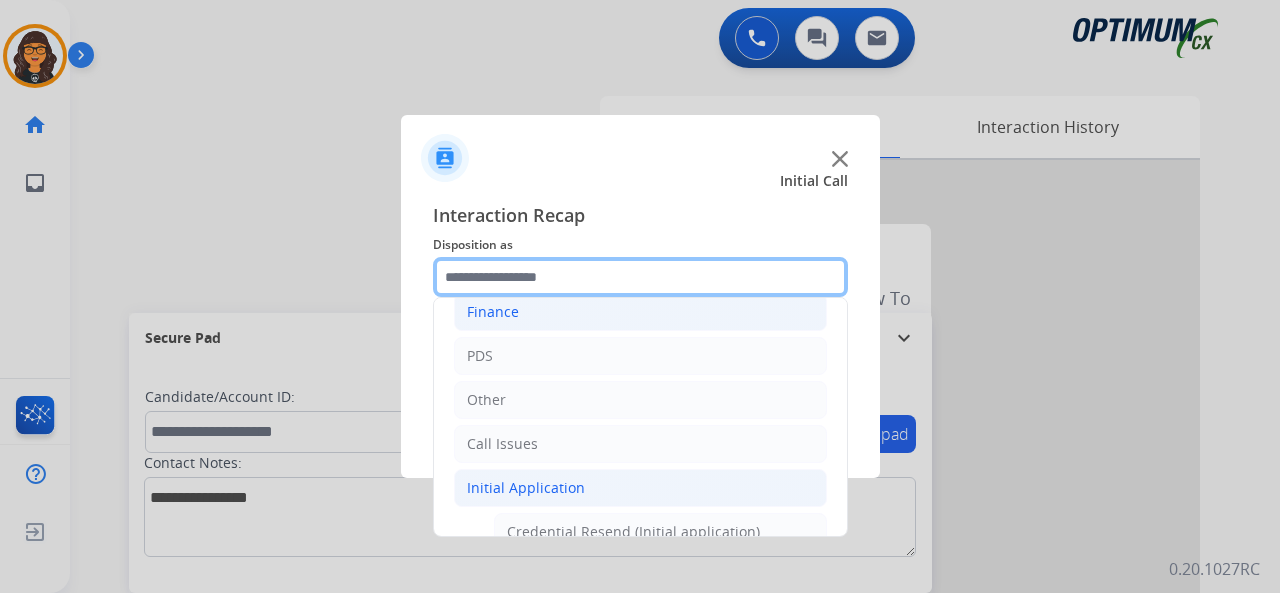 scroll, scrollTop: 0, scrollLeft: 0, axis: both 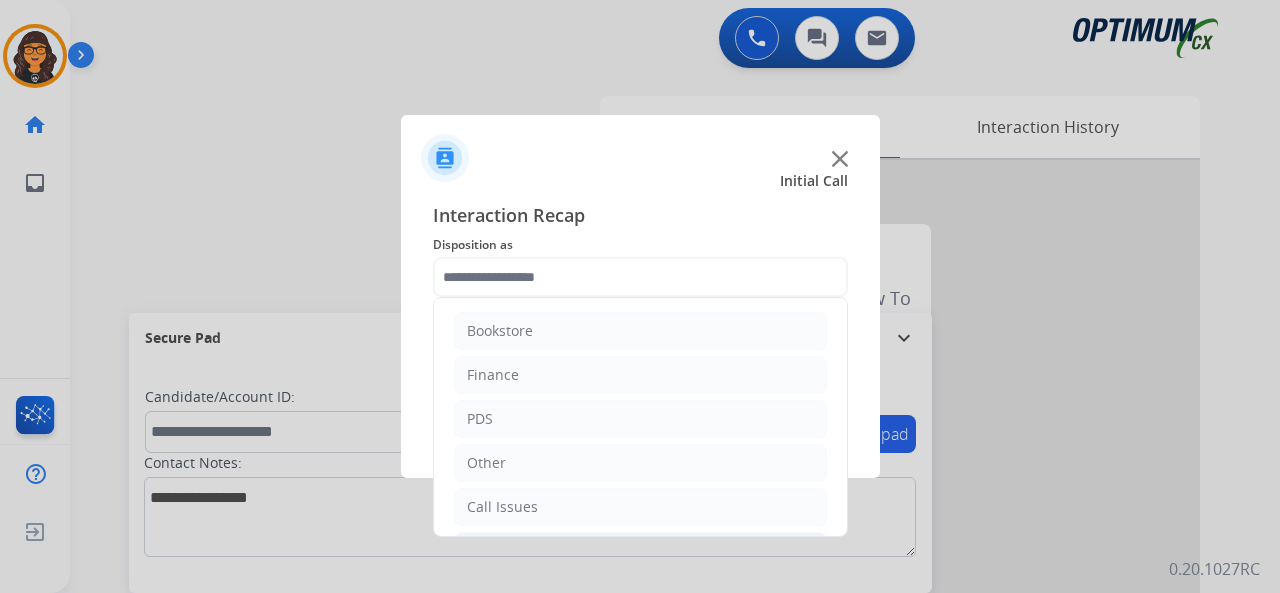 drag, startPoint x: 474, startPoint y: 369, endPoint x: 606, endPoint y: 394, distance: 134.34657 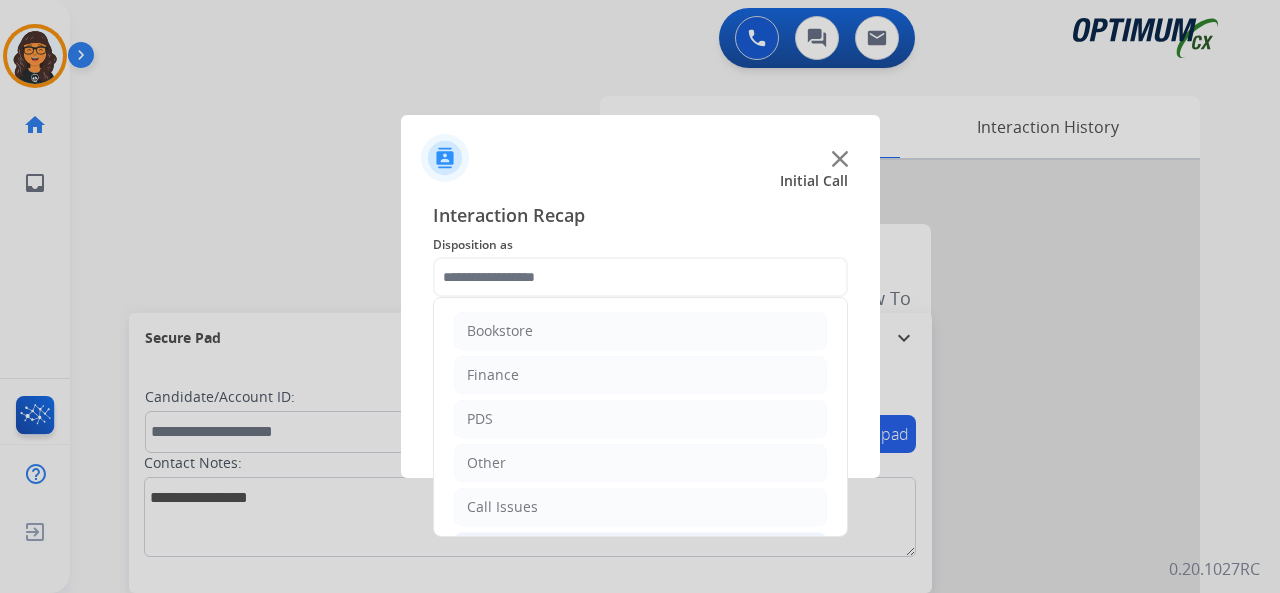 click on "Finance" 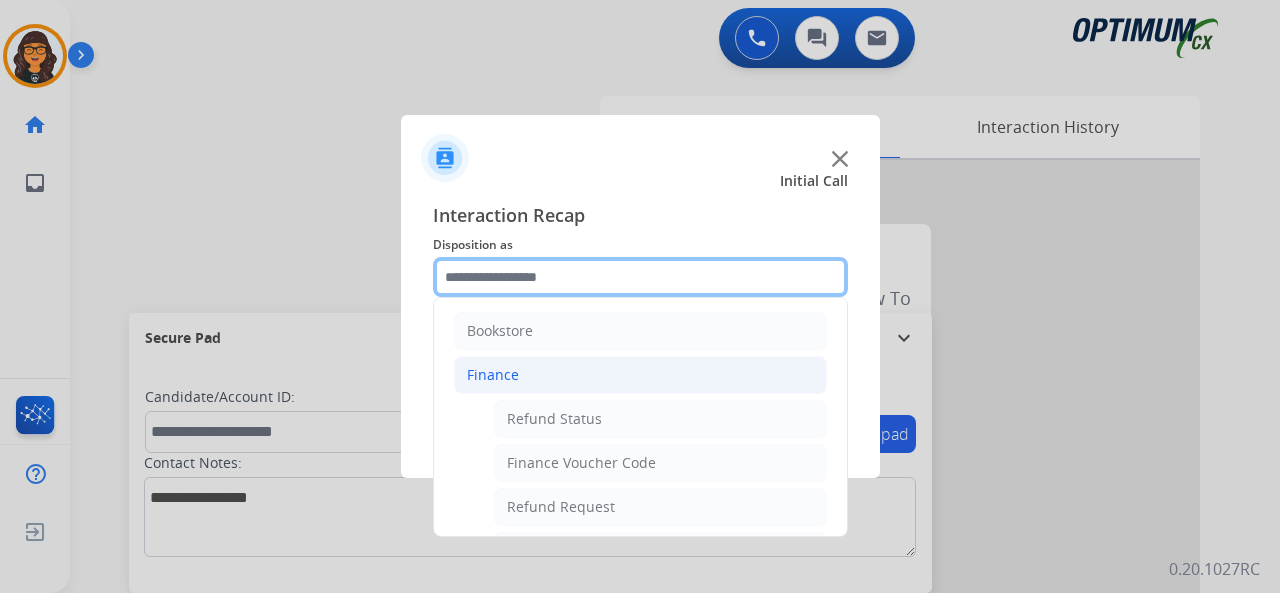 scroll, scrollTop: 100, scrollLeft: 0, axis: vertical 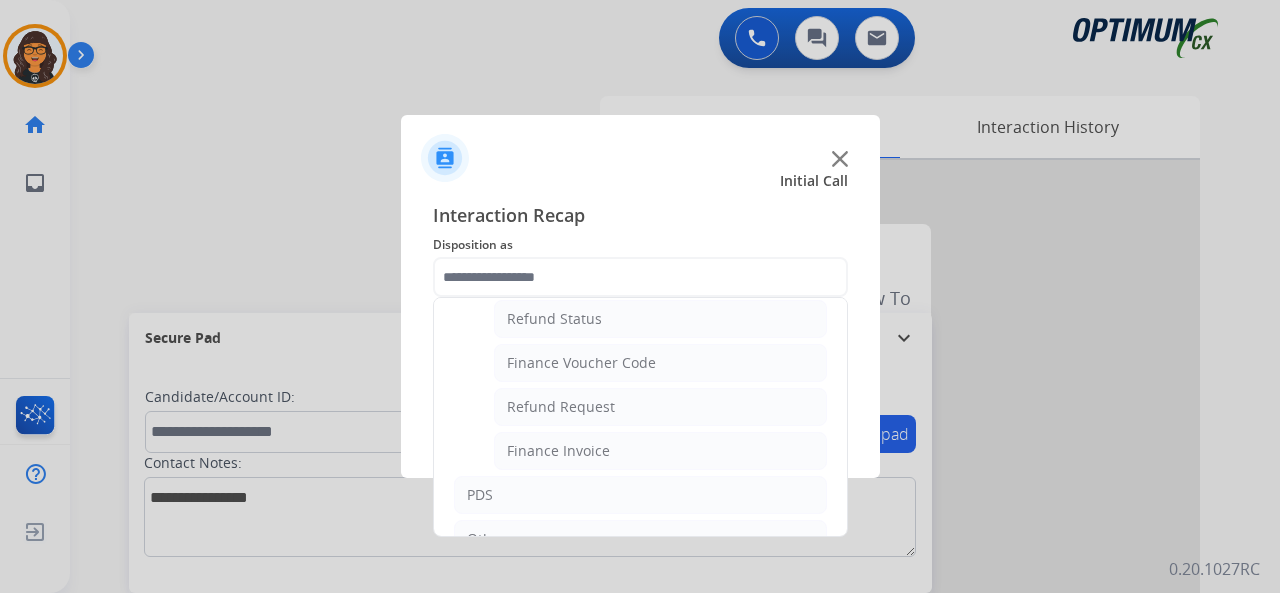 click on "Finance Voucher Code" 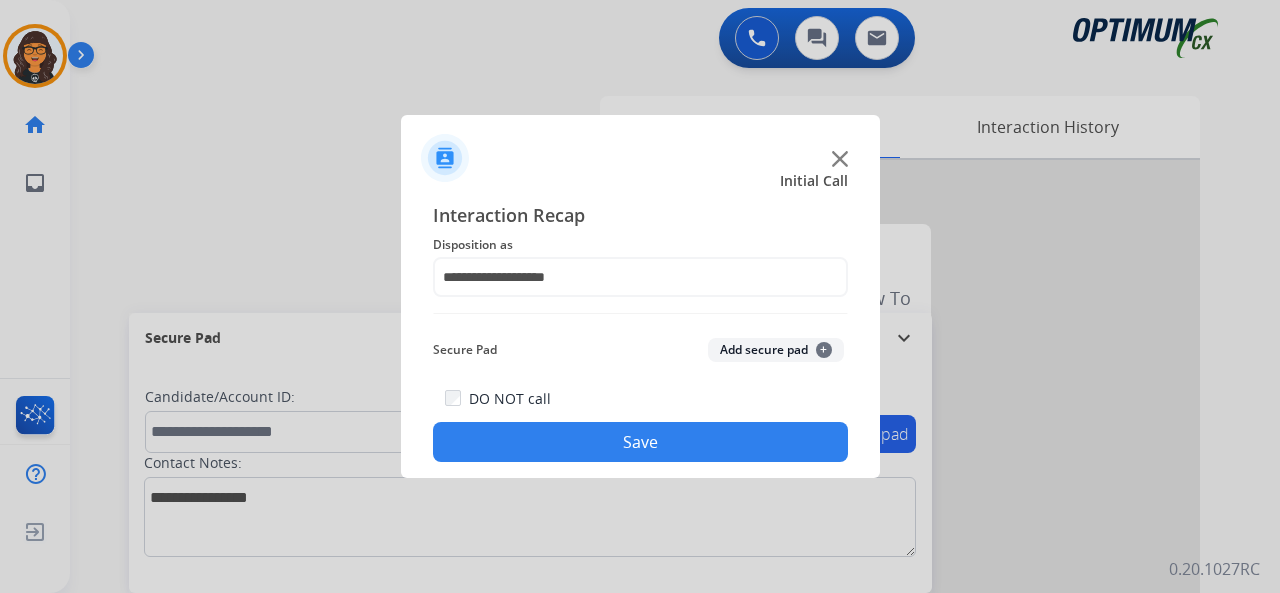 click on "Save" 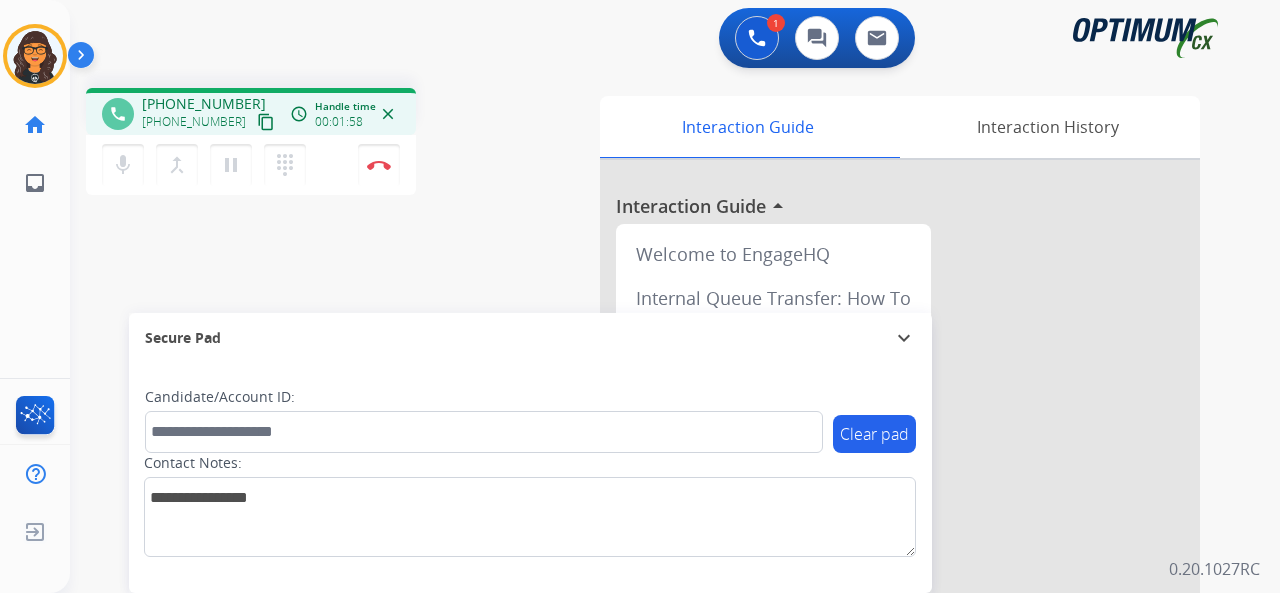 click on "content_copy" at bounding box center [266, 122] 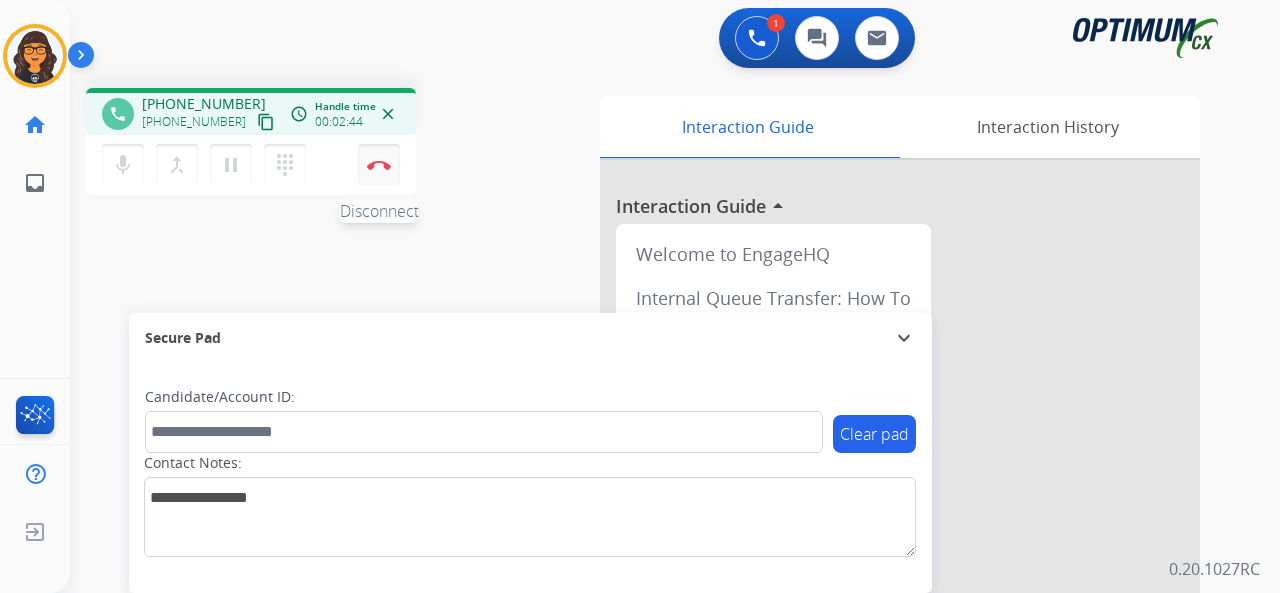 click at bounding box center [379, 165] 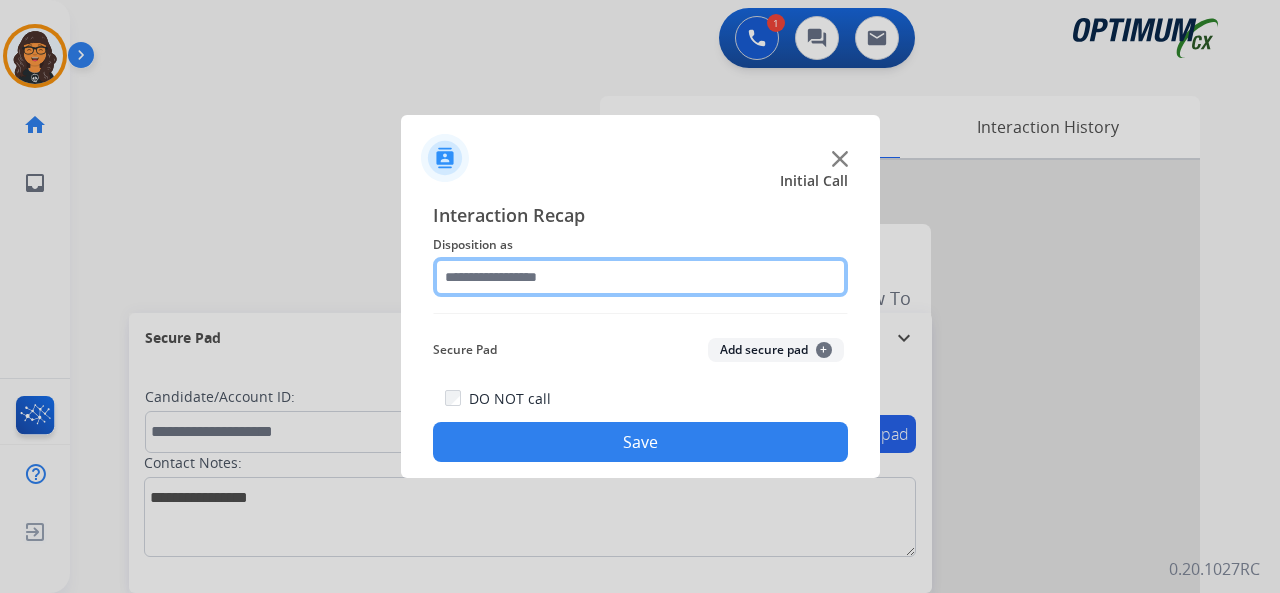 click 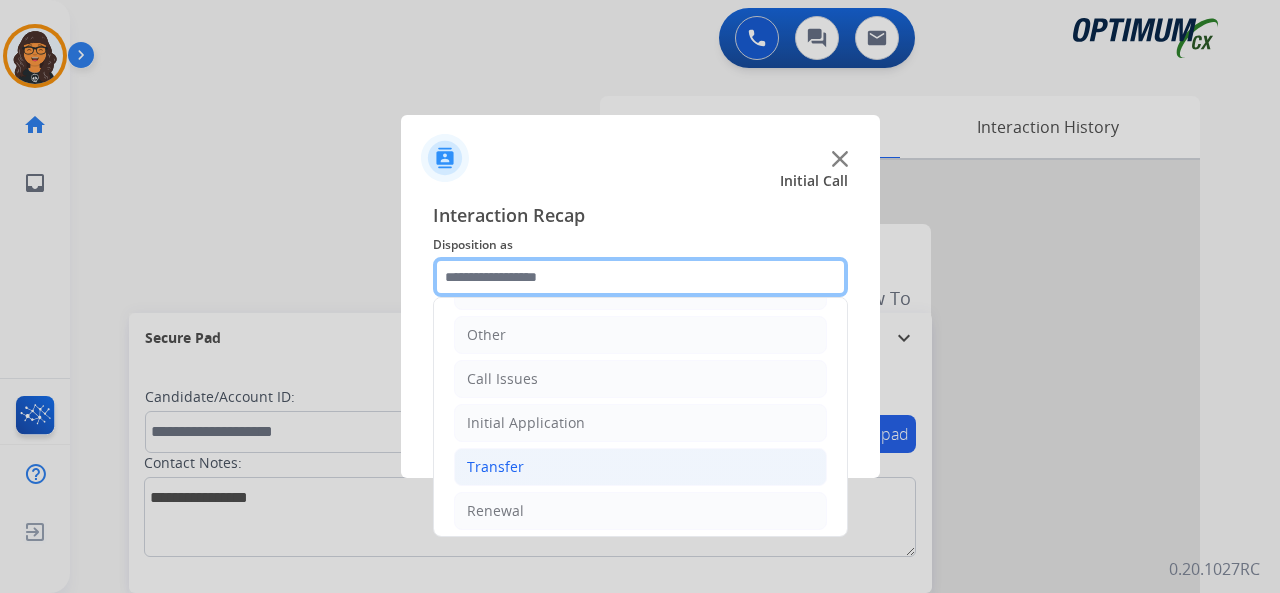 scroll, scrollTop: 130, scrollLeft: 0, axis: vertical 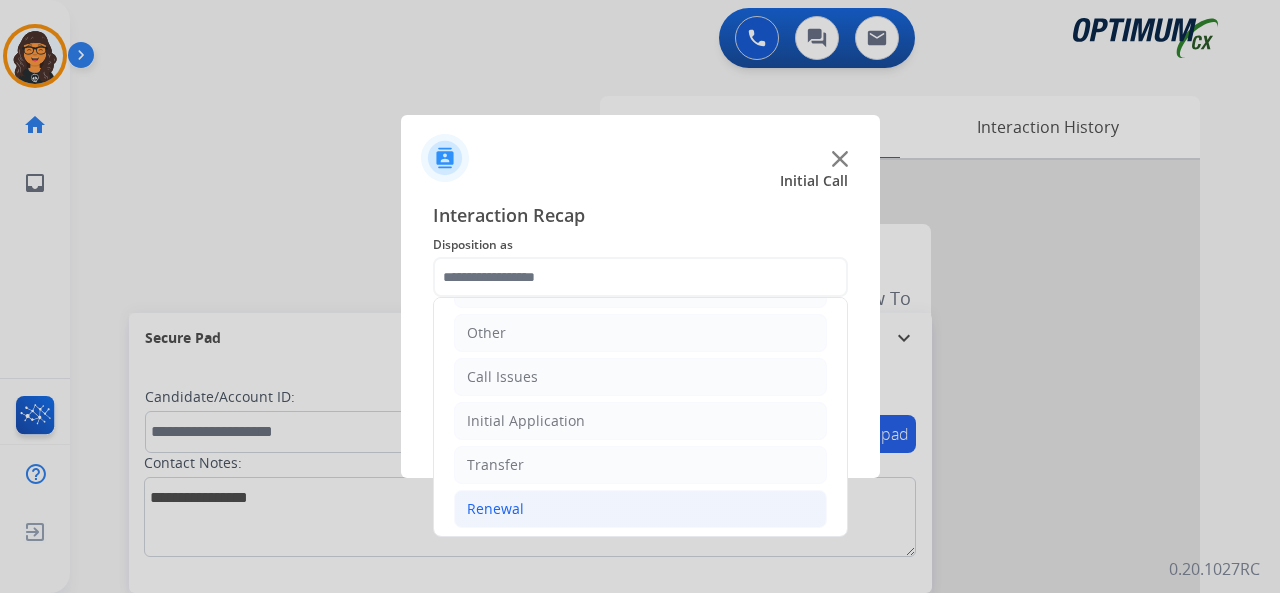 click on "Renewal" 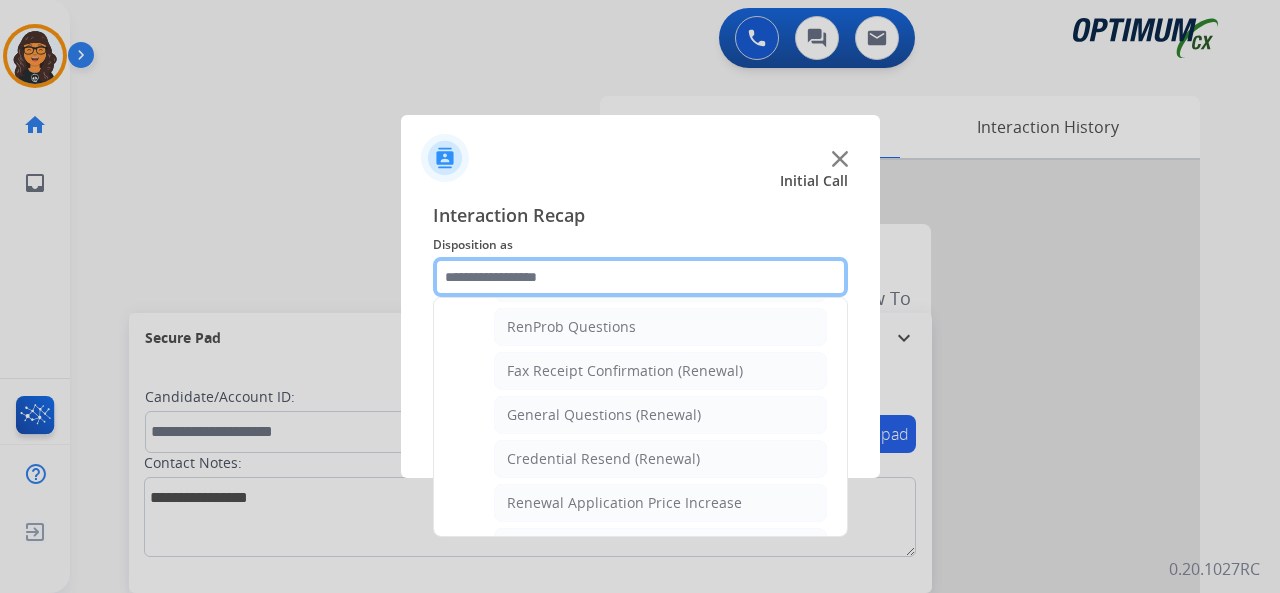 scroll, scrollTop: 530, scrollLeft: 0, axis: vertical 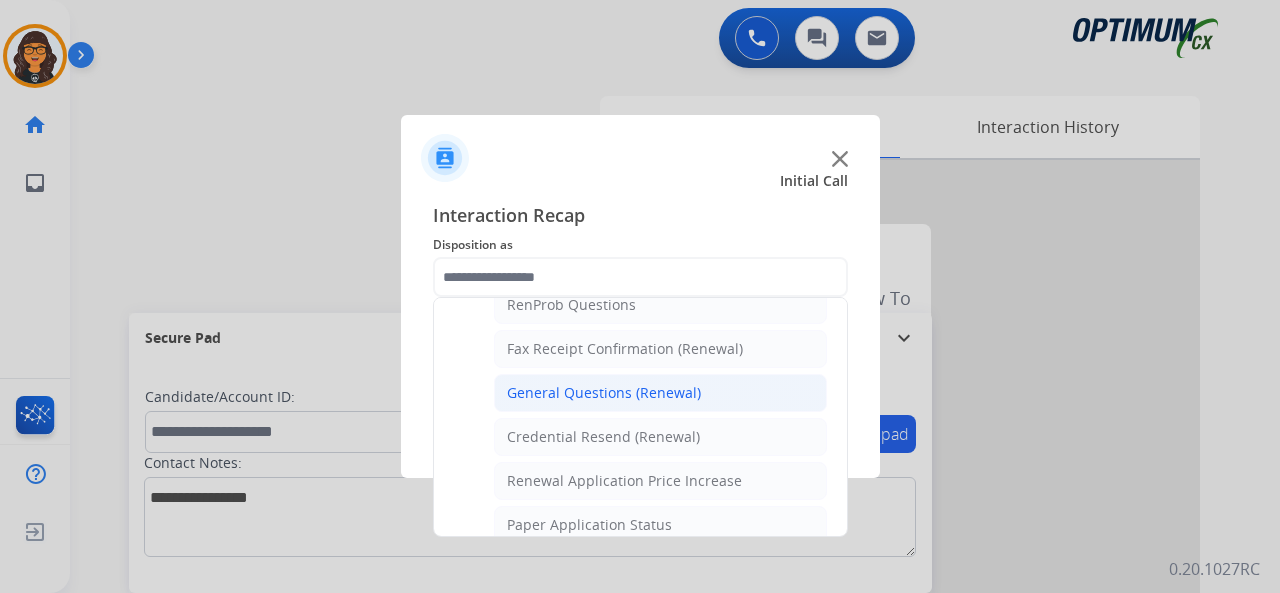 click on "General Questions (Renewal)" 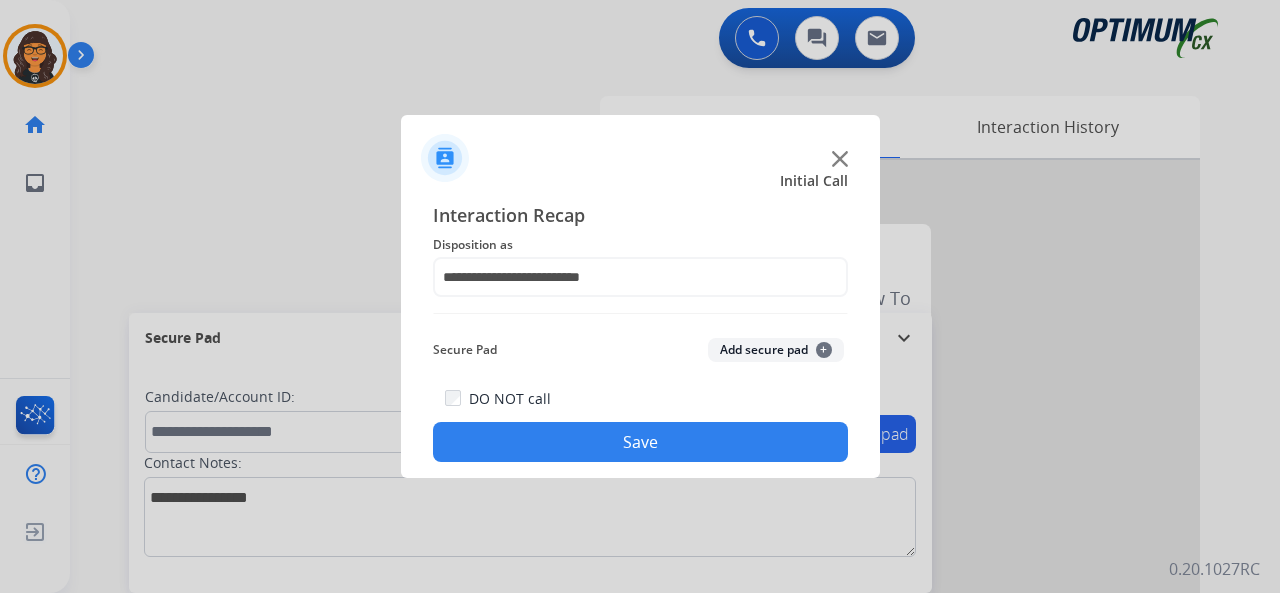 drag, startPoint x: 607, startPoint y: 435, endPoint x: 292, endPoint y: 151, distance: 424.1238 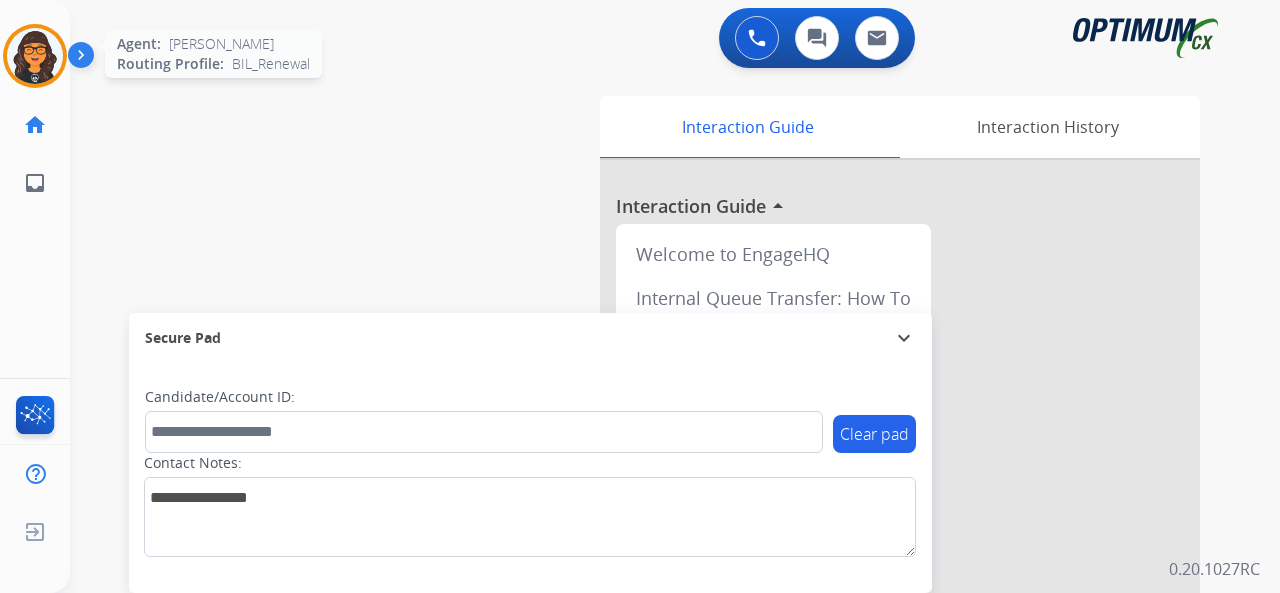 drag, startPoint x: 26, startPoint y: 63, endPoint x: 62, endPoint y: 69, distance: 36.496574 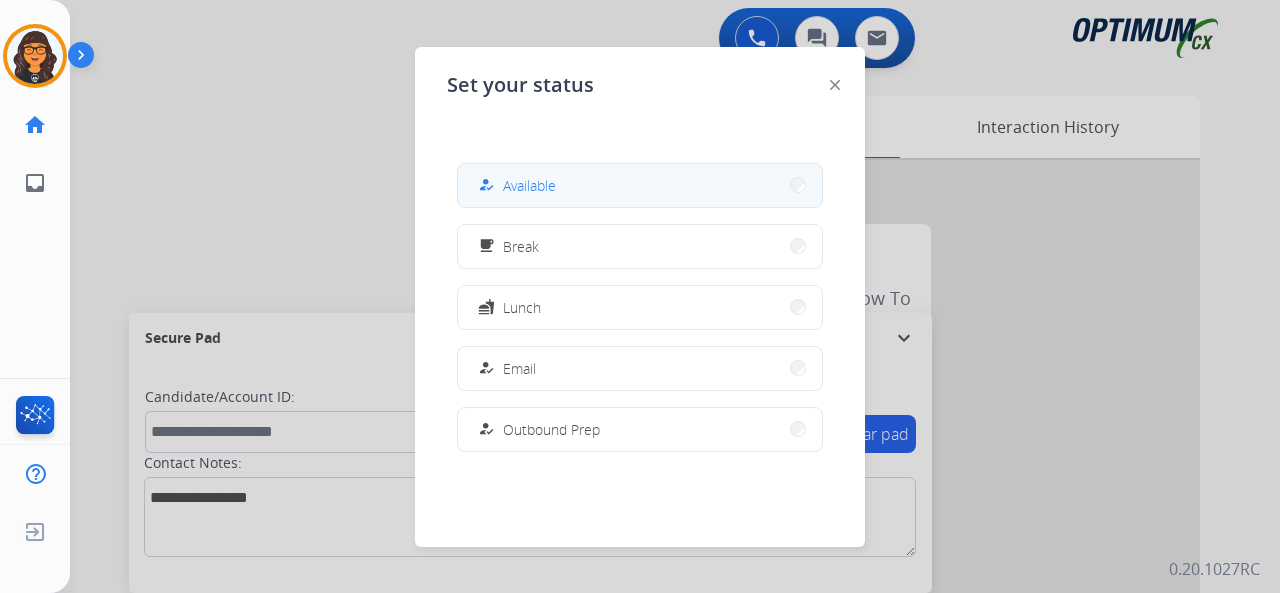 click on "how_to_reg Available" at bounding box center (640, 185) 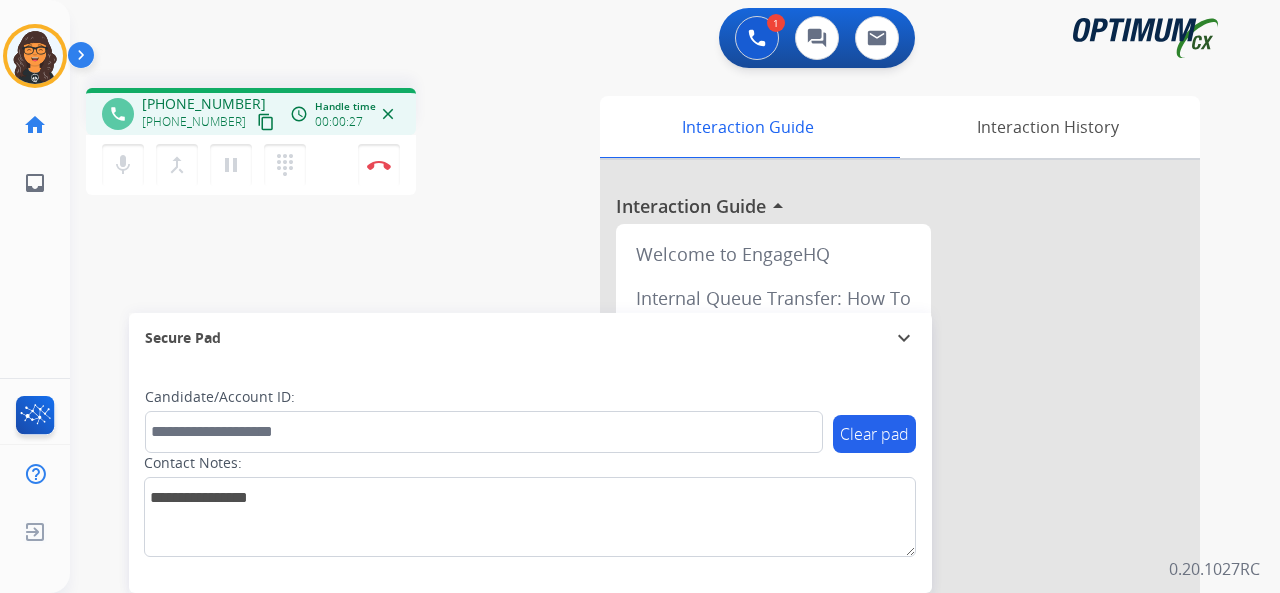 drag, startPoint x: 246, startPoint y: 127, endPoint x: 246, endPoint y: 105, distance: 22 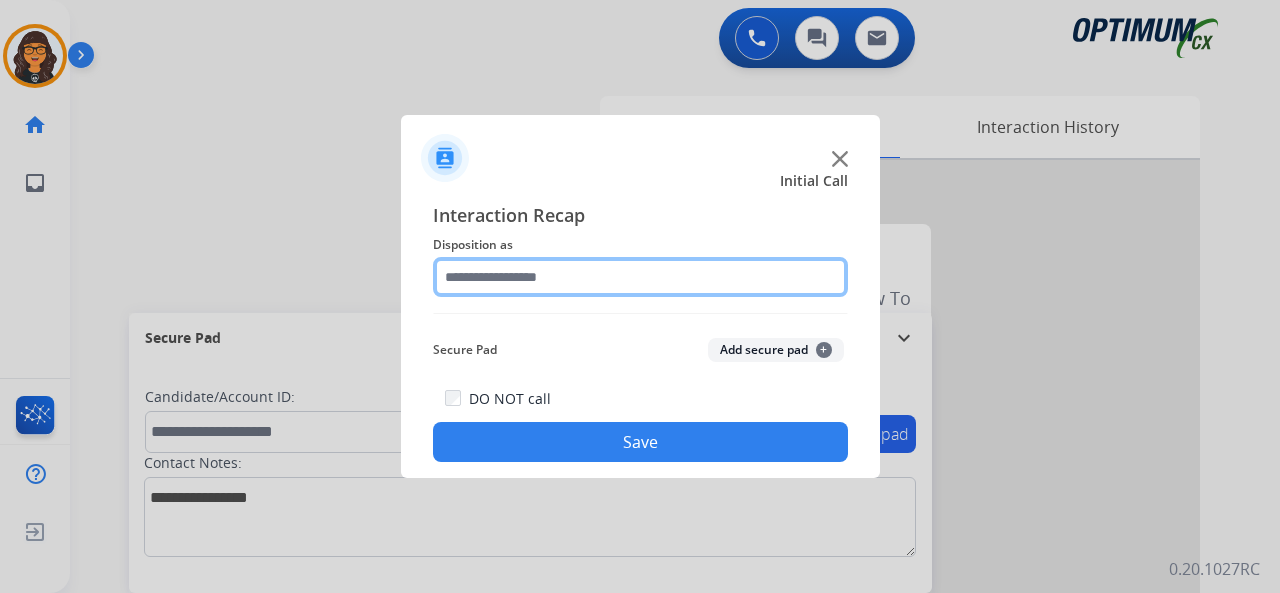 drag, startPoint x: 498, startPoint y: 287, endPoint x: 508, endPoint y: 293, distance: 11.661903 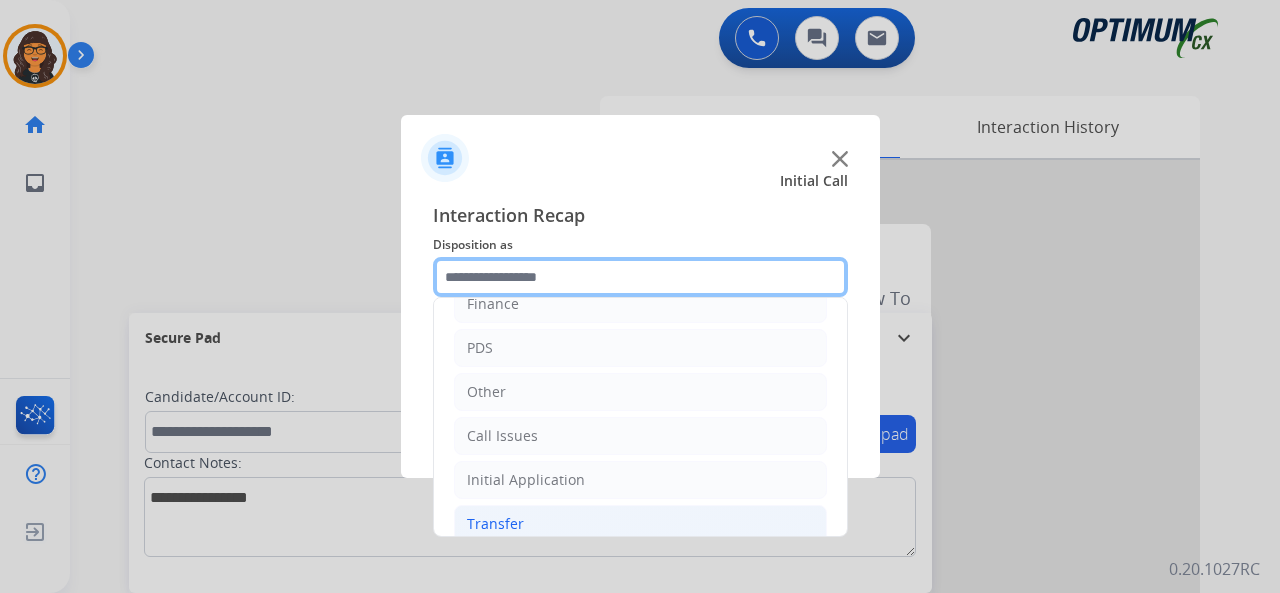 scroll, scrollTop: 130, scrollLeft: 0, axis: vertical 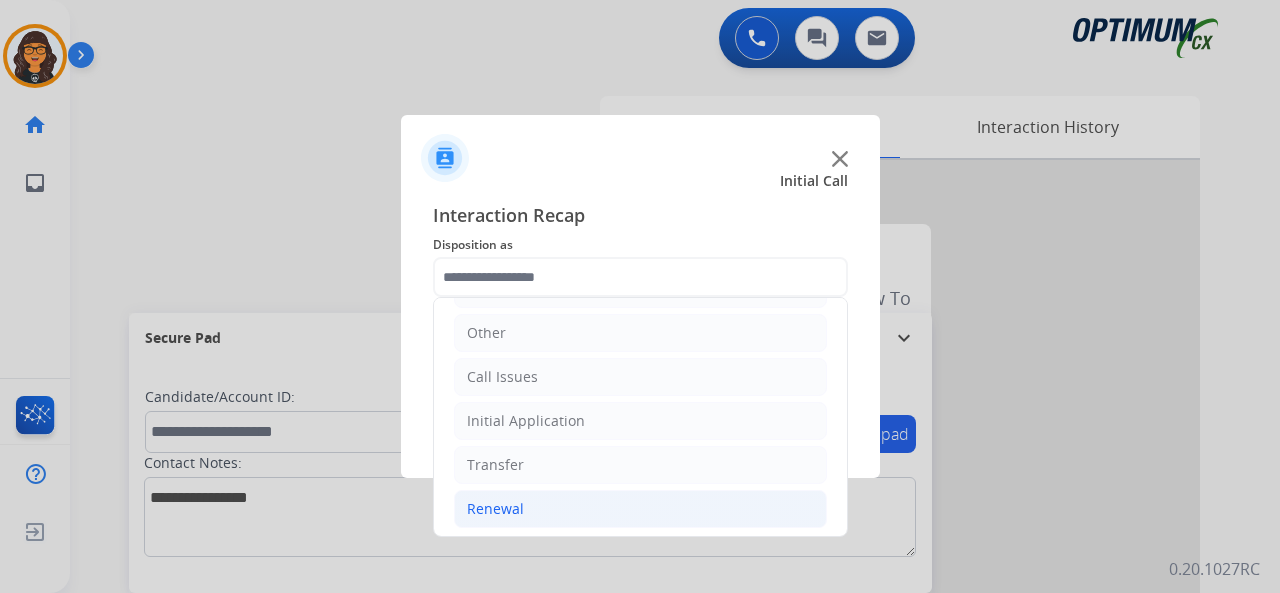 click on "Renewal" 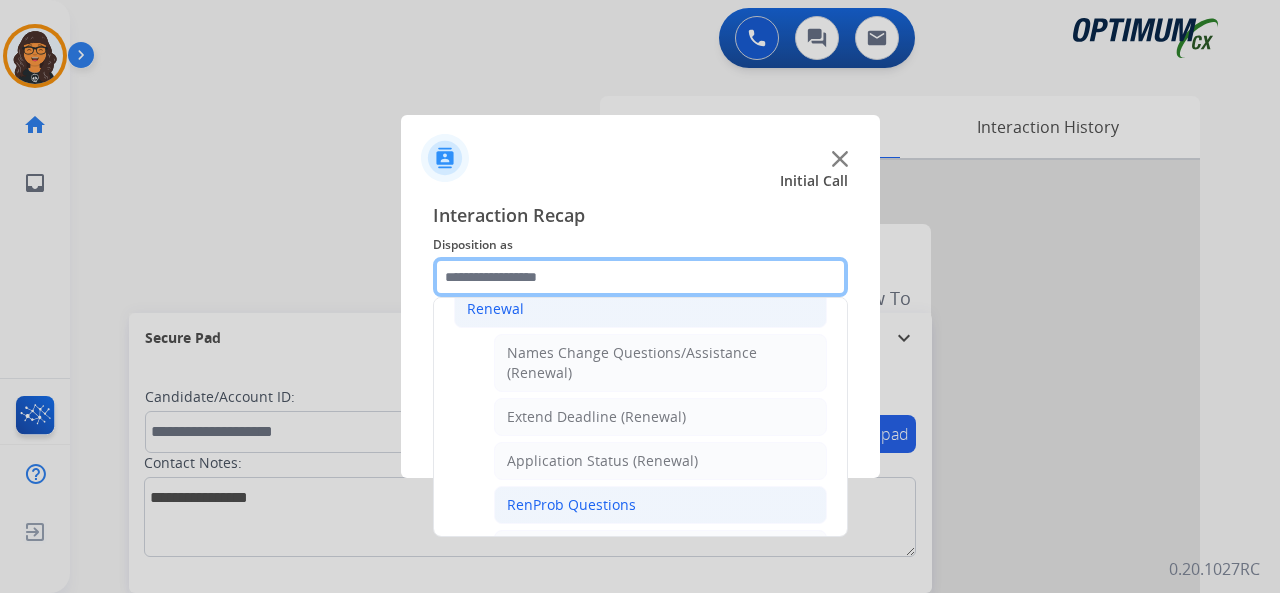 scroll, scrollTop: 430, scrollLeft: 0, axis: vertical 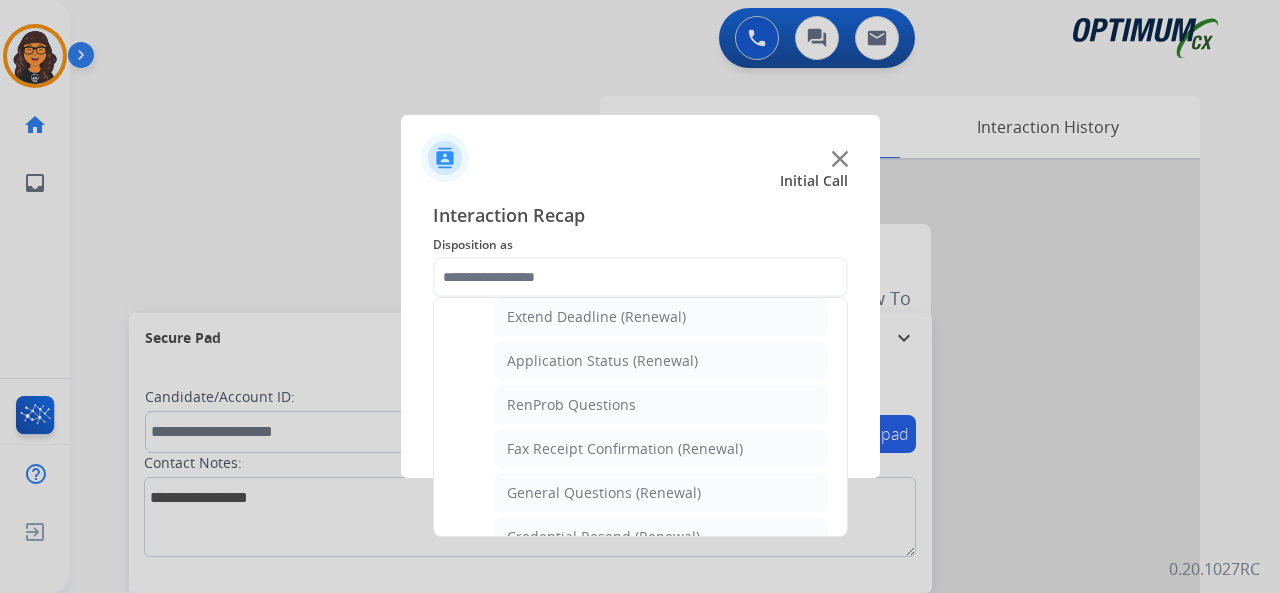 click on "General Questions (Renewal)" 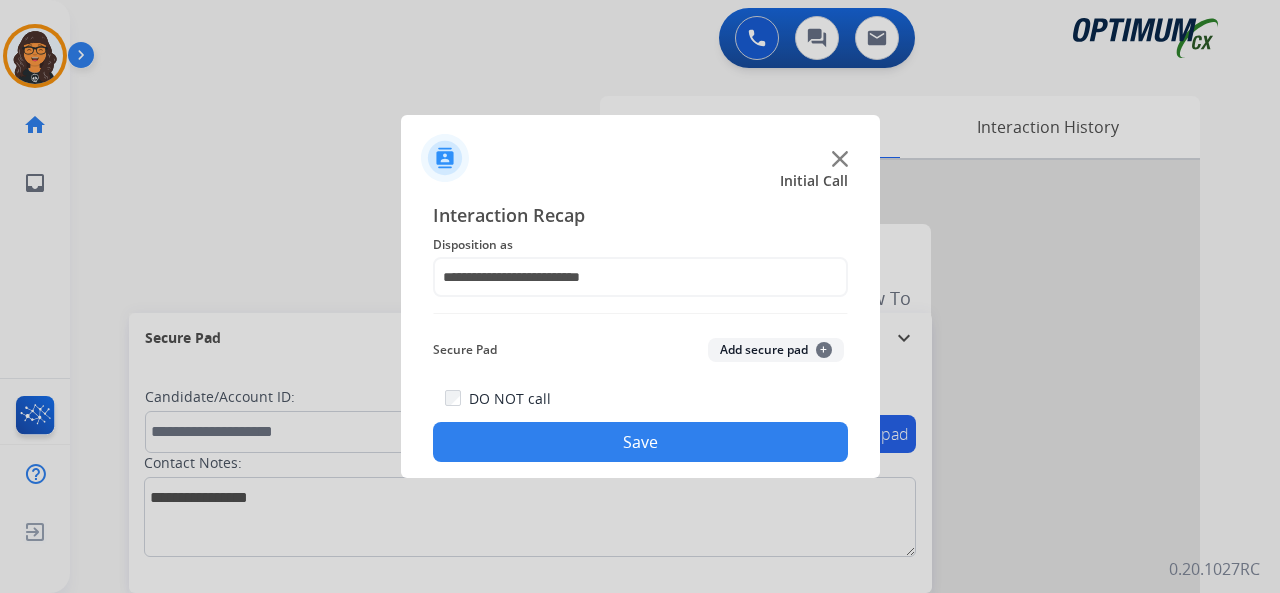 click on "DO NOT call  Save" 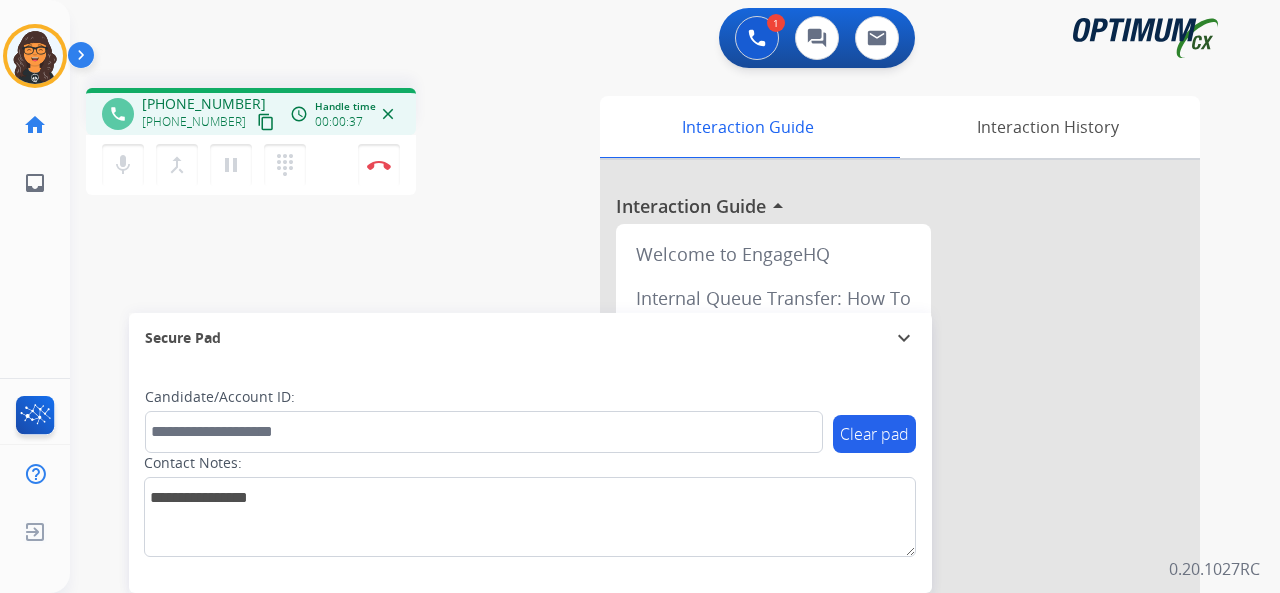 click on "content_copy" at bounding box center [266, 122] 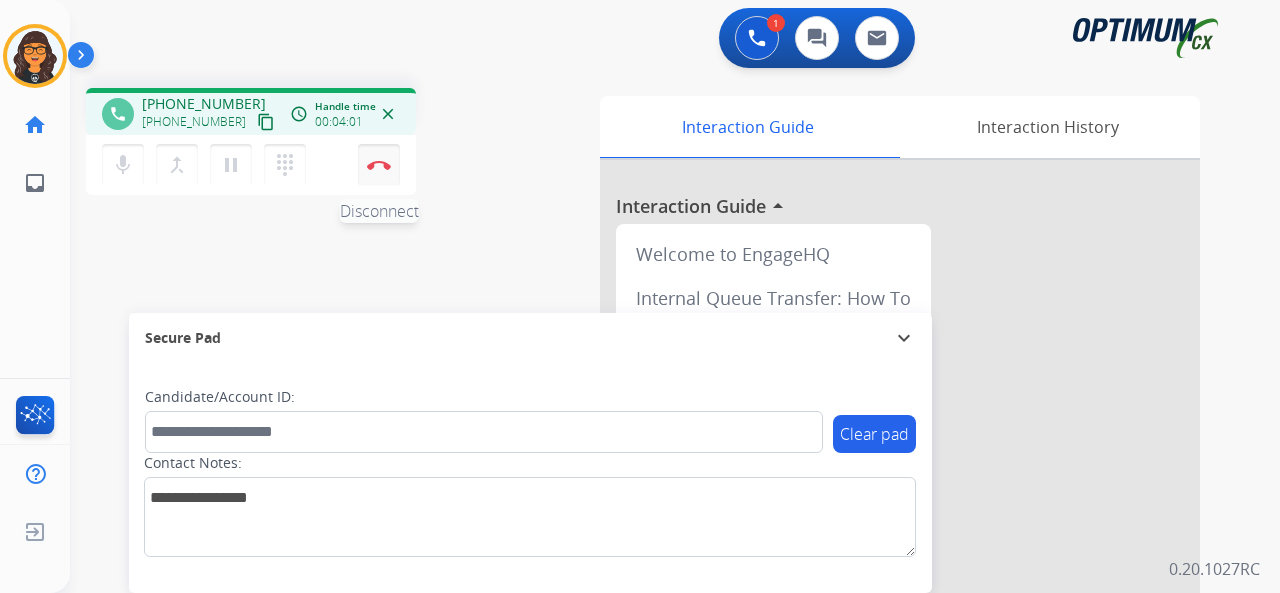 click at bounding box center [379, 165] 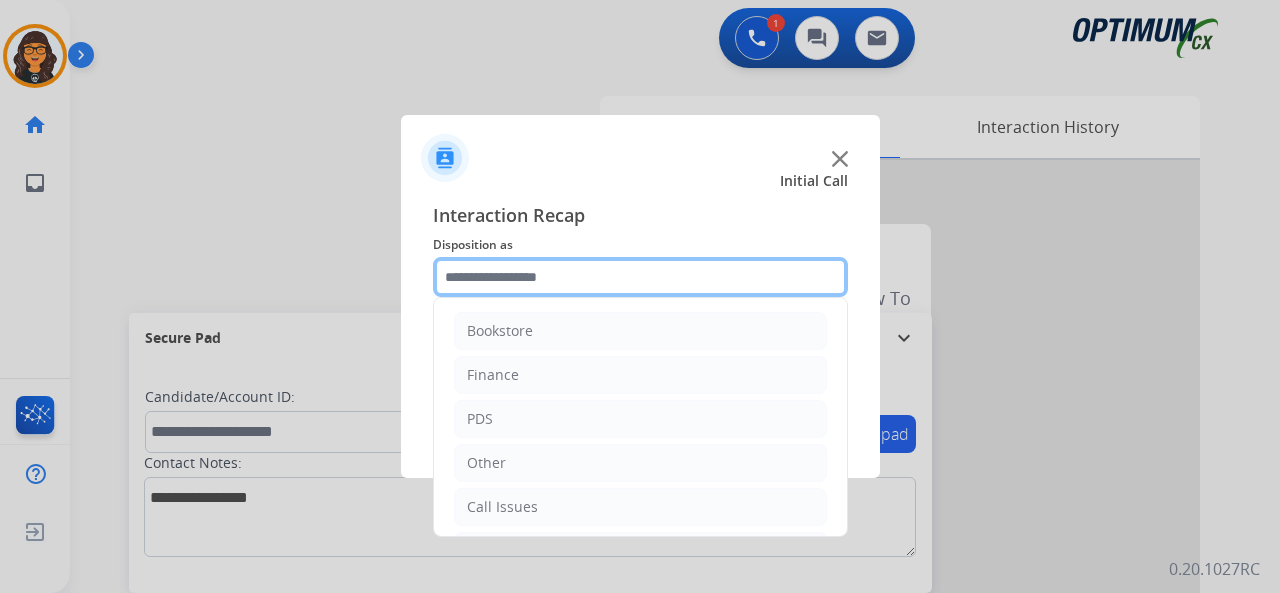 click 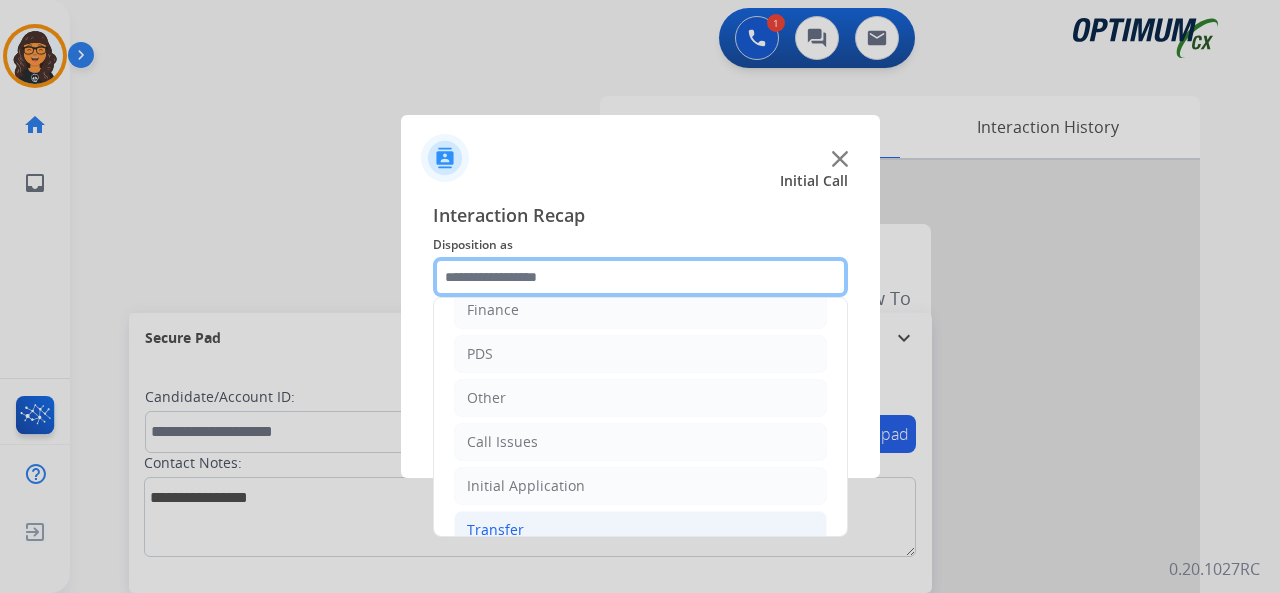 scroll, scrollTop: 130, scrollLeft: 0, axis: vertical 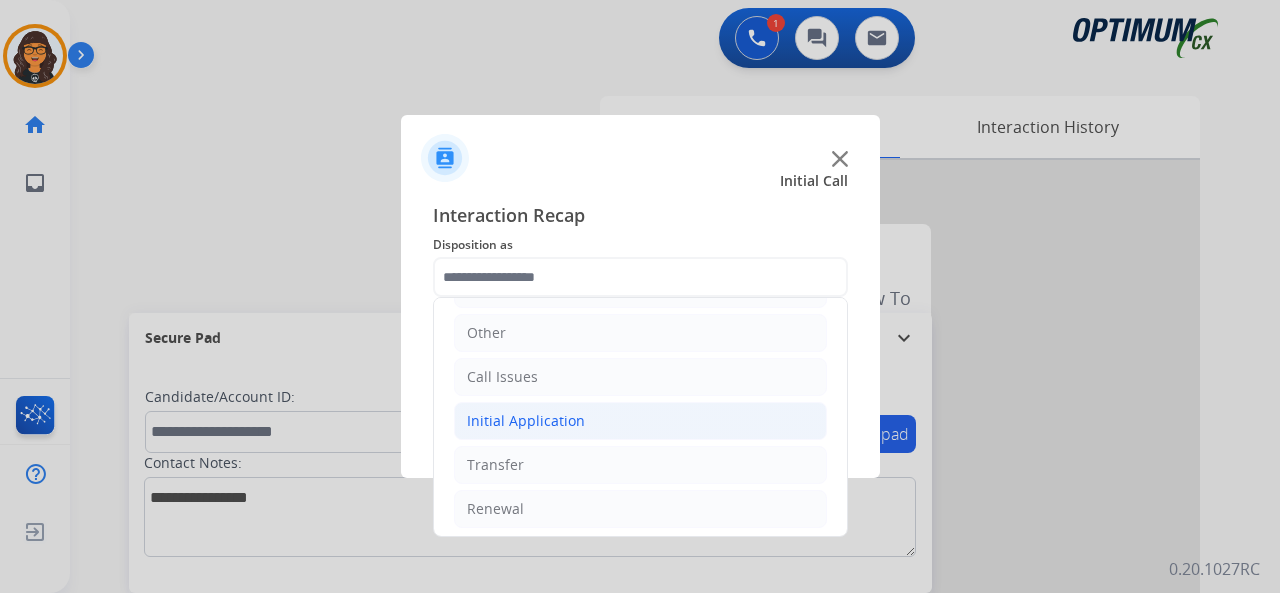 click on "Initial Application" 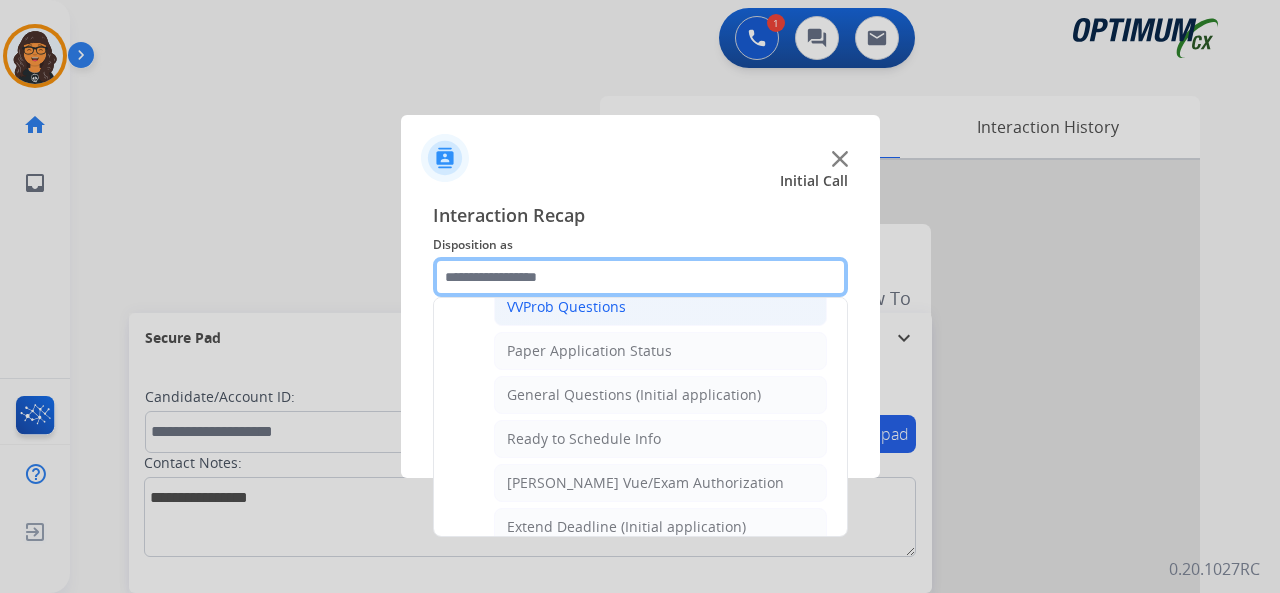 scroll, scrollTop: 1130, scrollLeft: 0, axis: vertical 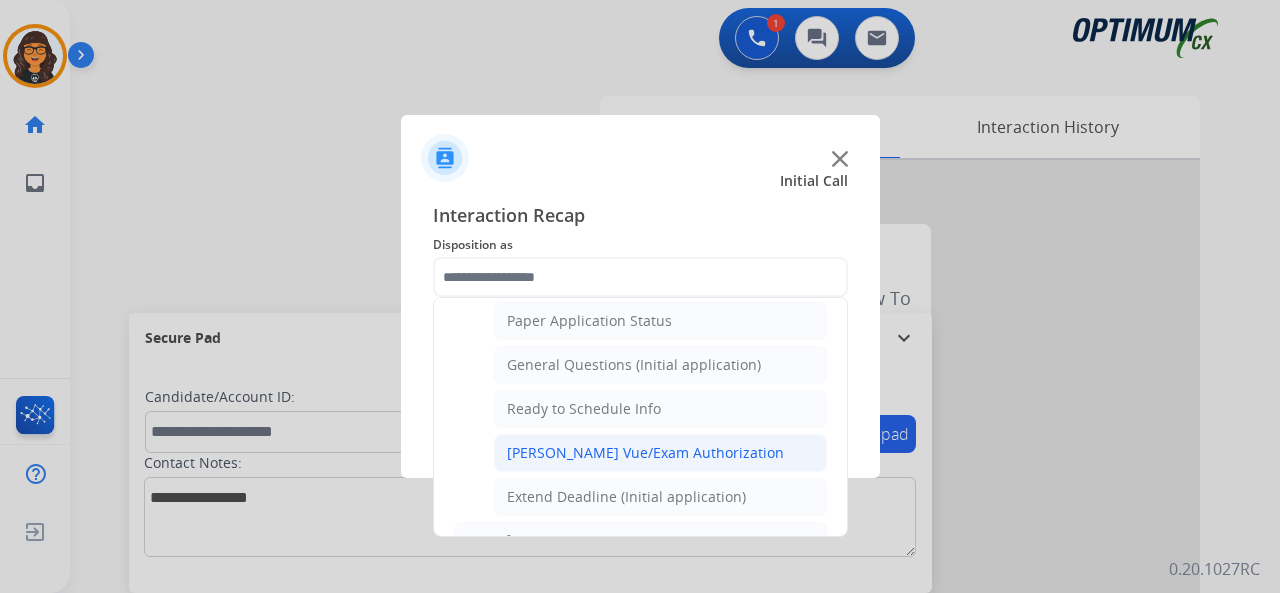 click on "Pearson Vue/Exam Authorization" 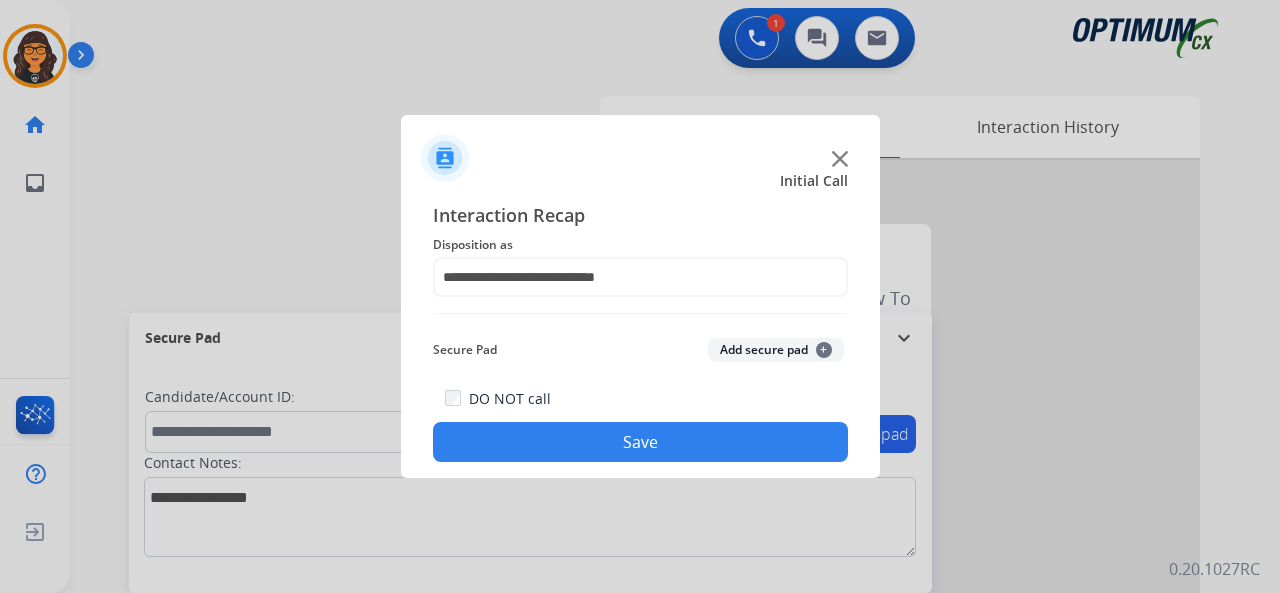 drag, startPoint x: 592, startPoint y: 440, endPoint x: 532, endPoint y: 381, distance: 84.14868 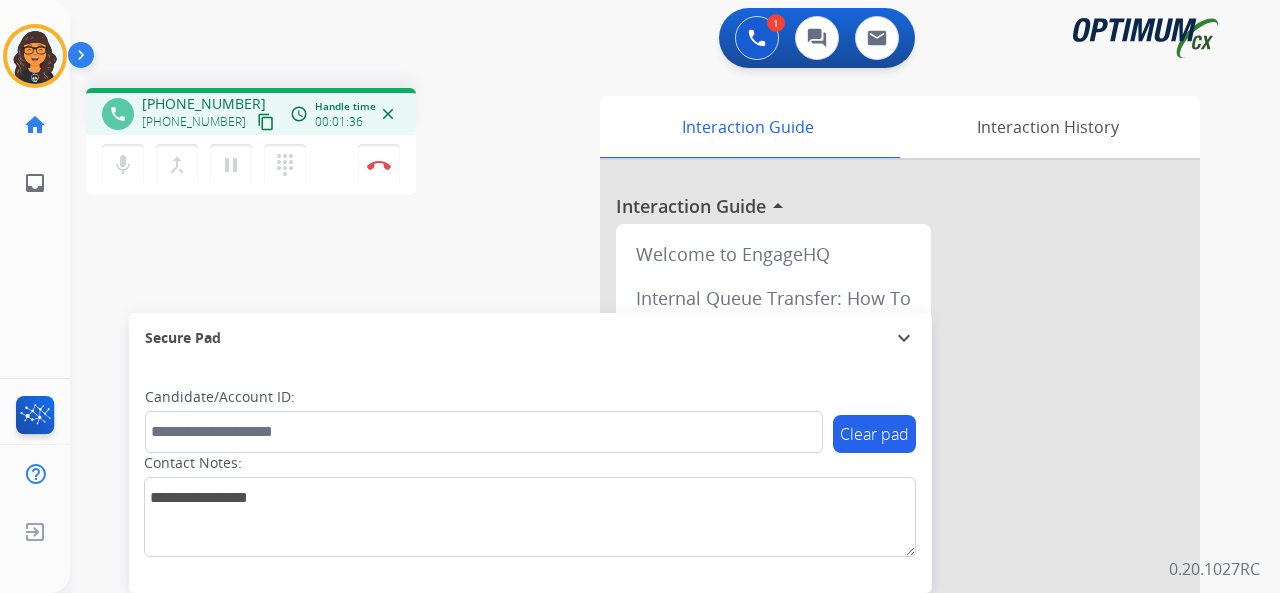 click on "content_copy" at bounding box center [266, 122] 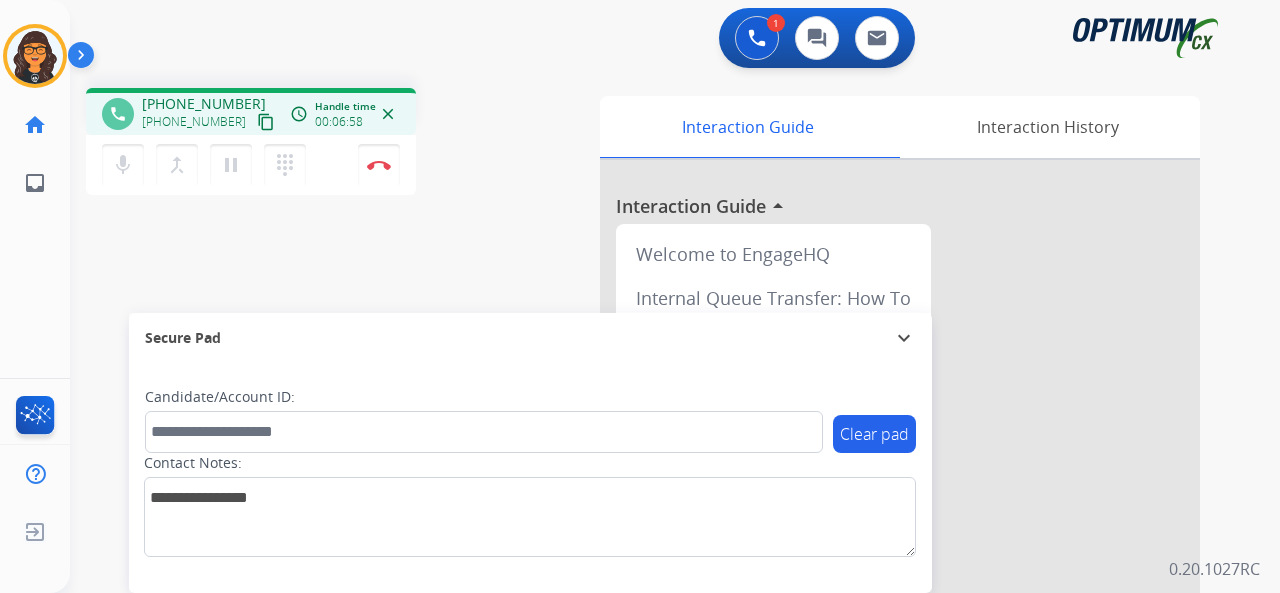 click on "content_copy" at bounding box center (266, 122) 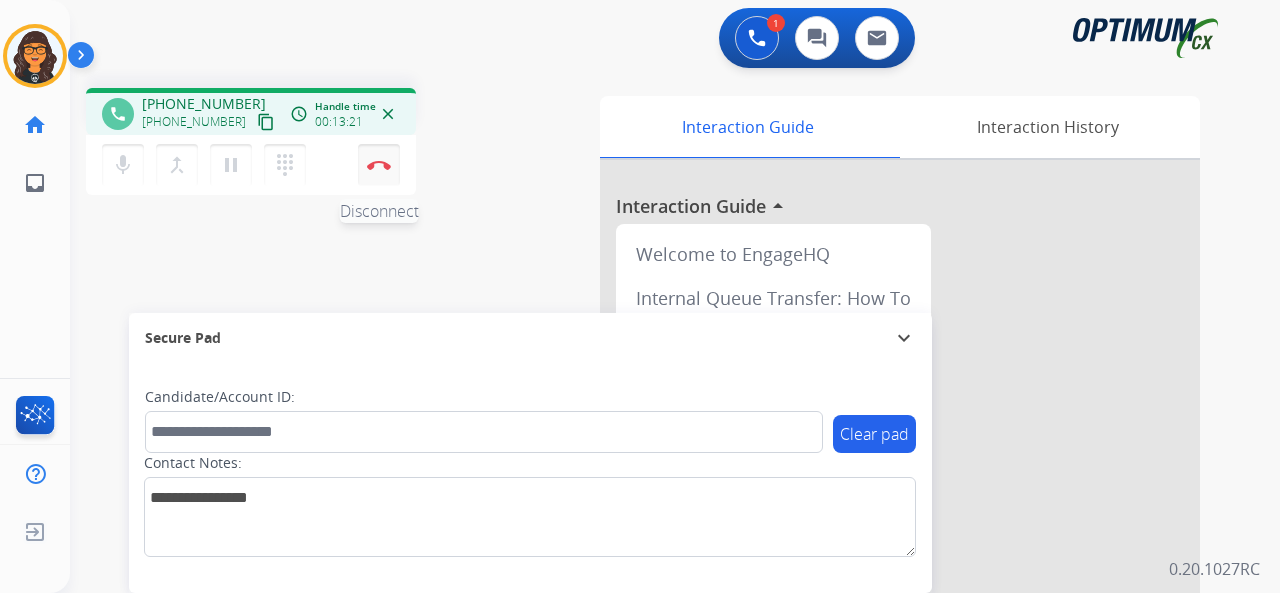 click at bounding box center (379, 165) 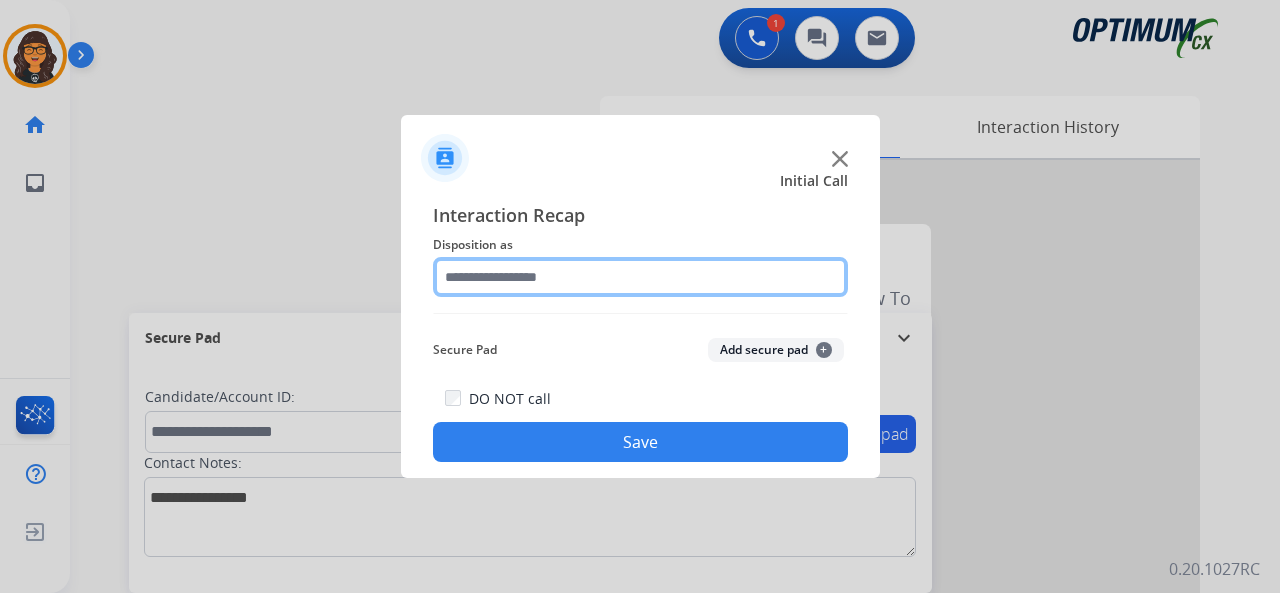 click 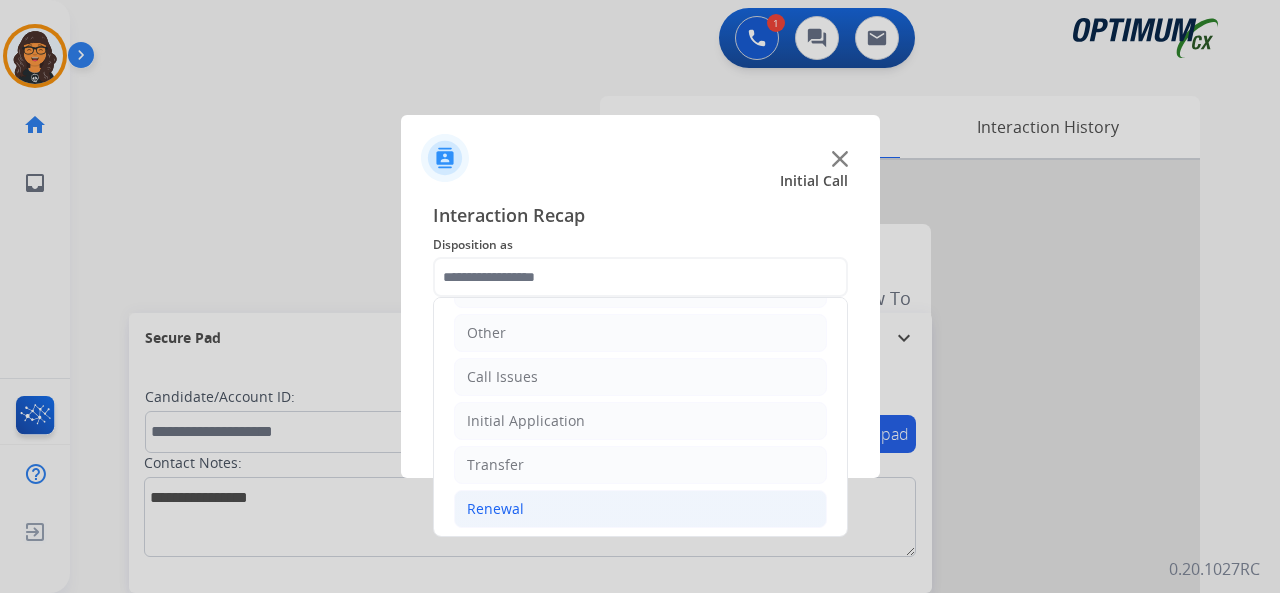 click on "Renewal" 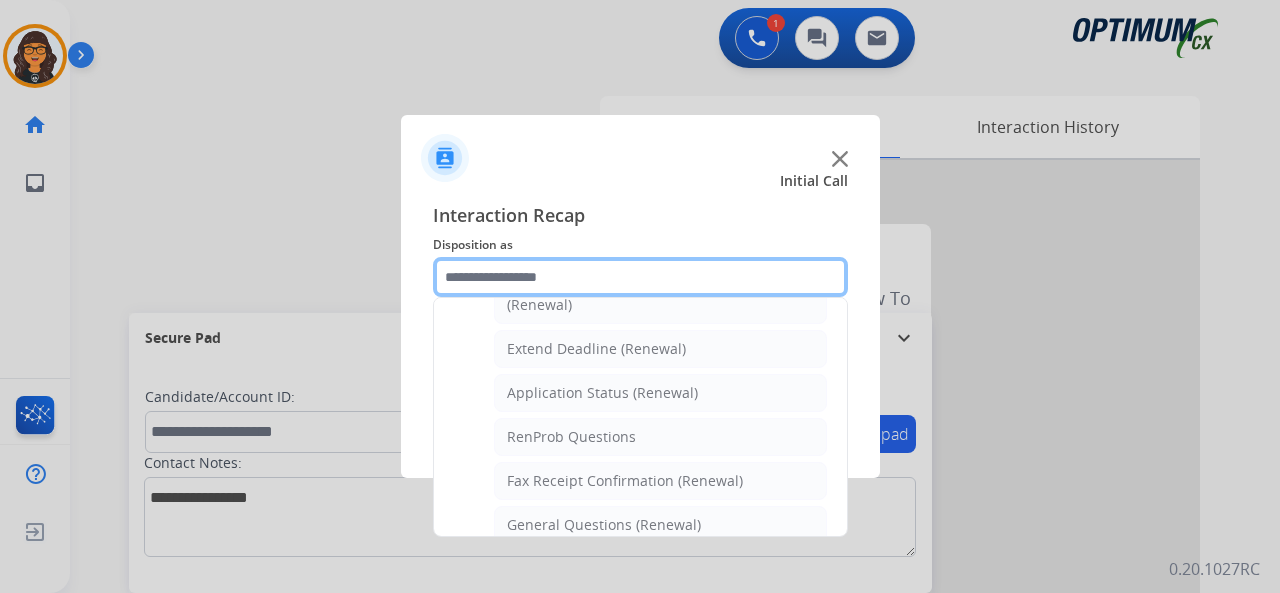 scroll, scrollTop: 530, scrollLeft: 0, axis: vertical 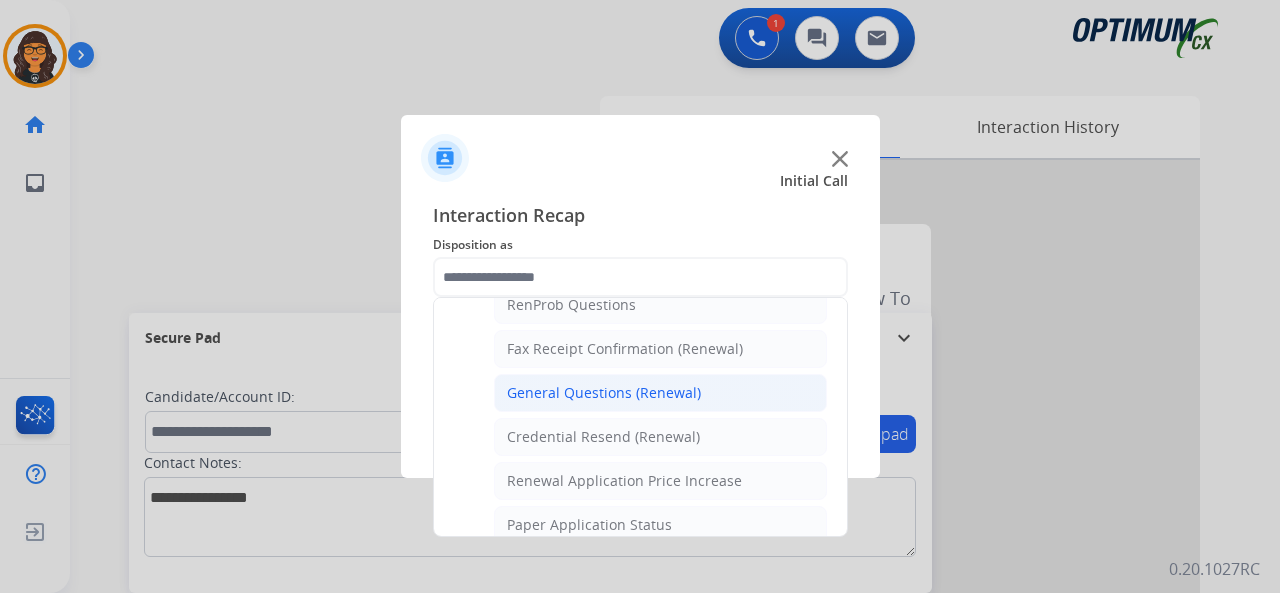 click on "General Questions (Renewal)" 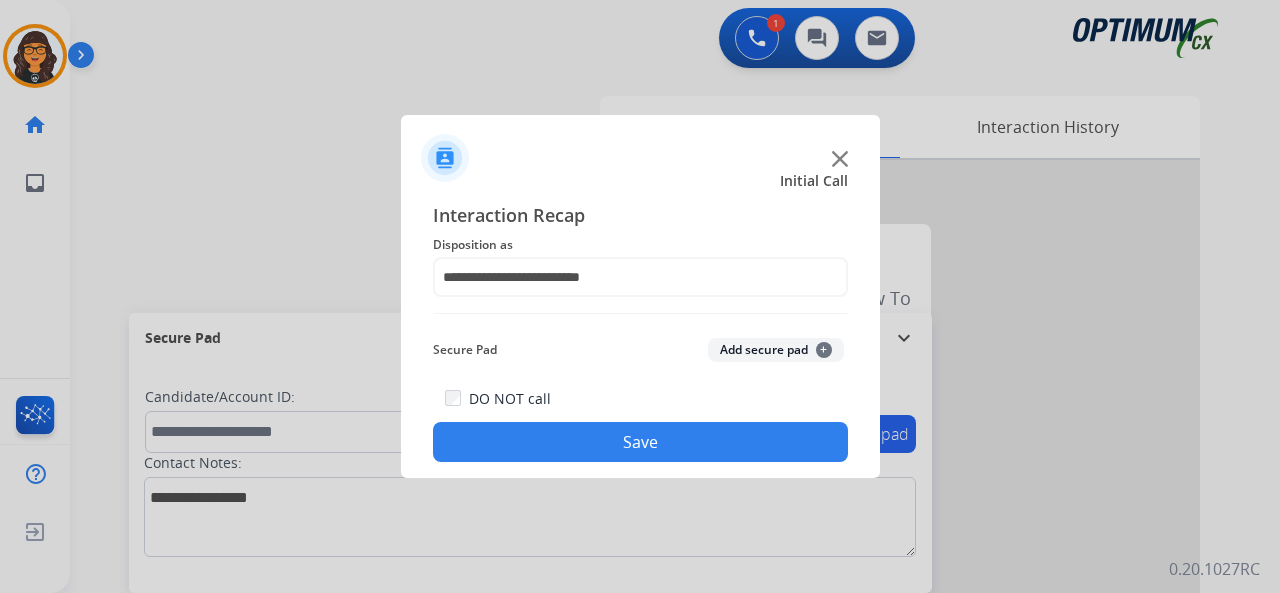 drag, startPoint x: 595, startPoint y: 433, endPoint x: 508, endPoint y: 352, distance: 118.869675 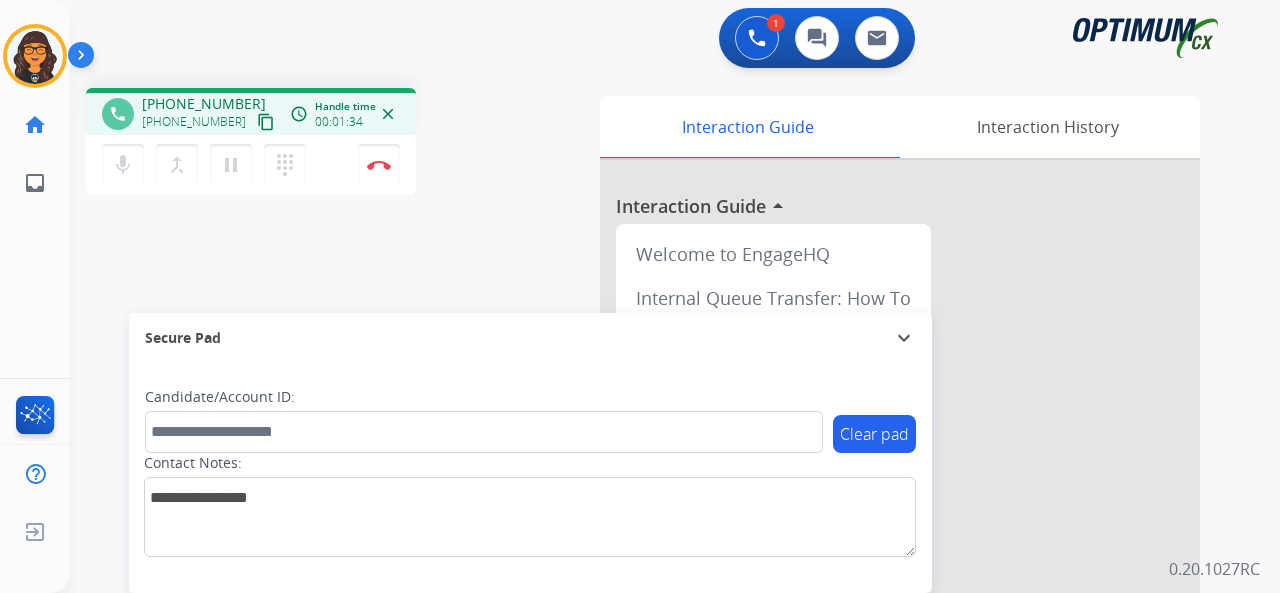 click on "content_copy" at bounding box center (266, 122) 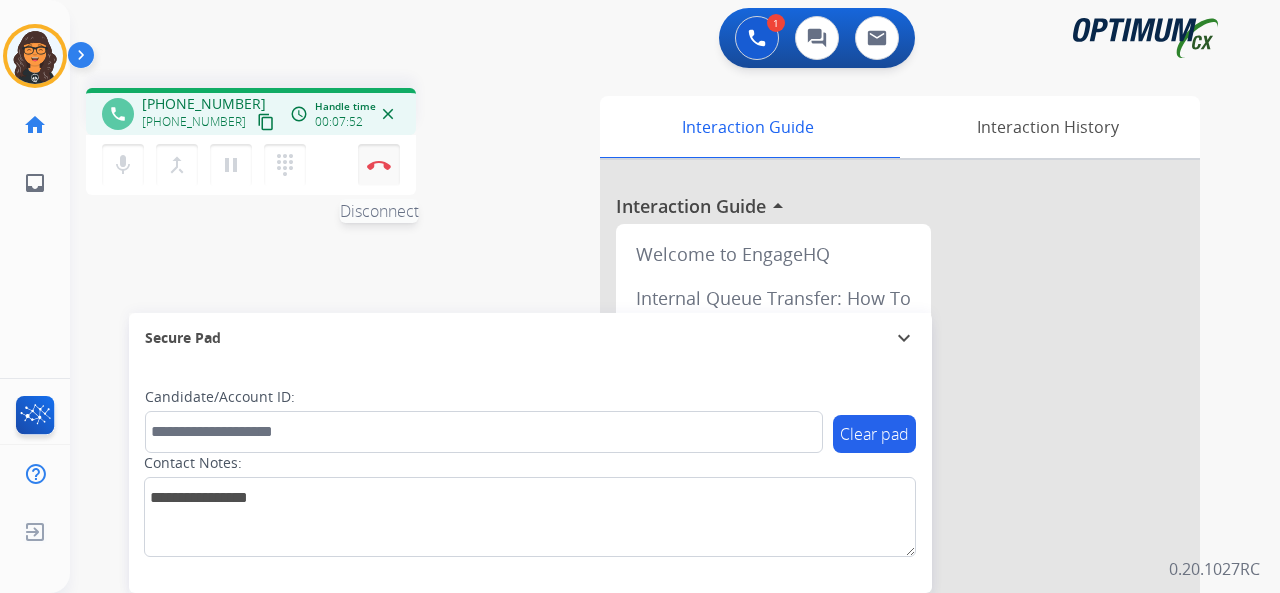 click at bounding box center (379, 165) 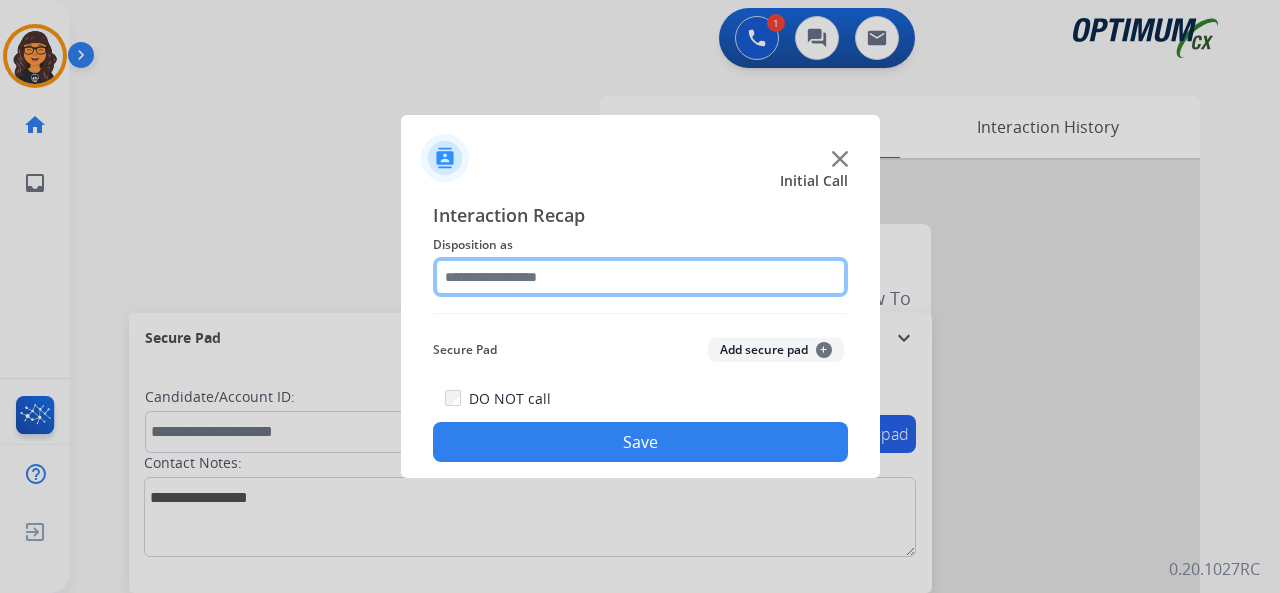 click 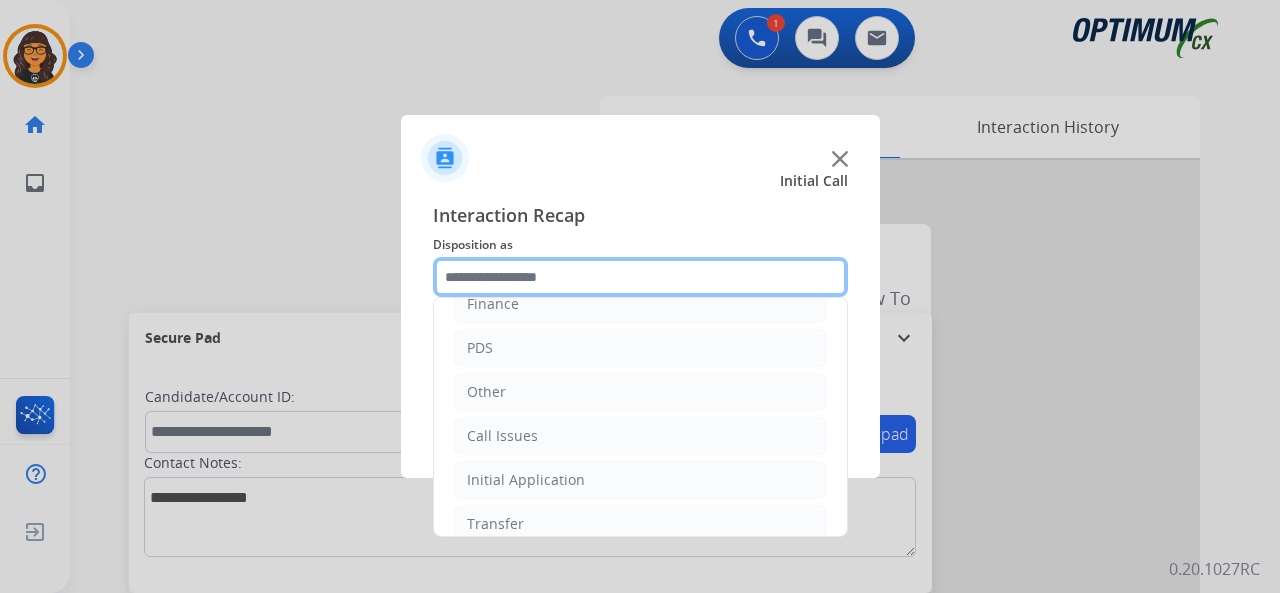 scroll, scrollTop: 130, scrollLeft: 0, axis: vertical 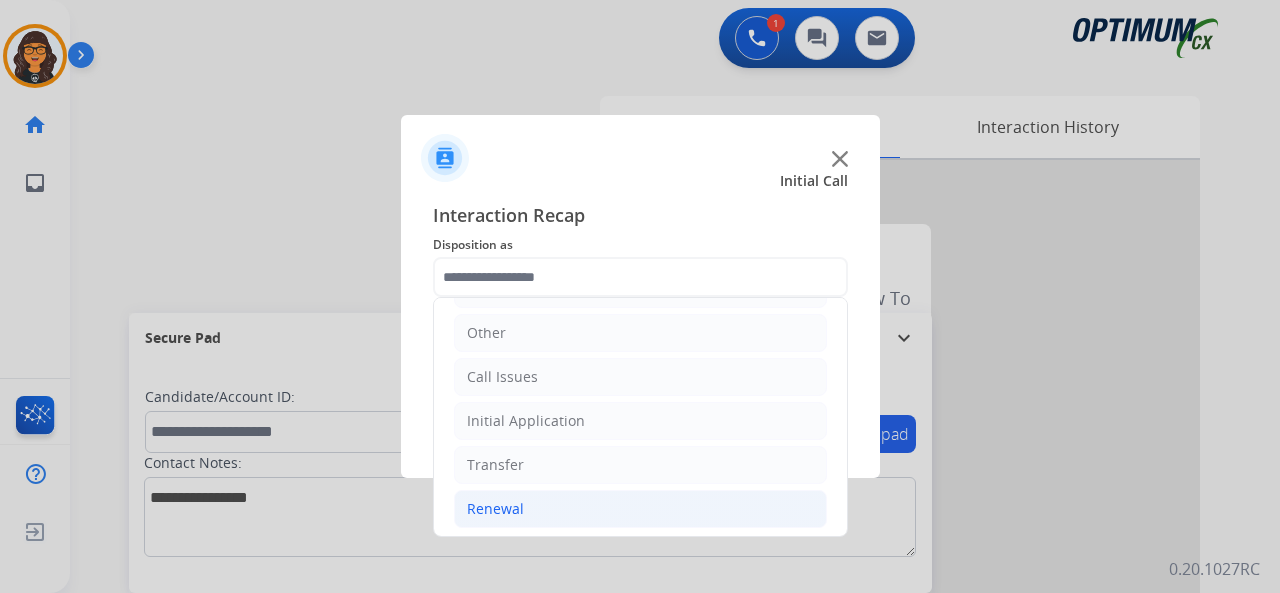 click on "Renewal" 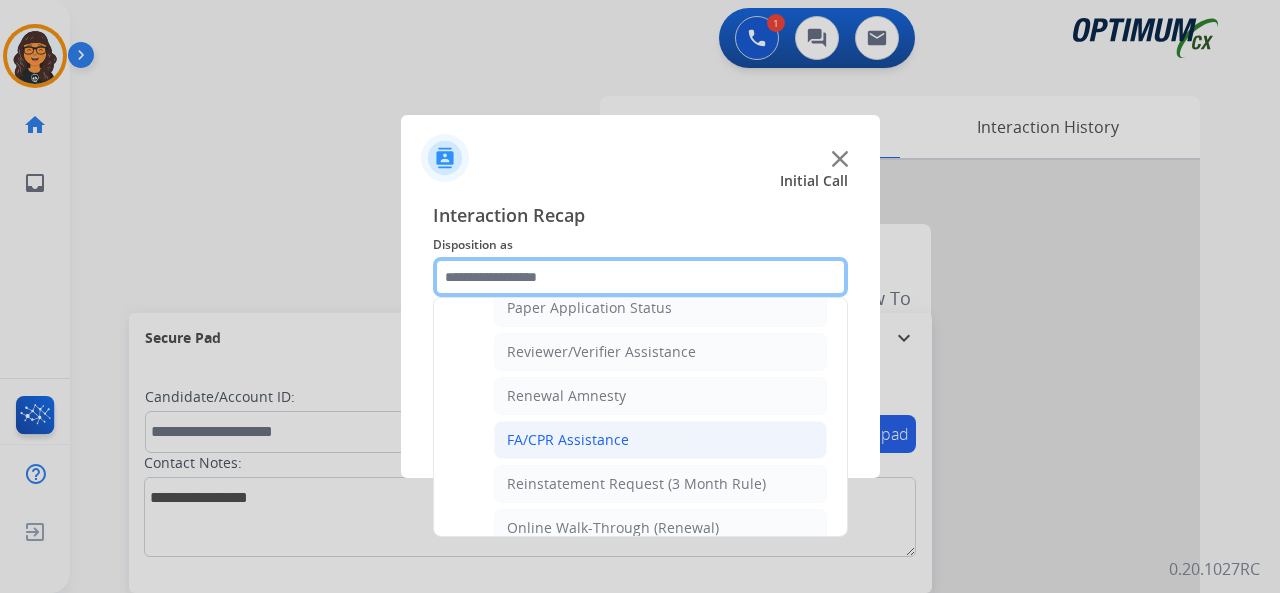 scroll, scrollTop: 756, scrollLeft: 0, axis: vertical 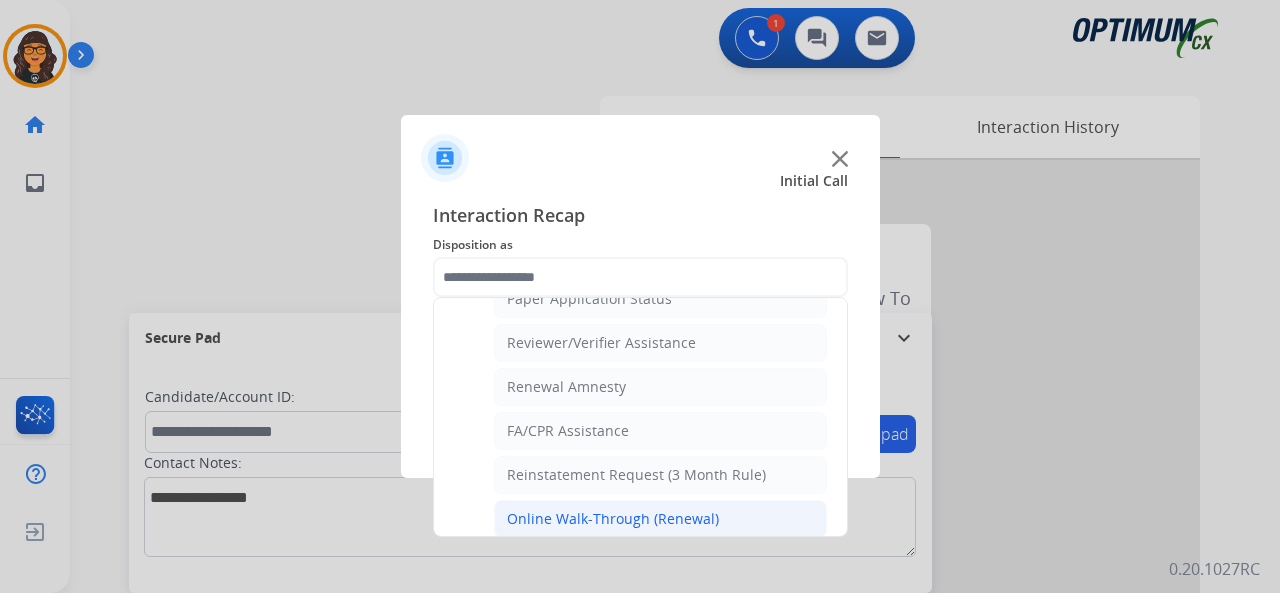 click on "Online Walk-Through (Renewal)" 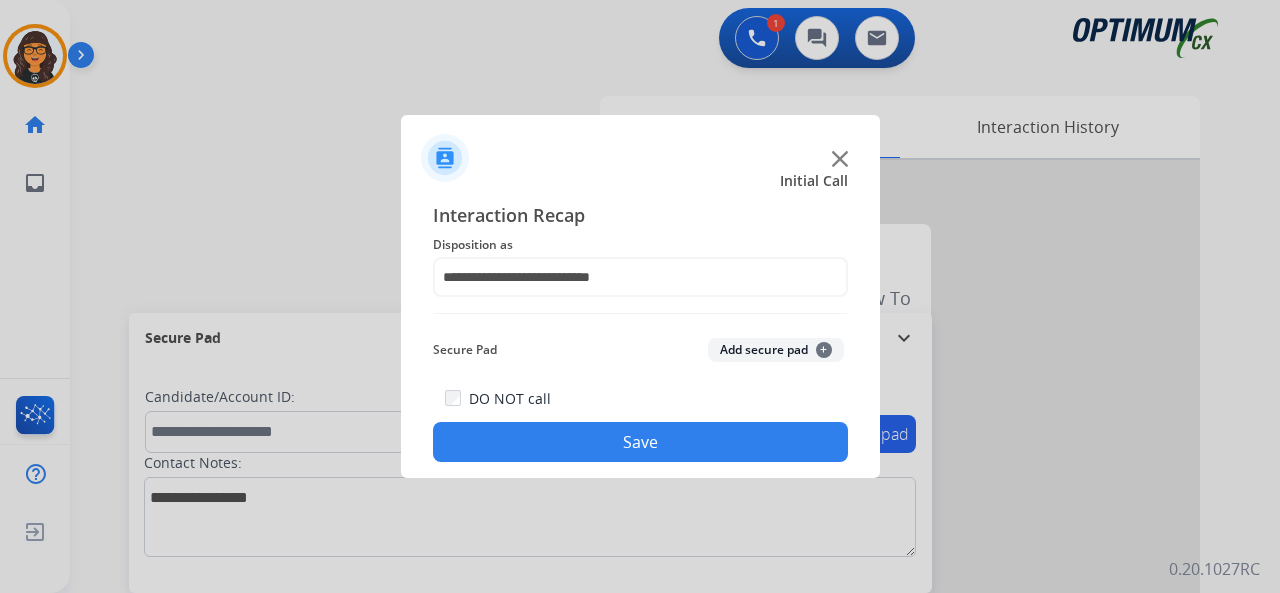 click on "Save" 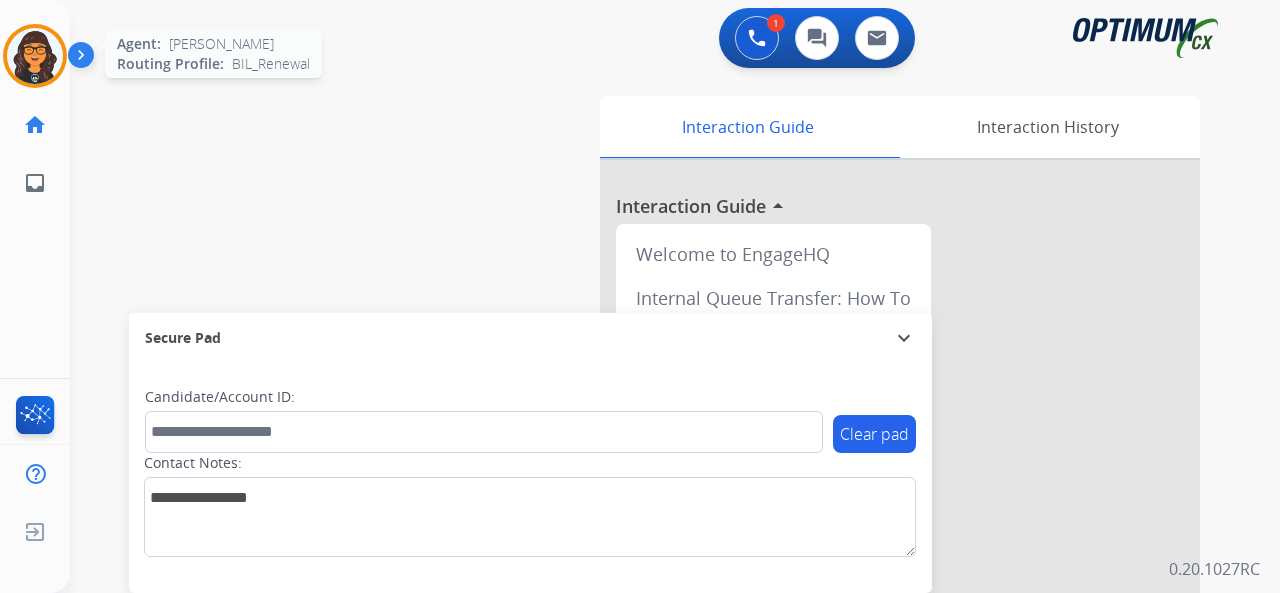 click at bounding box center [35, 56] 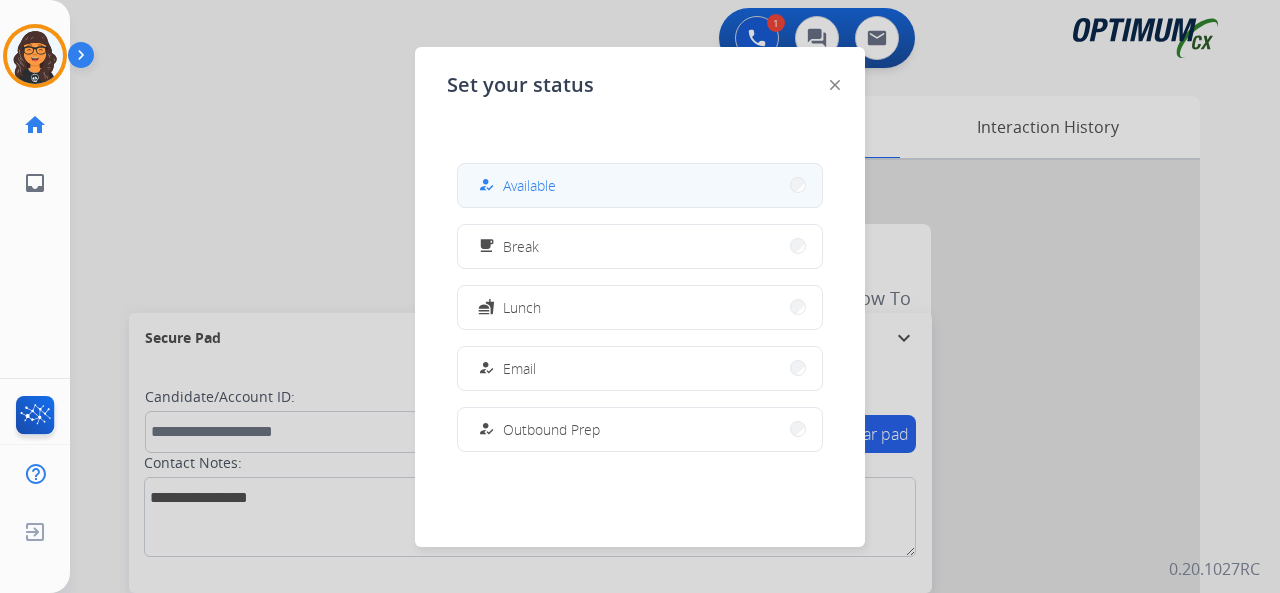 click on "Available" at bounding box center [529, 185] 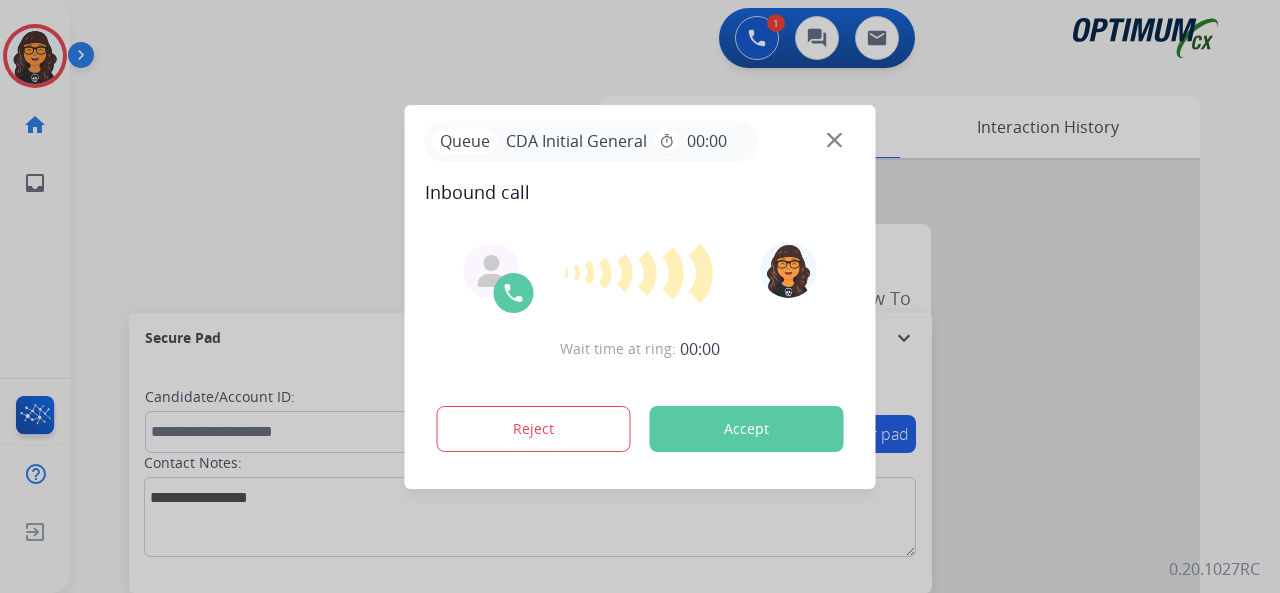 click on "Accept" at bounding box center (747, 429) 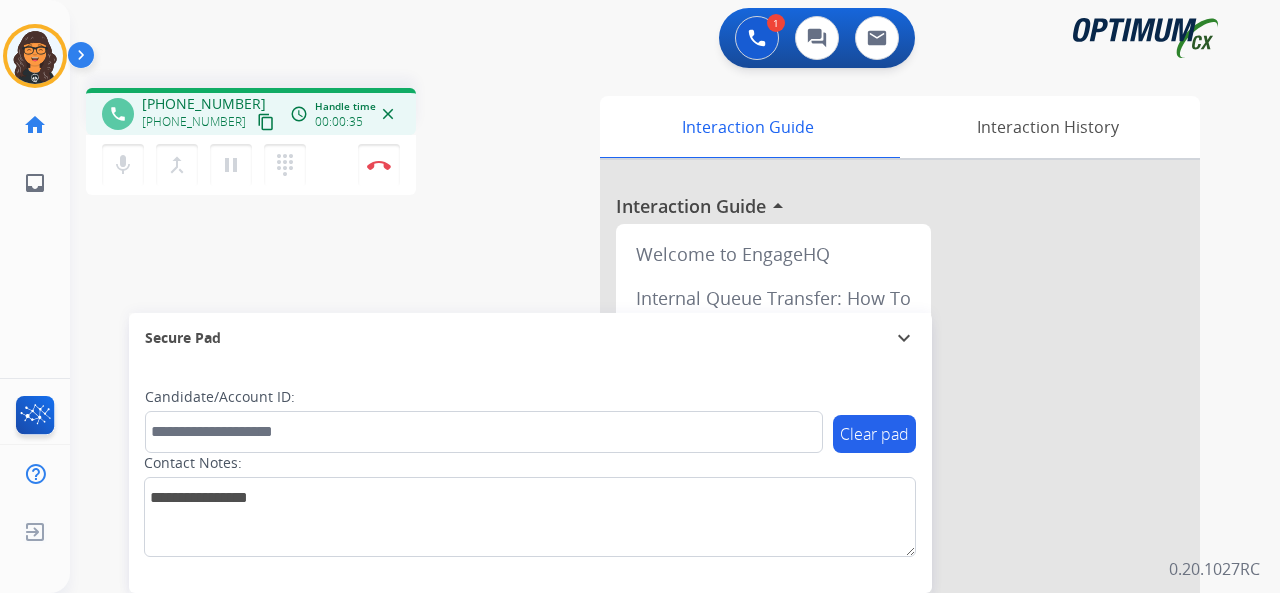 drag, startPoint x: 241, startPoint y: 124, endPoint x: 262, endPoint y: 71, distance: 57.00877 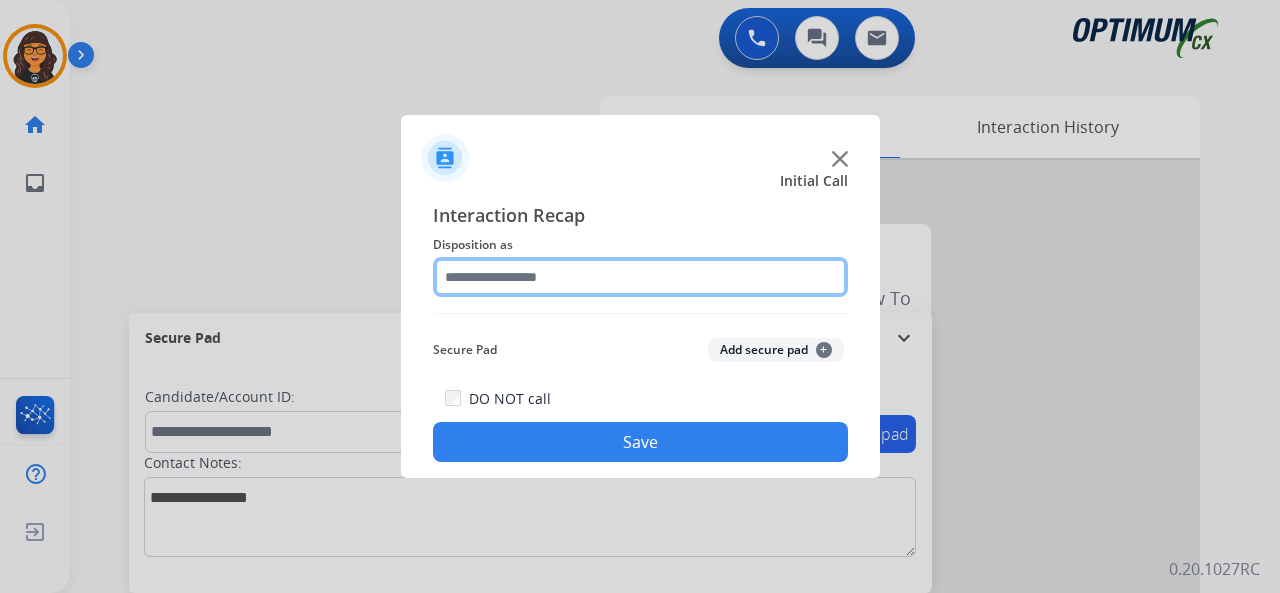 click 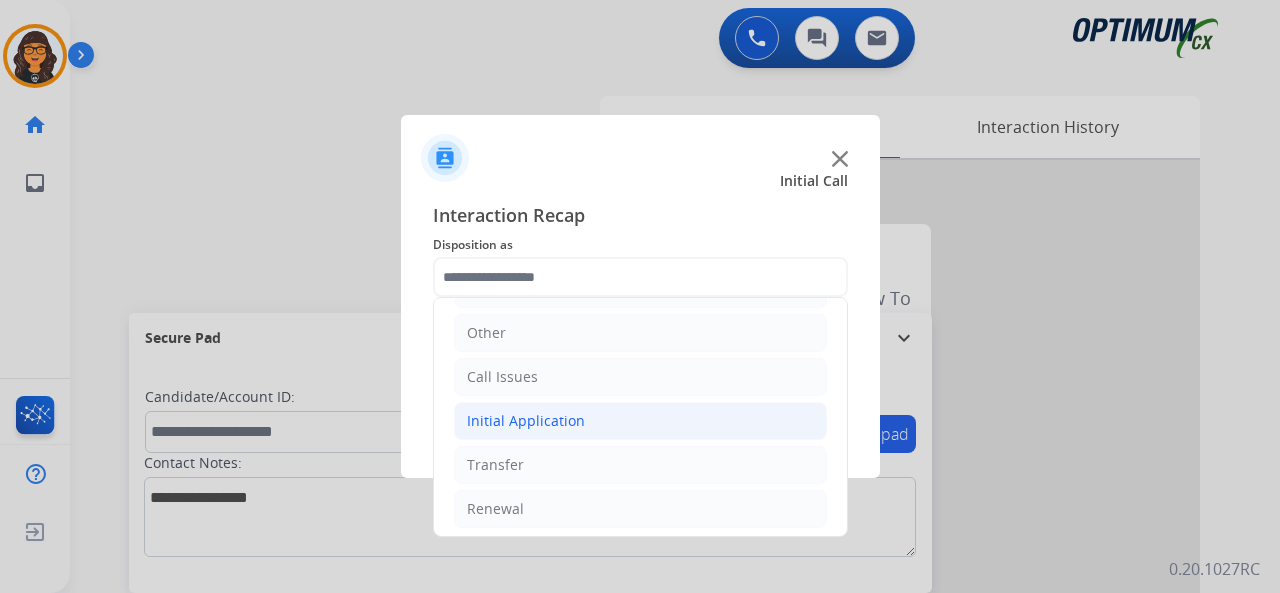 click on "Initial Application" 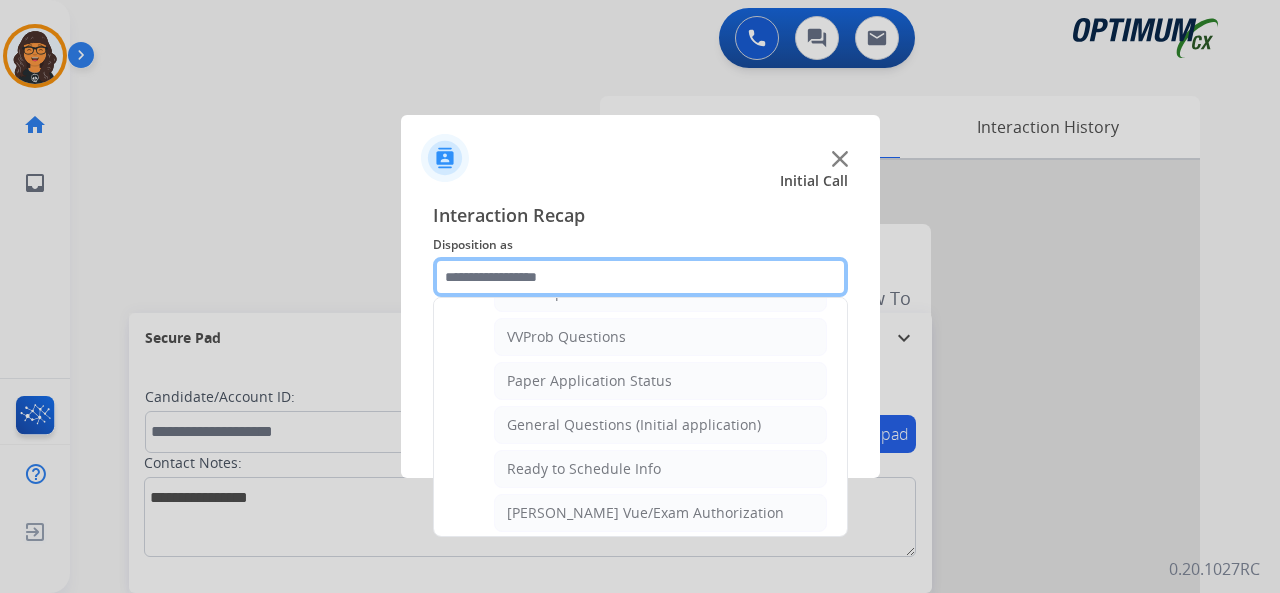 scroll, scrollTop: 1130, scrollLeft: 0, axis: vertical 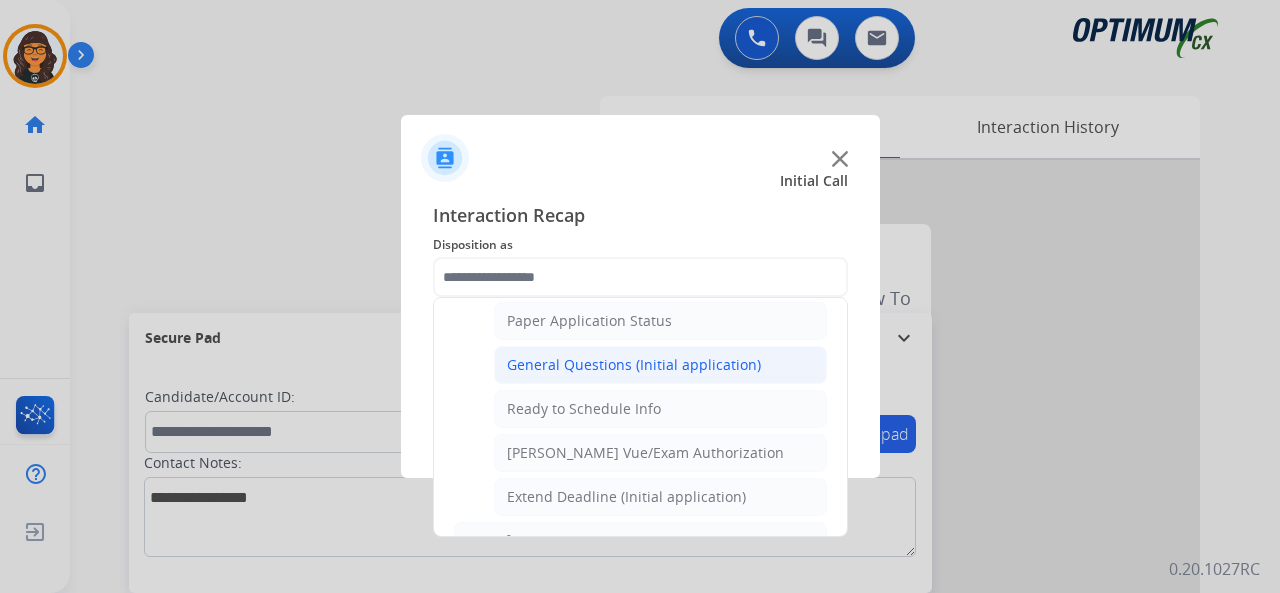 click on "General Questions (Initial application)" 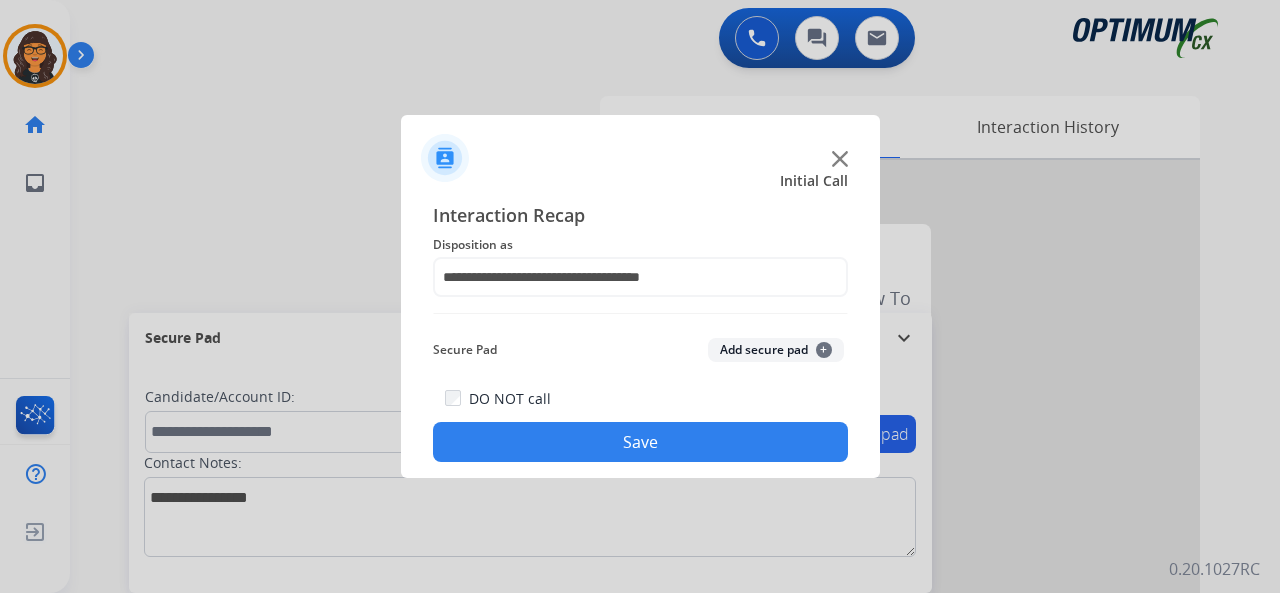 click on "Save" 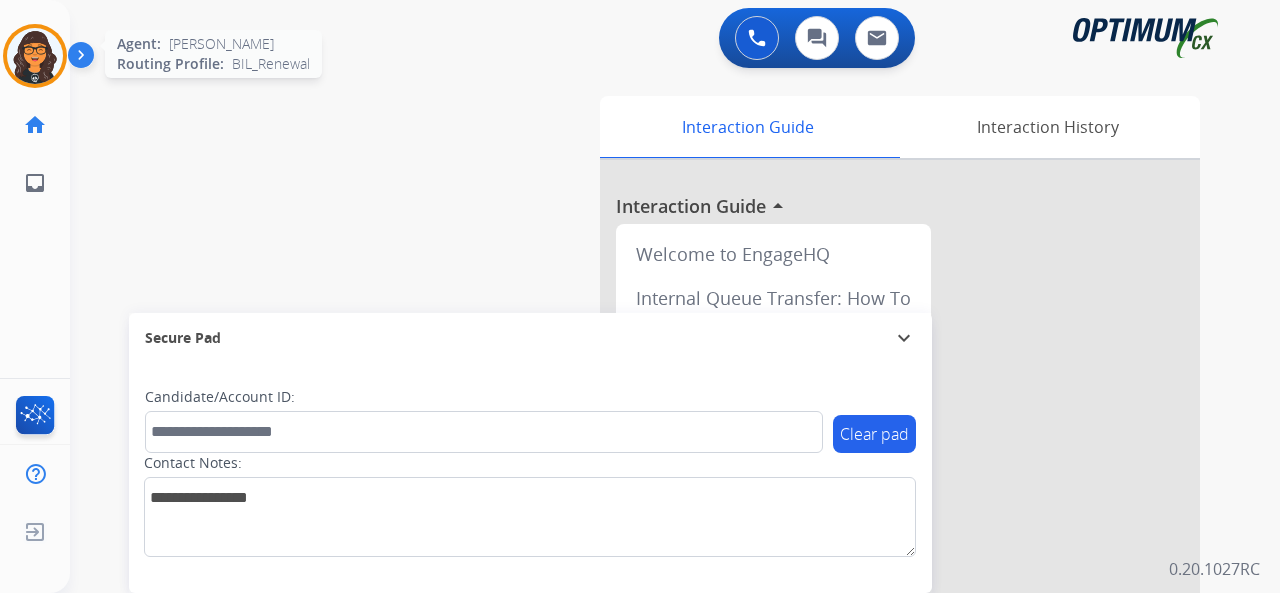 drag, startPoint x: 40, startPoint y: 68, endPoint x: 58, endPoint y: 68, distance: 18 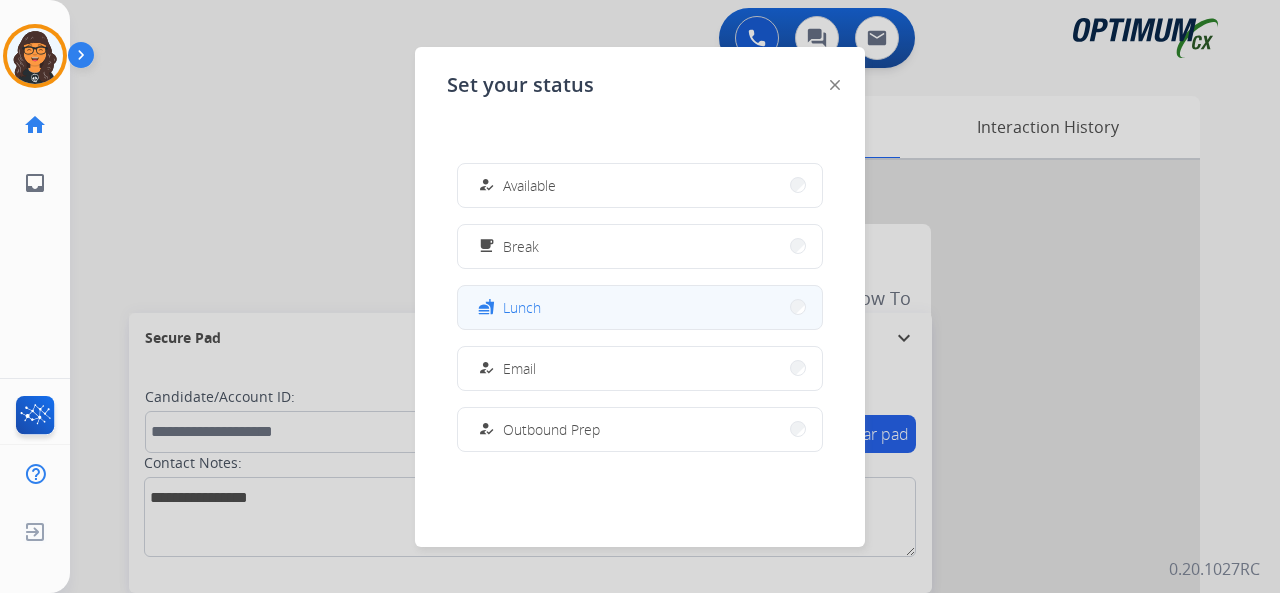 click on "Lunch" at bounding box center (522, 307) 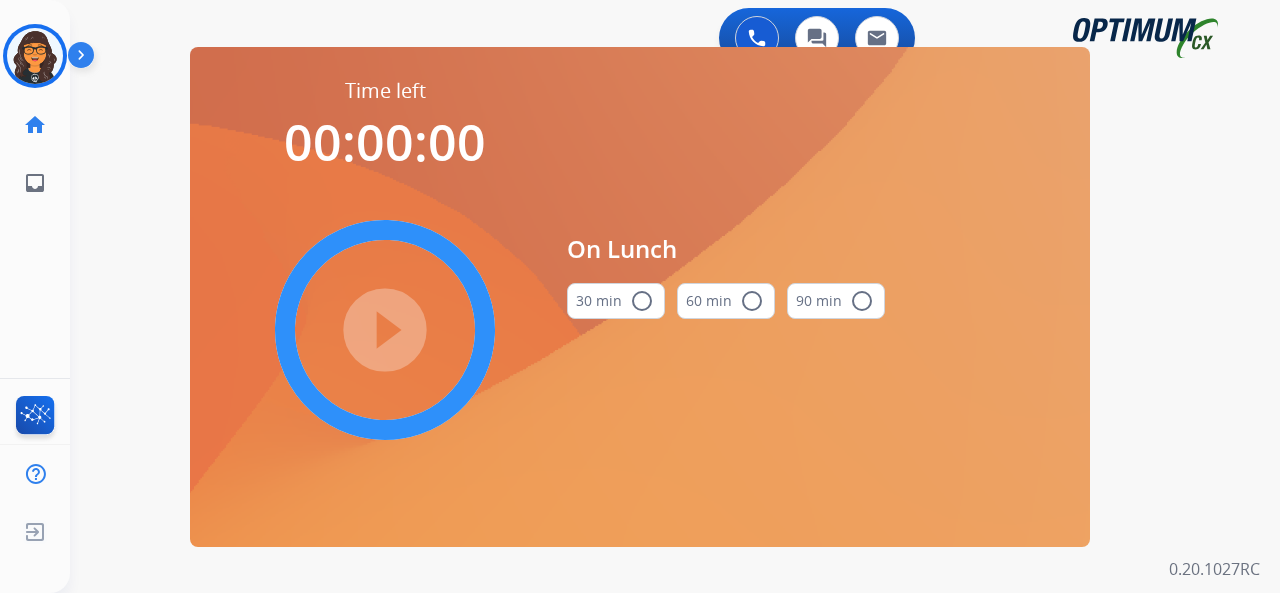 click on "30 min  radio_button_unchecked" at bounding box center (616, 301) 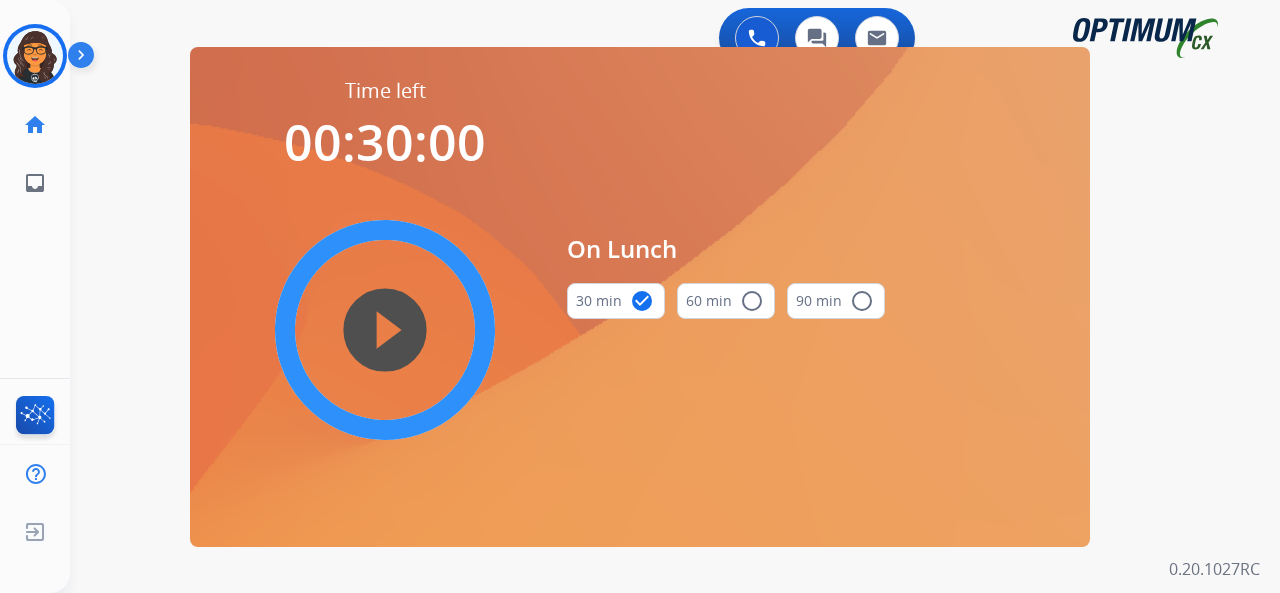 click on "play_circle_filled" at bounding box center (385, 330) 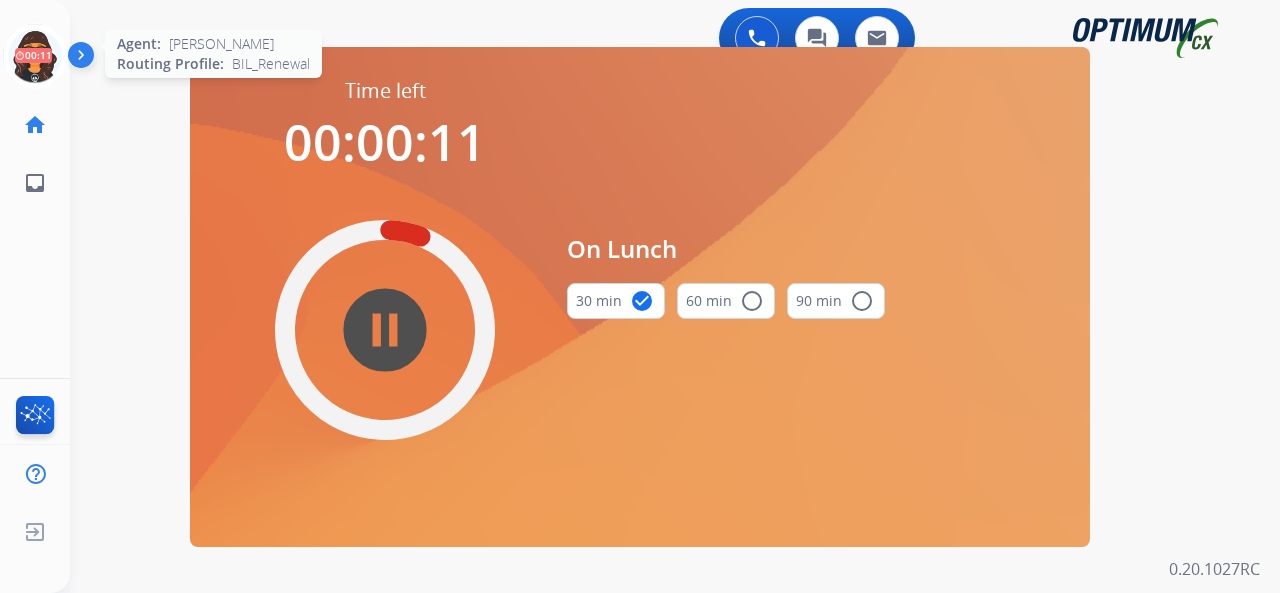 click 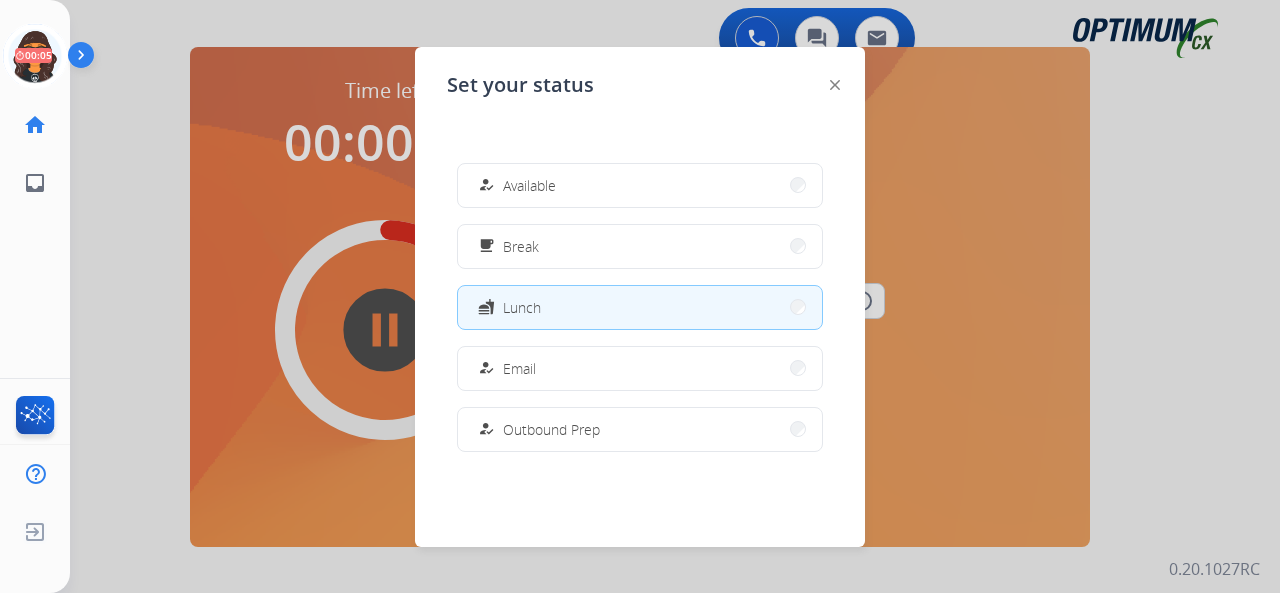 click on "Available" at bounding box center [529, 185] 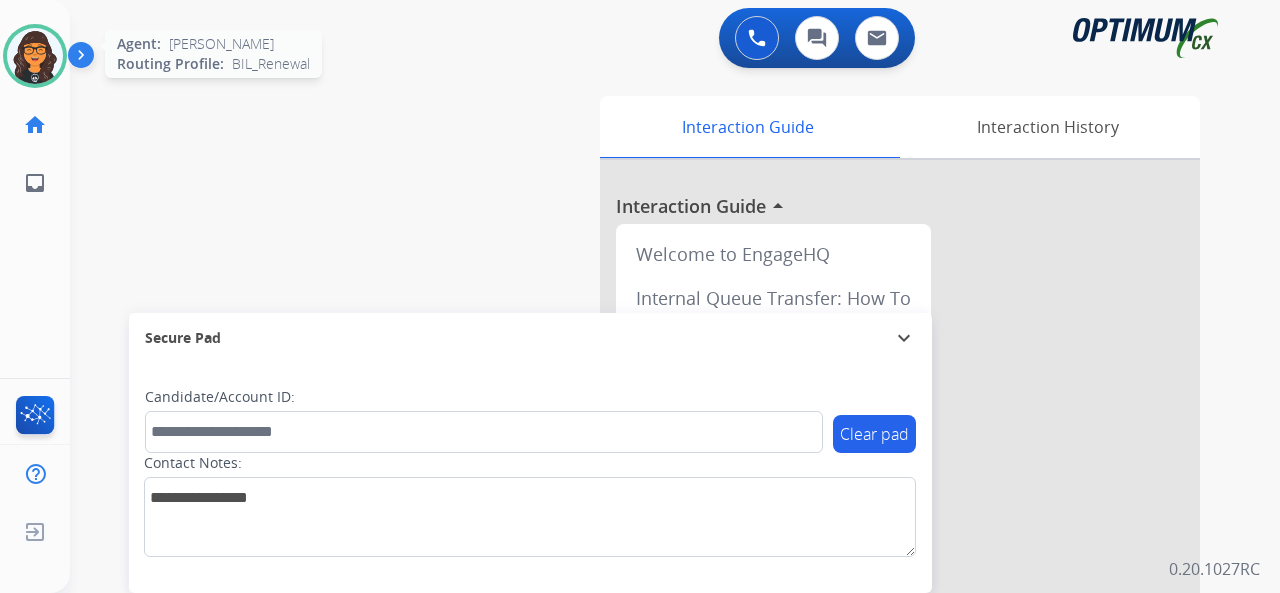 click at bounding box center [35, 56] 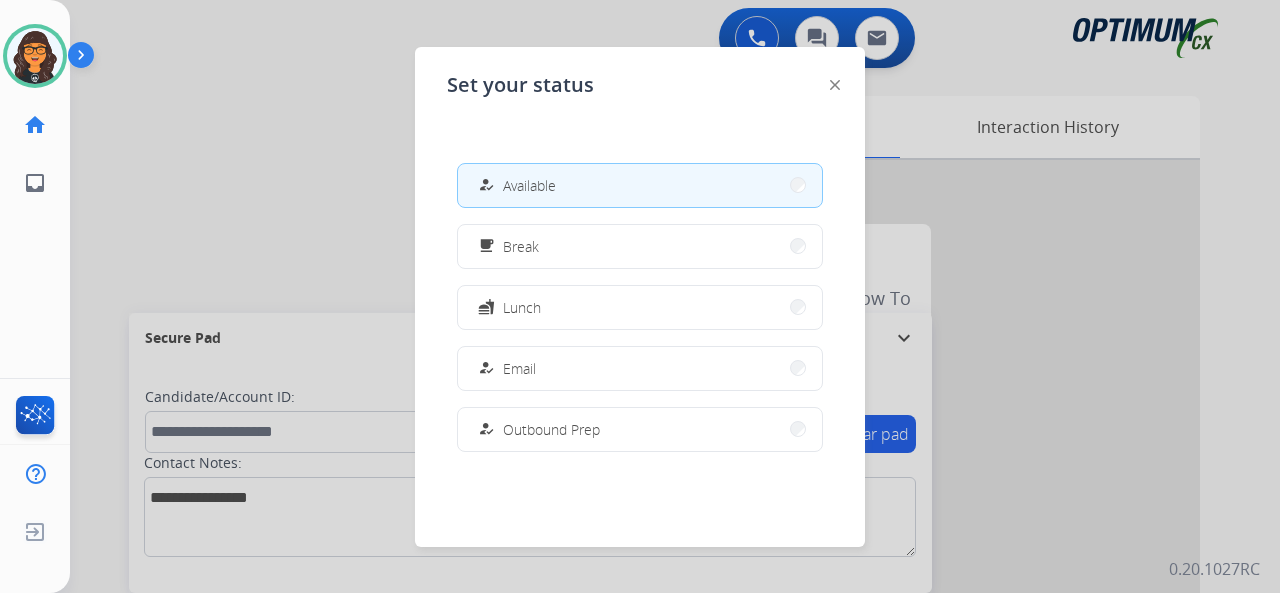 click 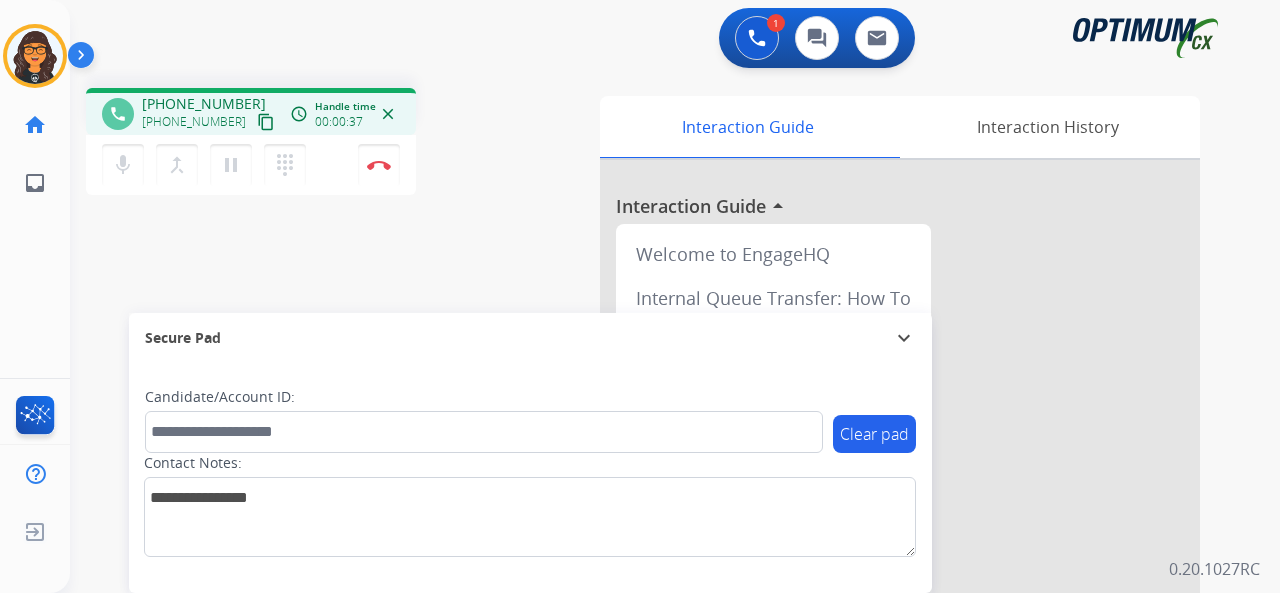 drag, startPoint x: 237, startPoint y: 119, endPoint x: 246, endPoint y: 91, distance: 29.410883 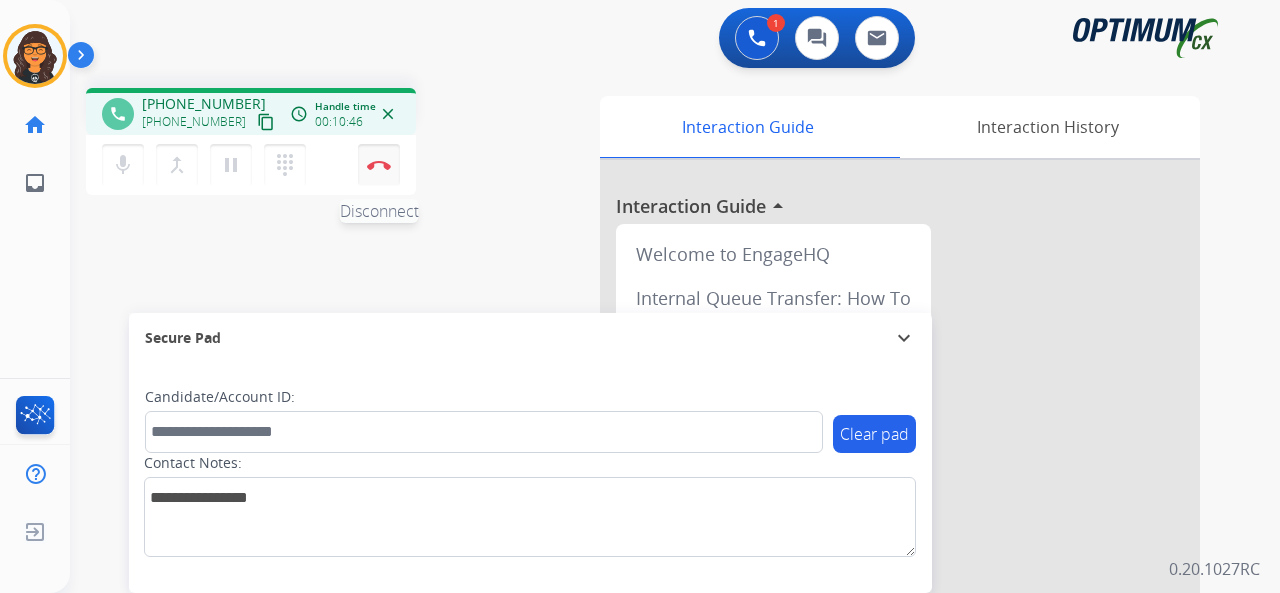 click at bounding box center [379, 165] 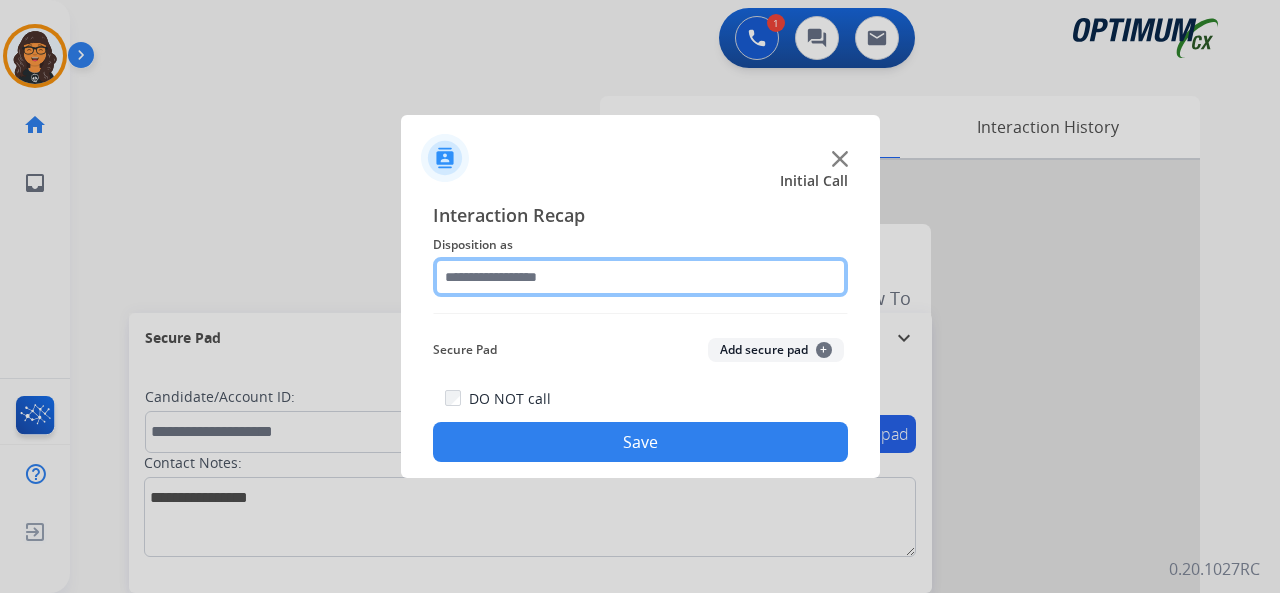 click 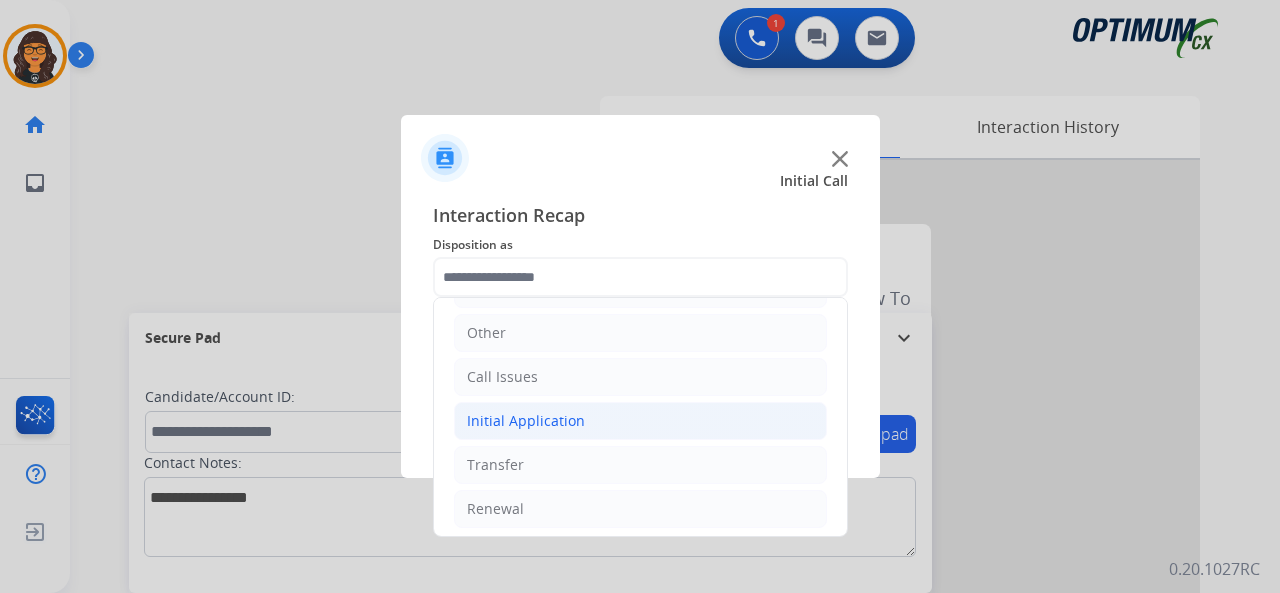 click on "Initial Application" 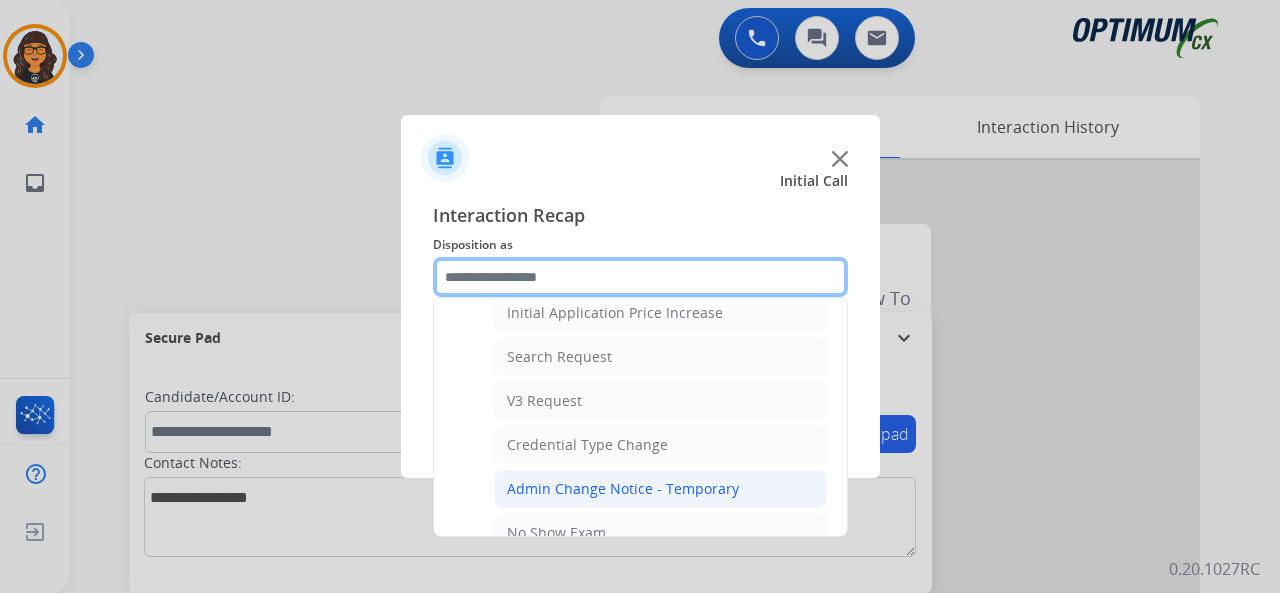 scroll, scrollTop: 730, scrollLeft: 0, axis: vertical 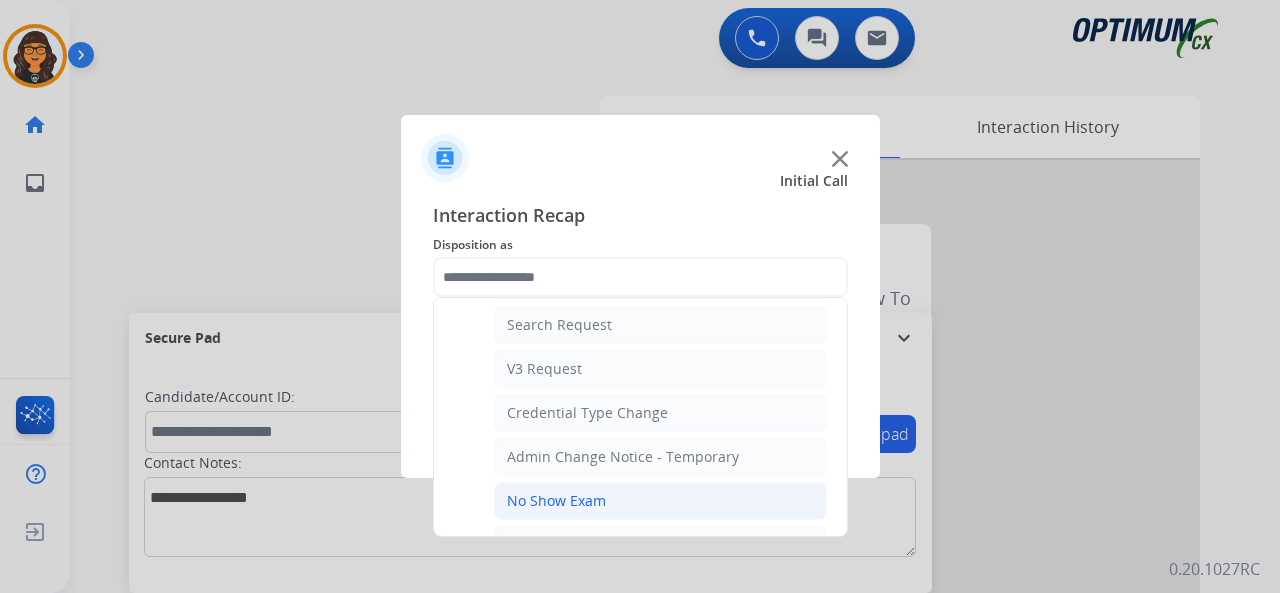 click on "No Show Exam" 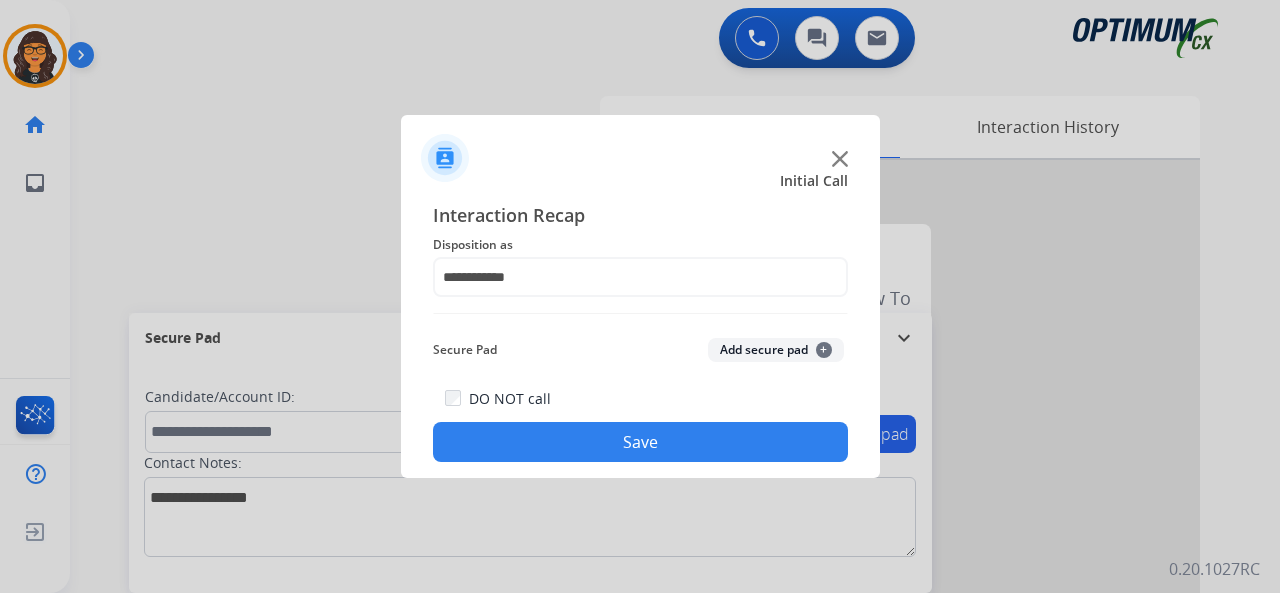 click on "Save" 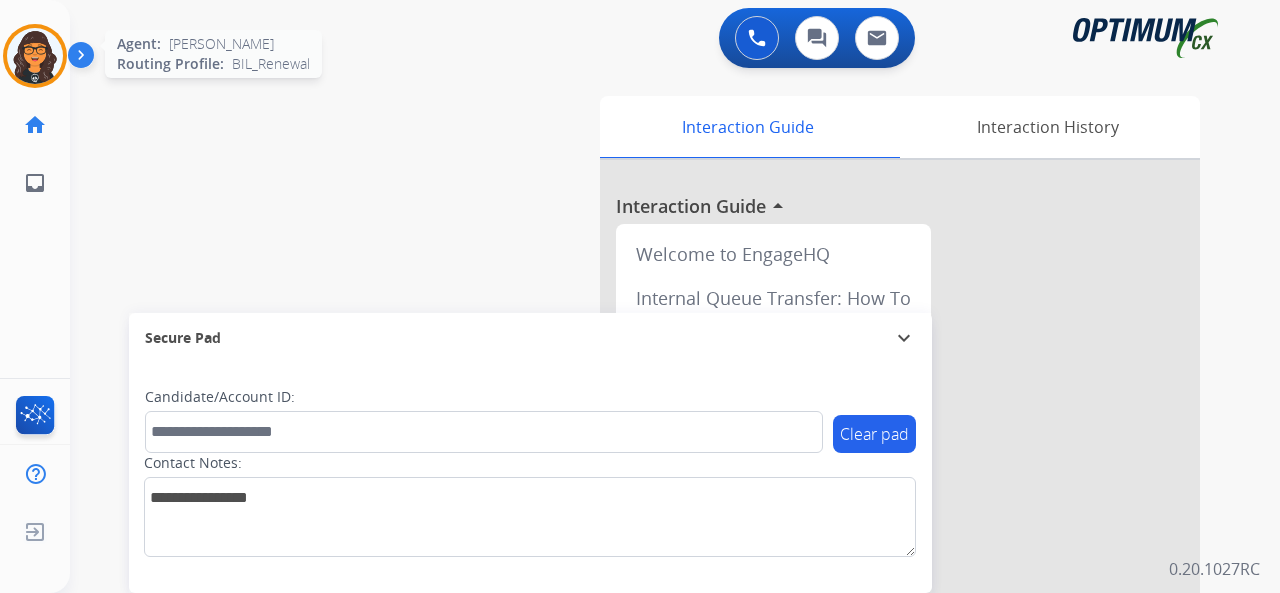 click at bounding box center (35, 56) 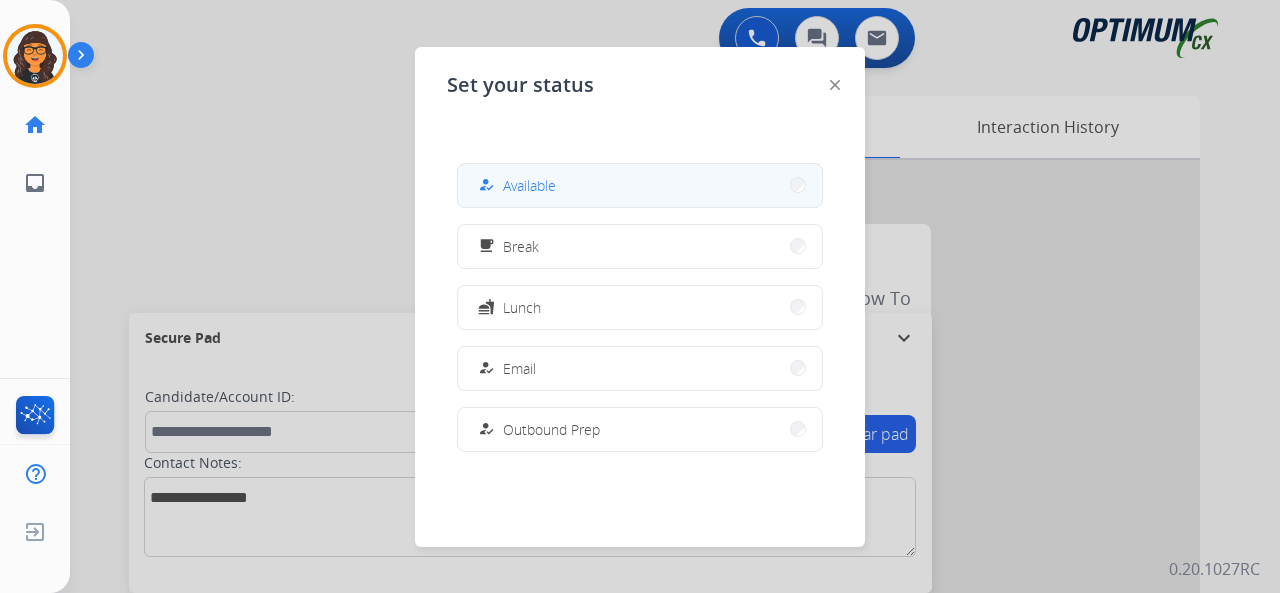 click on "how_to_reg Available" at bounding box center (640, 185) 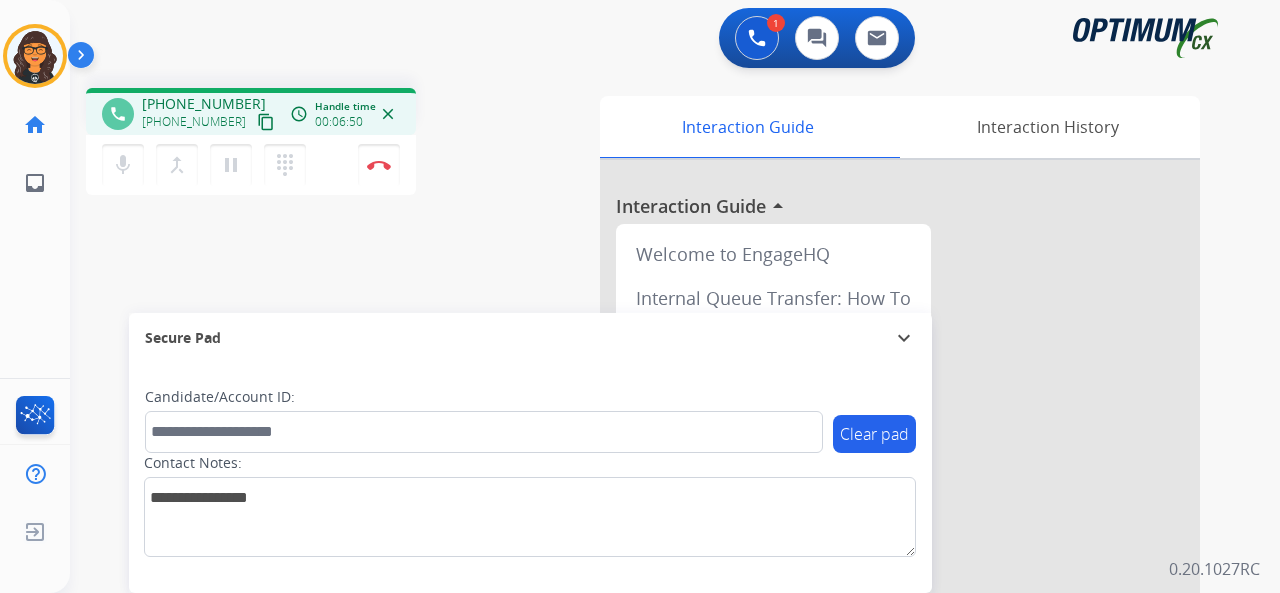 drag, startPoint x: 246, startPoint y: 119, endPoint x: 257, endPoint y: 67, distance: 53.15073 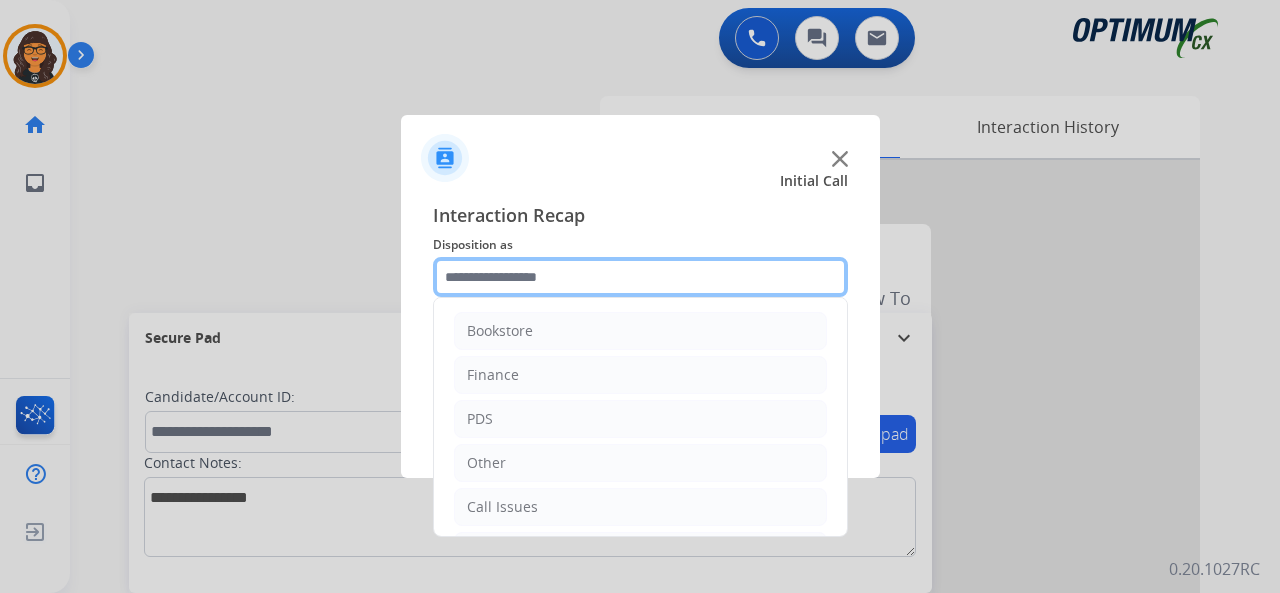 click 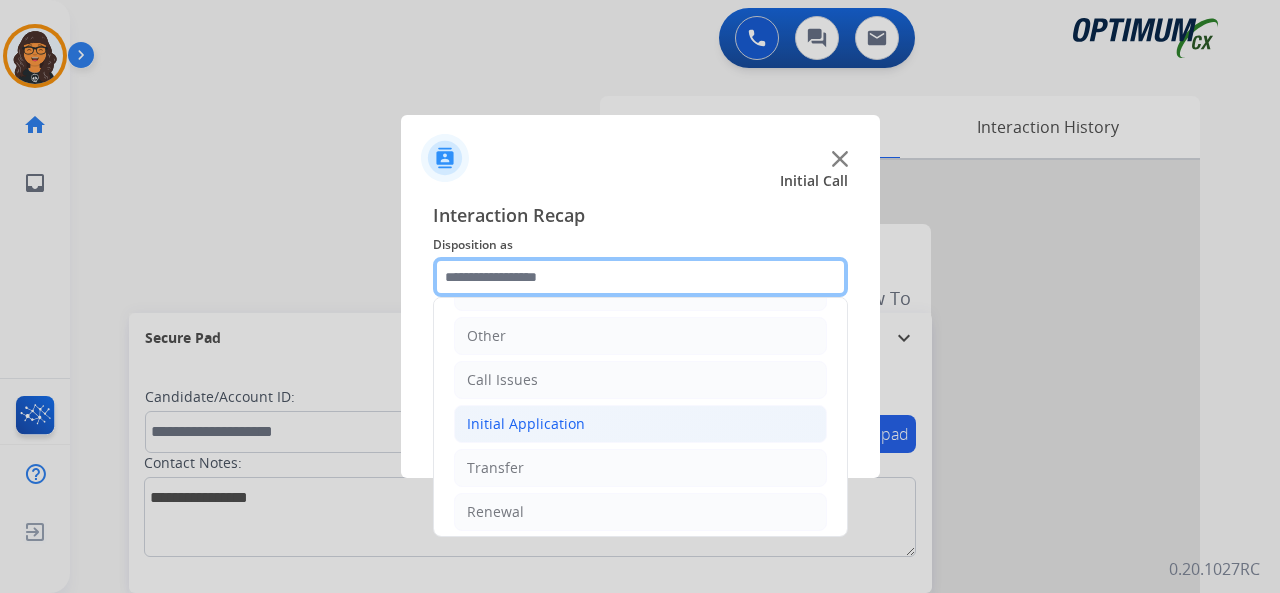 scroll, scrollTop: 130, scrollLeft: 0, axis: vertical 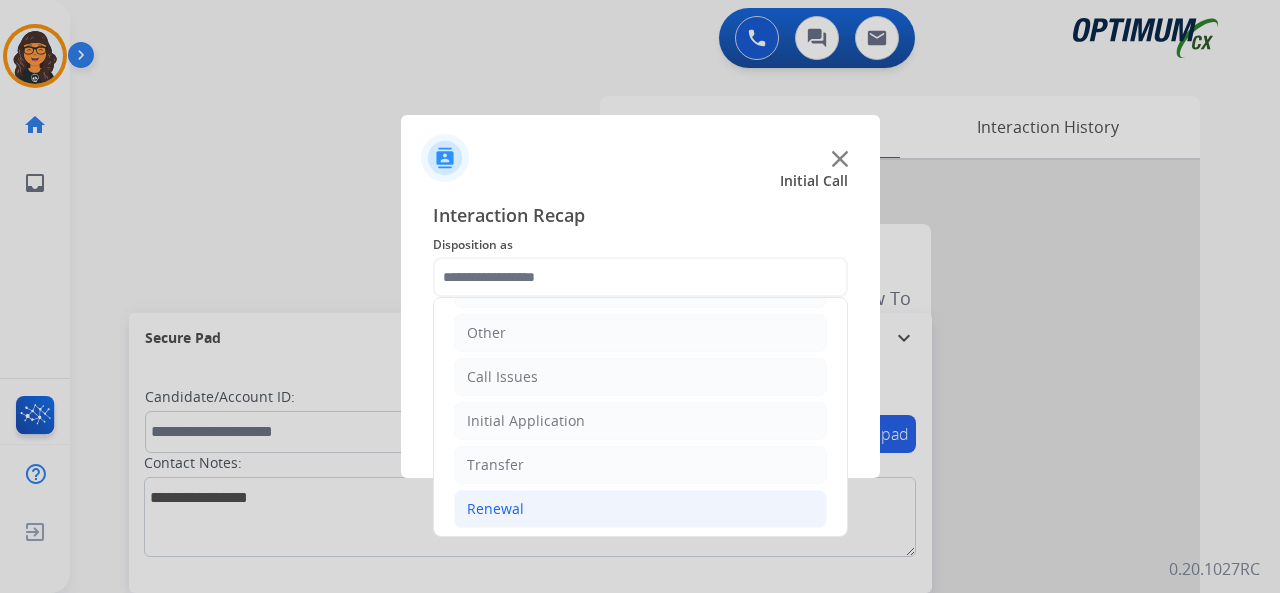 click on "Renewal" 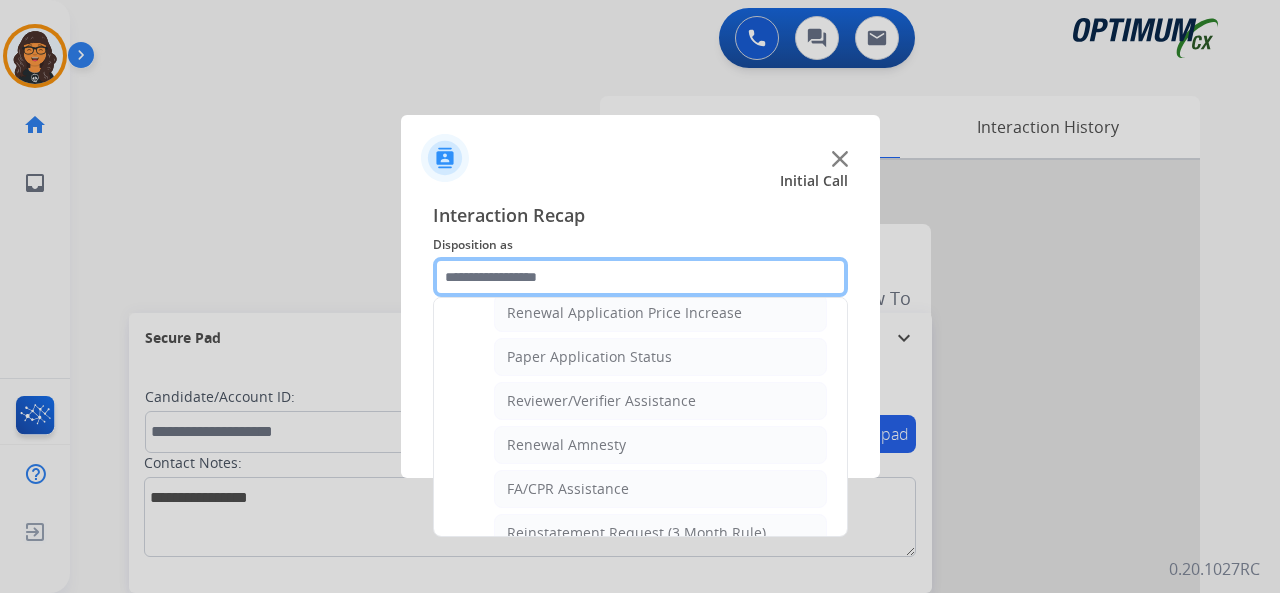 scroll, scrollTop: 730, scrollLeft: 0, axis: vertical 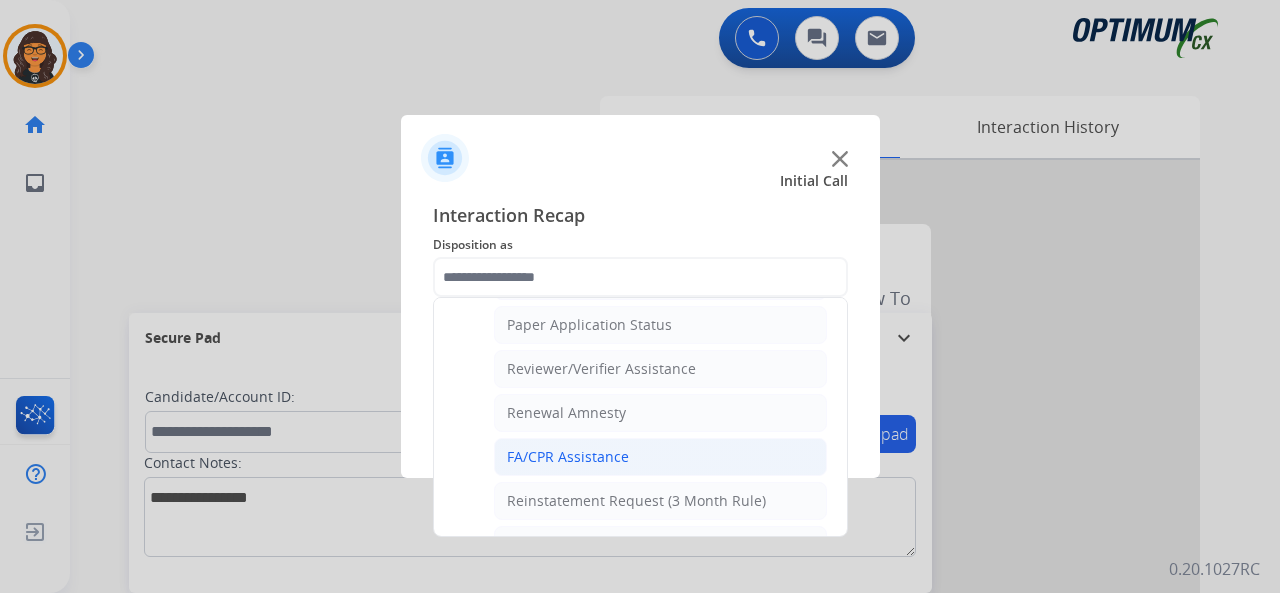 click on "FA/CPR Assistance" 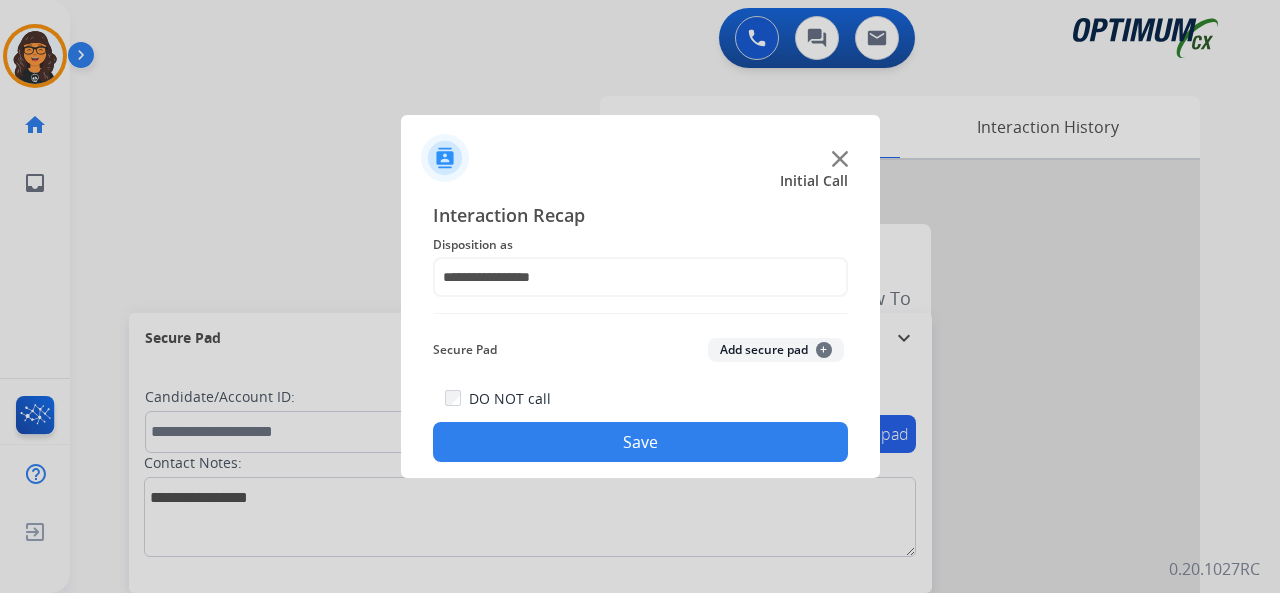 click on "Save" 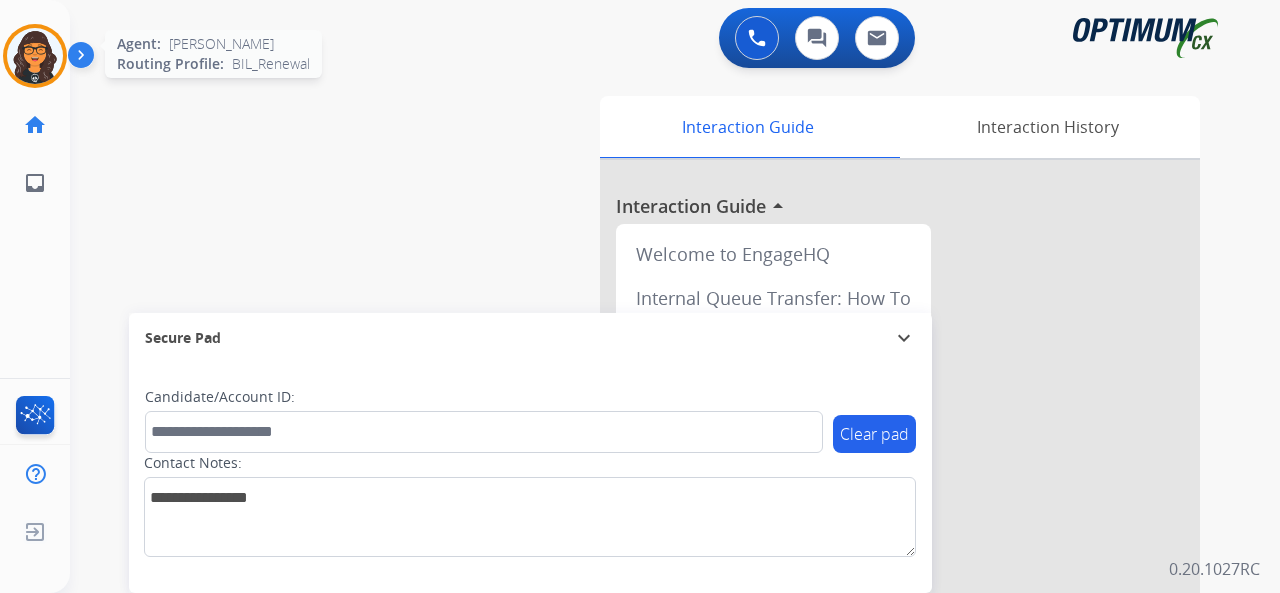 click at bounding box center [35, 56] 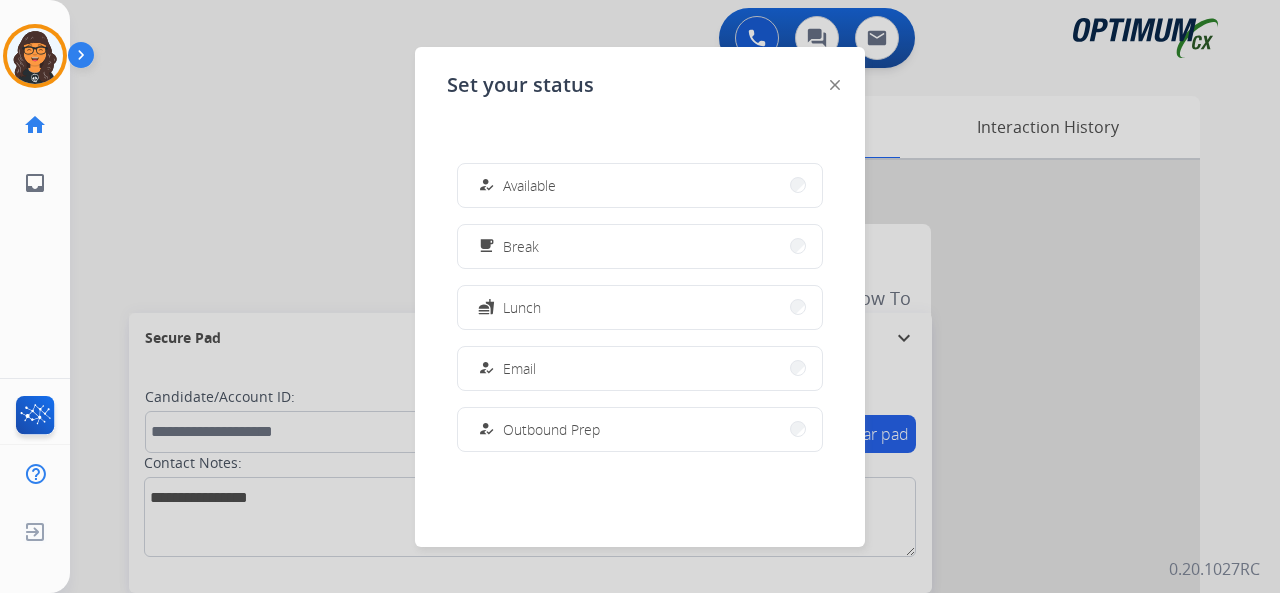 click on "how_to_reg Available" at bounding box center [640, 185] 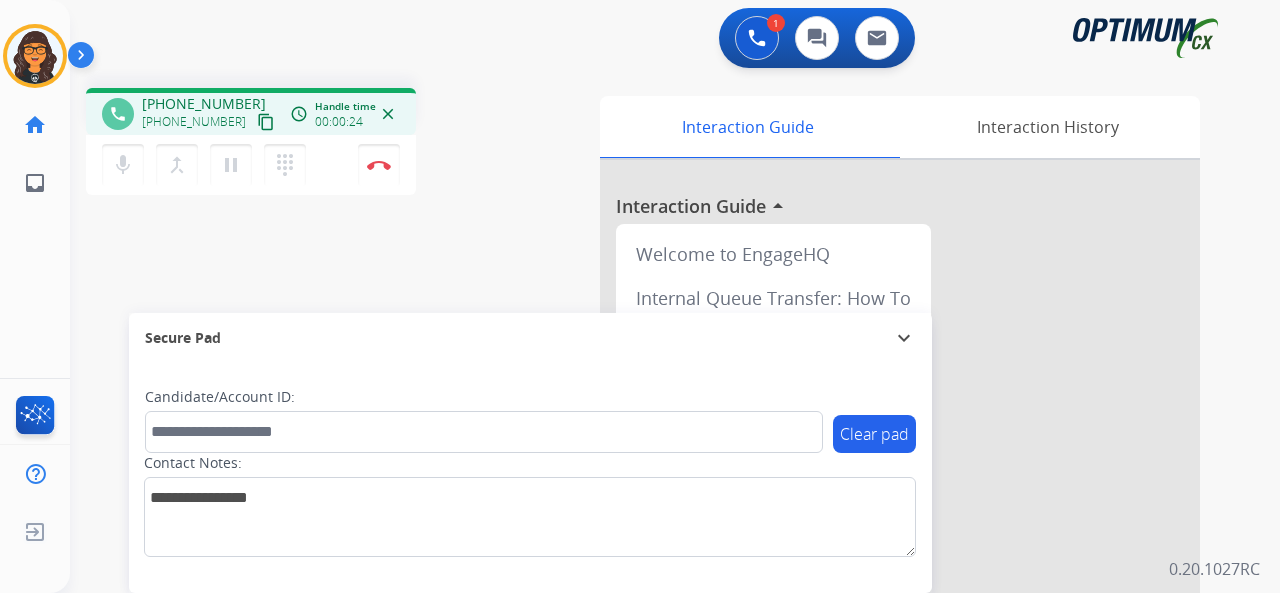 drag, startPoint x: 237, startPoint y: 119, endPoint x: 202, endPoint y: 36, distance: 90.07774 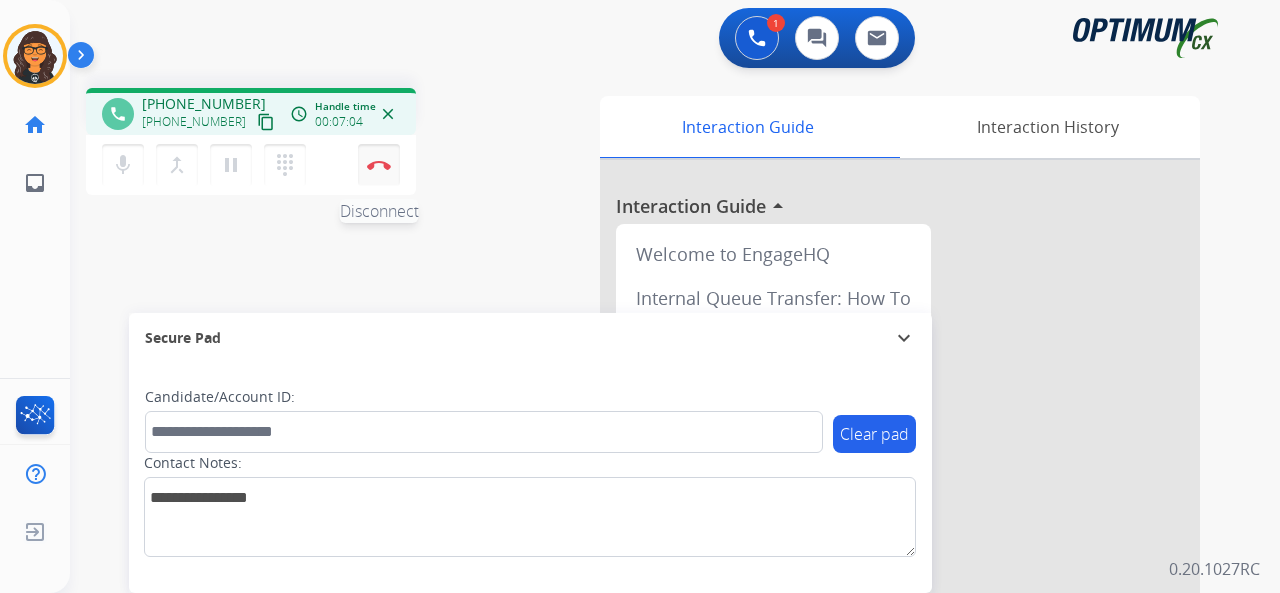 click at bounding box center [379, 165] 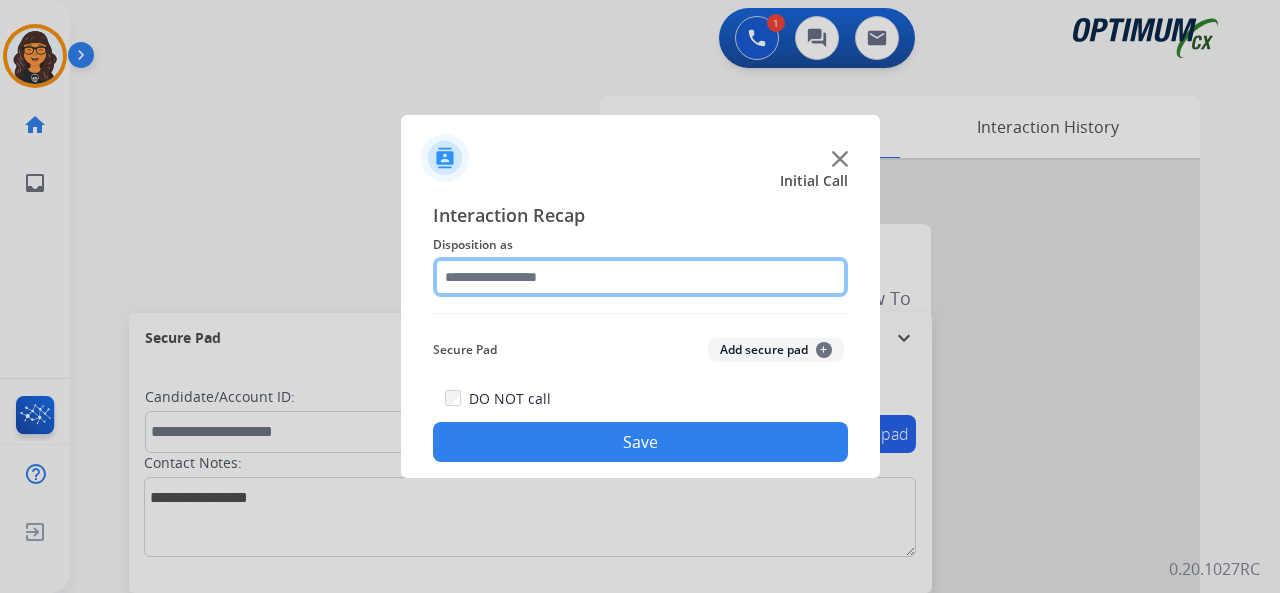 click 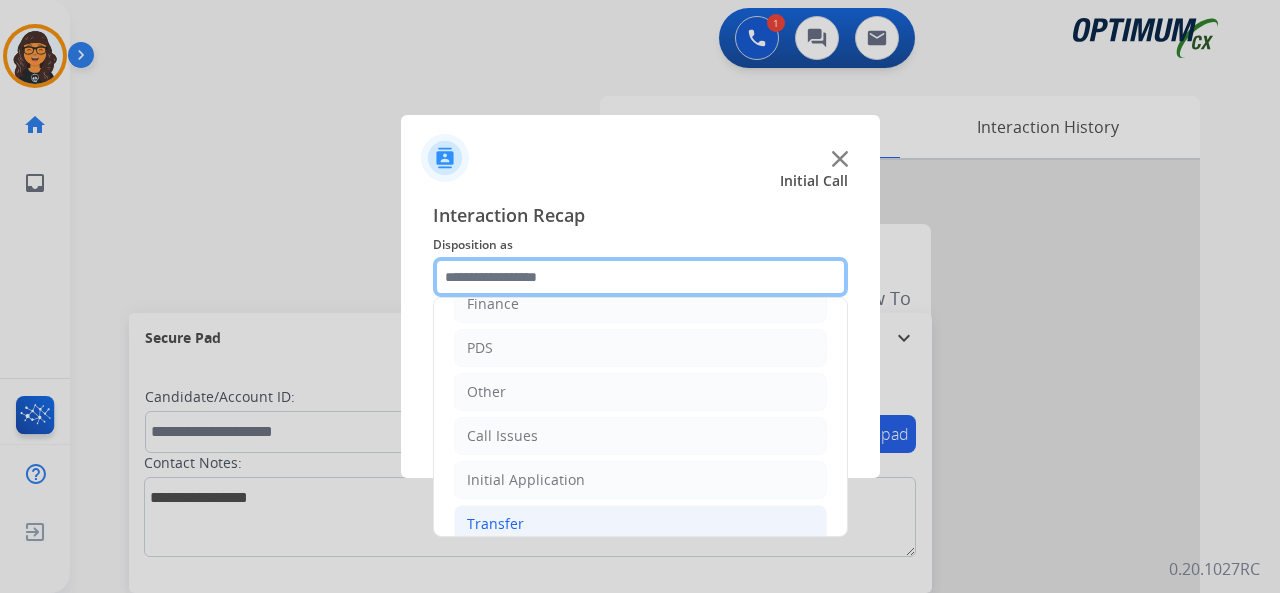 scroll, scrollTop: 130, scrollLeft: 0, axis: vertical 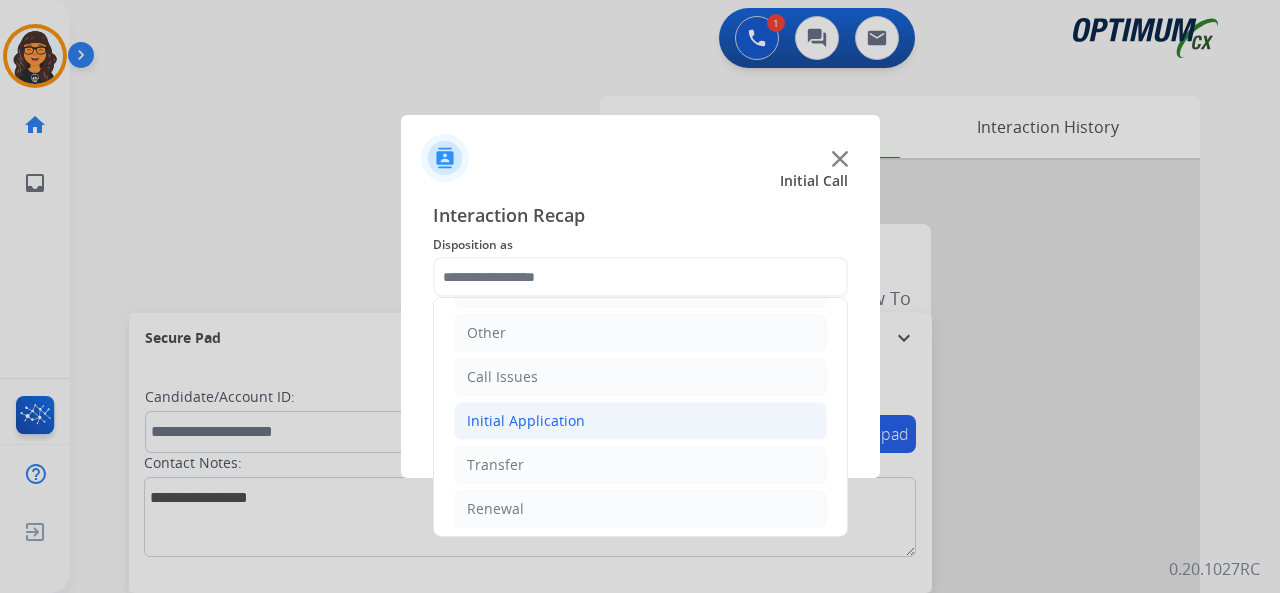click on "Initial Application" 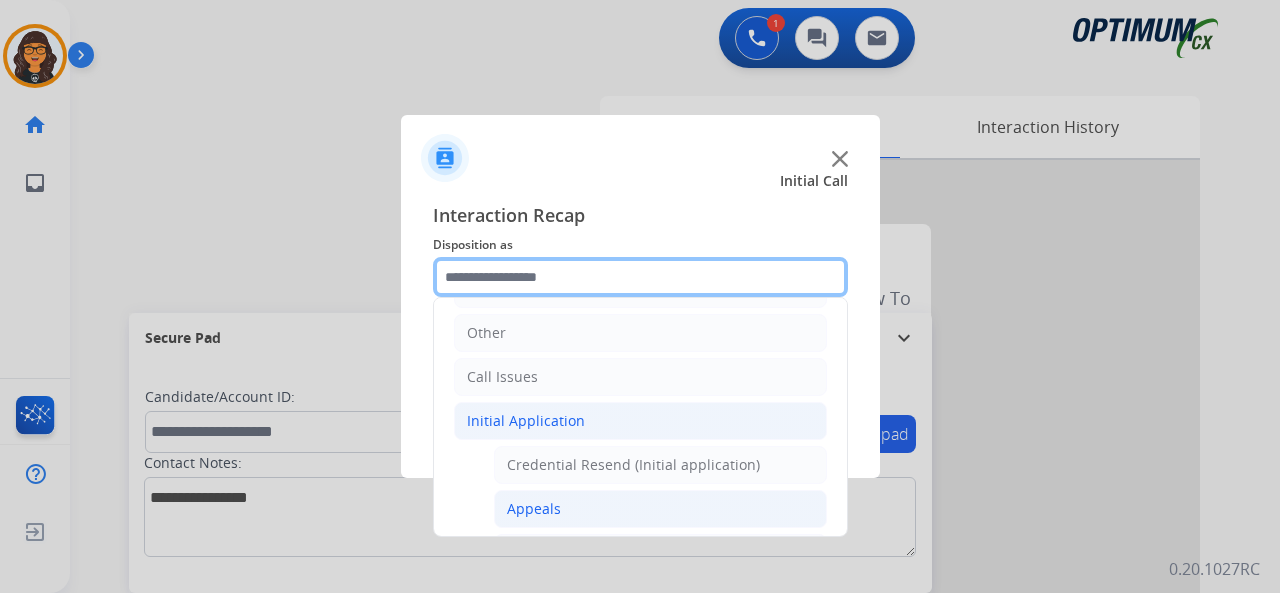 scroll, scrollTop: 230, scrollLeft: 0, axis: vertical 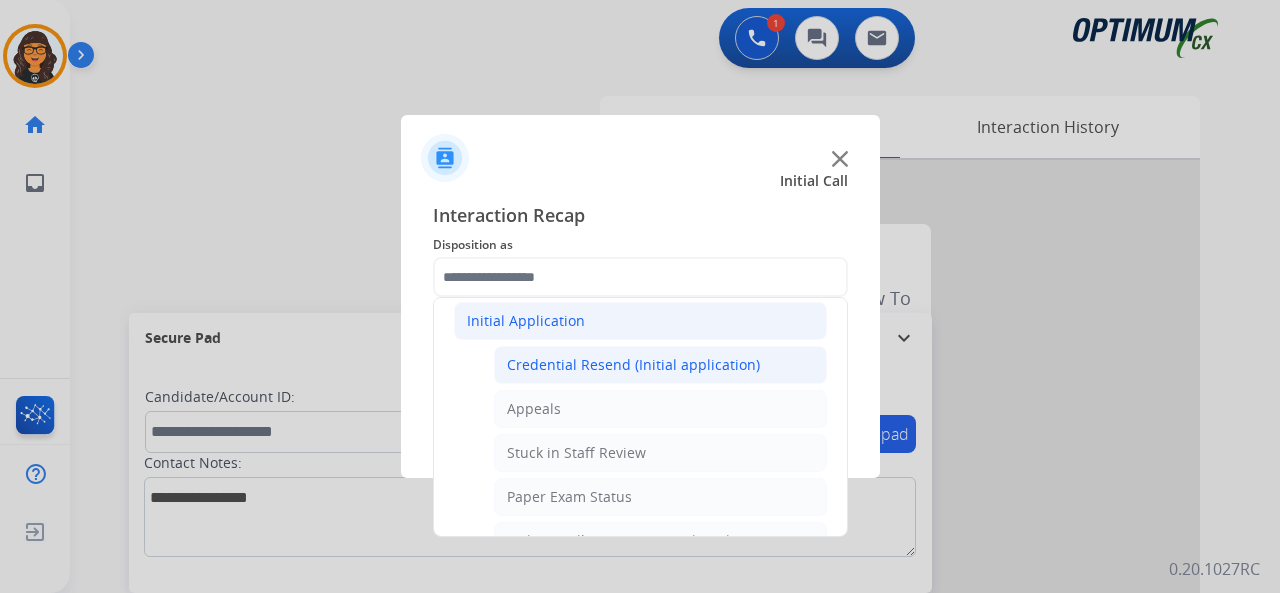 click on "Credential Resend (Initial application)" 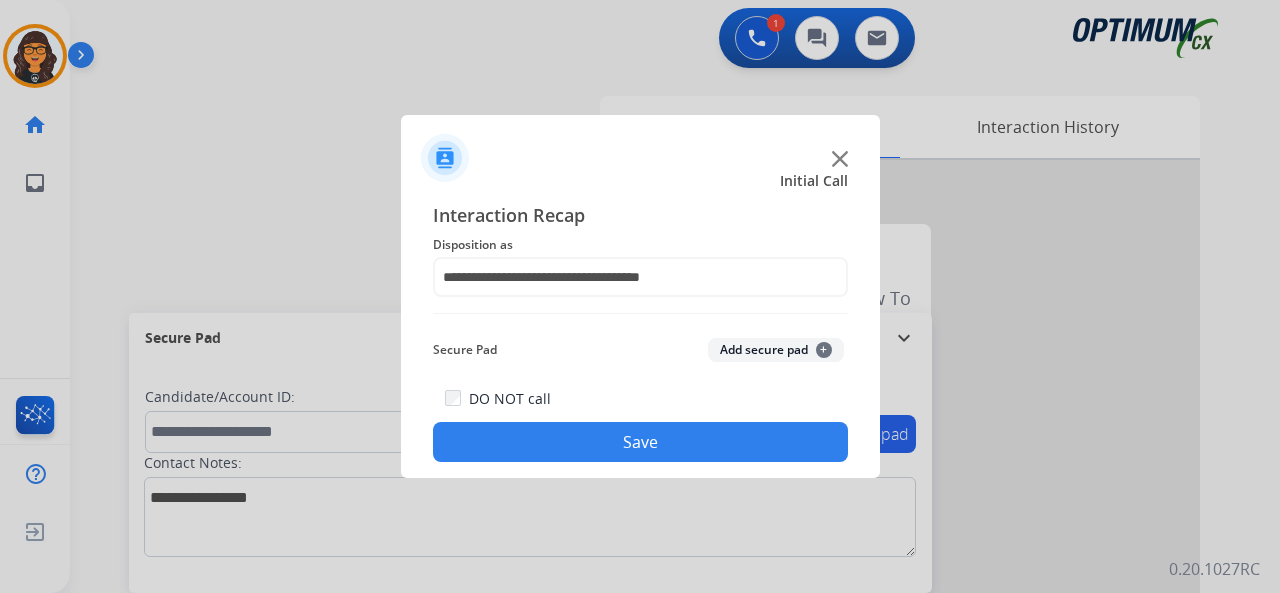click on "Save" 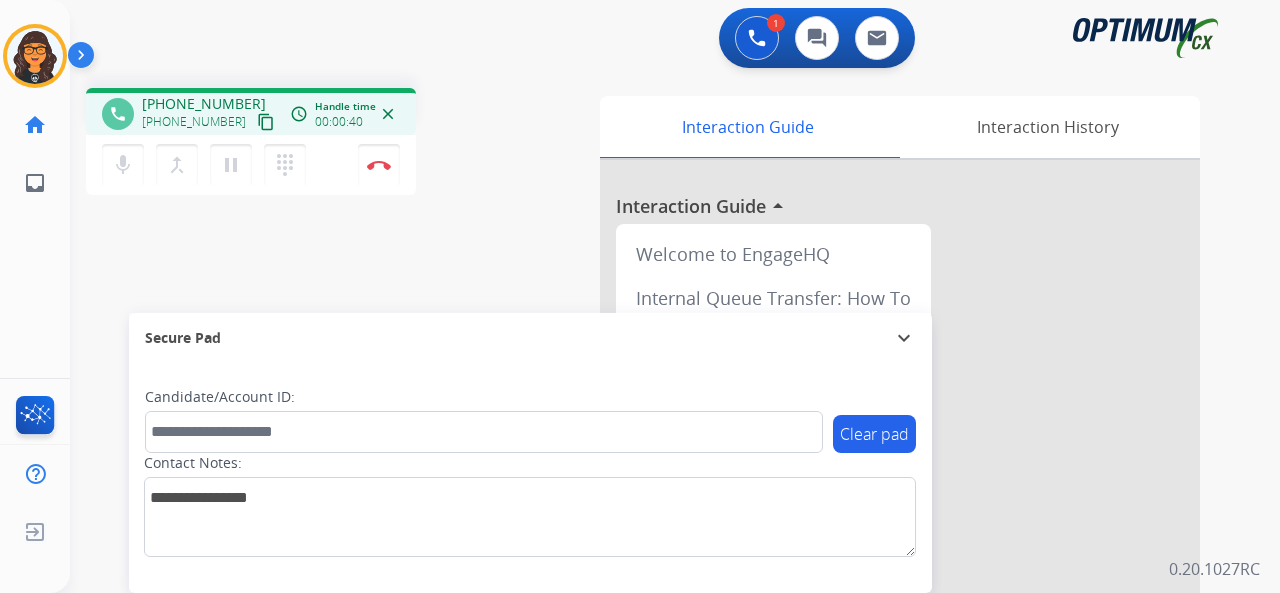 click on "content_copy" at bounding box center [266, 122] 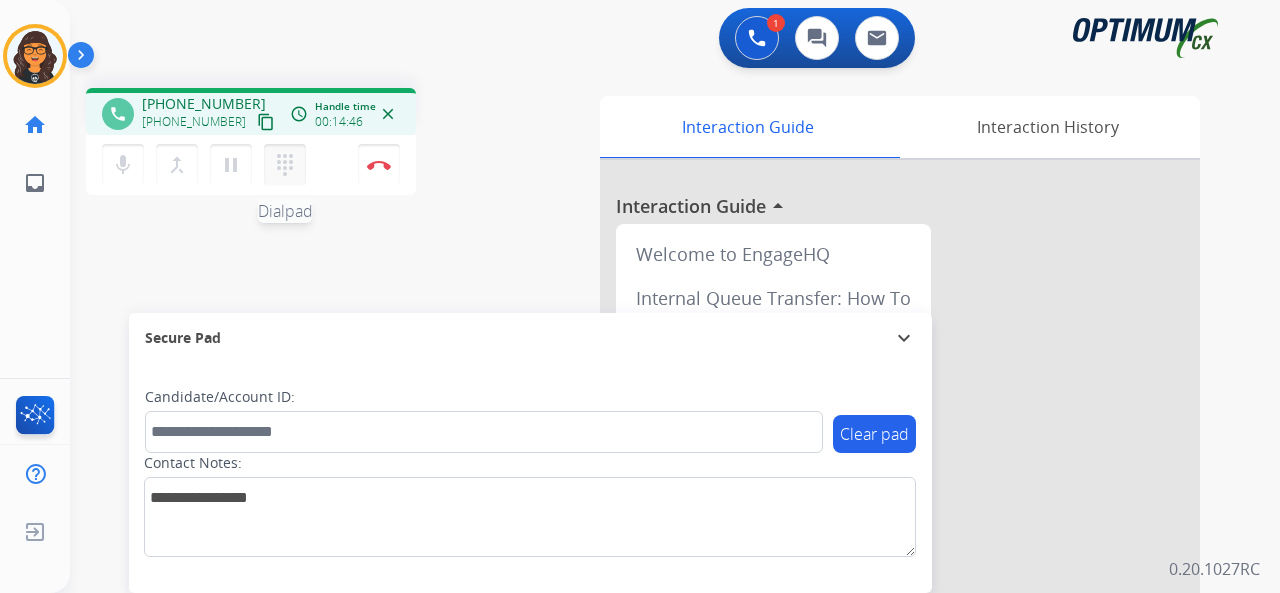 click on "dialpad" at bounding box center [285, 165] 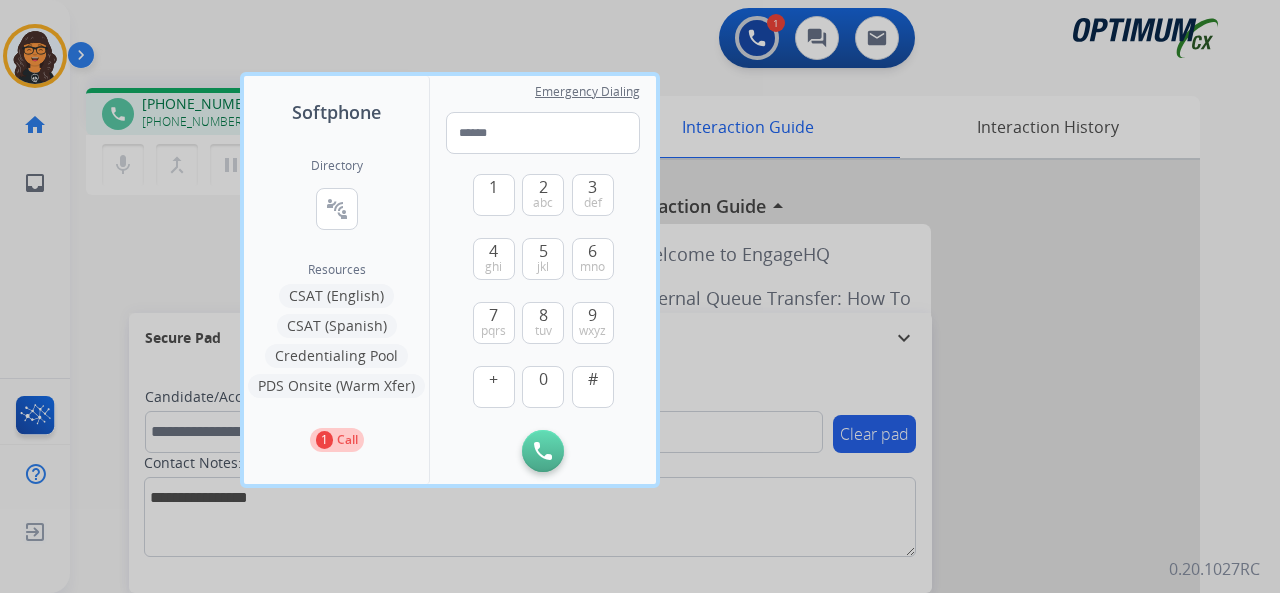 click on "Credentialing Pool" at bounding box center (336, 356) 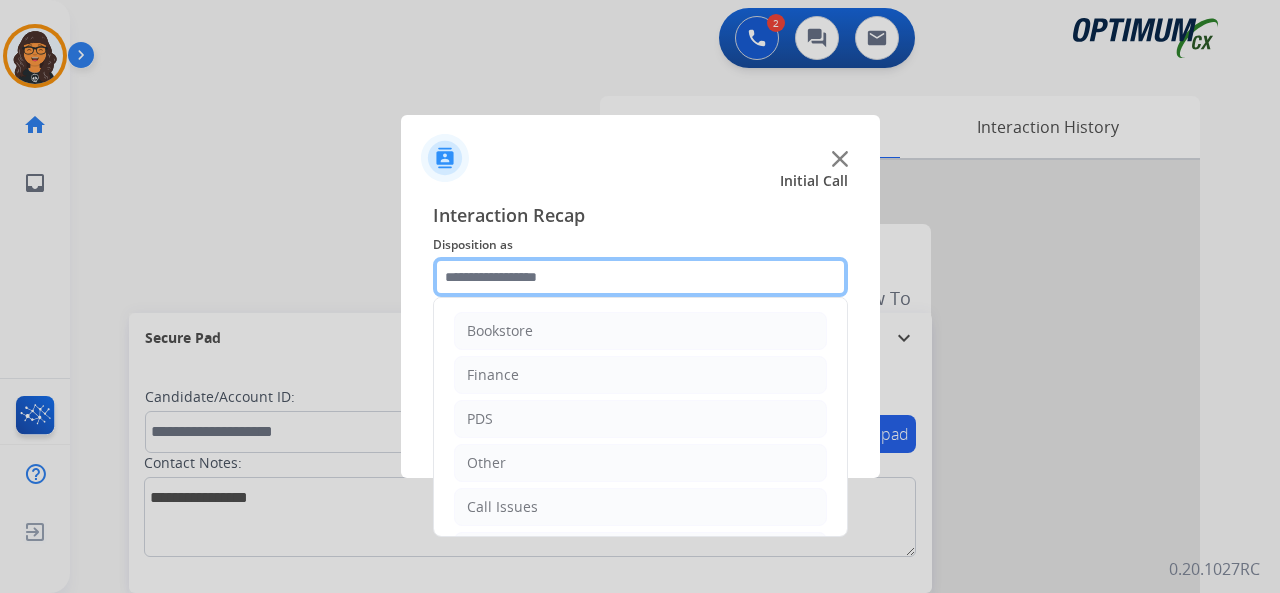 click 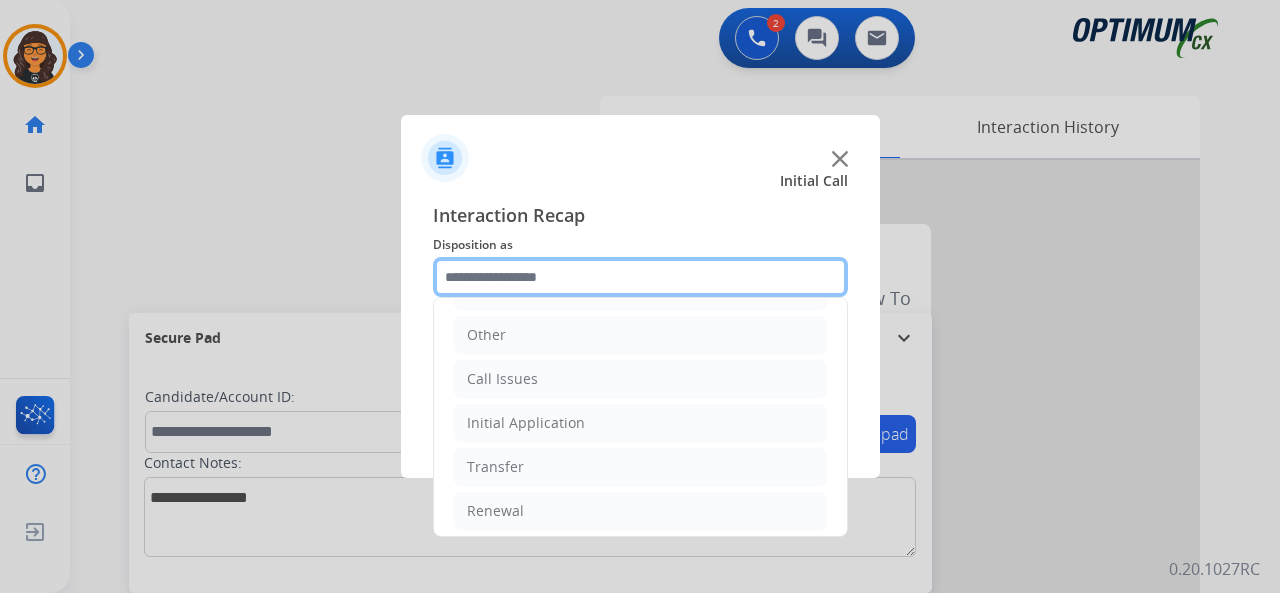 scroll, scrollTop: 130, scrollLeft: 0, axis: vertical 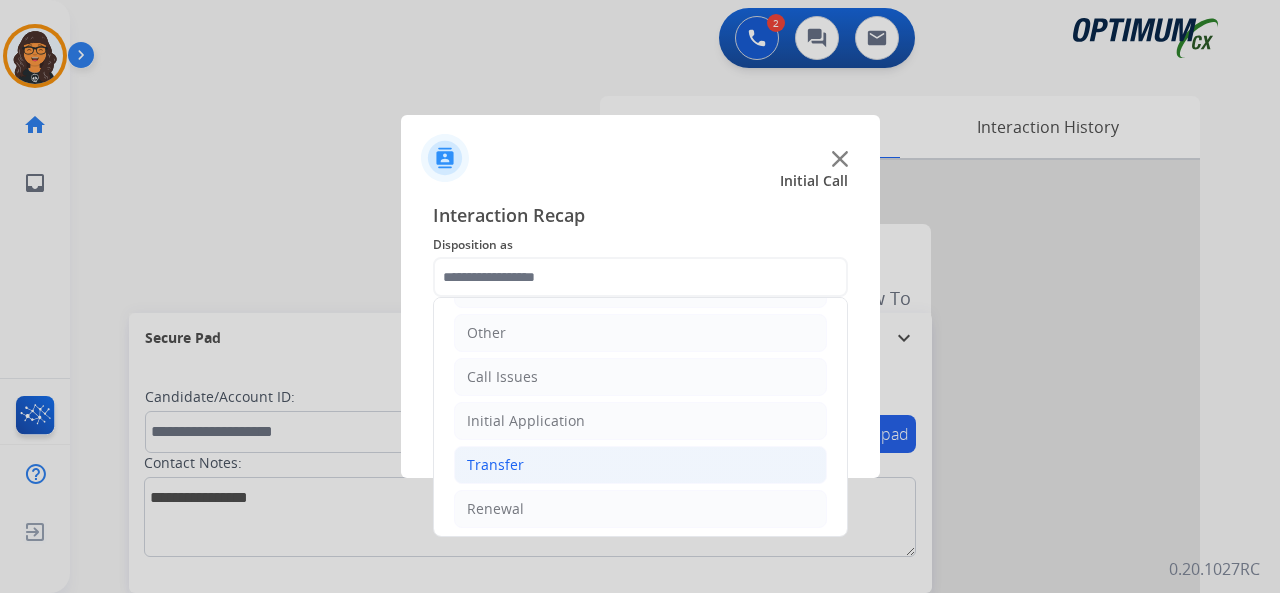 click on "Transfer" 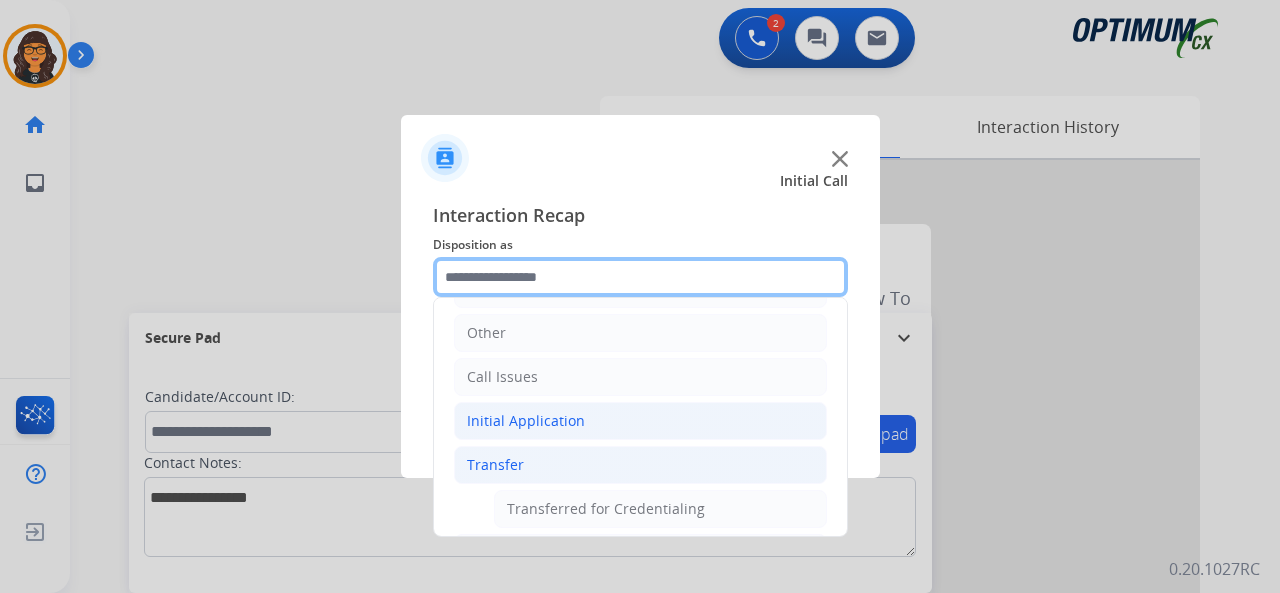 scroll, scrollTop: 173, scrollLeft: 0, axis: vertical 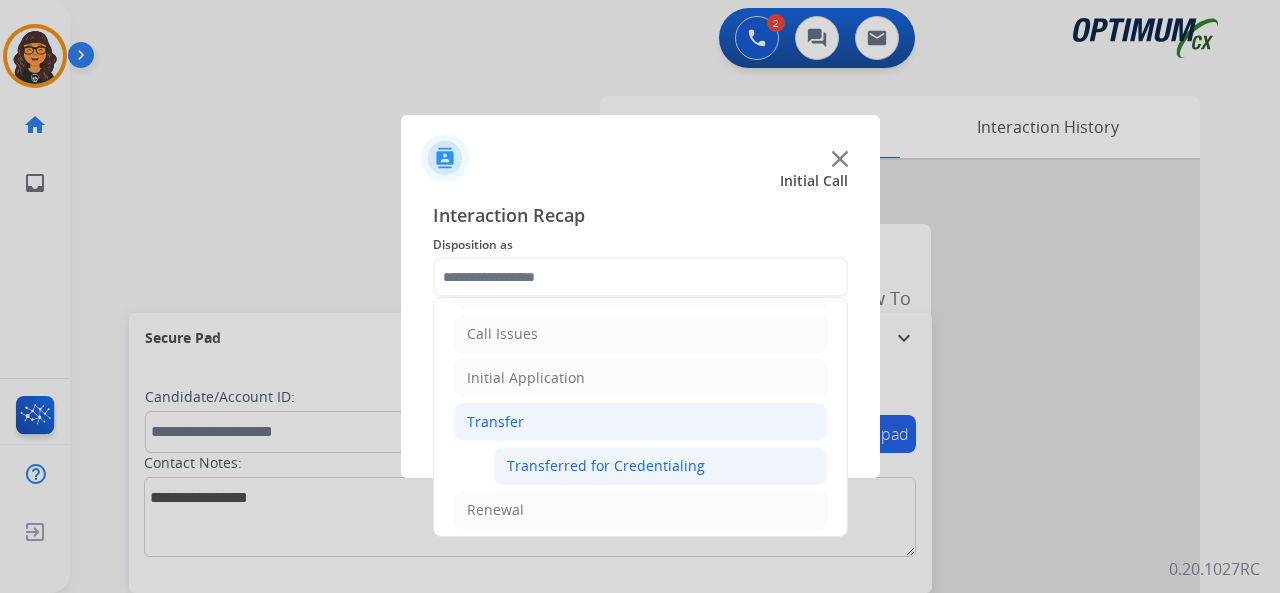 click on "Transferred for Credentialing" 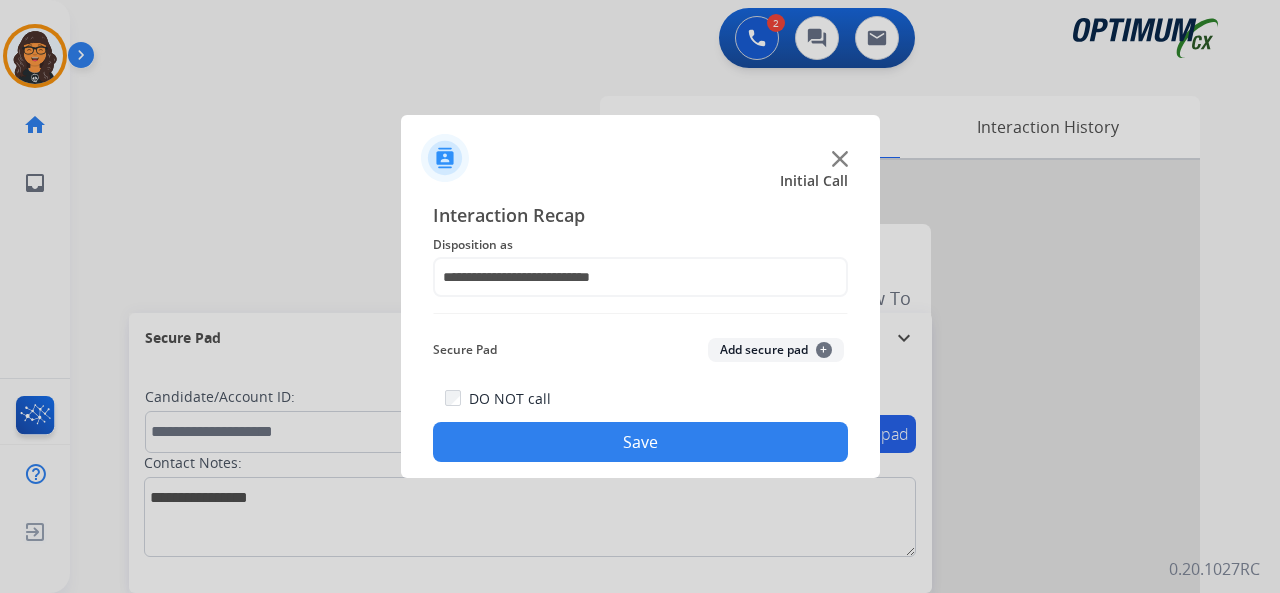 click on "Save" 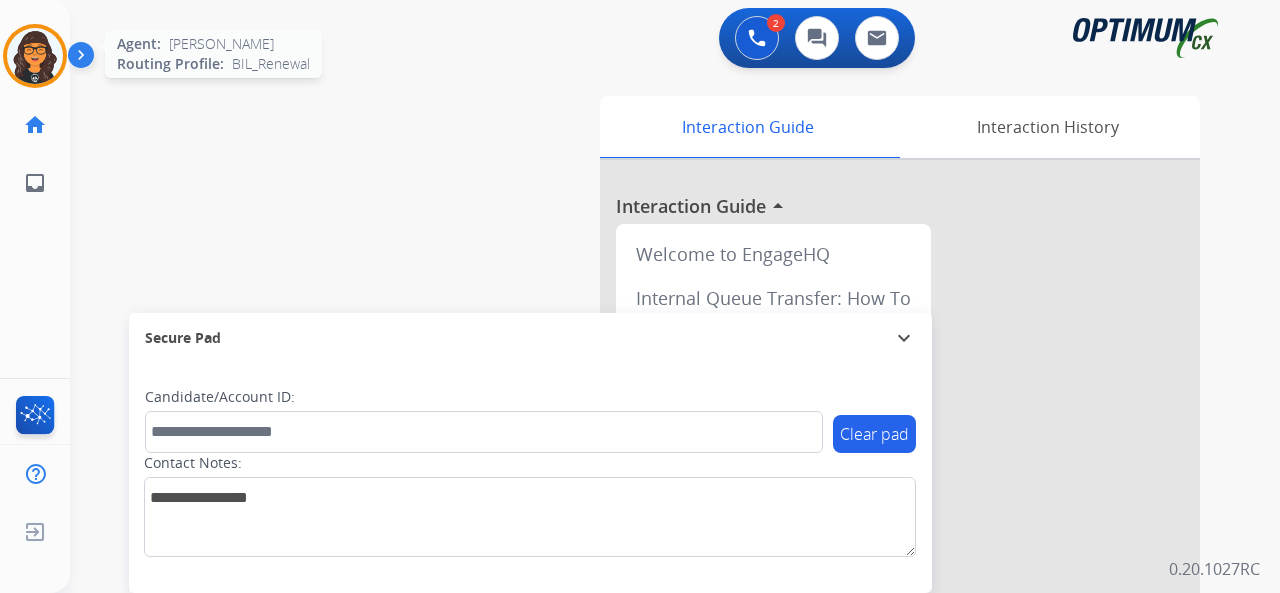 click at bounding box center [35, 56] 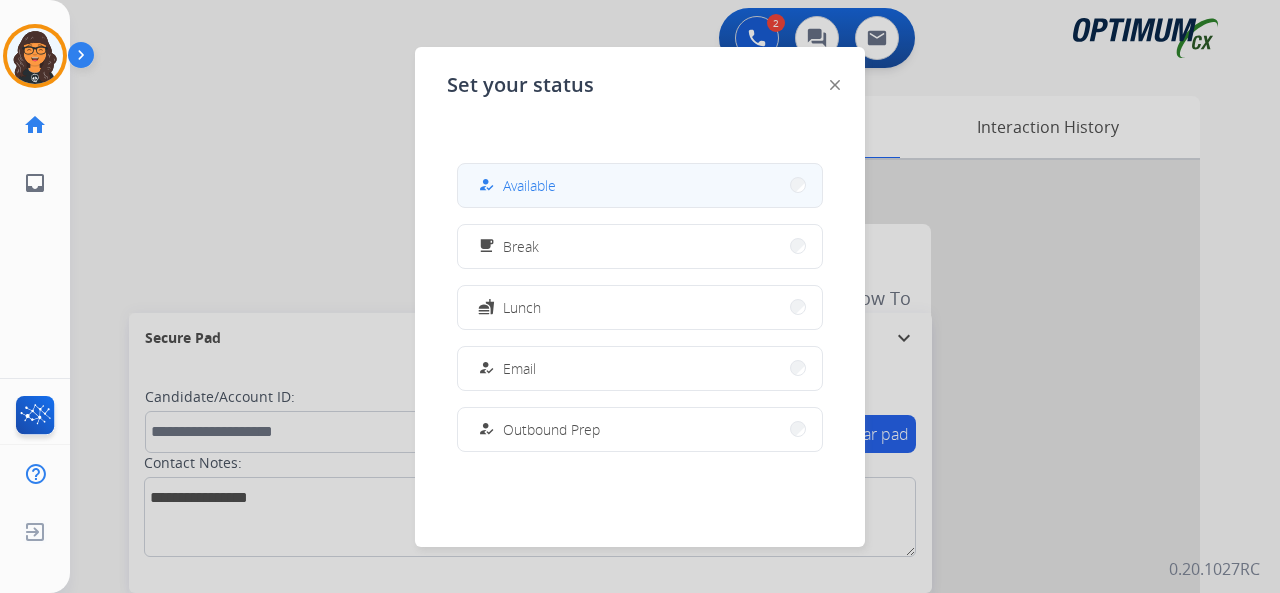 click on "how_to_reg" at bounding box center [488, 185] 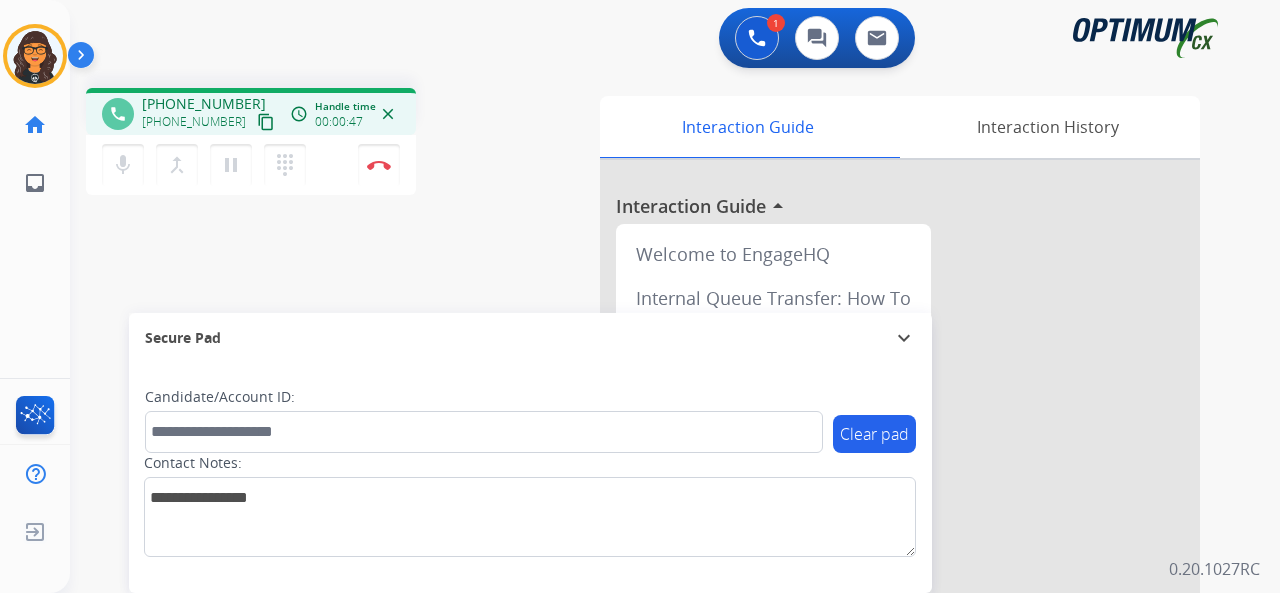 click on "content_copy" at bounding box center (266, 122) 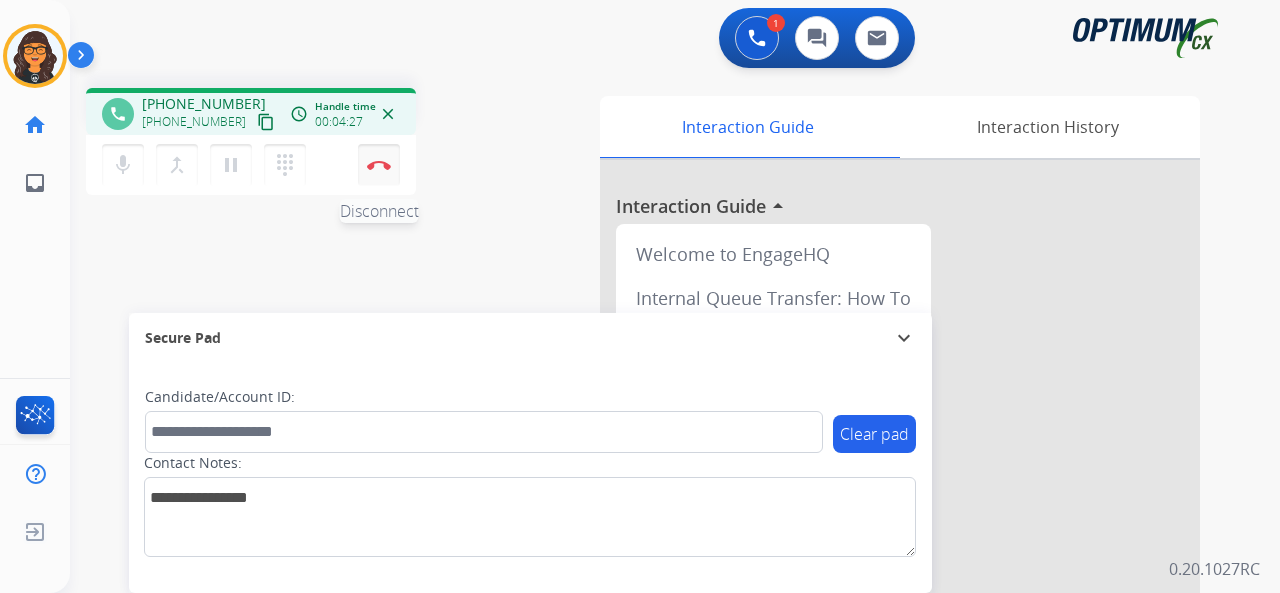 click at bounding box center [379, 165] 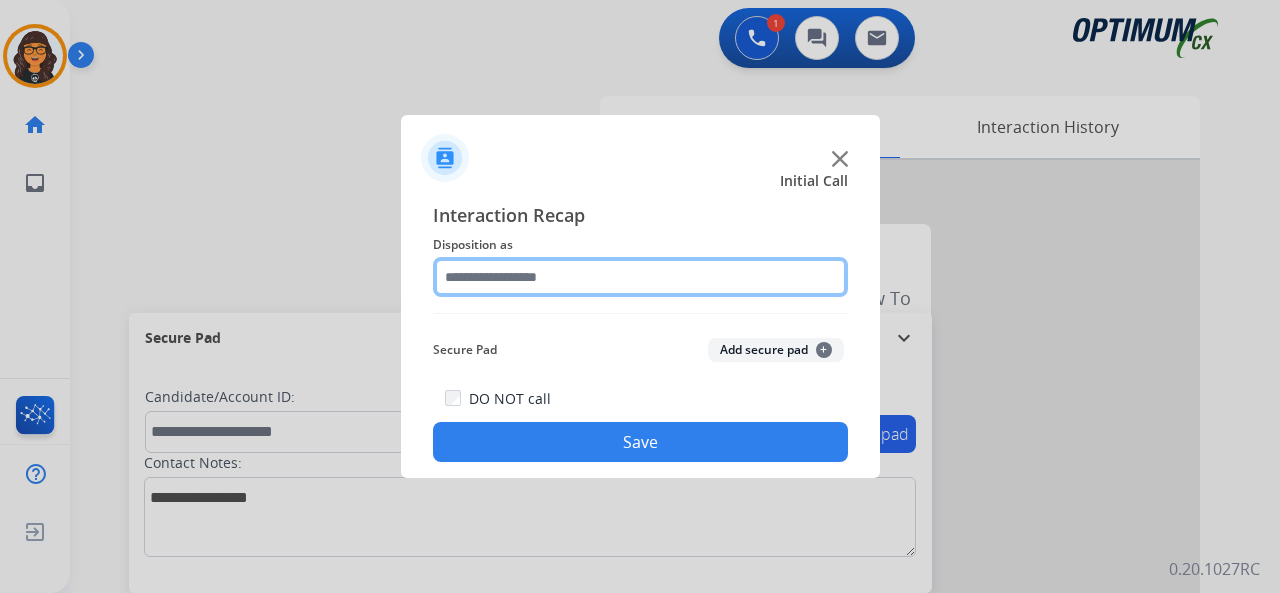 click 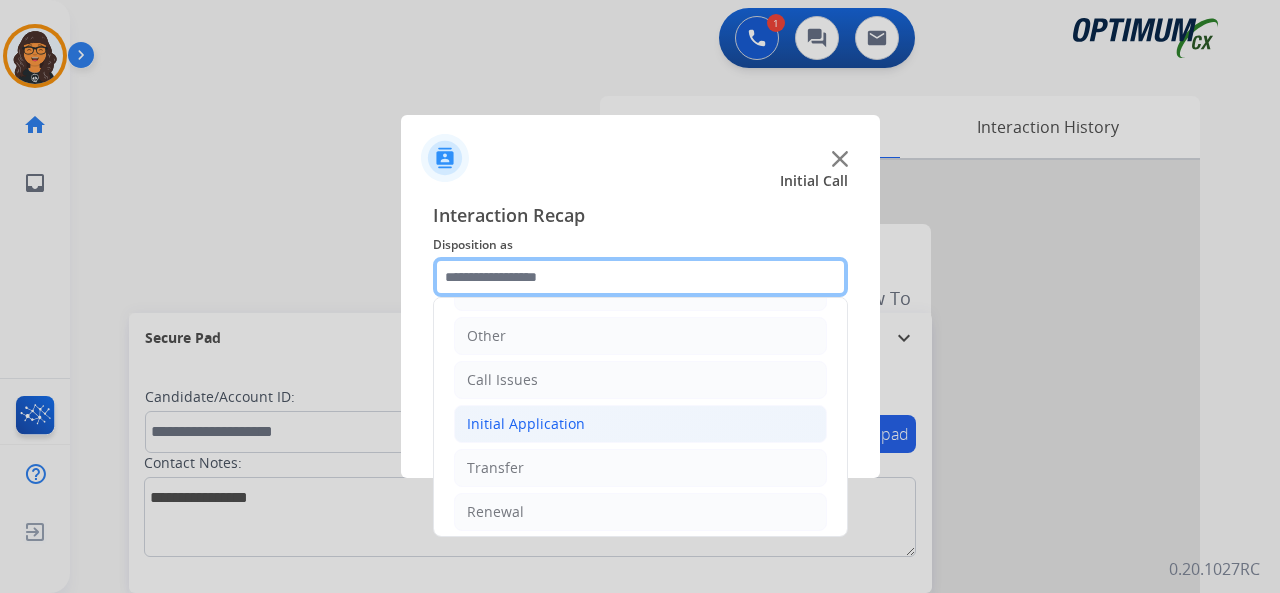 scroll, scrollTop: 130, scrollLeft: 0, axis: vertical 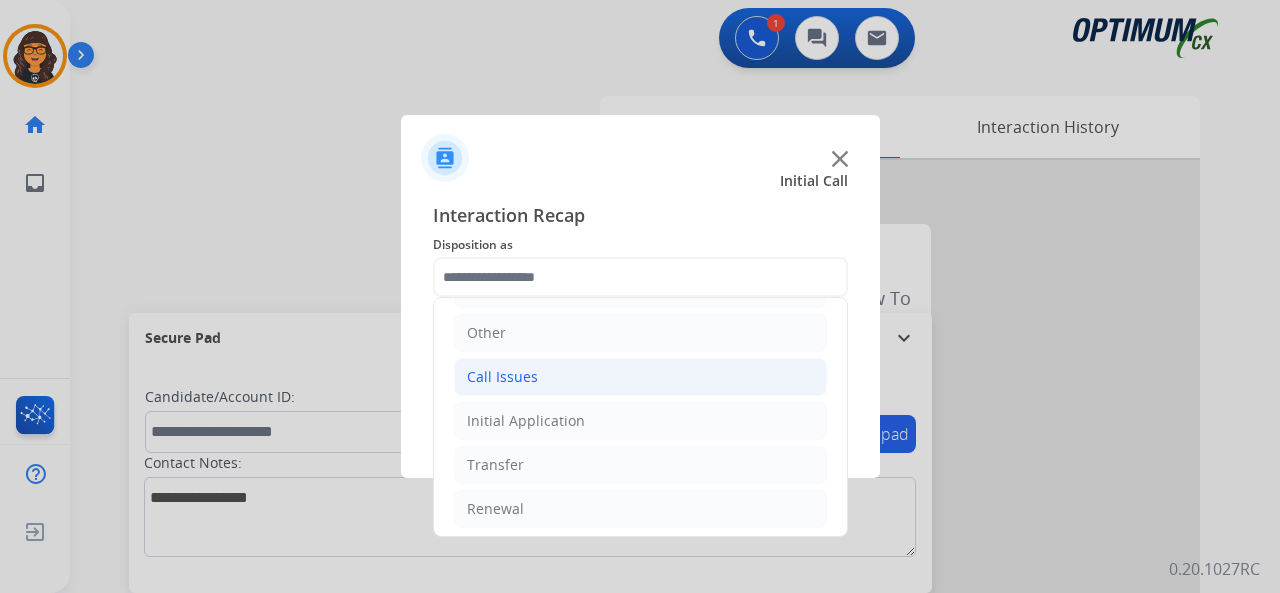 click on "Call Issues" 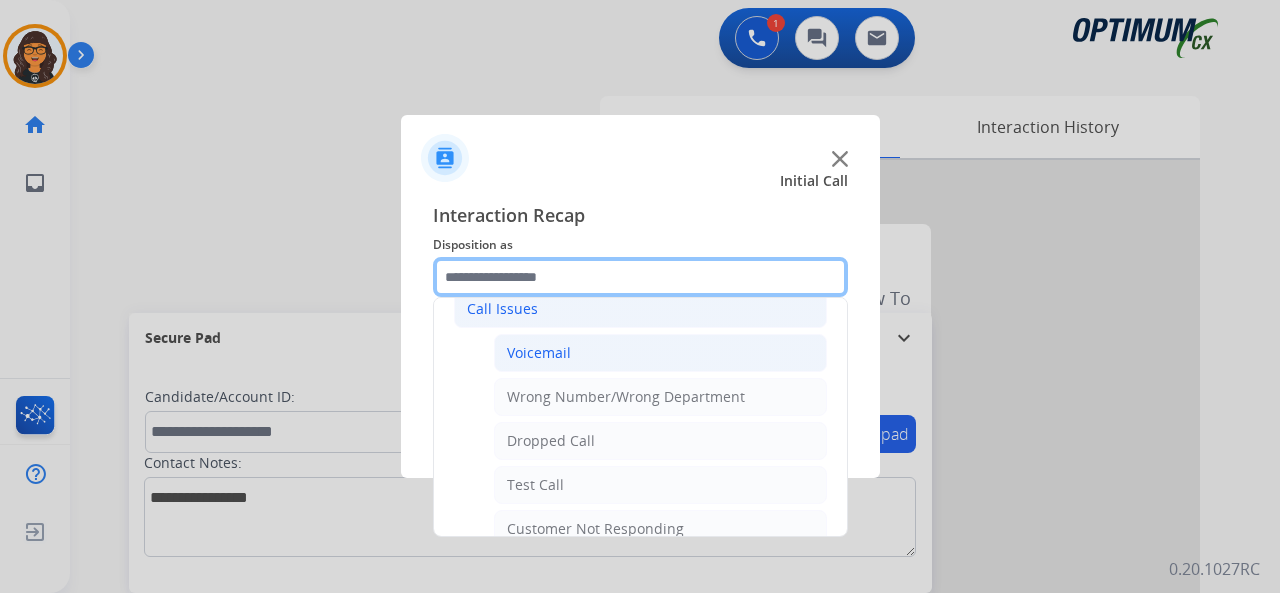 scroll, scrollTop: 230, scrollLeft: 0, axis: vertical 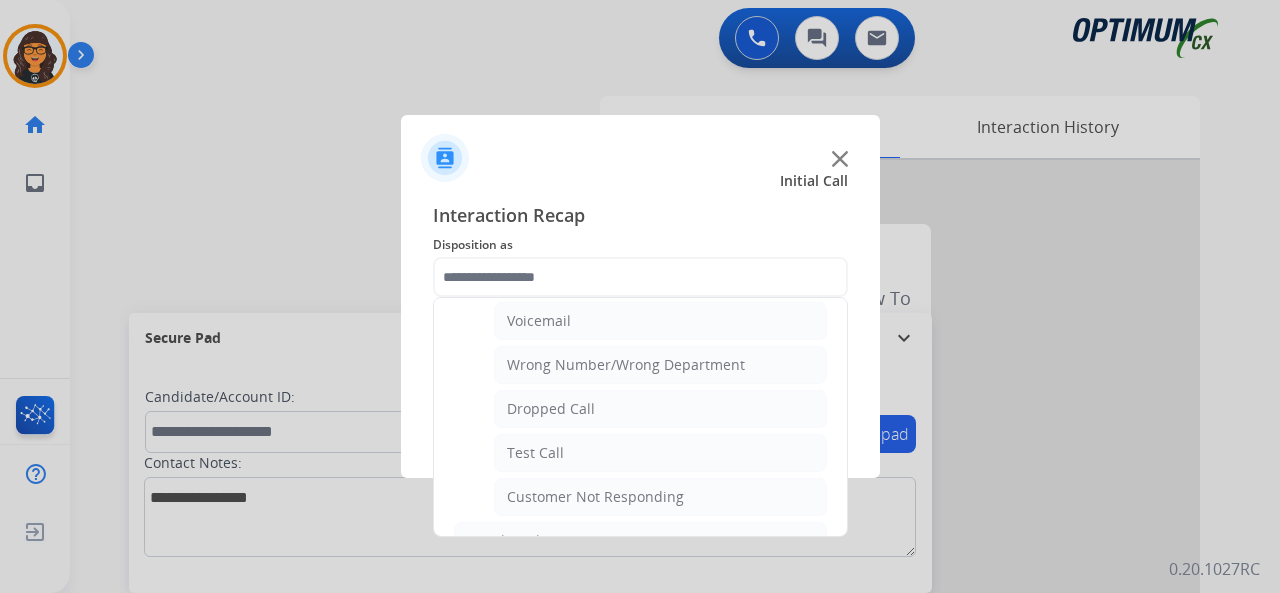 click on "Wrong Number/Wrong Department" 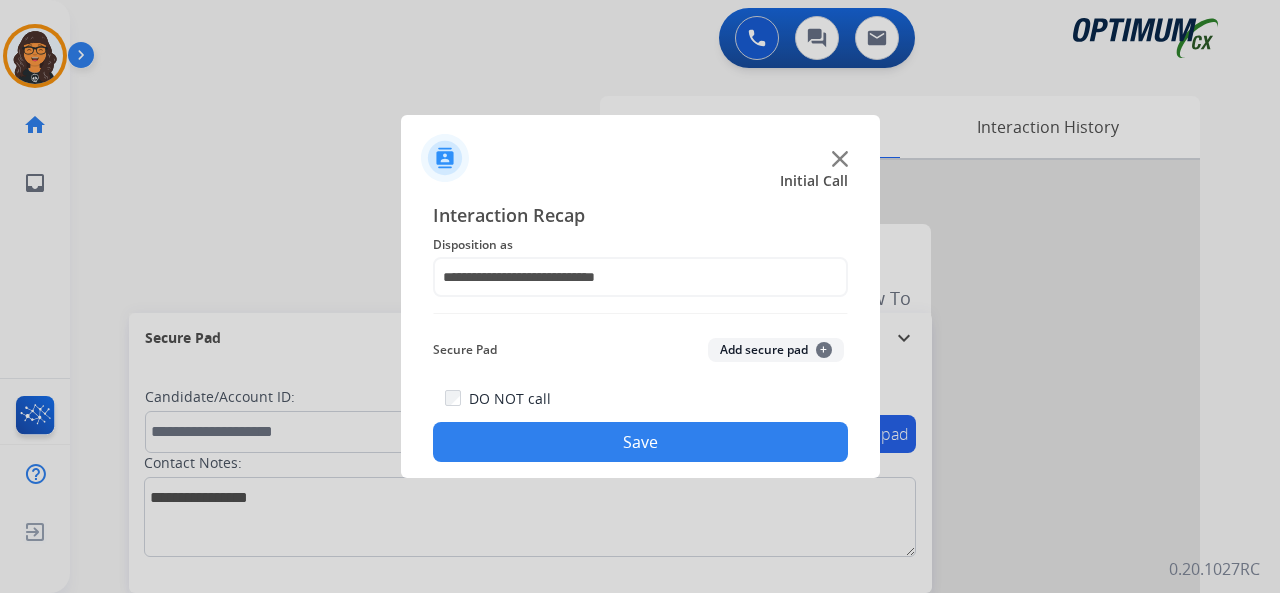 click on "Save" 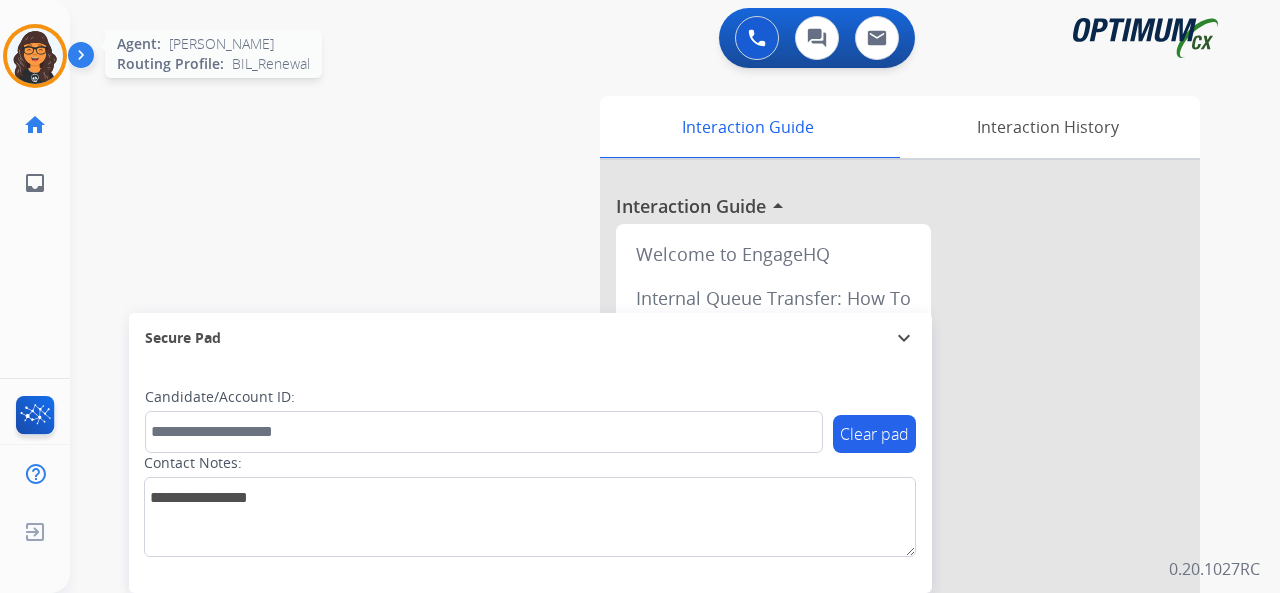 click on "Agent:   Giovanelli  Routing Profile:  BIL_Renewal" 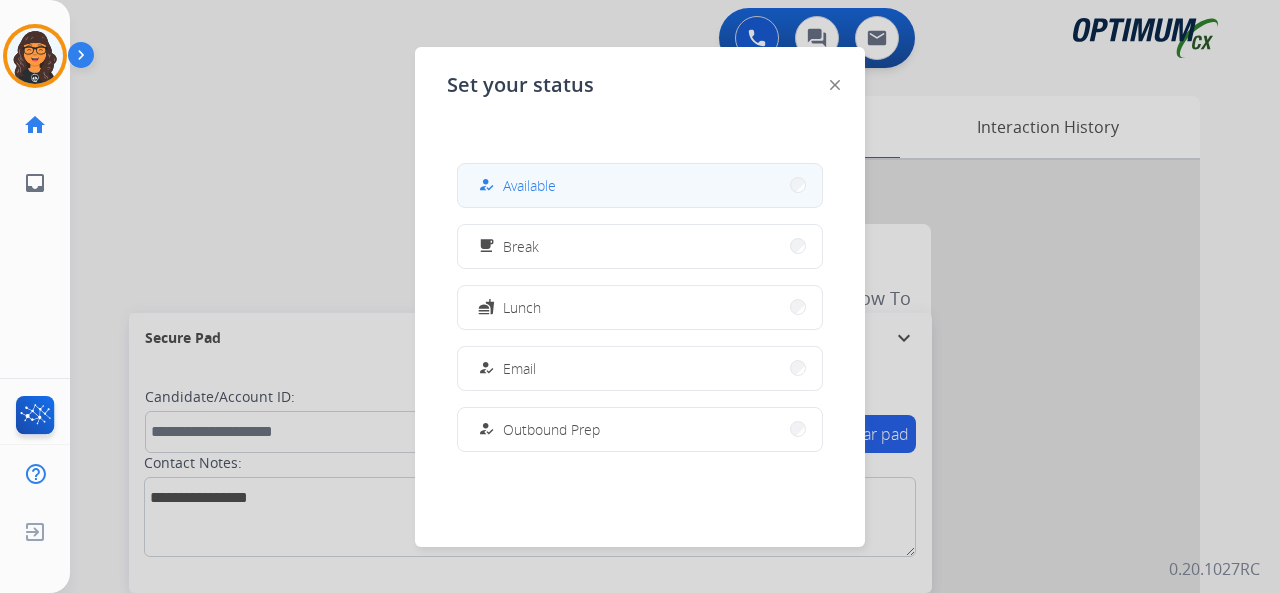 click on "Available" at bounding box center [529, 185] 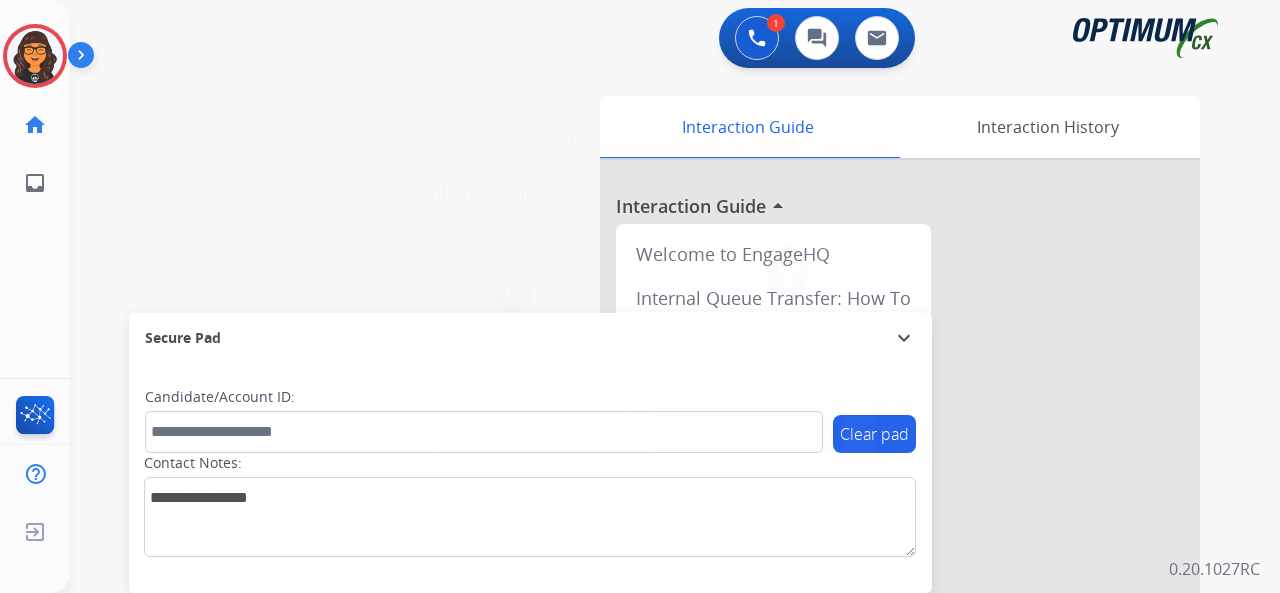 click on "Accept" at bounding box center [747, 429] 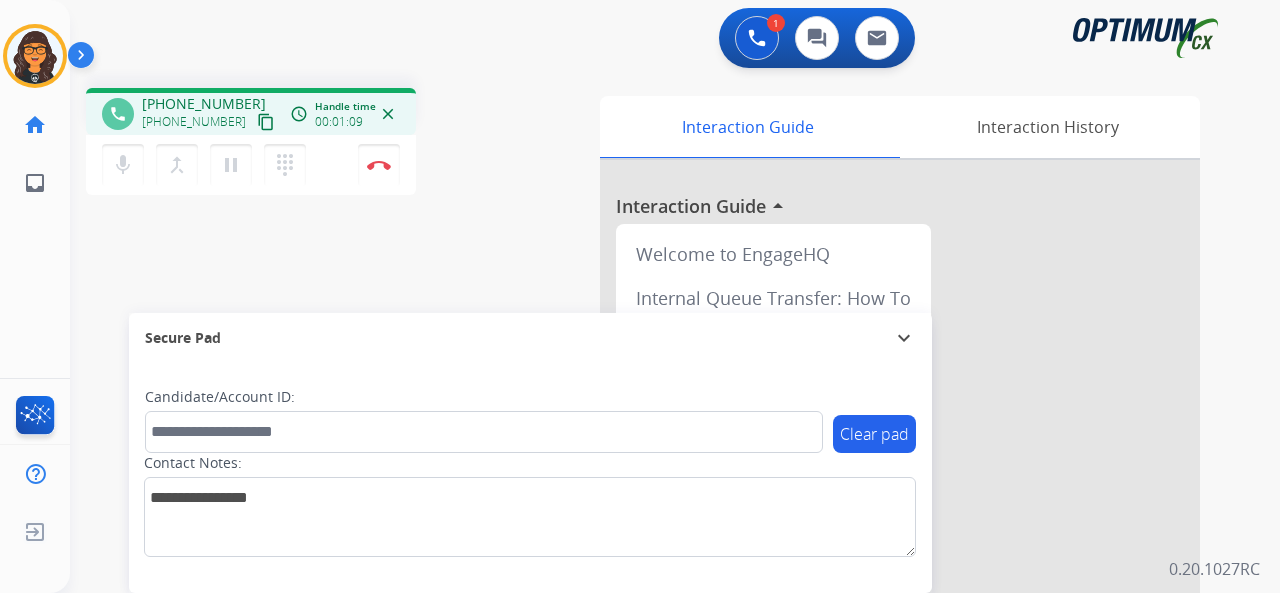click on "content_copy" at bounding box center [266, 122] 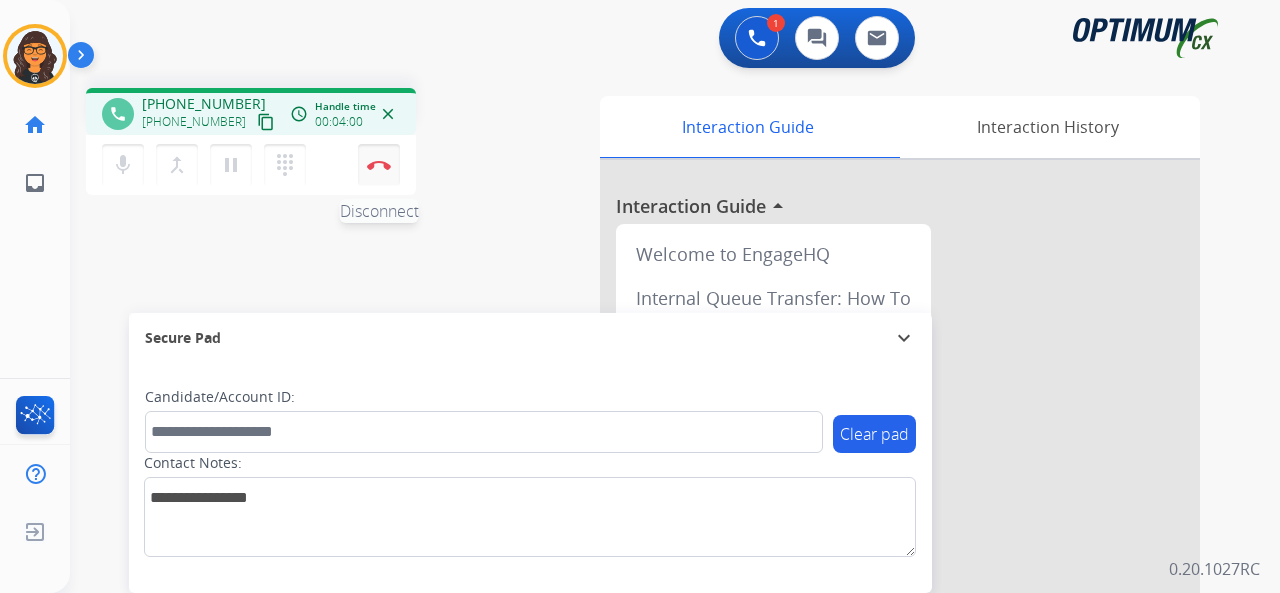 click on "Disconnect" at bounding box center [379, 165] 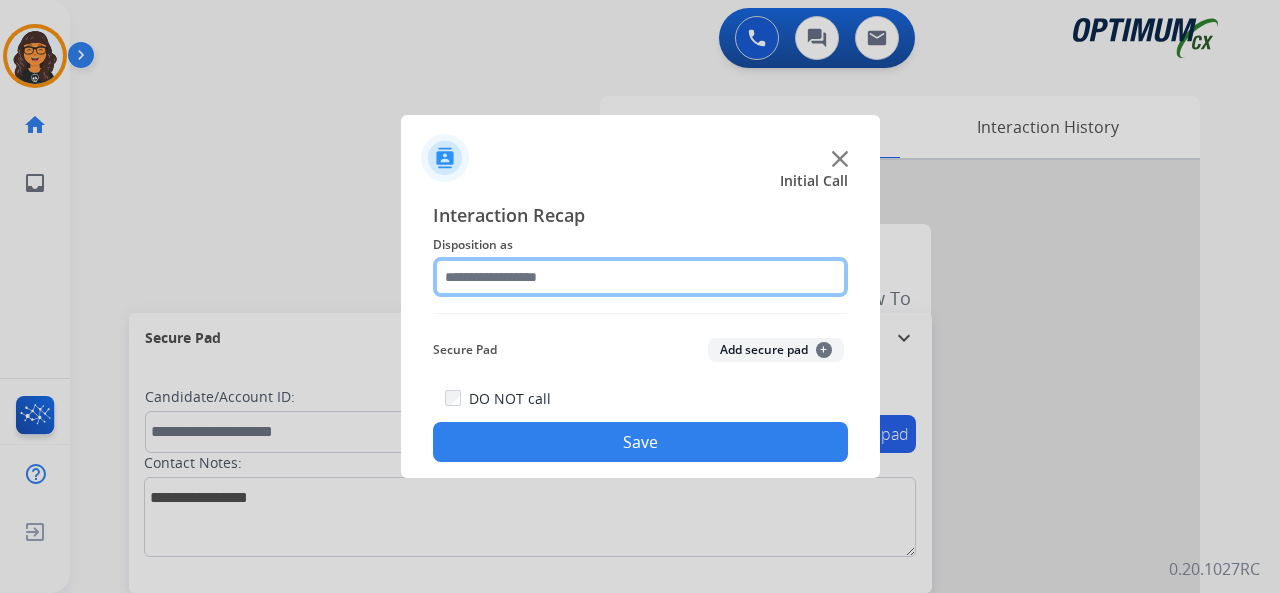 click 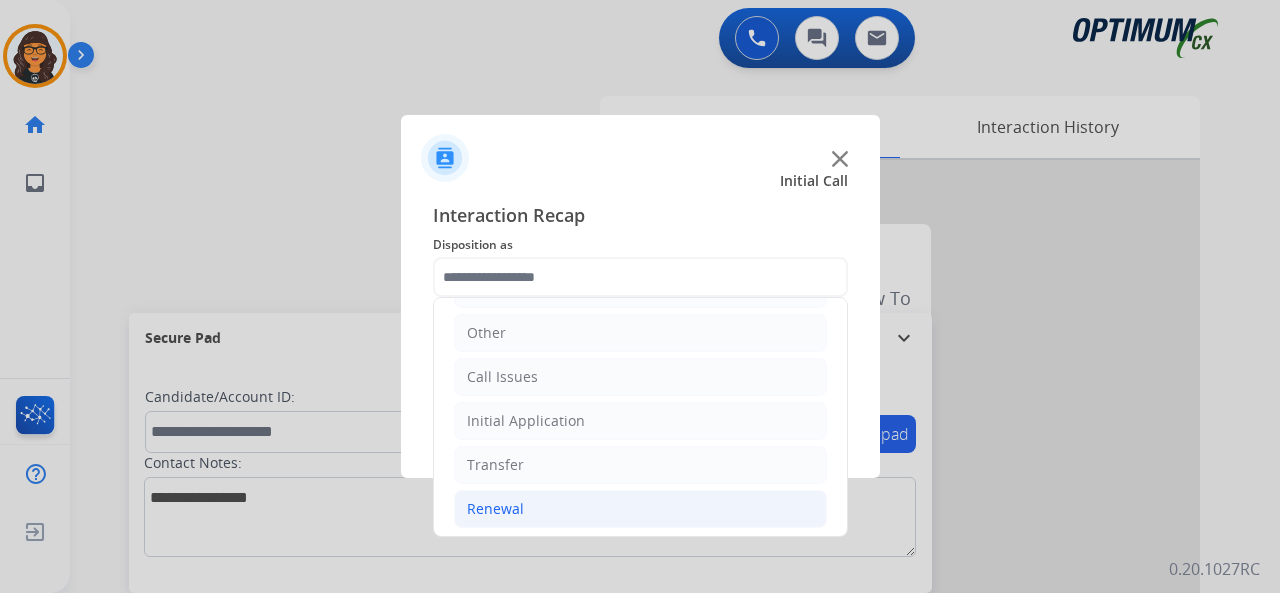 click on "Renewal" 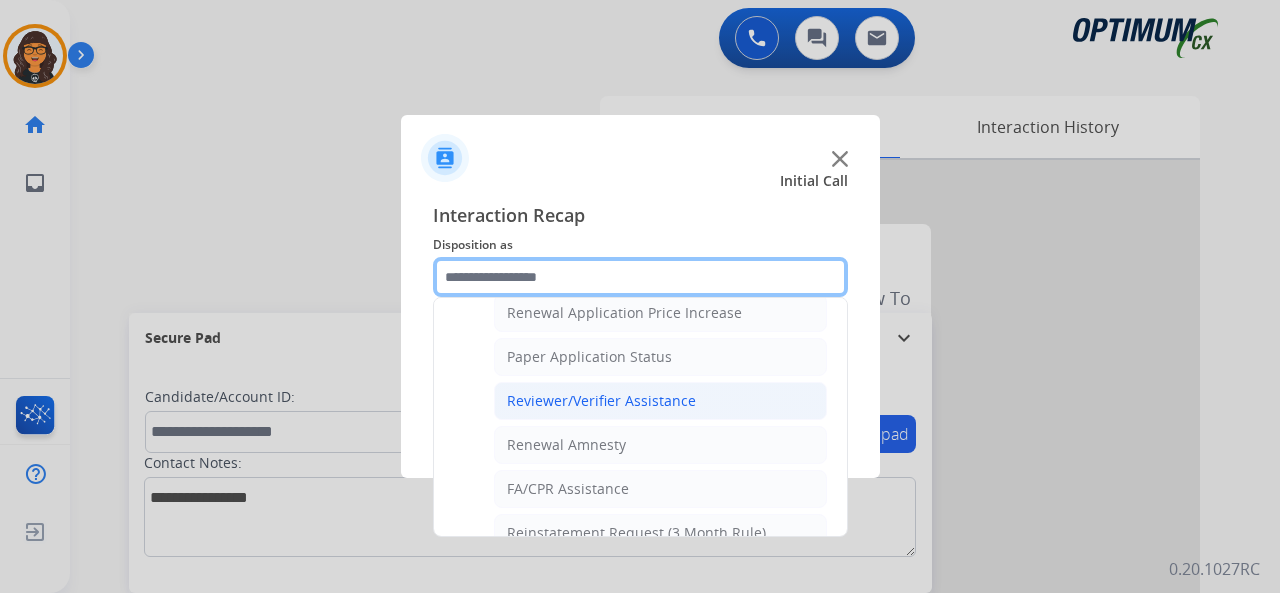 scroll, scrollTop: 730, scrollLeft: 0, axis: vertical 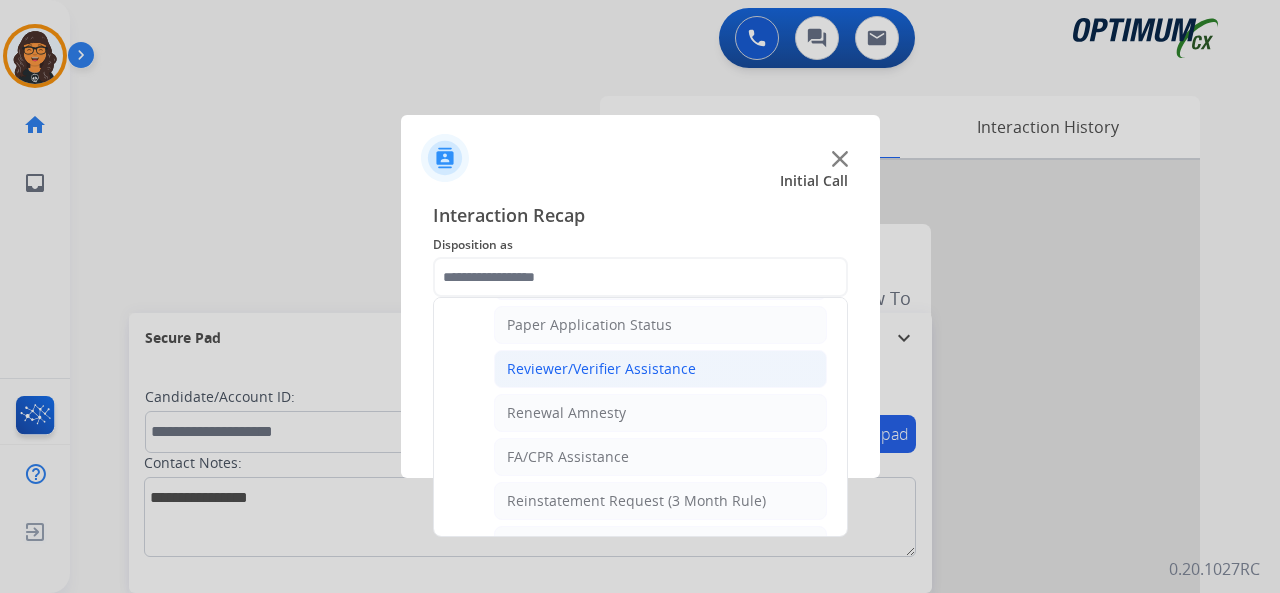 click on "Reviewer/Verifier Assistance" 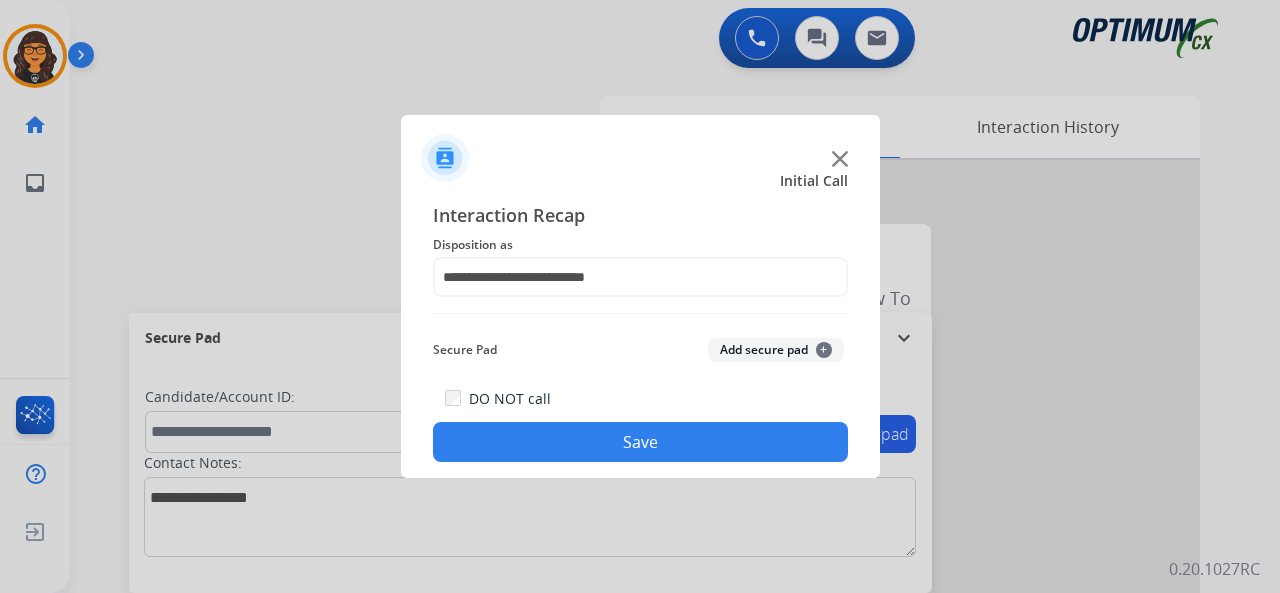 click on "Save" 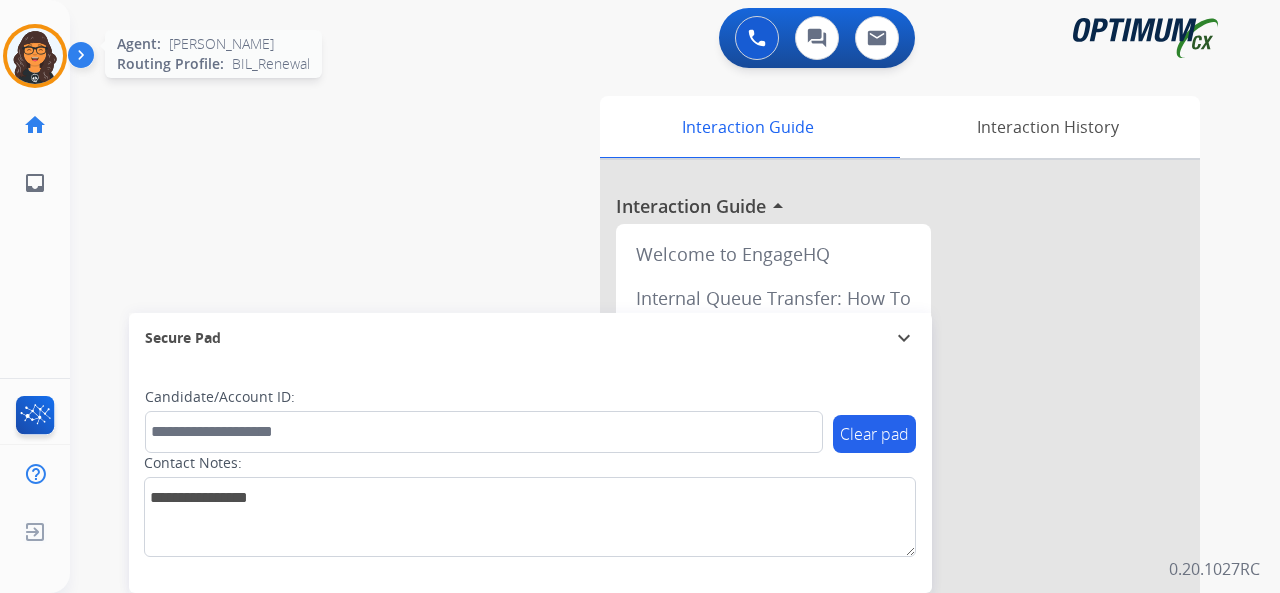 click at bounding box center [35, 56] 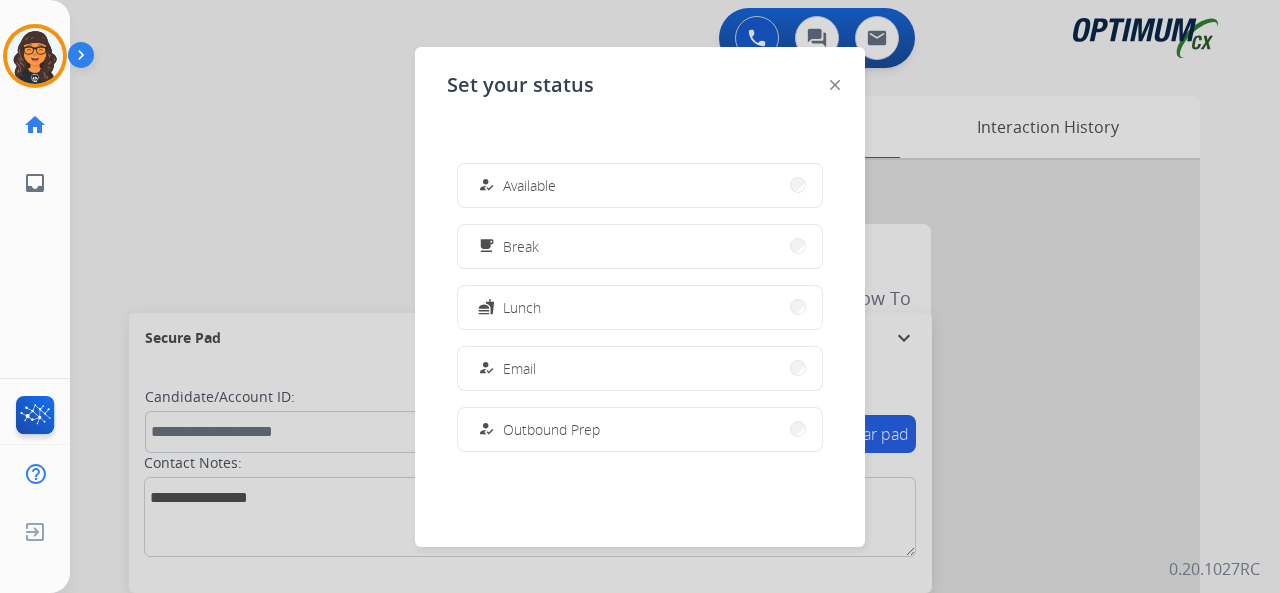 drag, startPoint x: 516, startPoint y: 190, endPoint x: 458, endPoint y: 111, distance: 98.005104 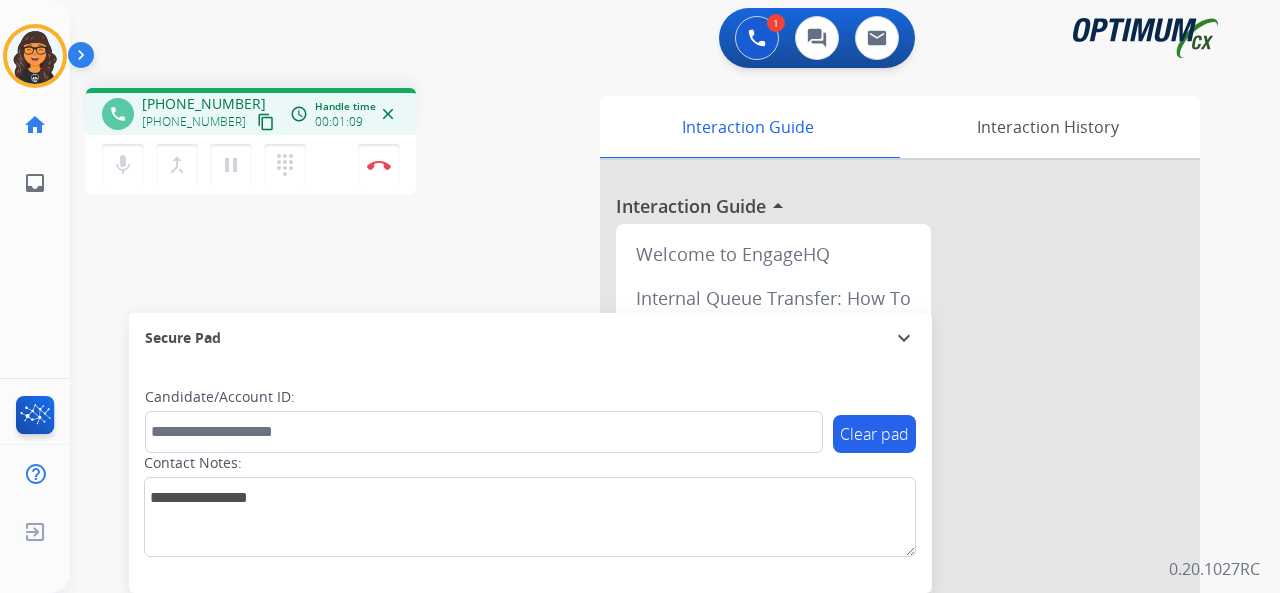 click on "content_copy" at bounding box center [266, 122] 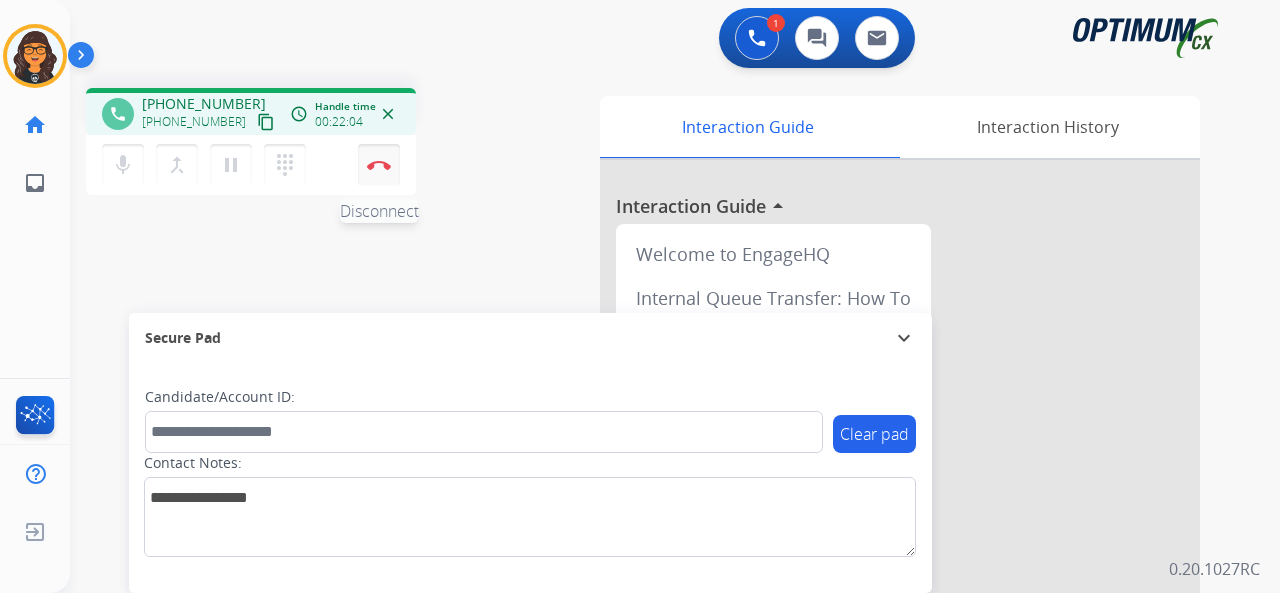 click at bounding box center [379, 165] 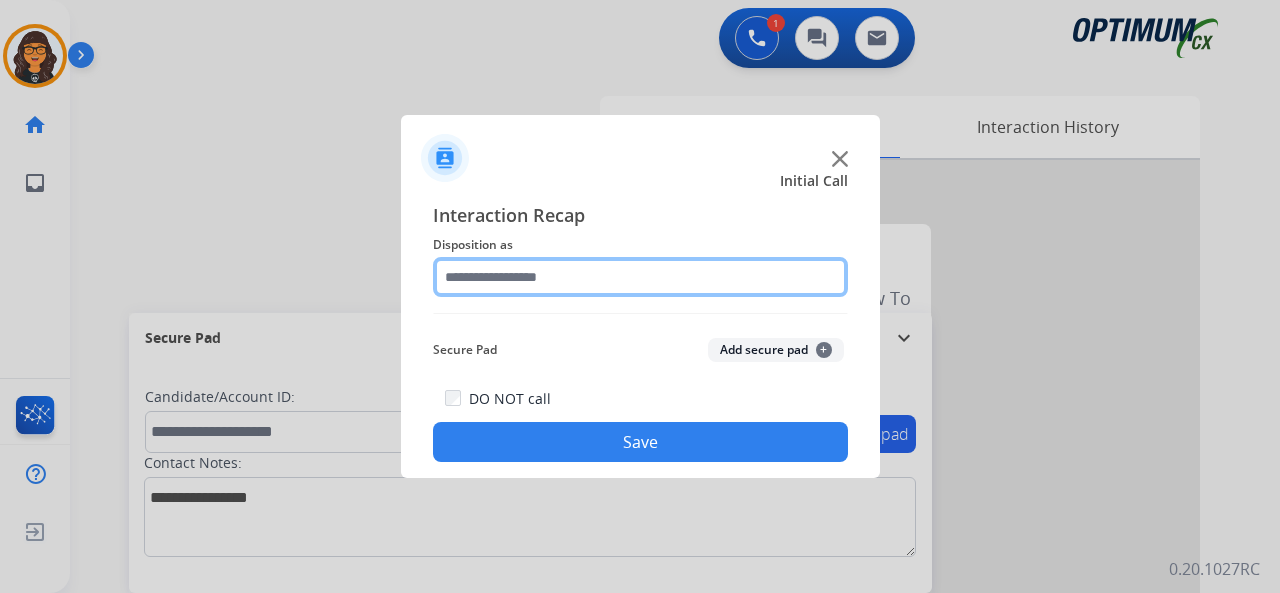 click 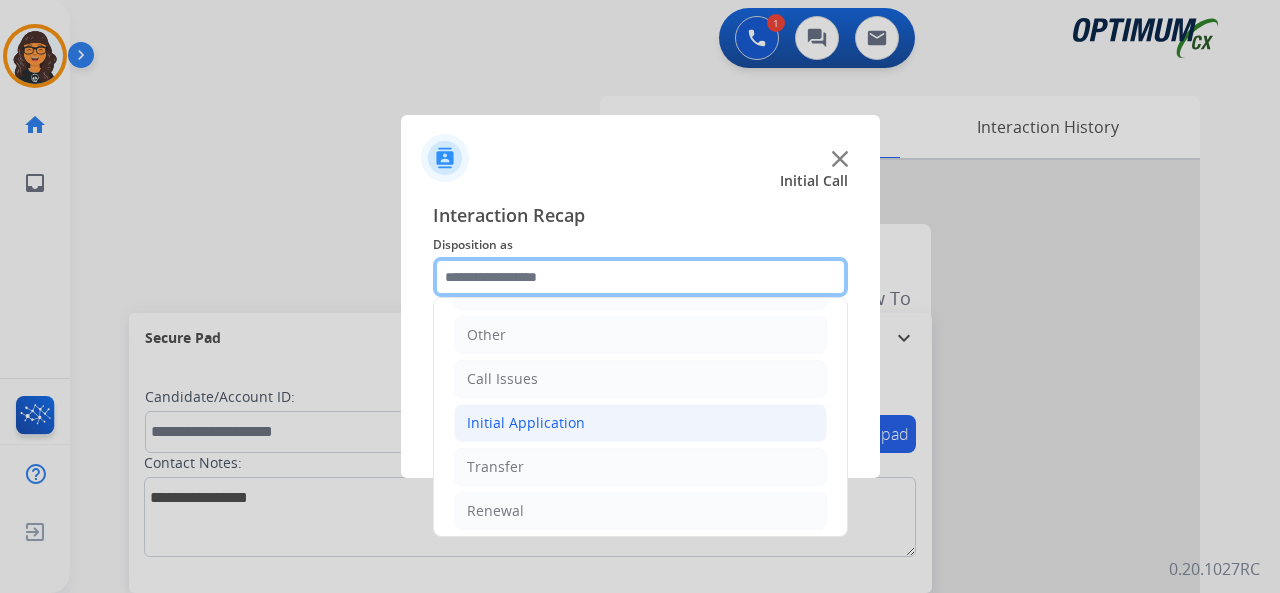 scroll, scrollTop: 130, scrollLeft: 0, axis: vertical 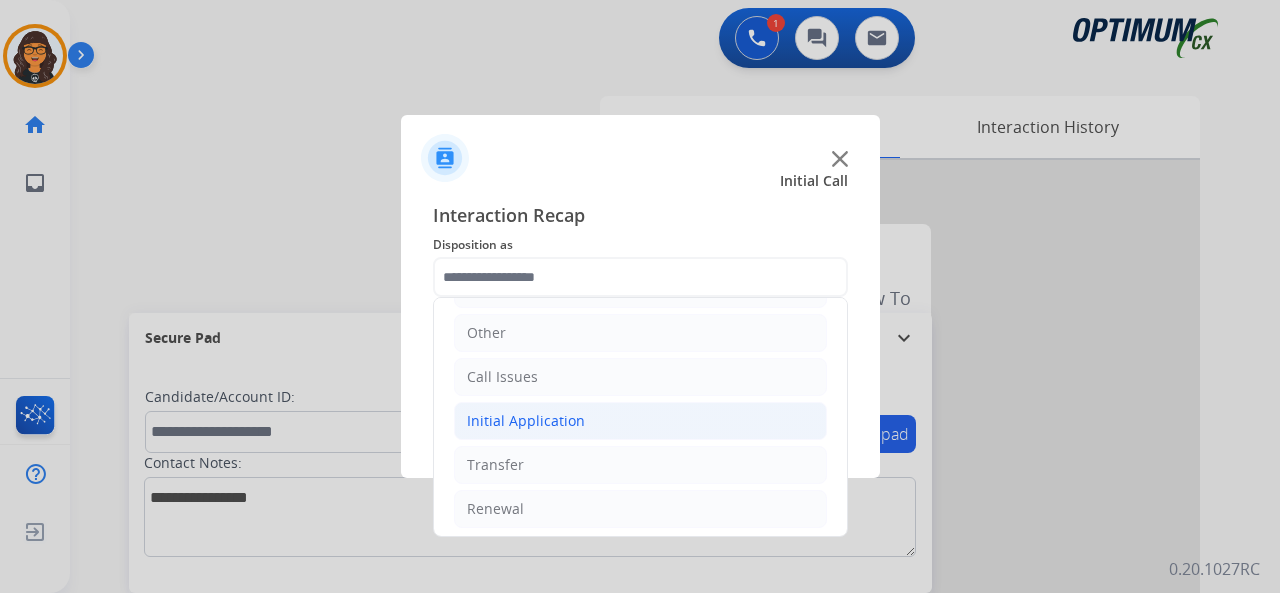click on "Initial Application" 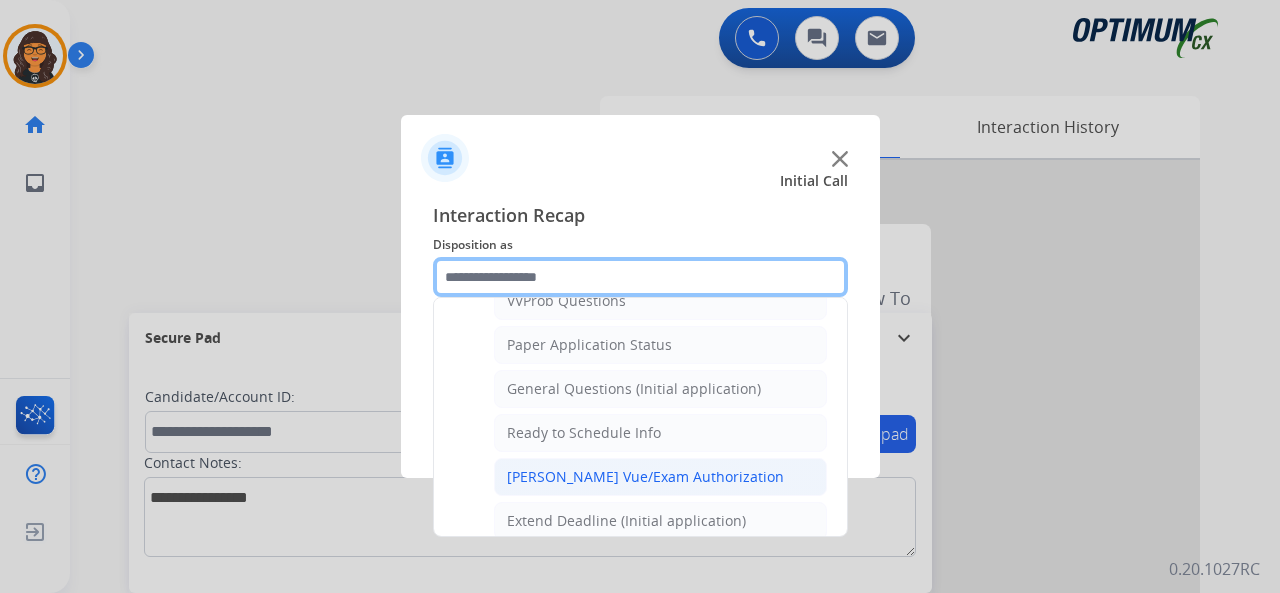 scroll, scrollTop: 1130, scrollLeft: 0, axis: vertical 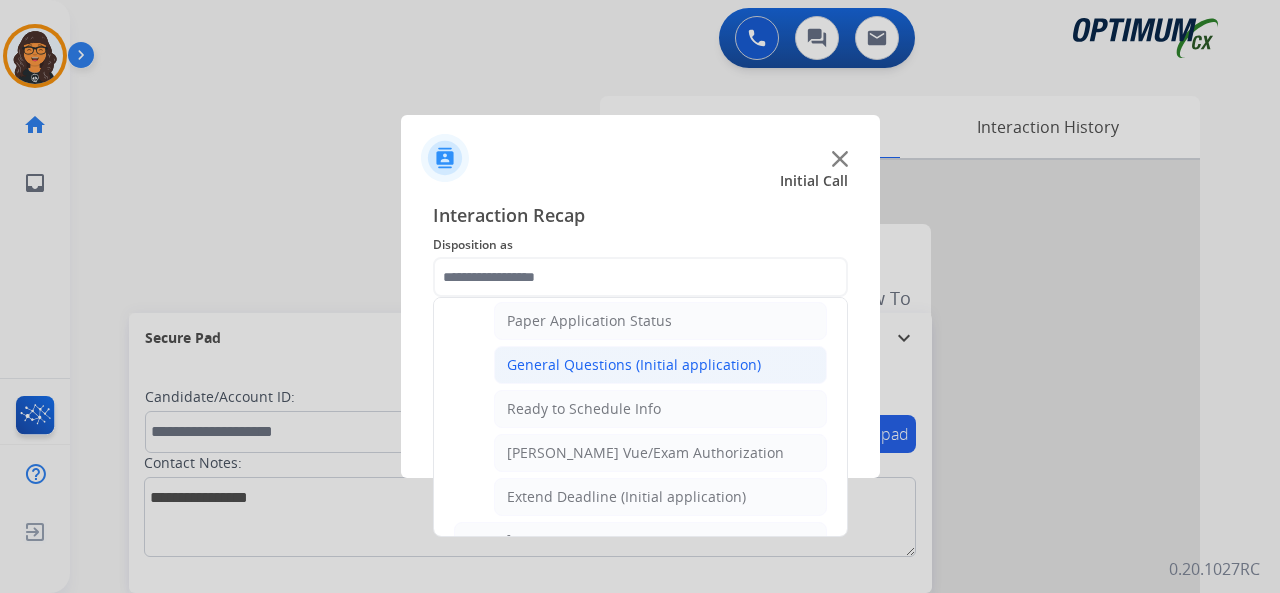 click on "General Questions (Initial application)" 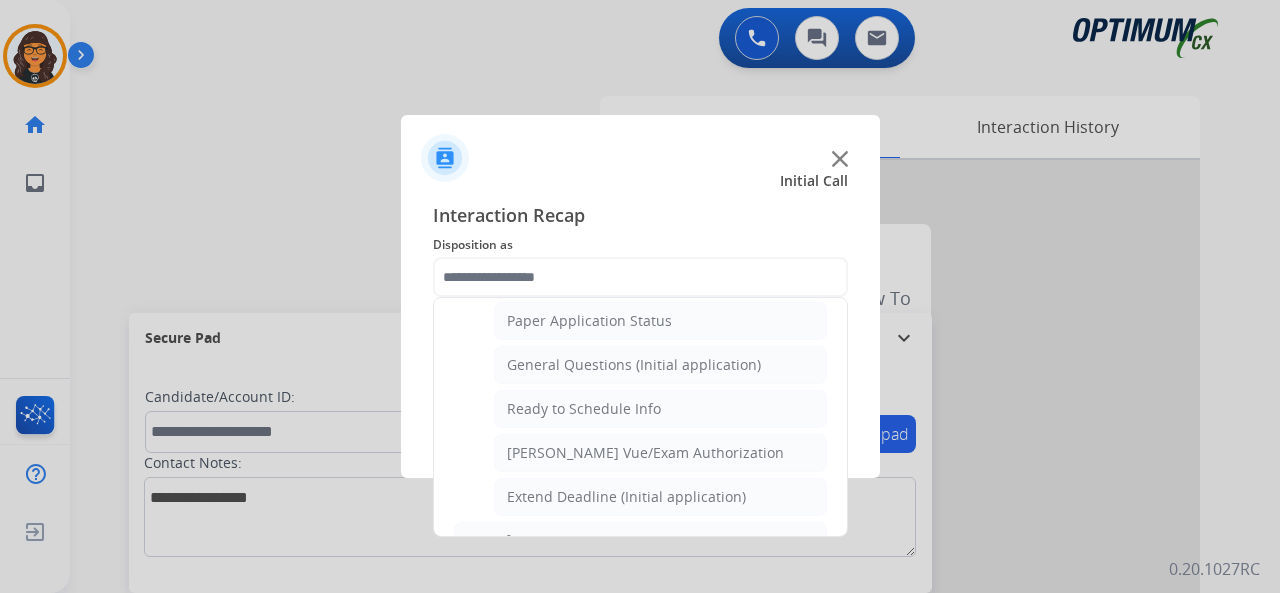 type on "**********" 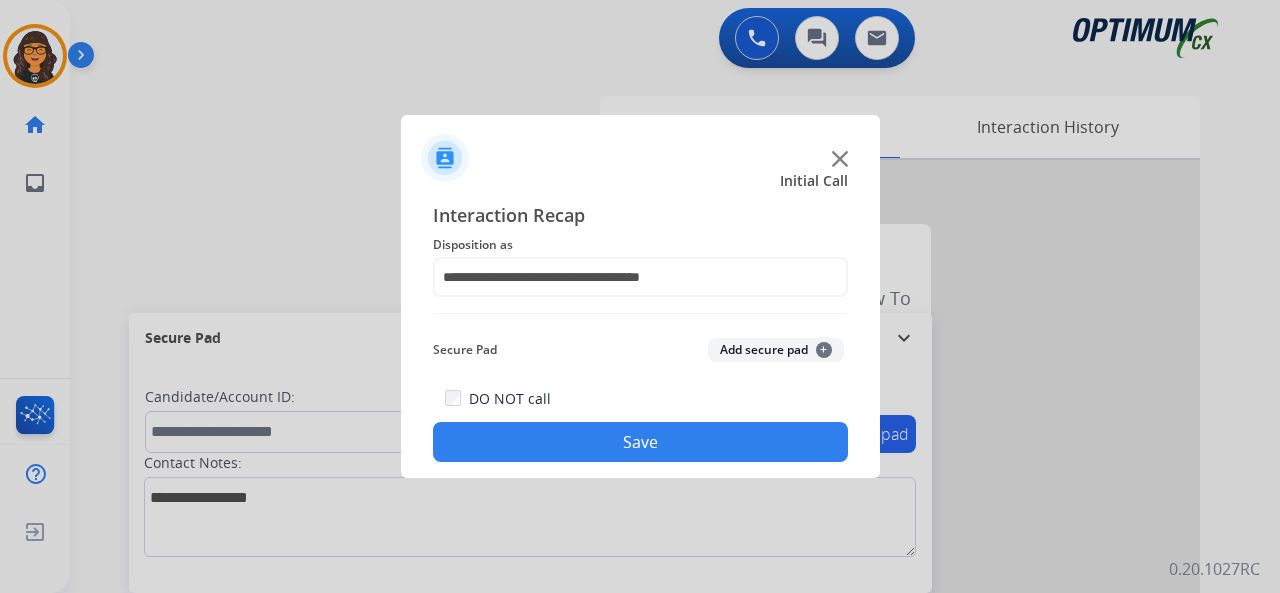 click on "Save" 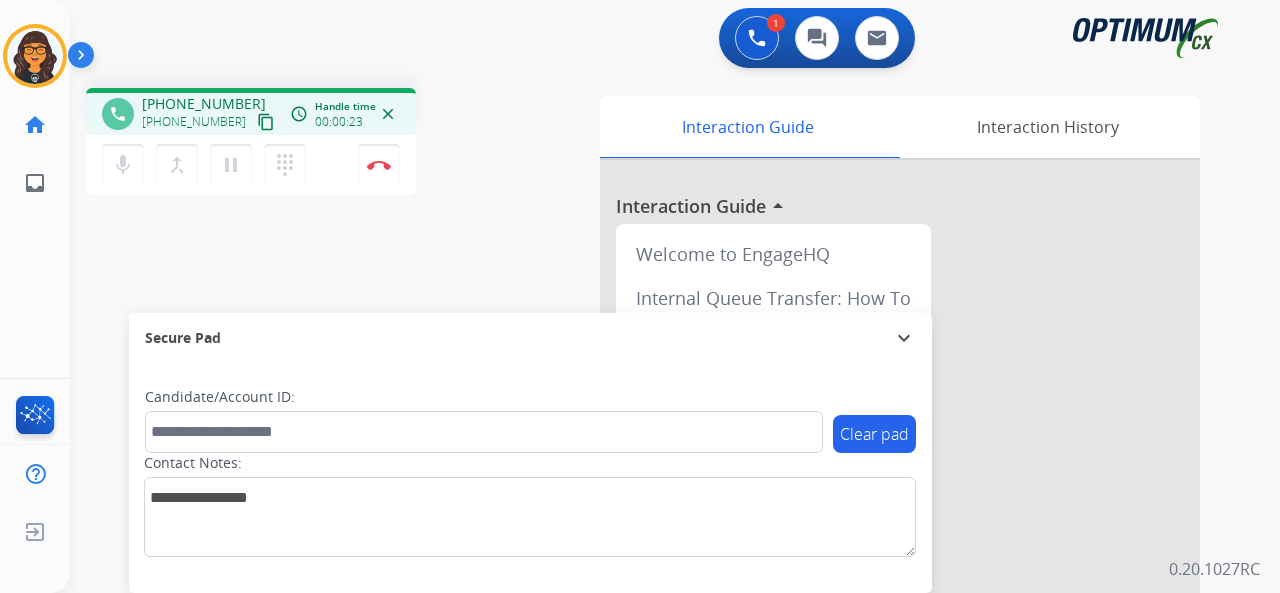 click on "content_copy" at bounding box center (266, 122) 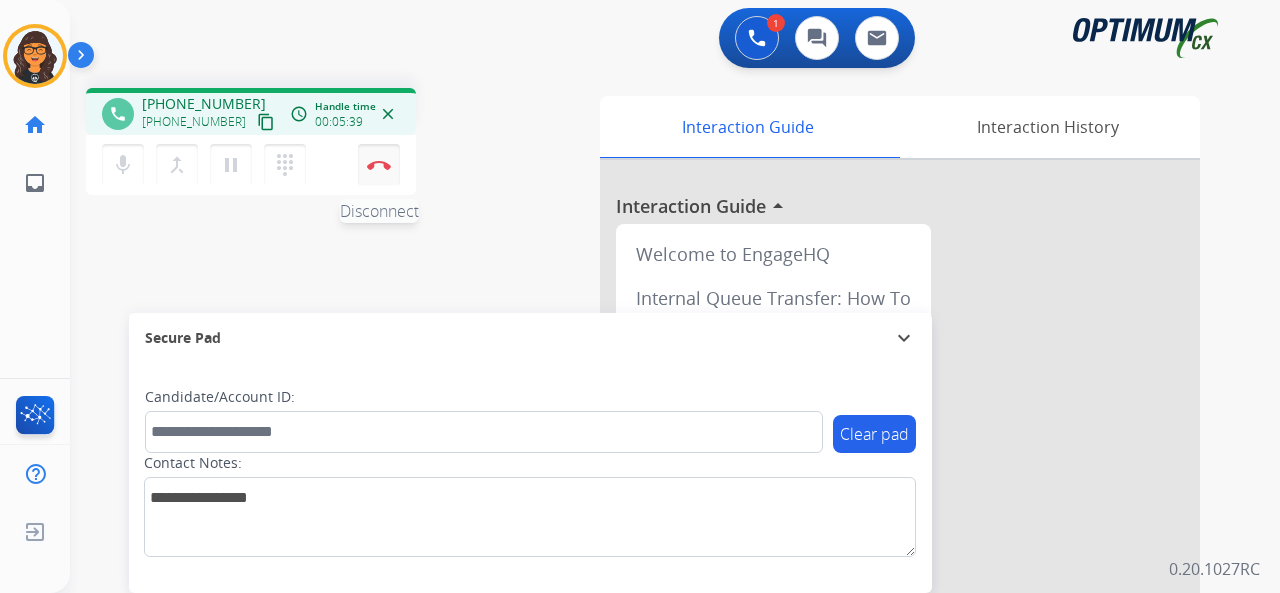click at bounding box center (379, 165) 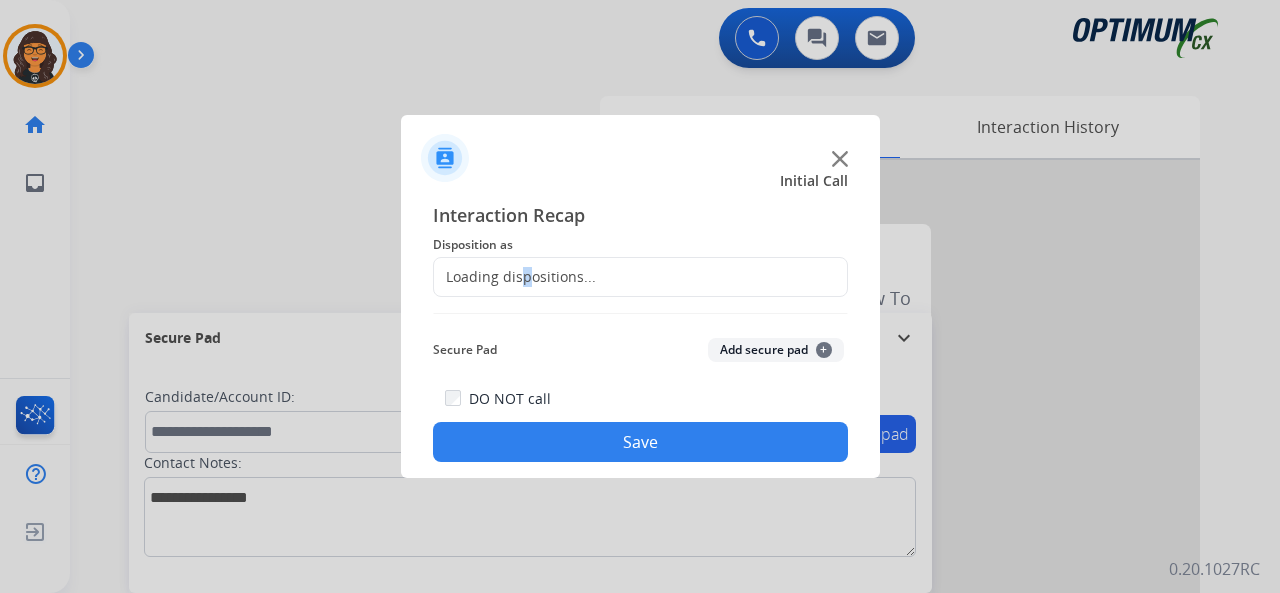 click on "Loading dispositions..." 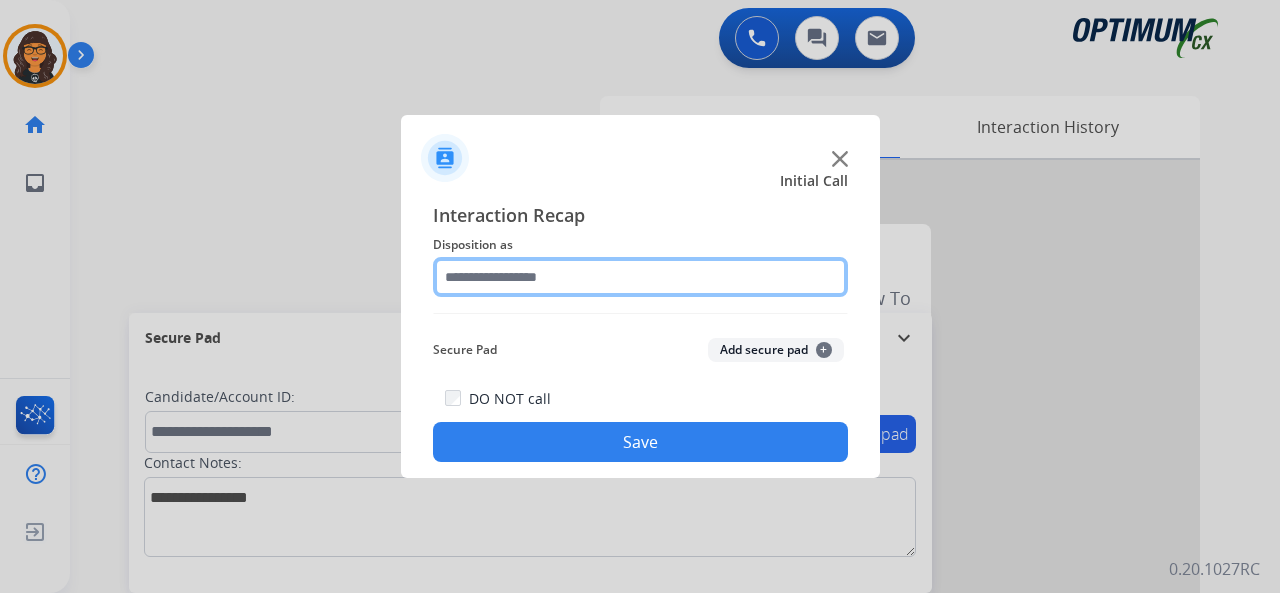 click 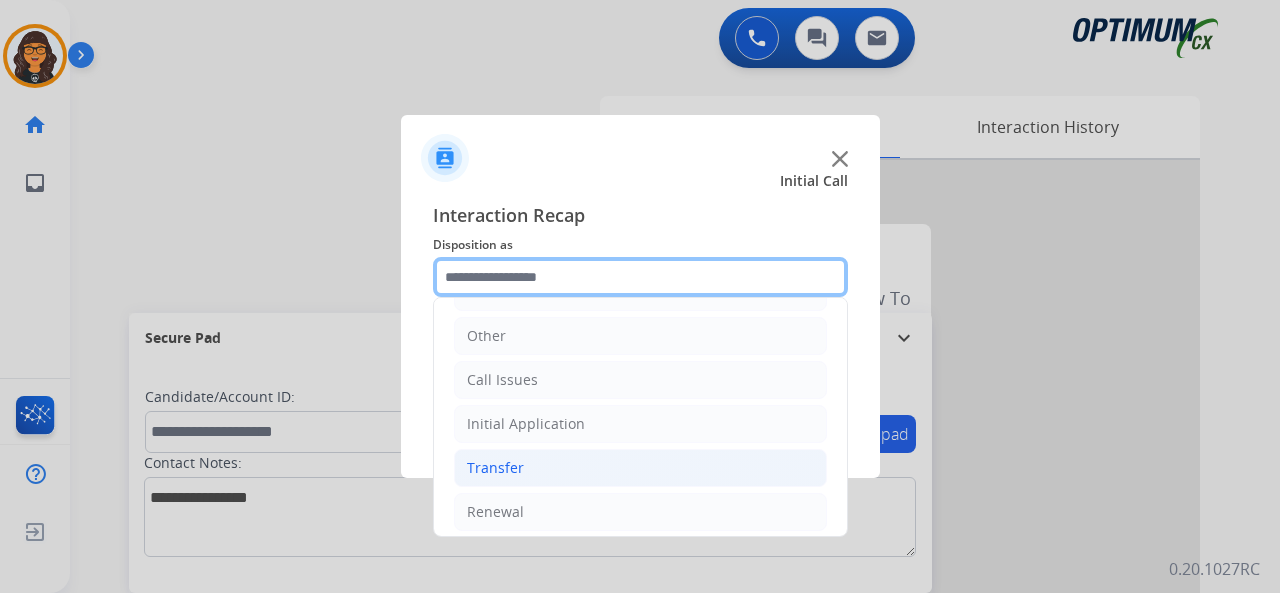 scroll, scrollTop: 130, scrollLeft: 0, axis: vertical 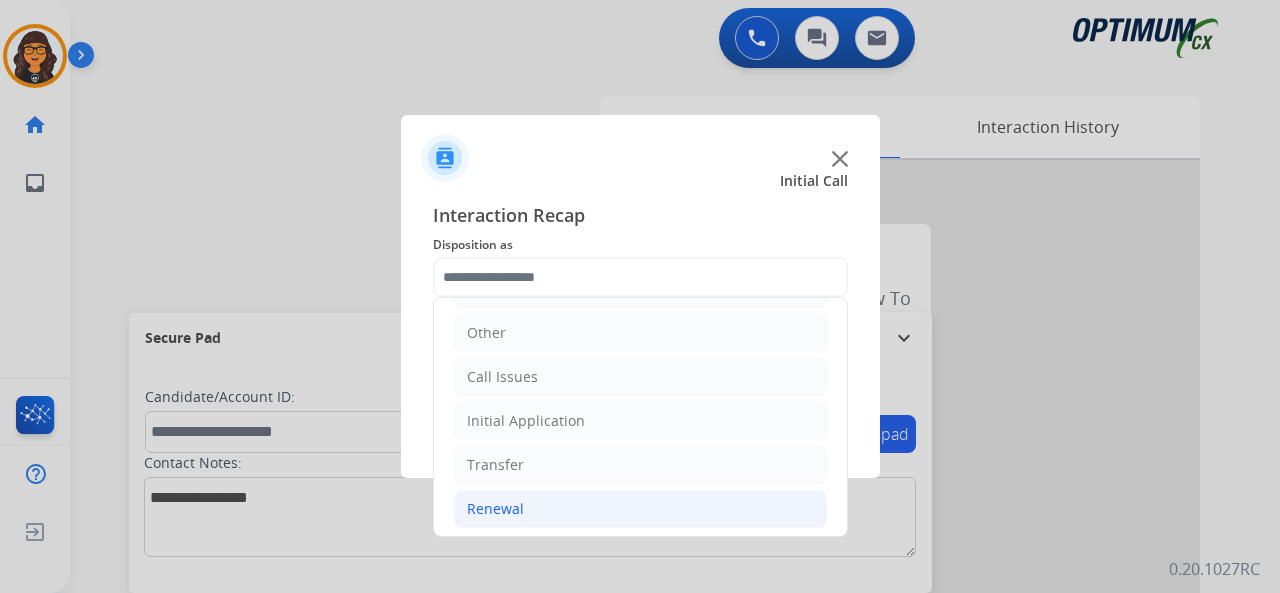drag, startPoint x: 507, startPoint y: 508, endPoint x: 551, endPoint y: 505, distance: 44.102154 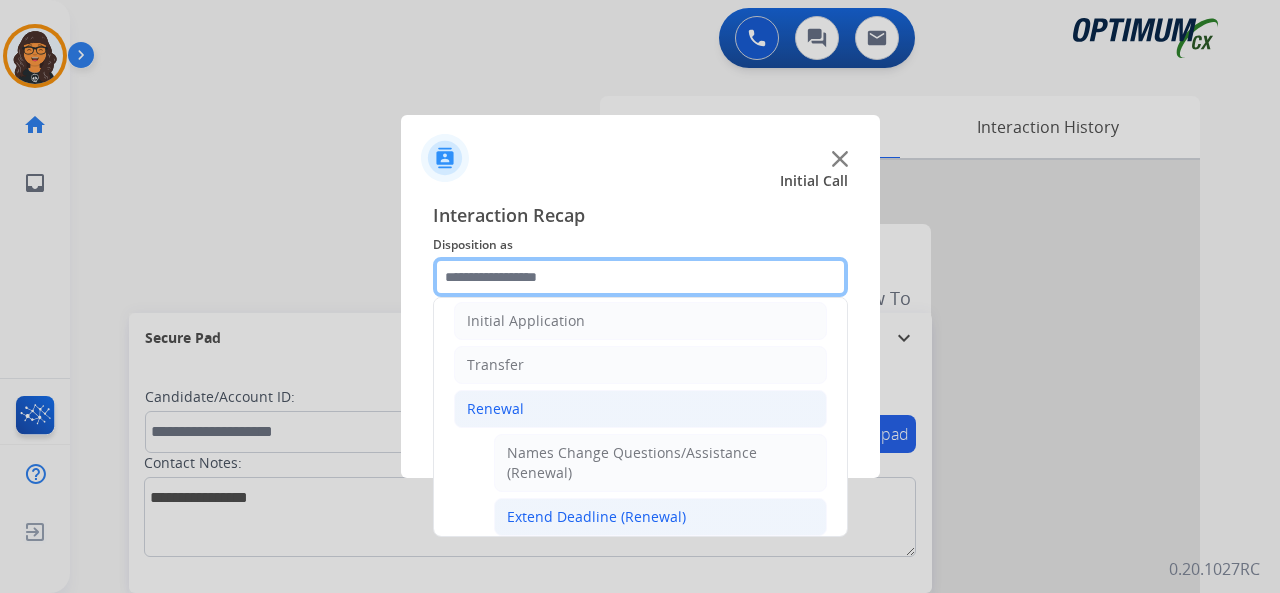 scroll, scrollTop: 330, scrollLeft: 0, axis: vertical 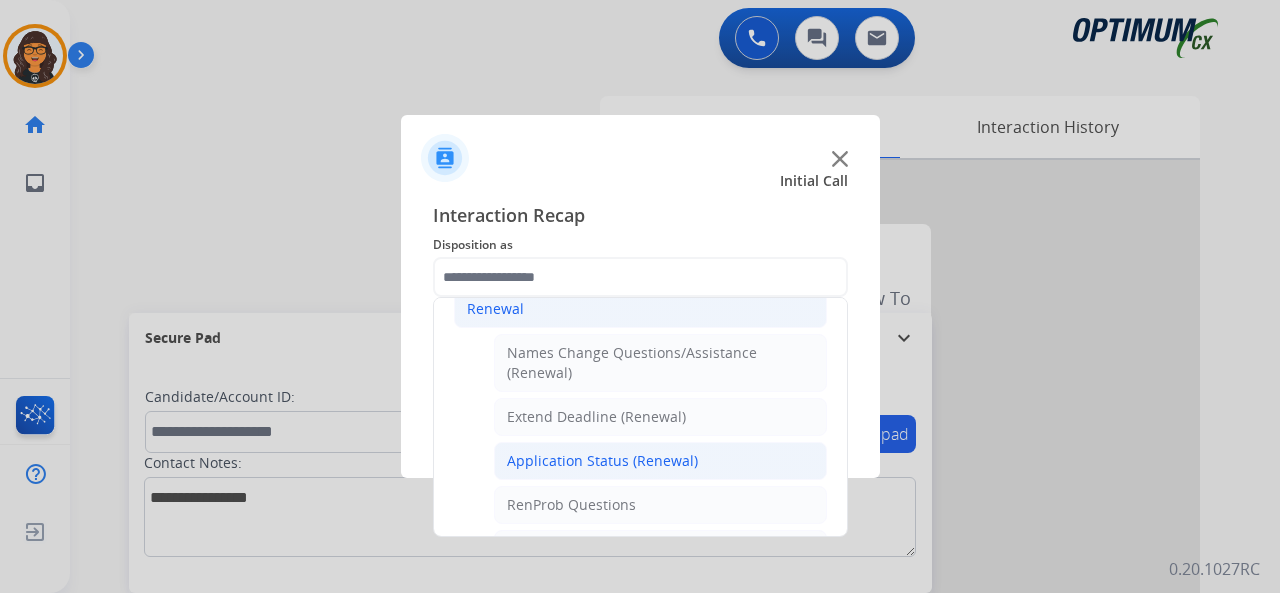 click on "Application Status (Renewal)" 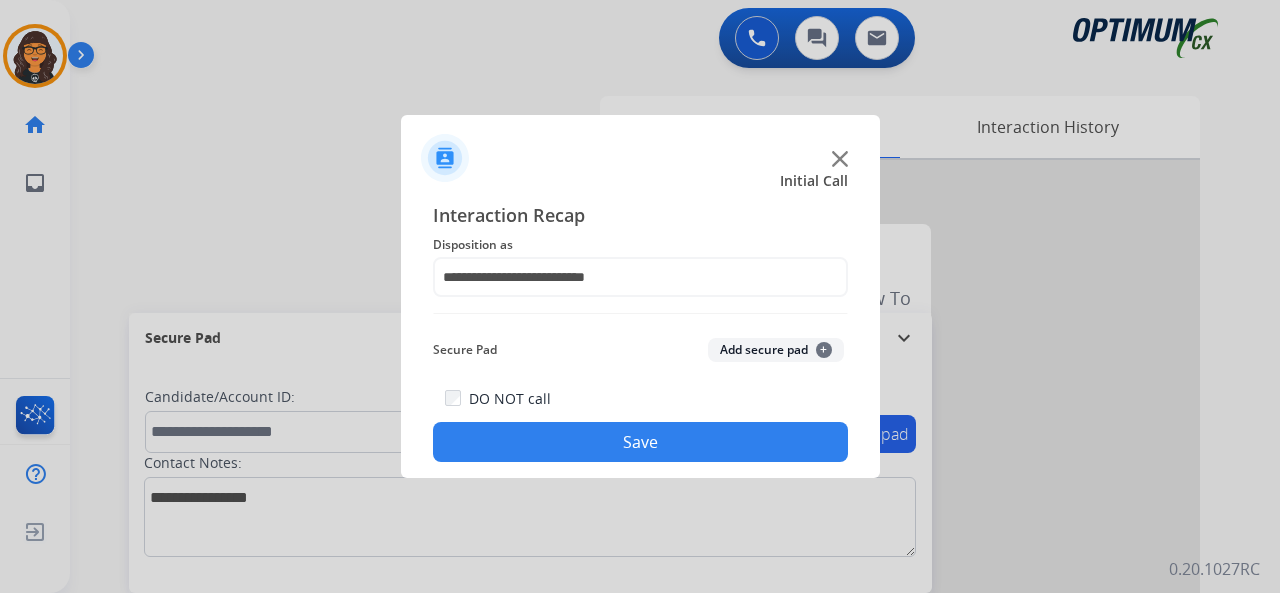 click on "Save" 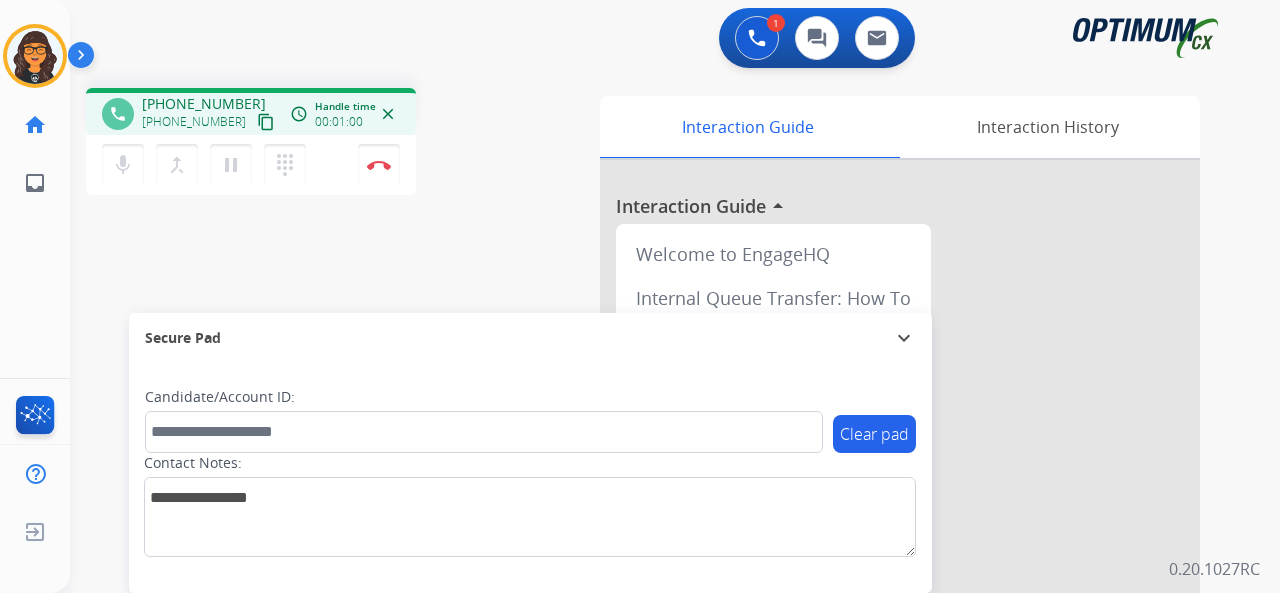 click on "content_copy" at bounding box center [266, 122] 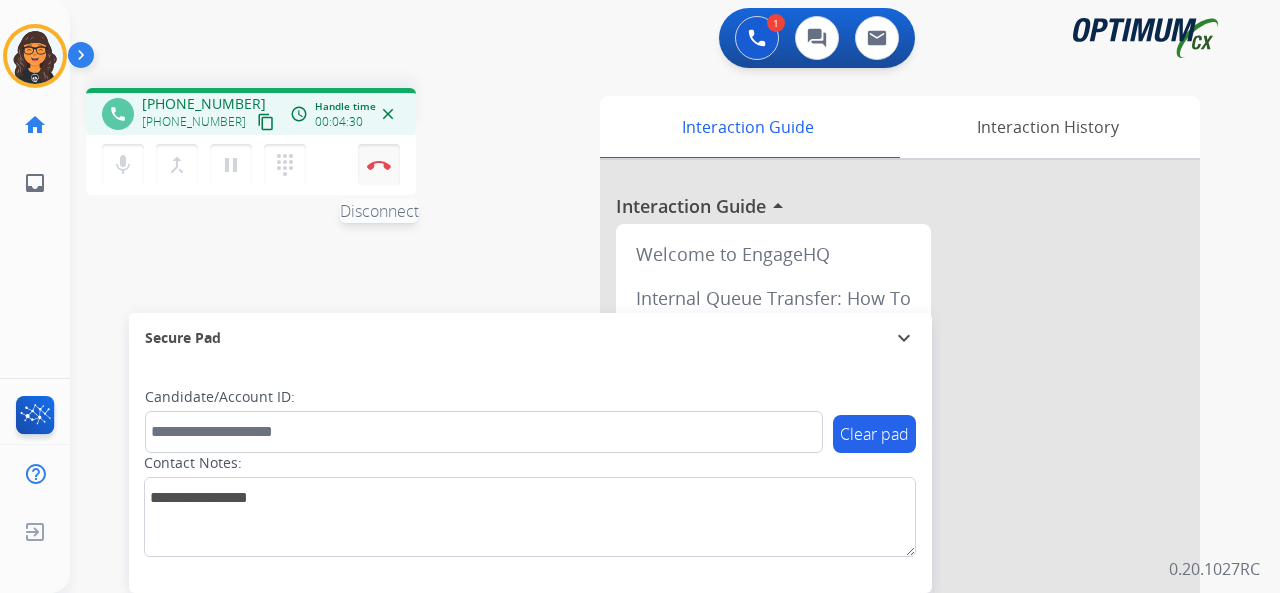 click at bounding box center [379, 165] 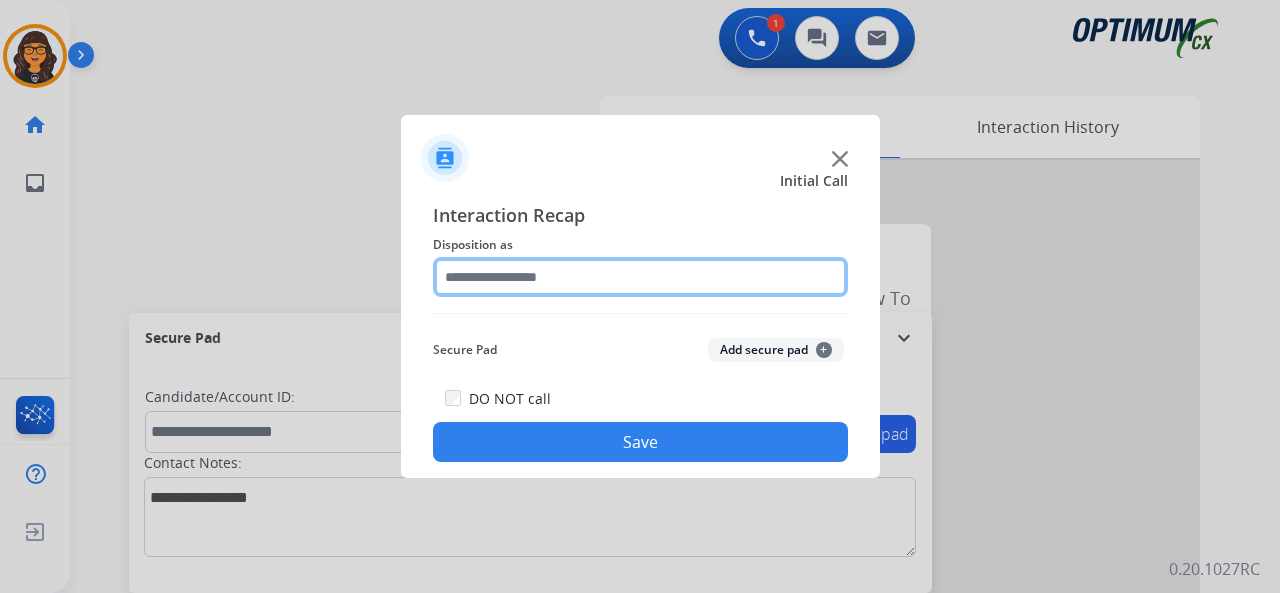 click 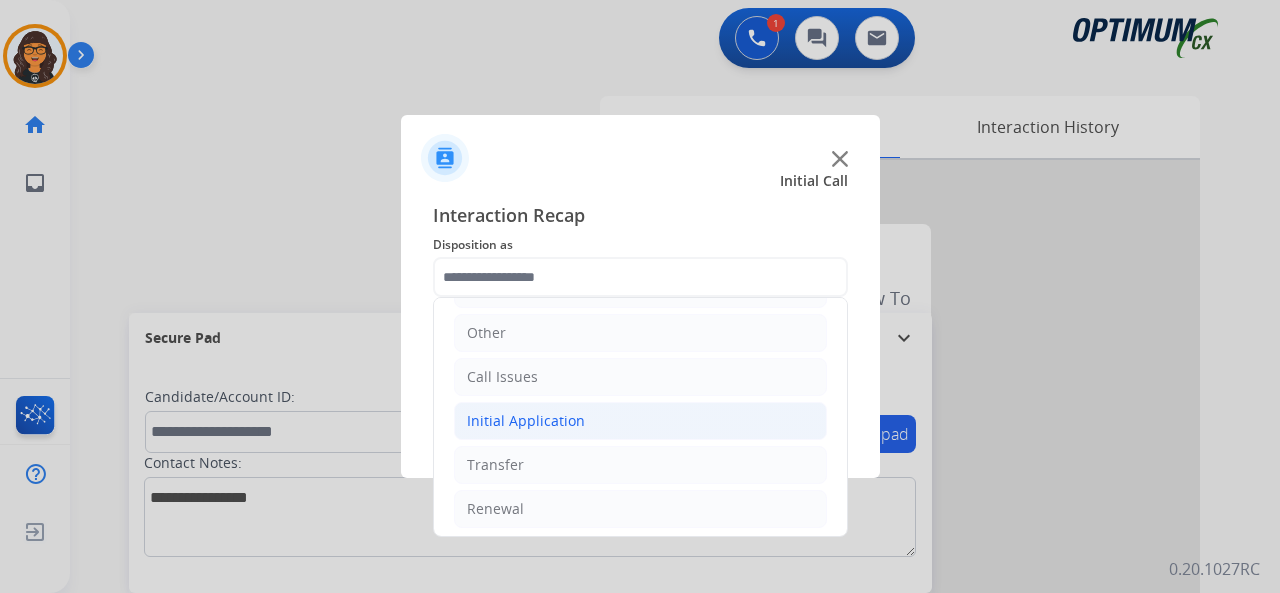 click on "Initial Application" 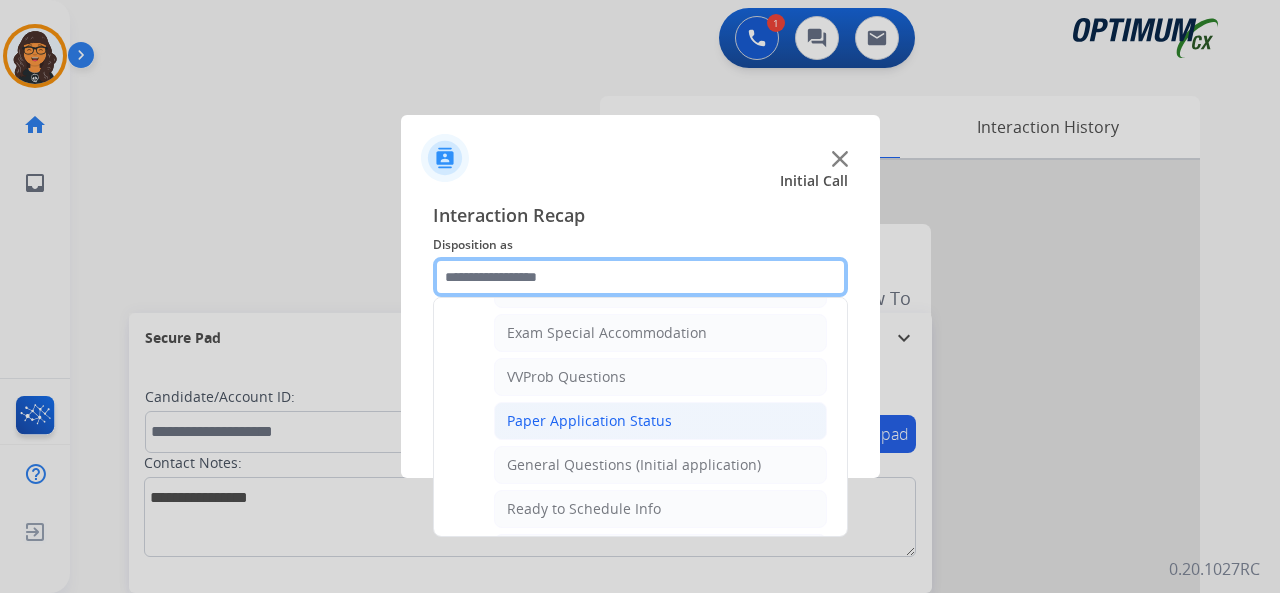 scroll, scrollTop: 1130, scrollLeft: 0, axis: vertical 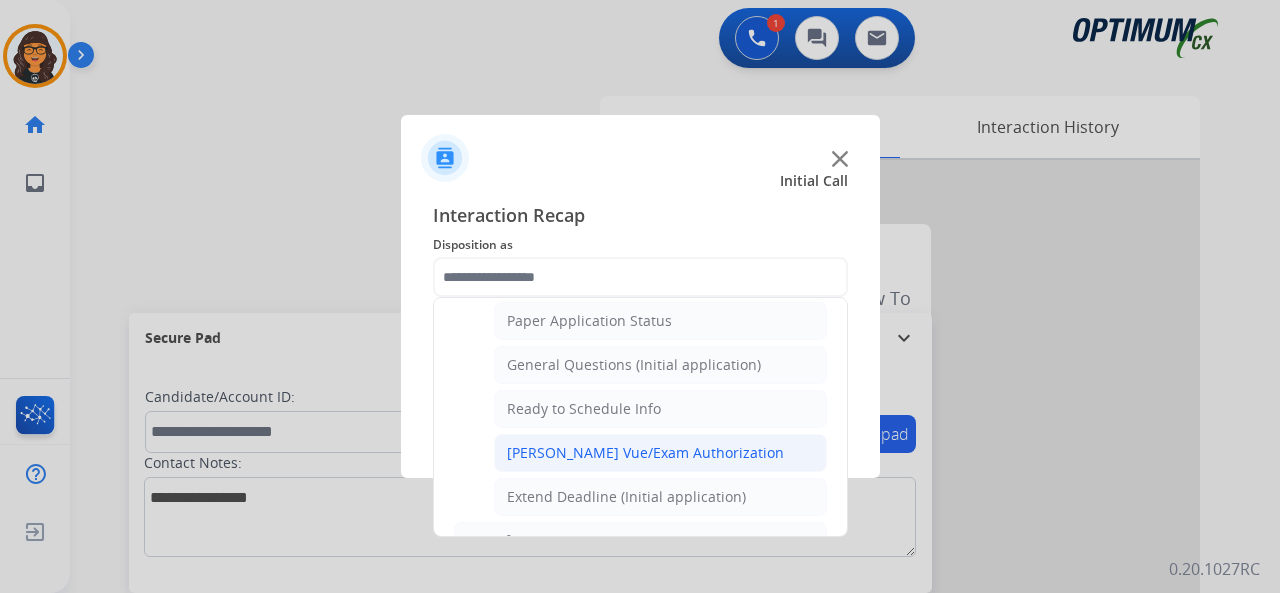 click on "Pearson Vue/Exam Authorization" 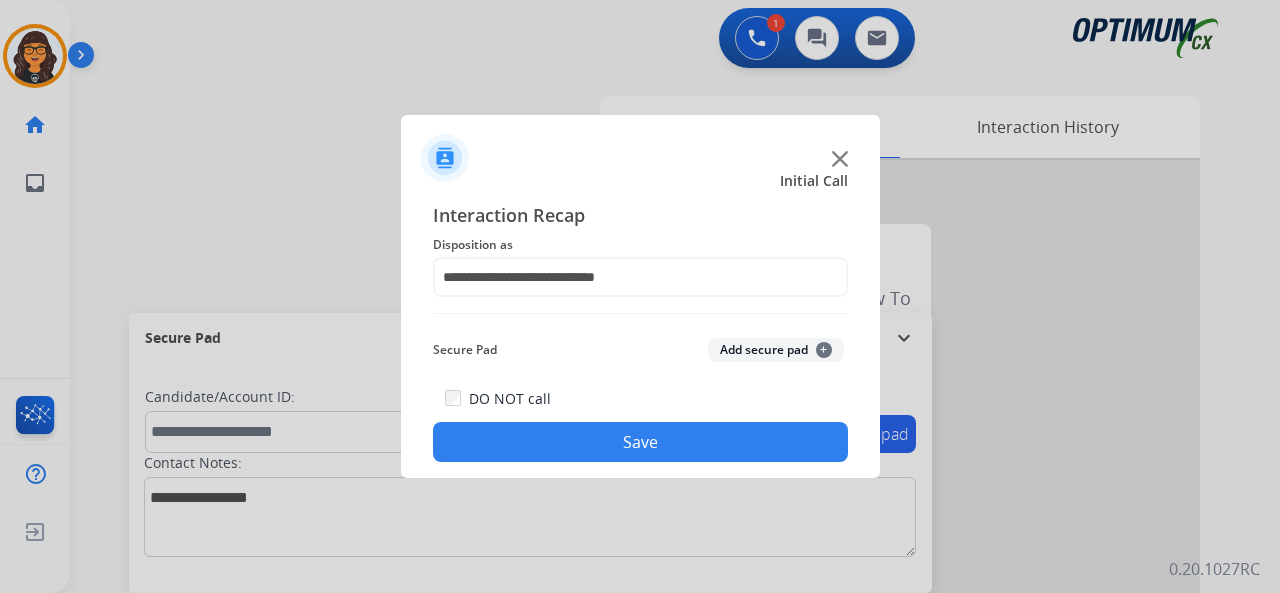 click on "Save" 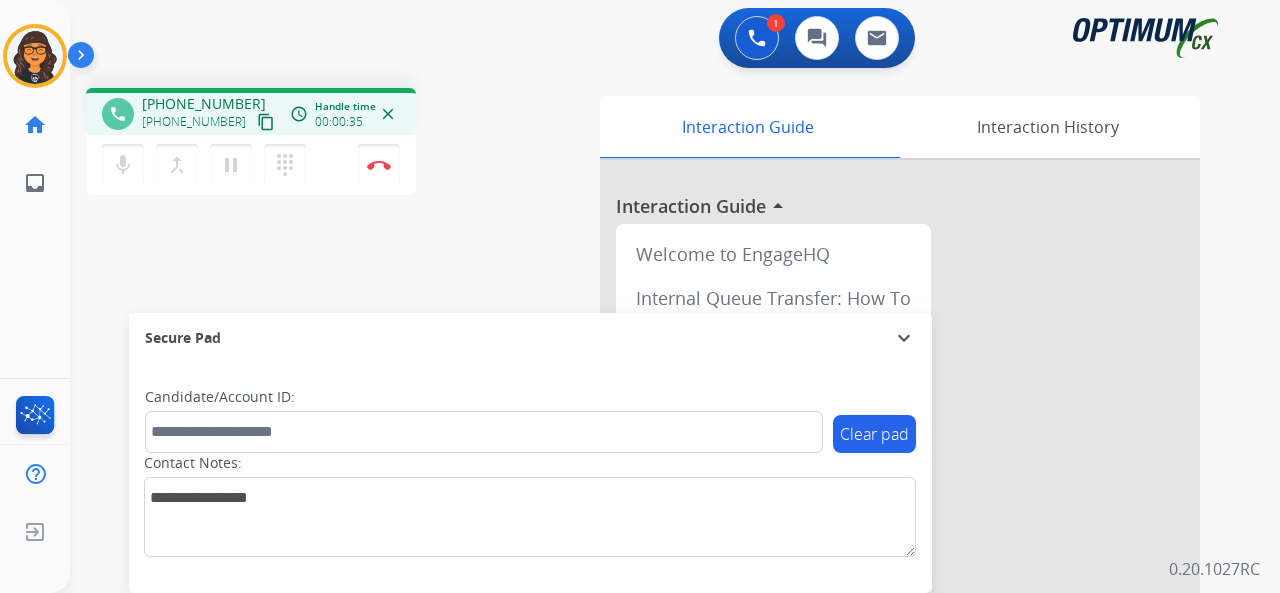 click on "content_copy" at bounding box center (266, 122) 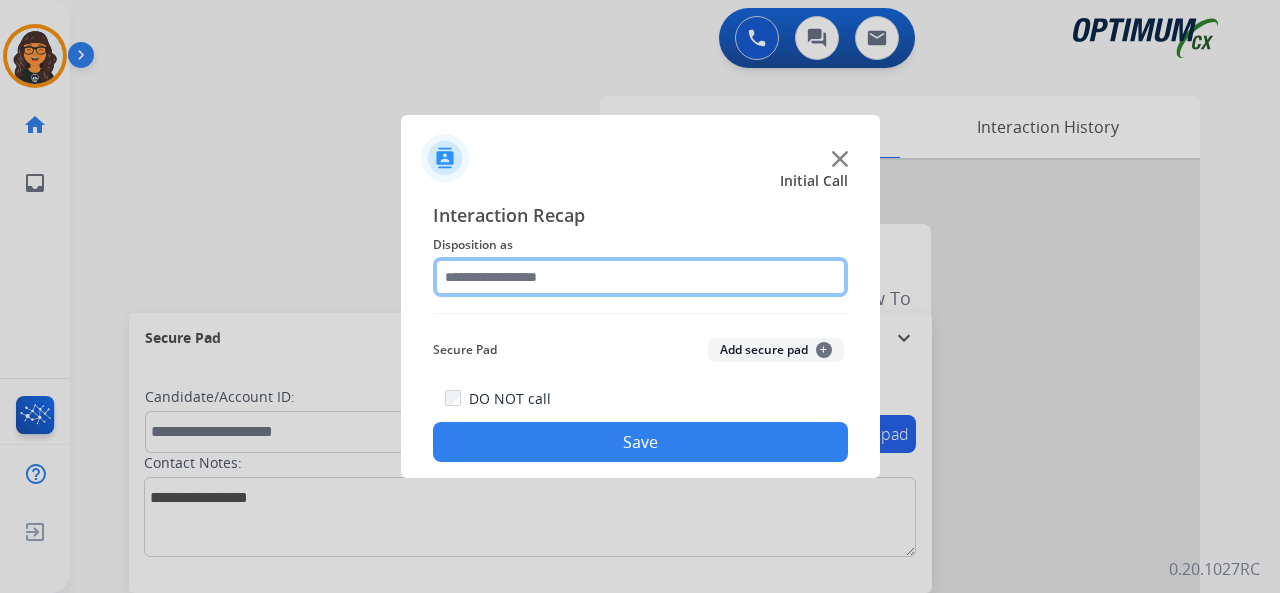 click 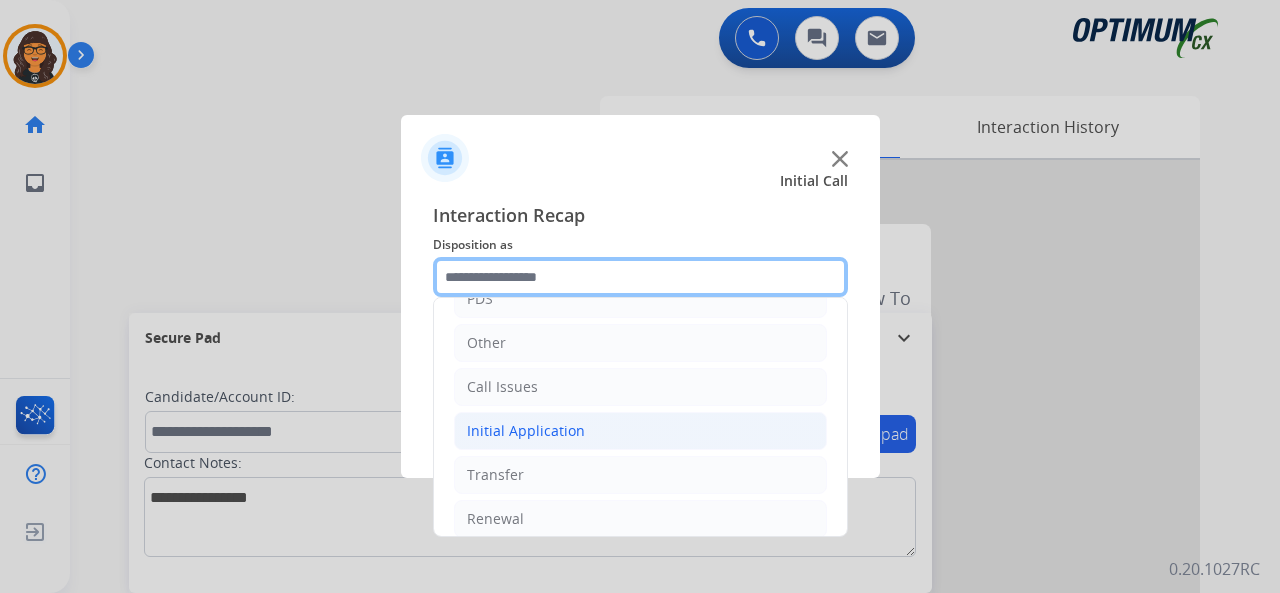 scroll, scrollTop: 130, scrollLeft: 0, axis: vertical 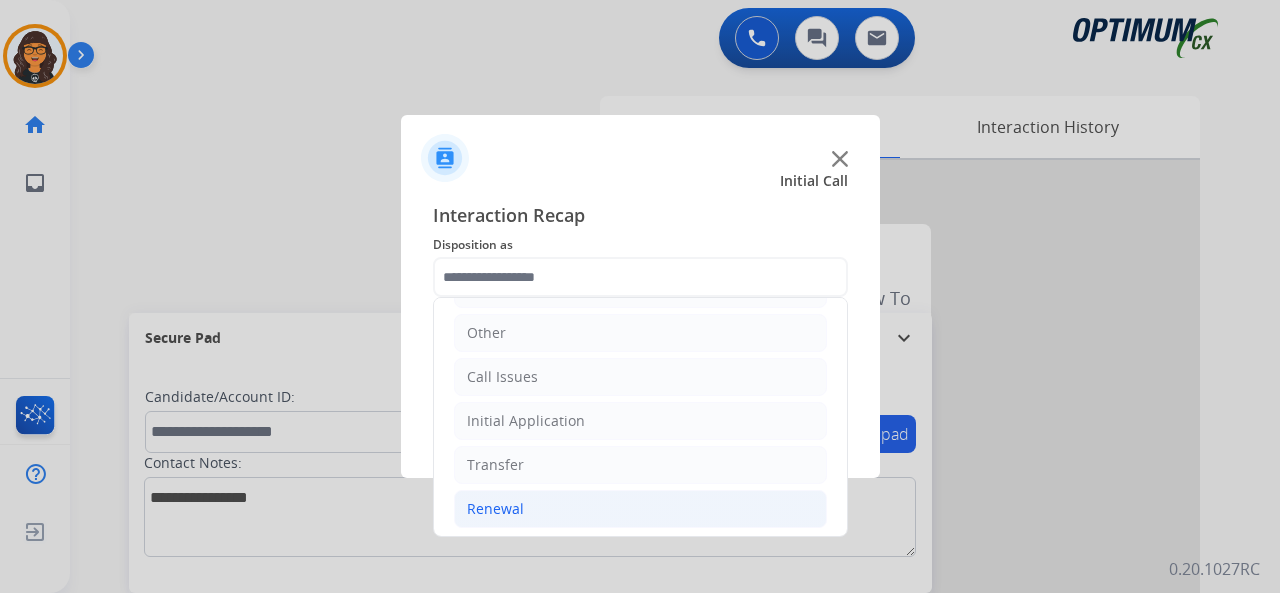 click on "Renewal" 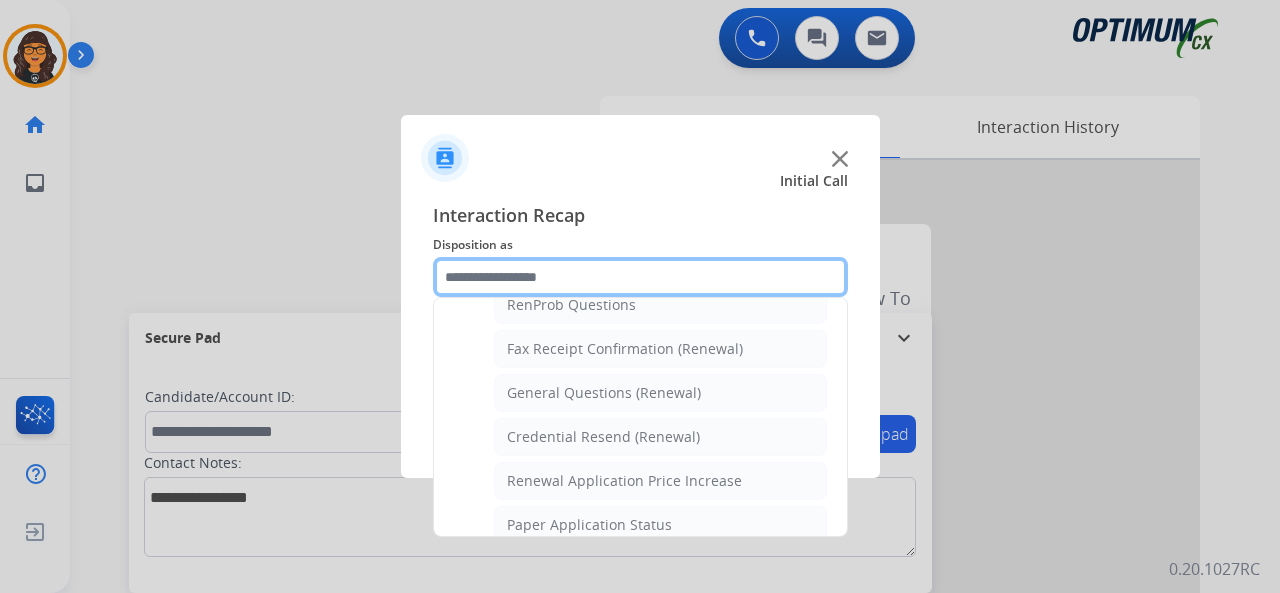 scroll, scrollTop: 430, scrollLeft: 0, axis: vertical 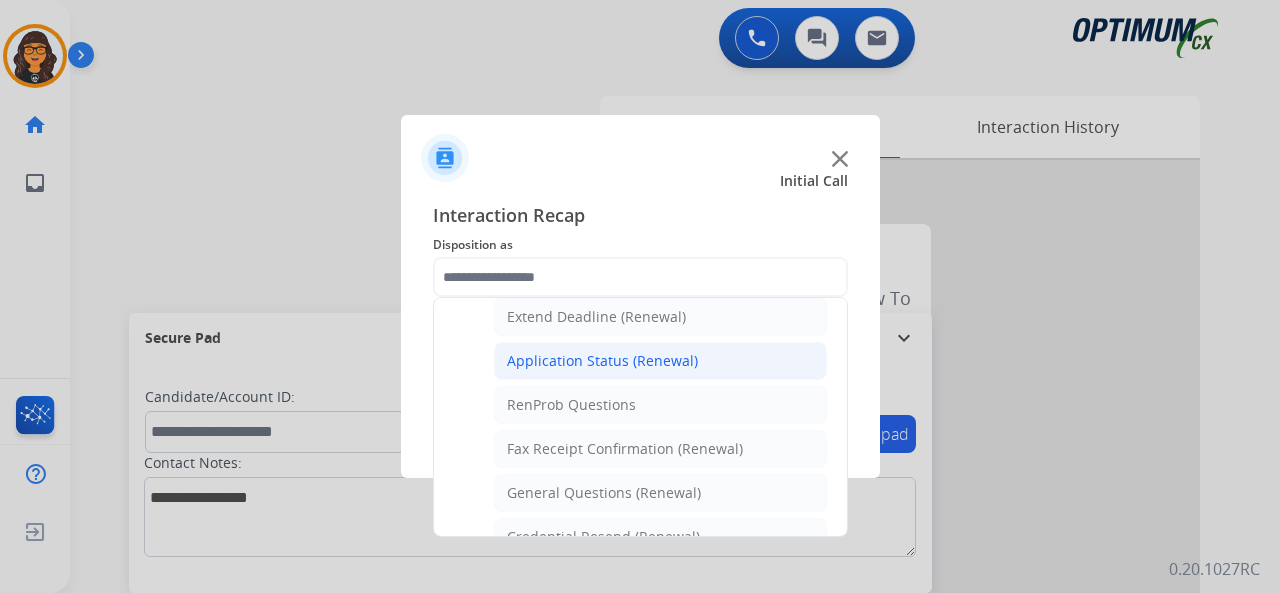 click on "Application Status (Renewal)" 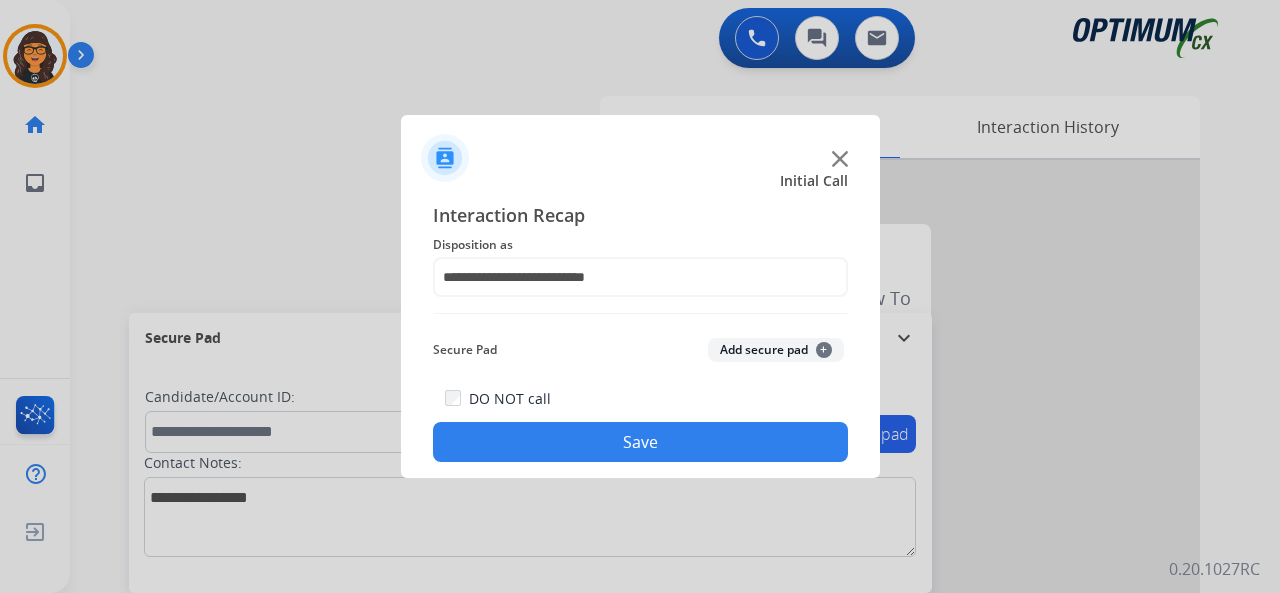 click on "Save" 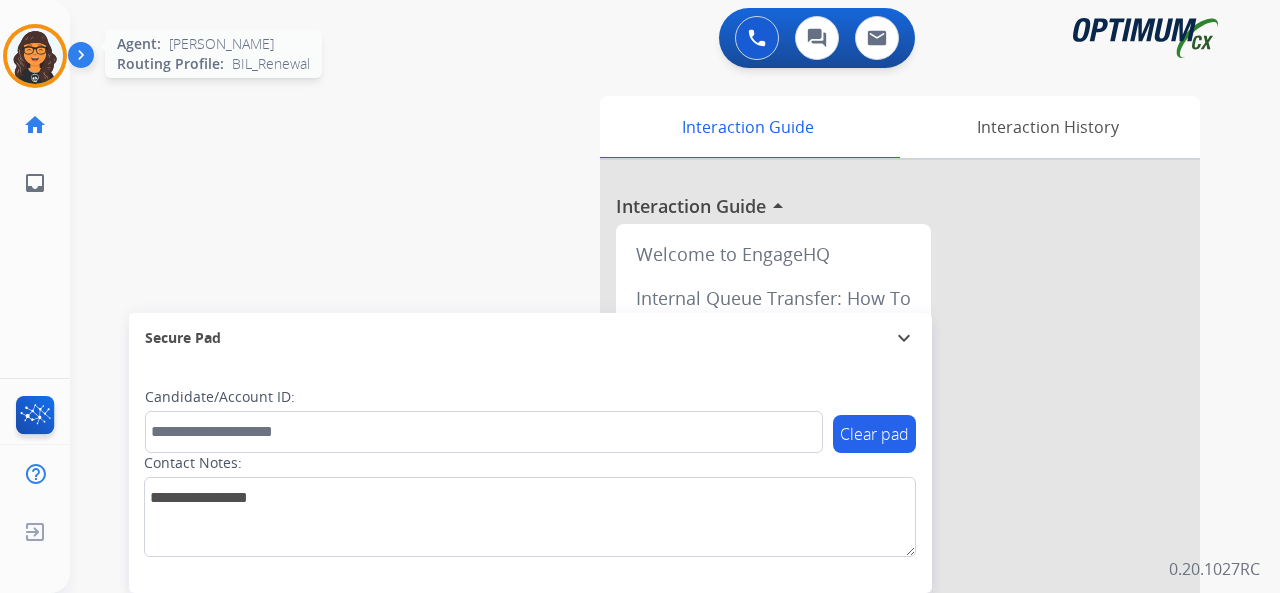 click at bounding box center (35, 56) 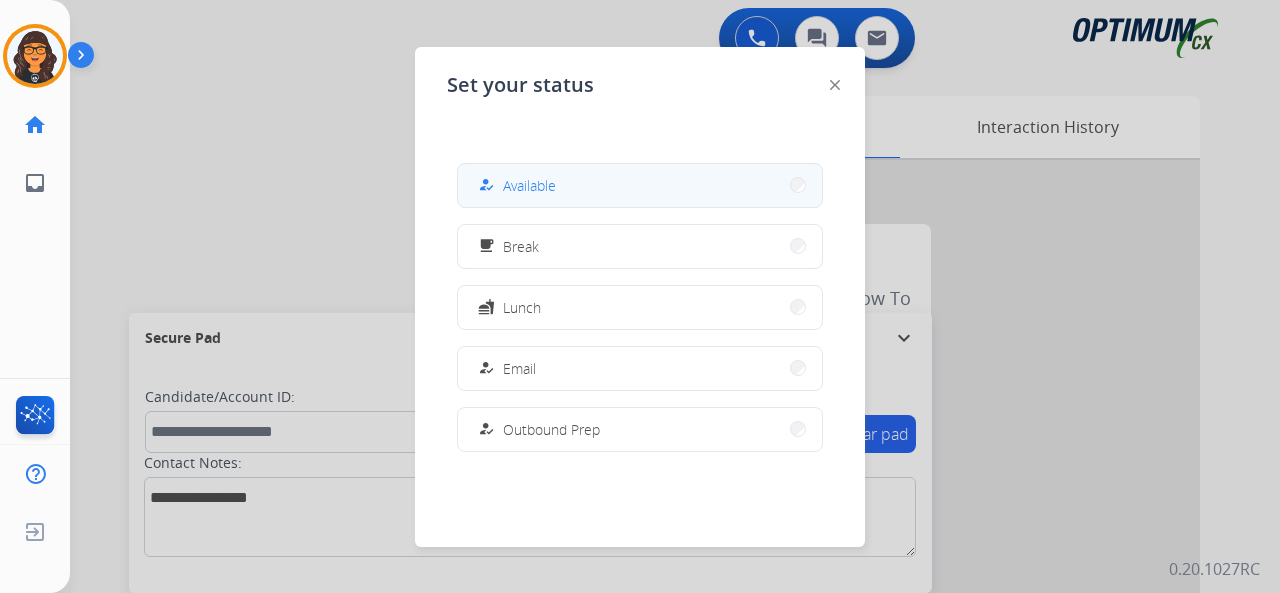 click on "Available" at bounding box center (529, 185) 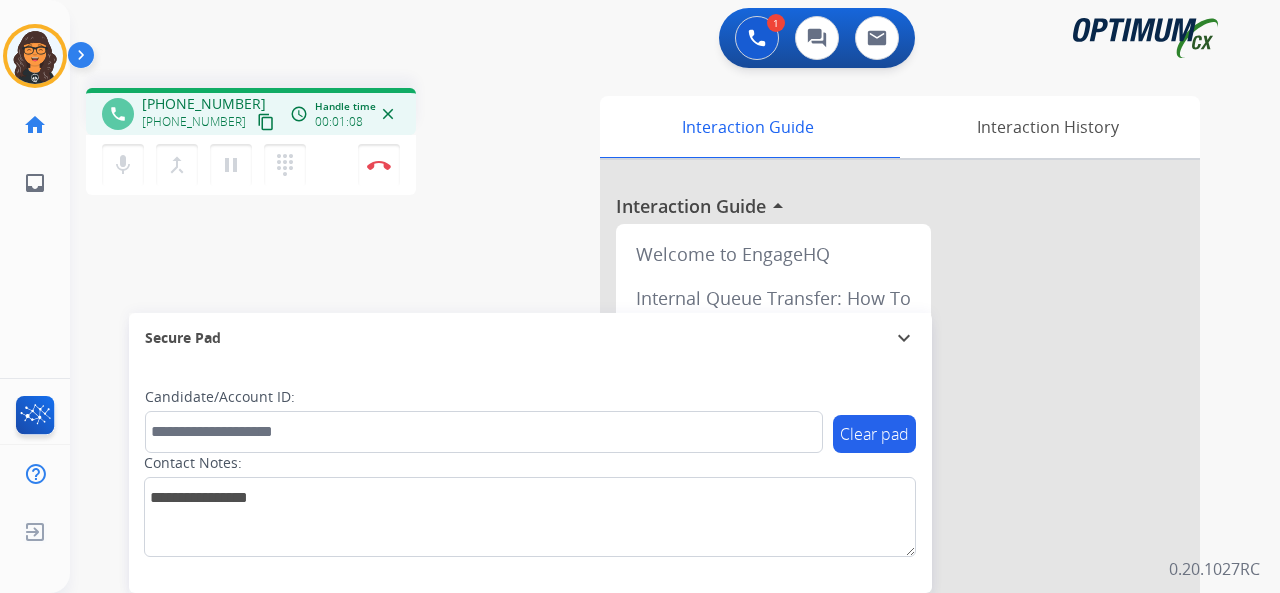 click on "content_copy" at bounding box center [266, 122] 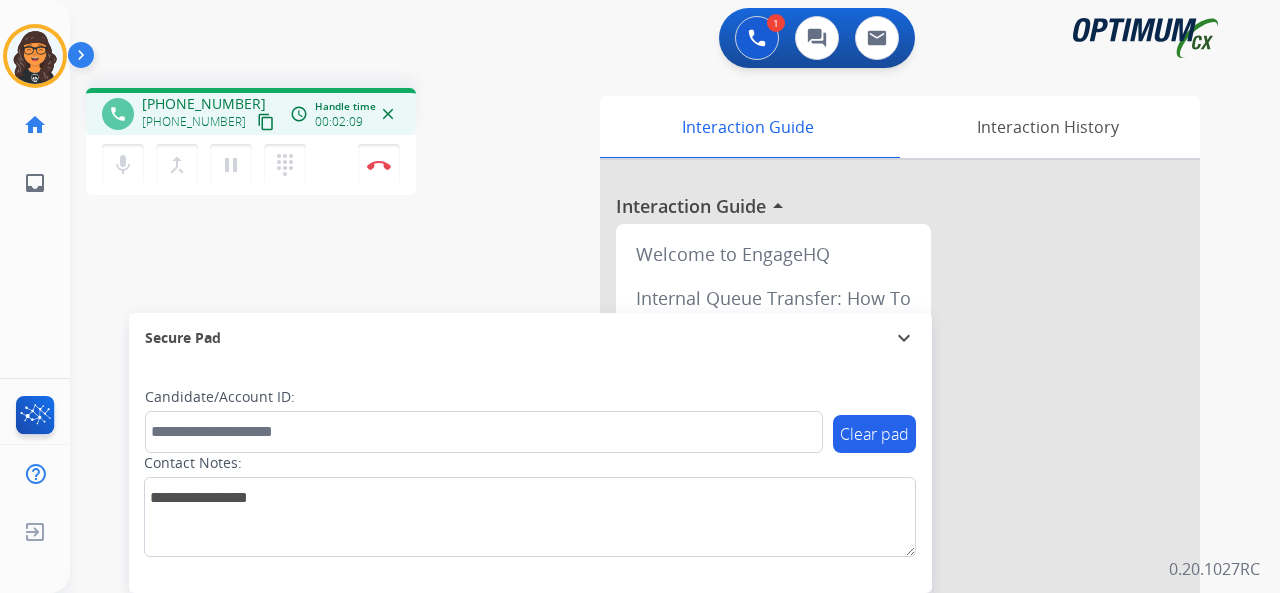 click on "content_copy" at bounding box center [266, 122] 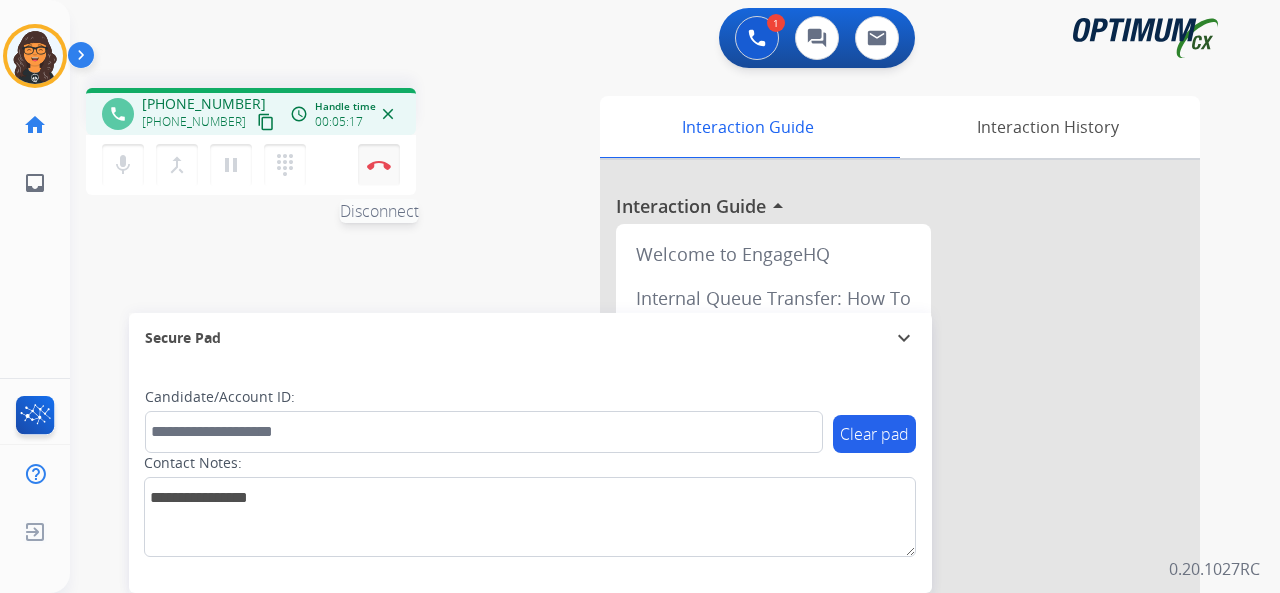 click at bounding box center (379, 165) 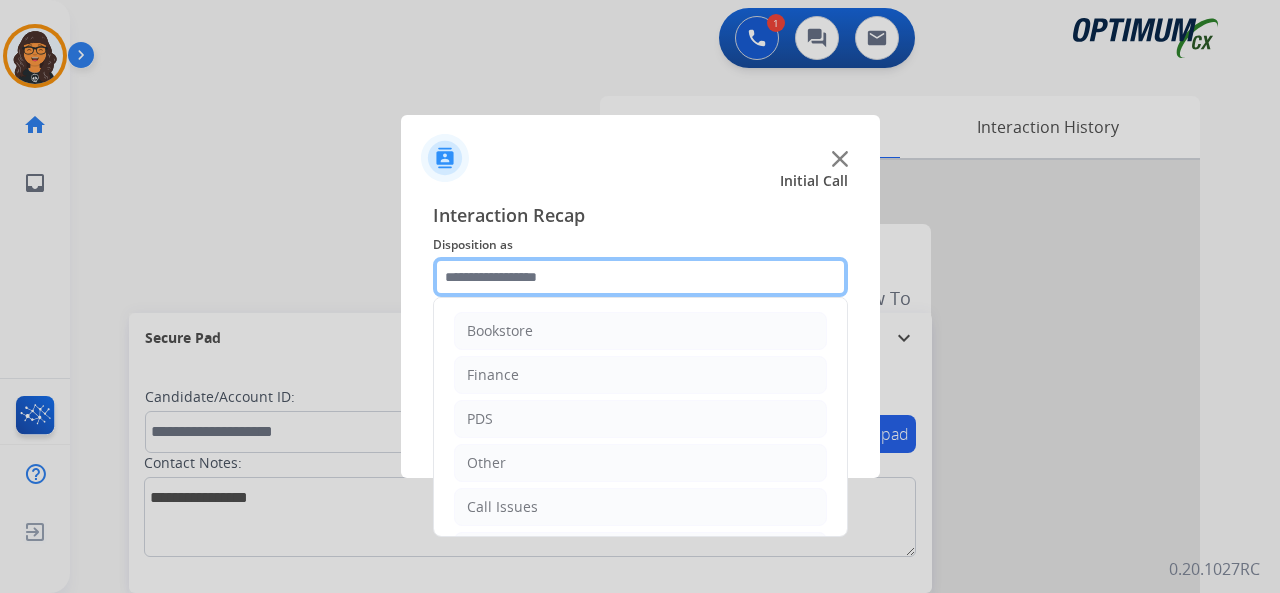drag, startPoint x: 488, startPoint y: 271, endPoint x: 510, endPoint y: 297, distance: 34.058773 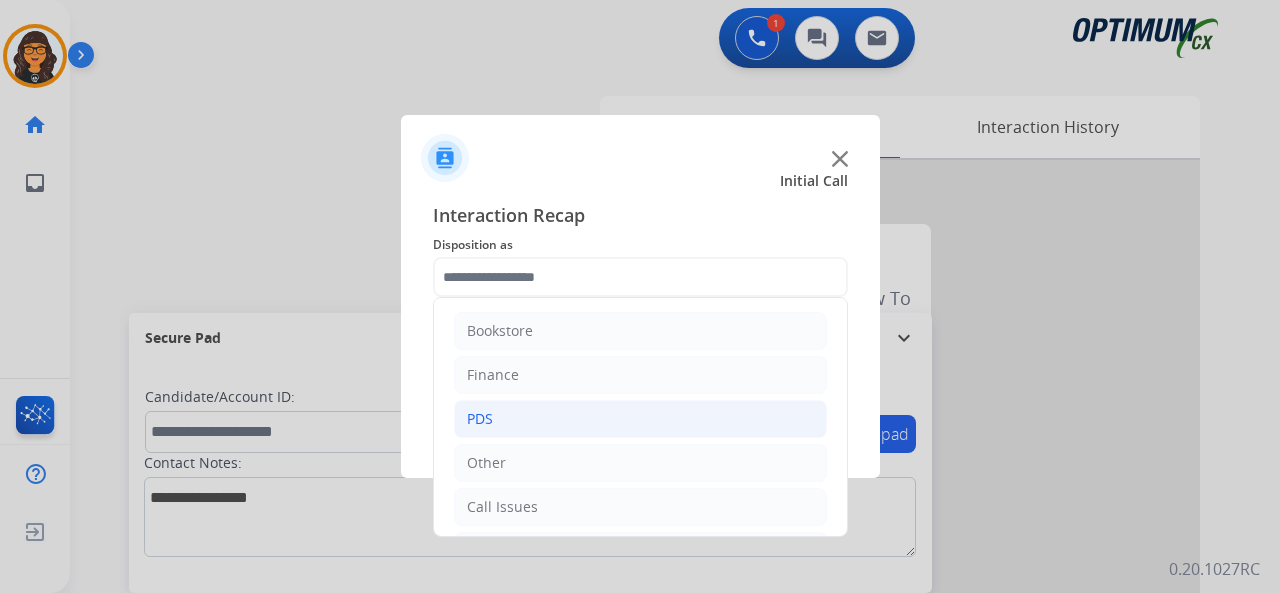 click on "PDS" 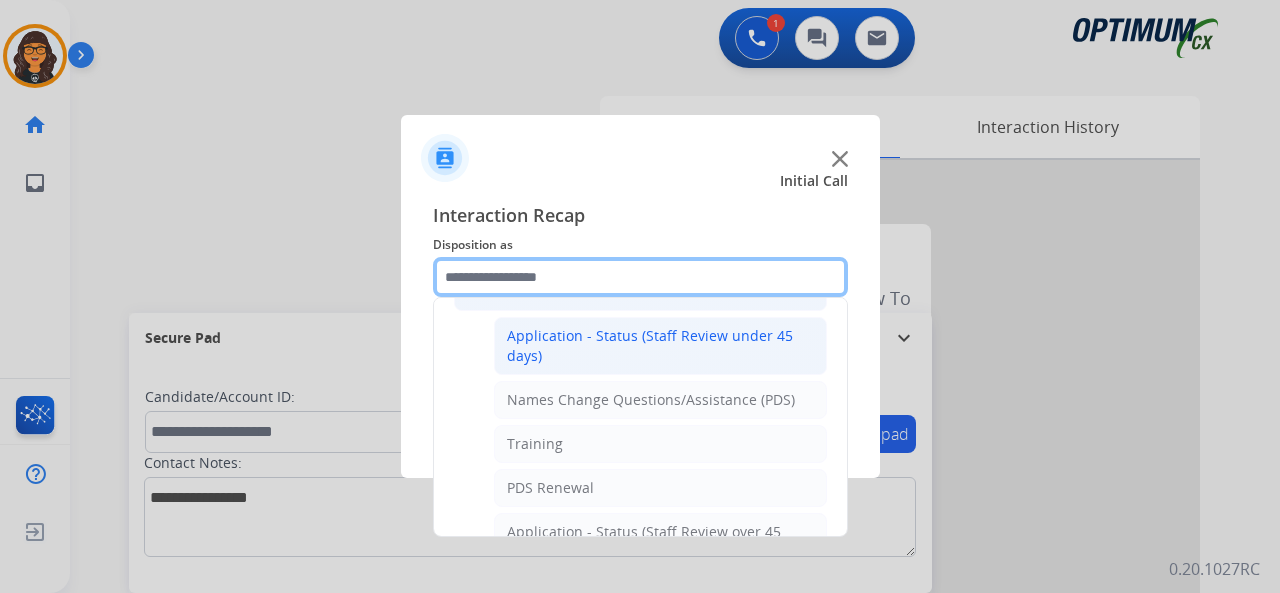 scroll, scrollTop: 100, scrollLeft: 0, axis: vertical 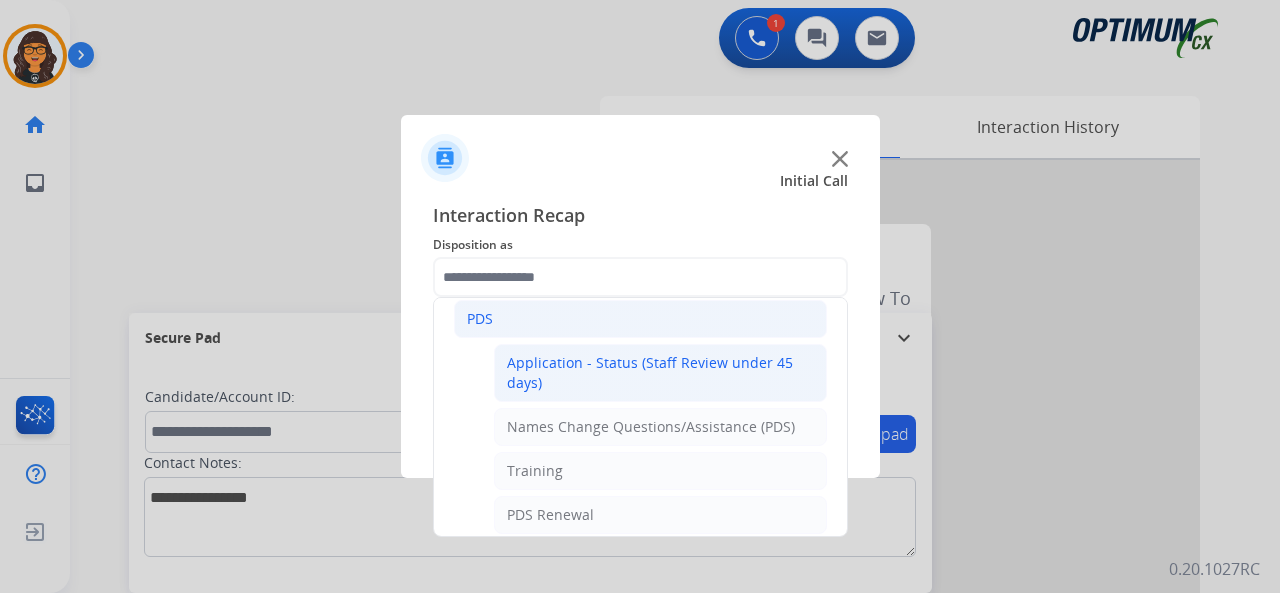 click on "Application - Status (Staff Review under 45 days)" 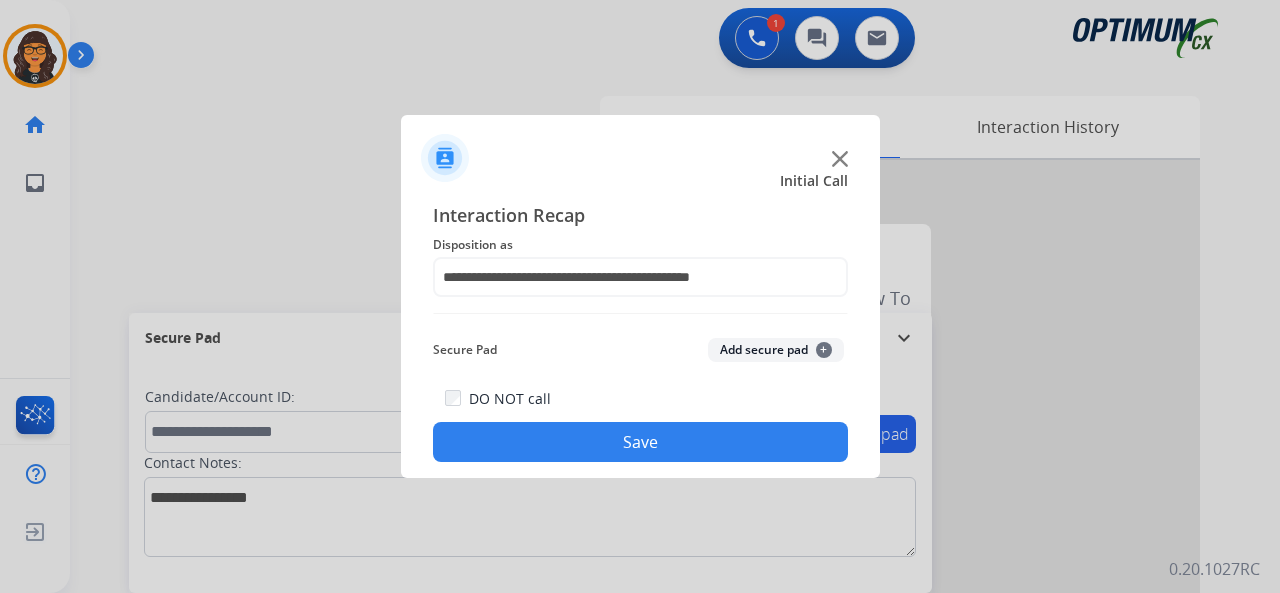click on "Save" 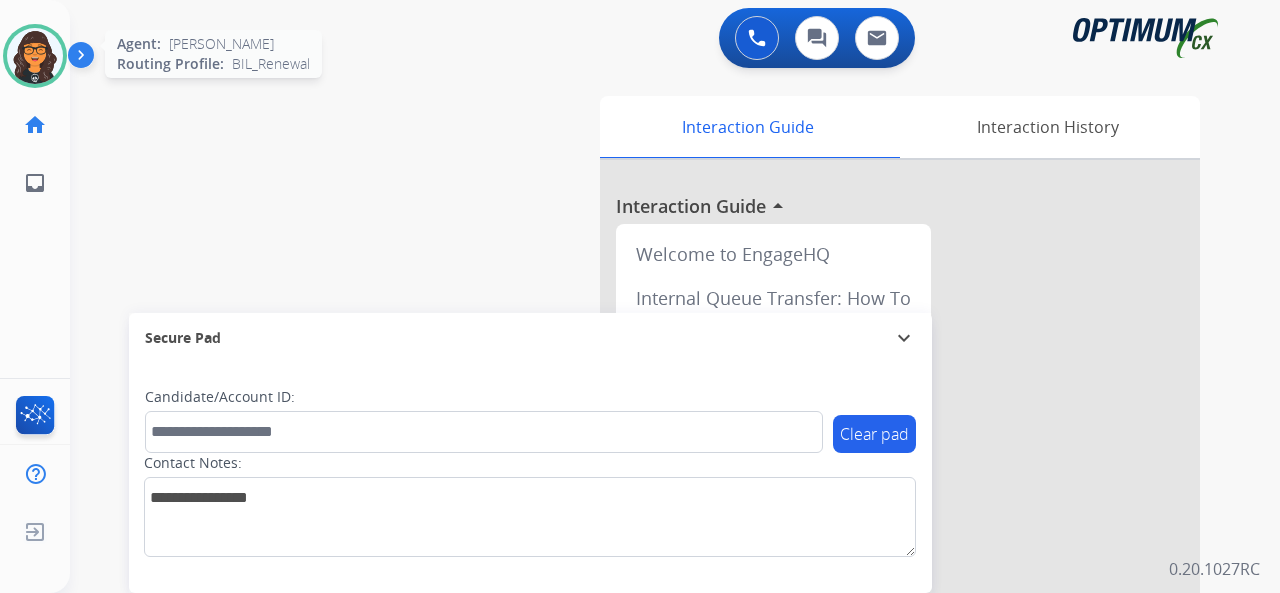 click at bounding box center [35, 56] 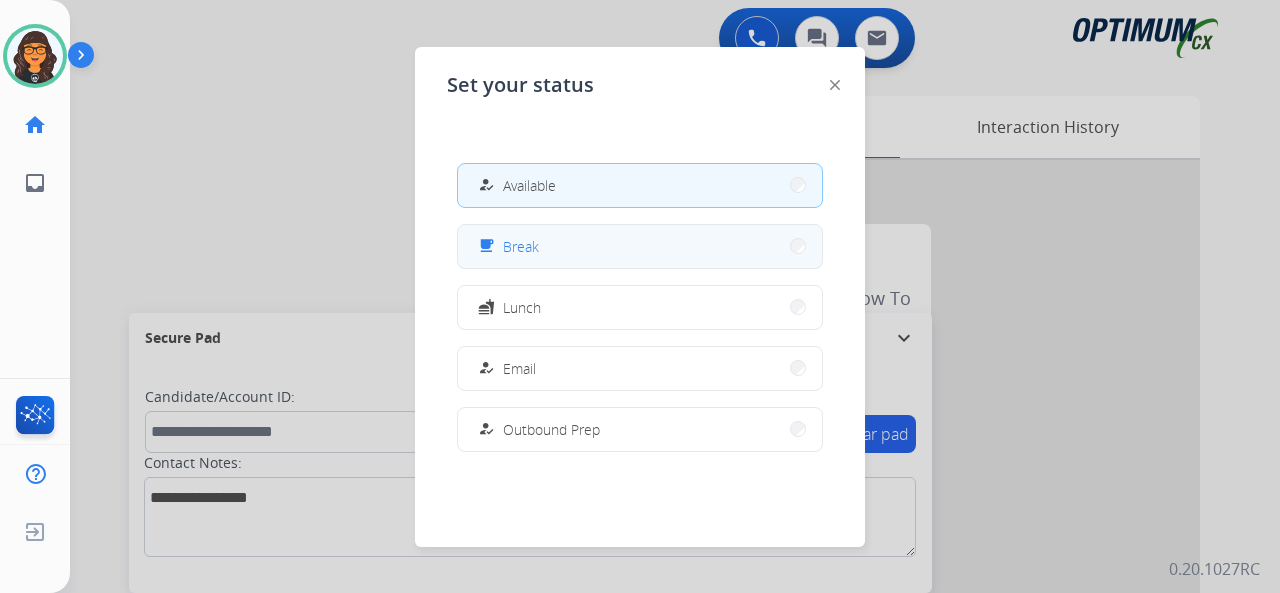 click on "free_breakfast Break" at bounding box center (640, 246) 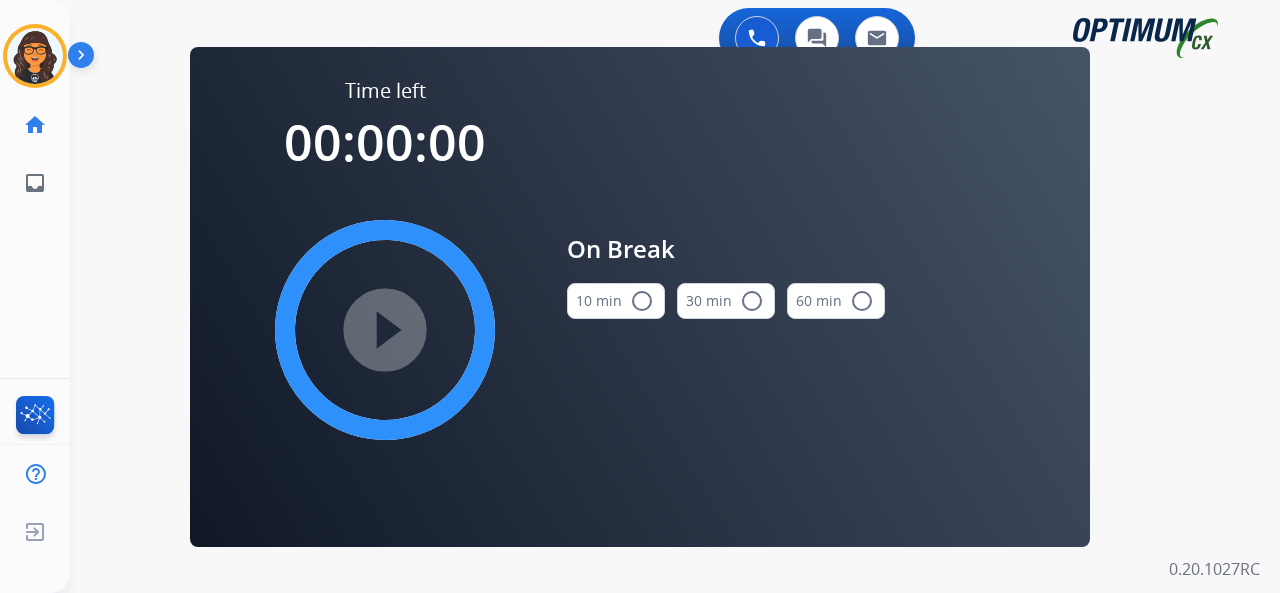 click on "10 min  radio_button_unchecked" at bounding box center (616, 301) 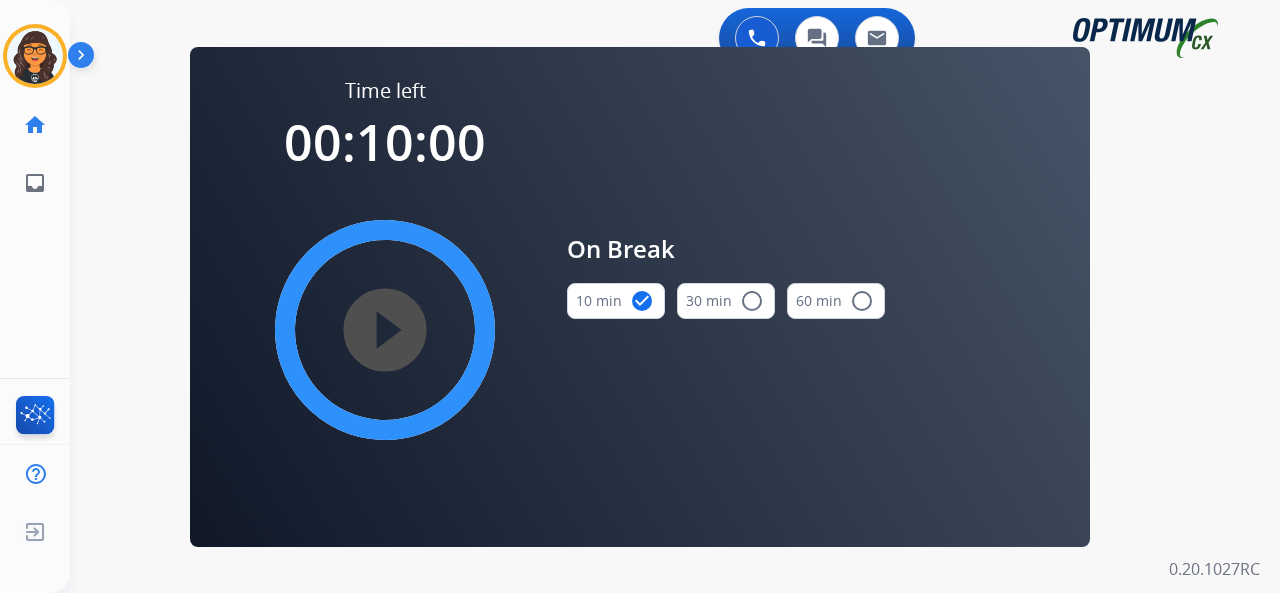 click on "play_circle_filled" at bounding box center [385, 330] 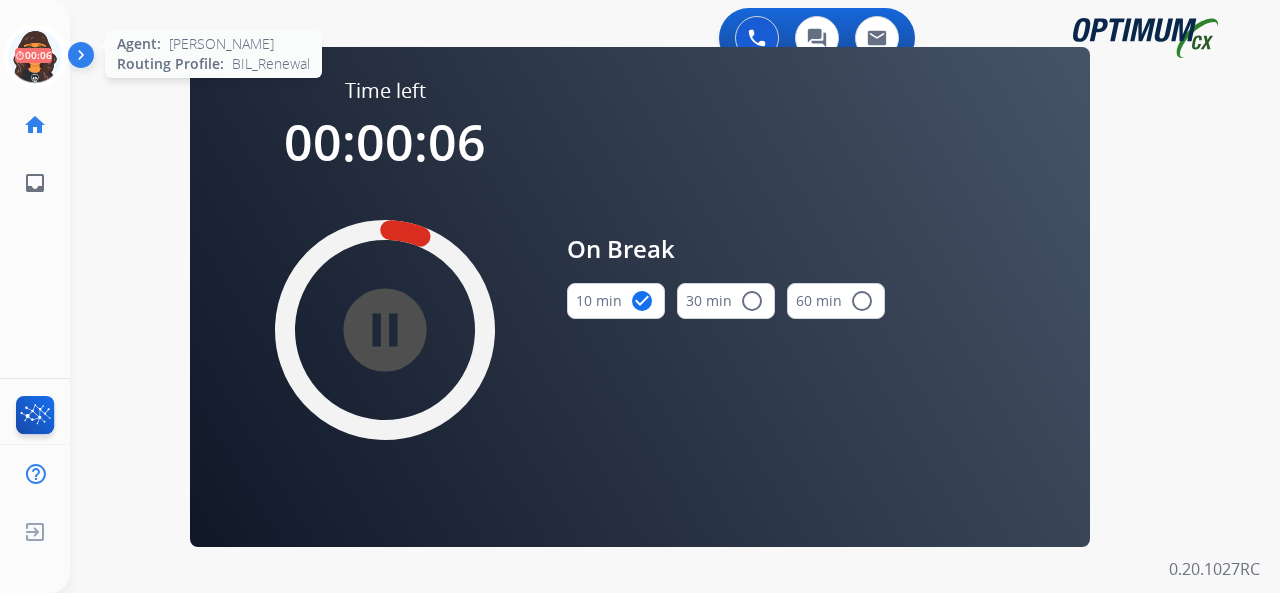 click 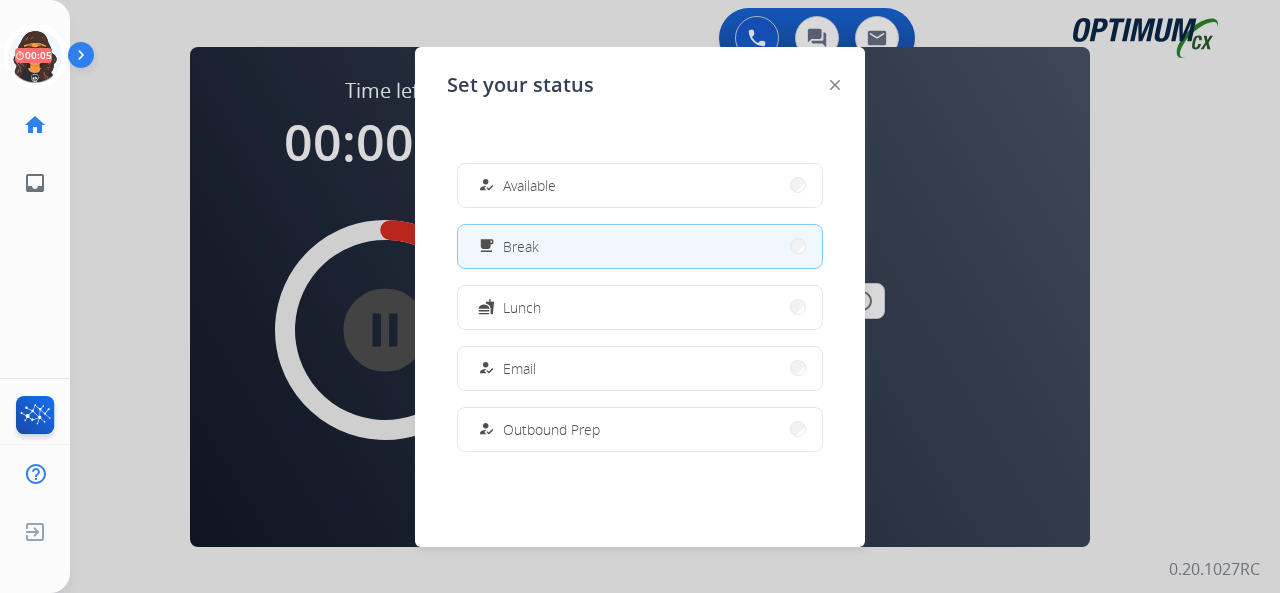 click on "Available" at bounding box center (529, 185) 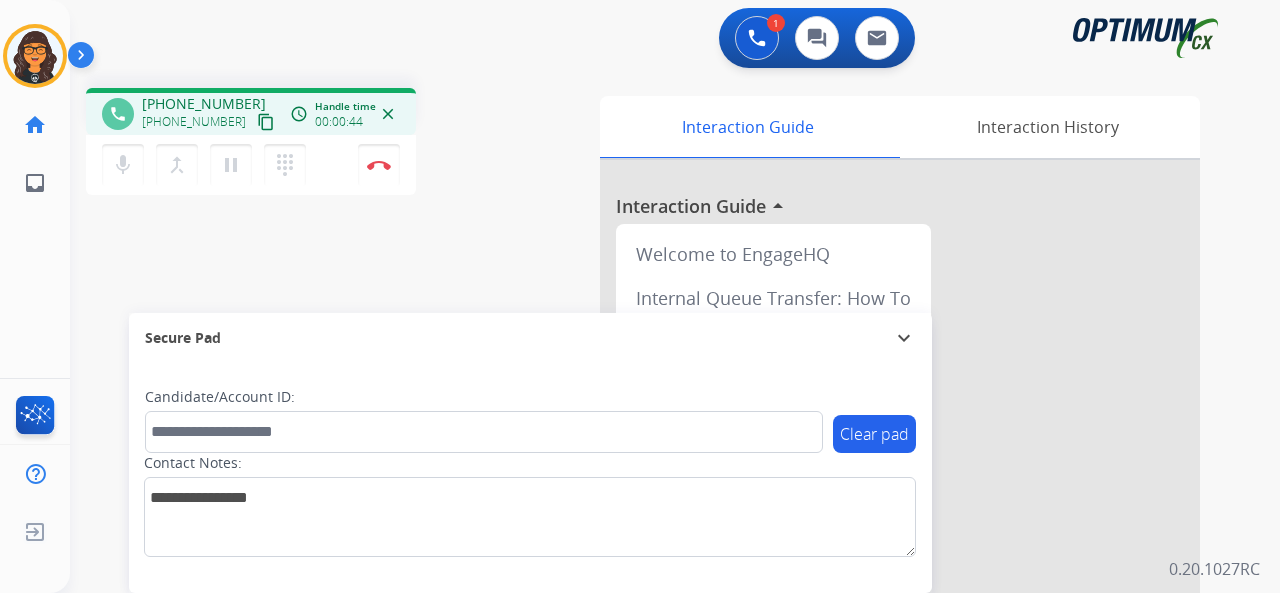 click on "content_copy" at bounding box center [266, 122] 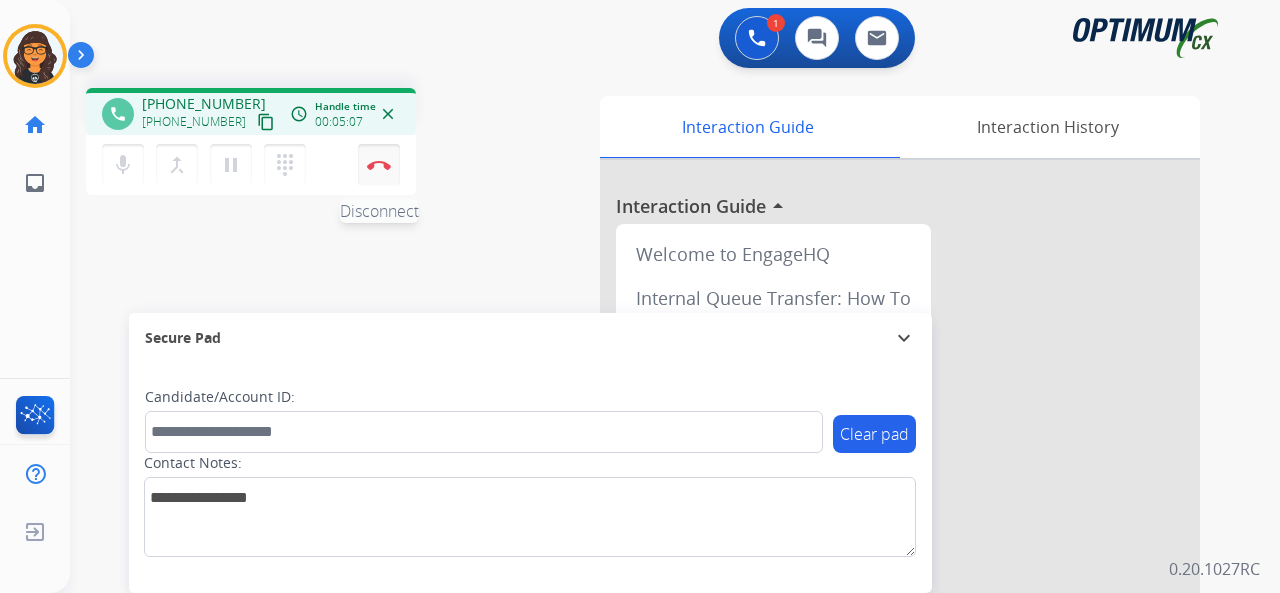 click at bounding box center (379, 165) 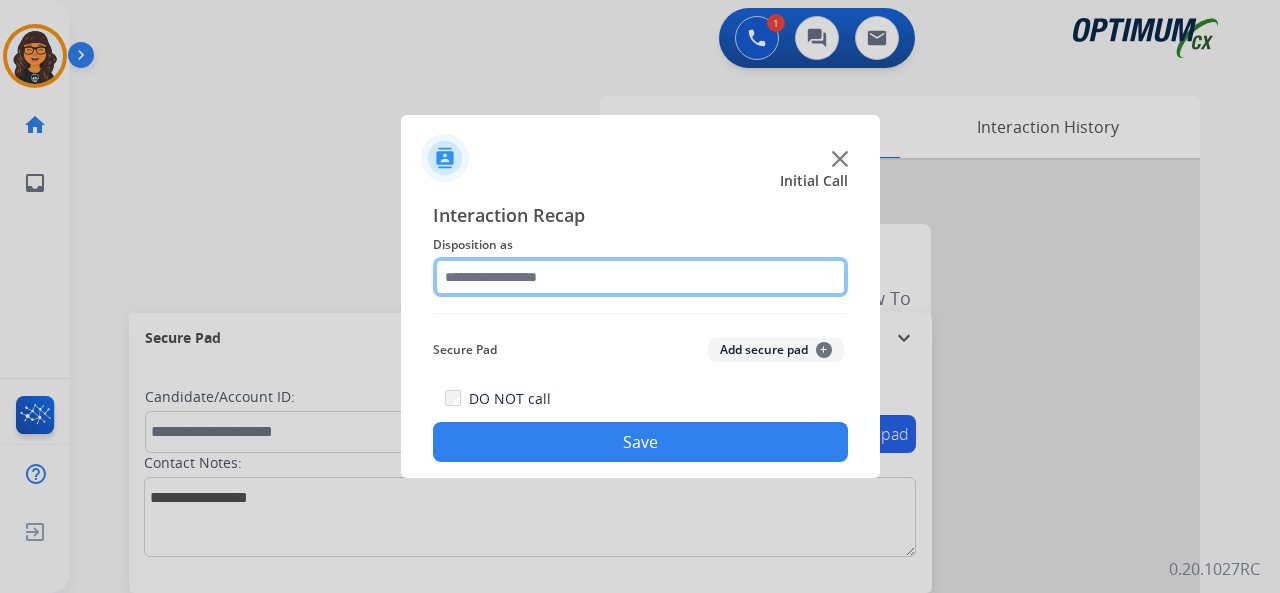 click 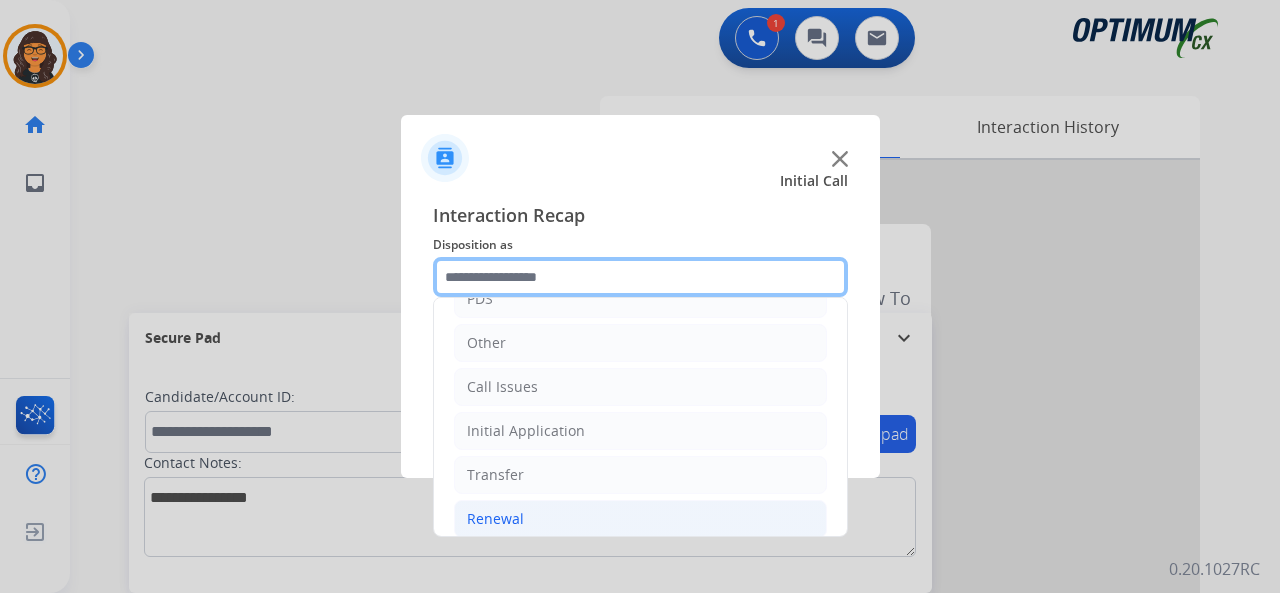 scroll, scrollTop: 130, scrollLeft: 0, axis: vertical 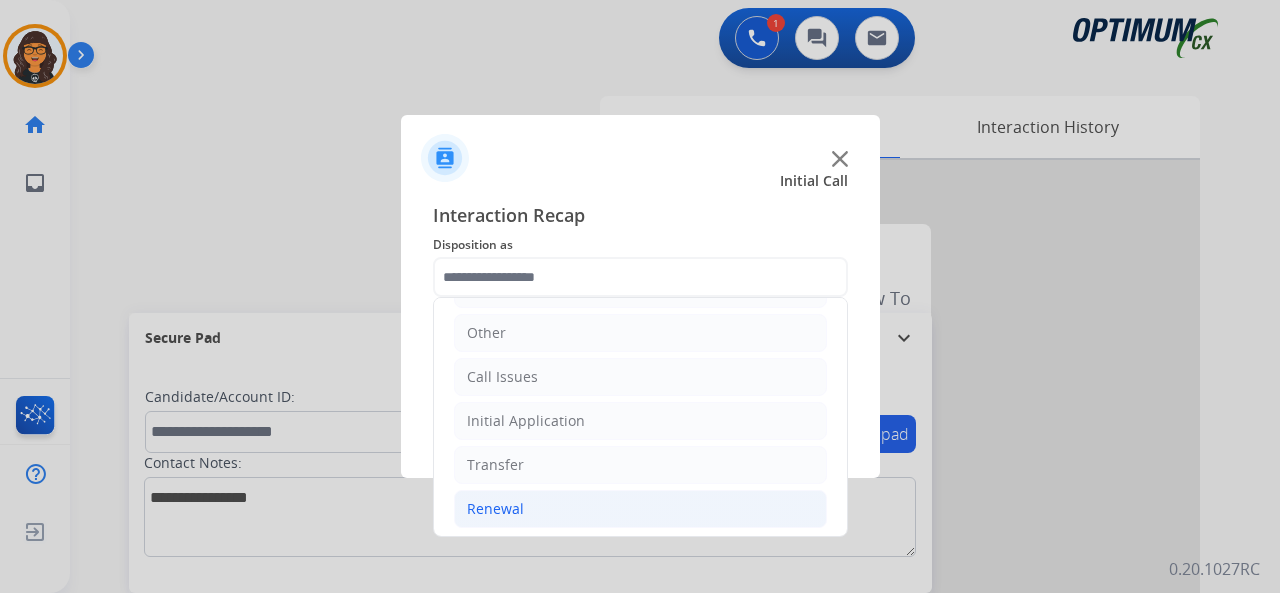 click on "Renewal" 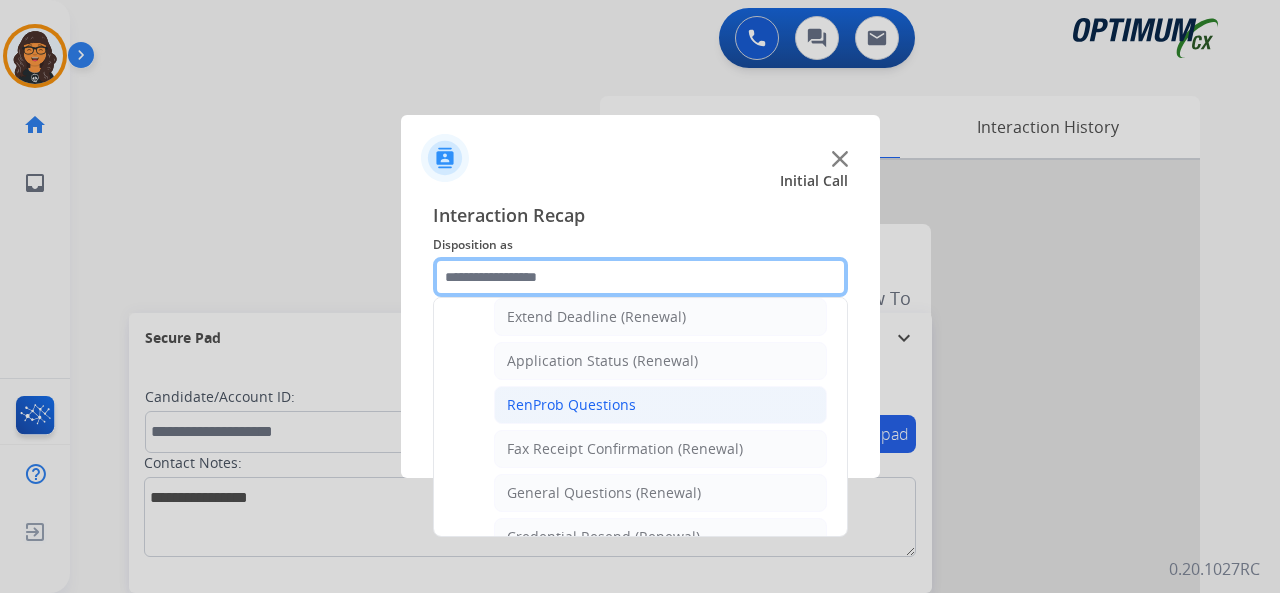 scroll, scrollTop: 530, scrollLeft: 0, axis: vertical 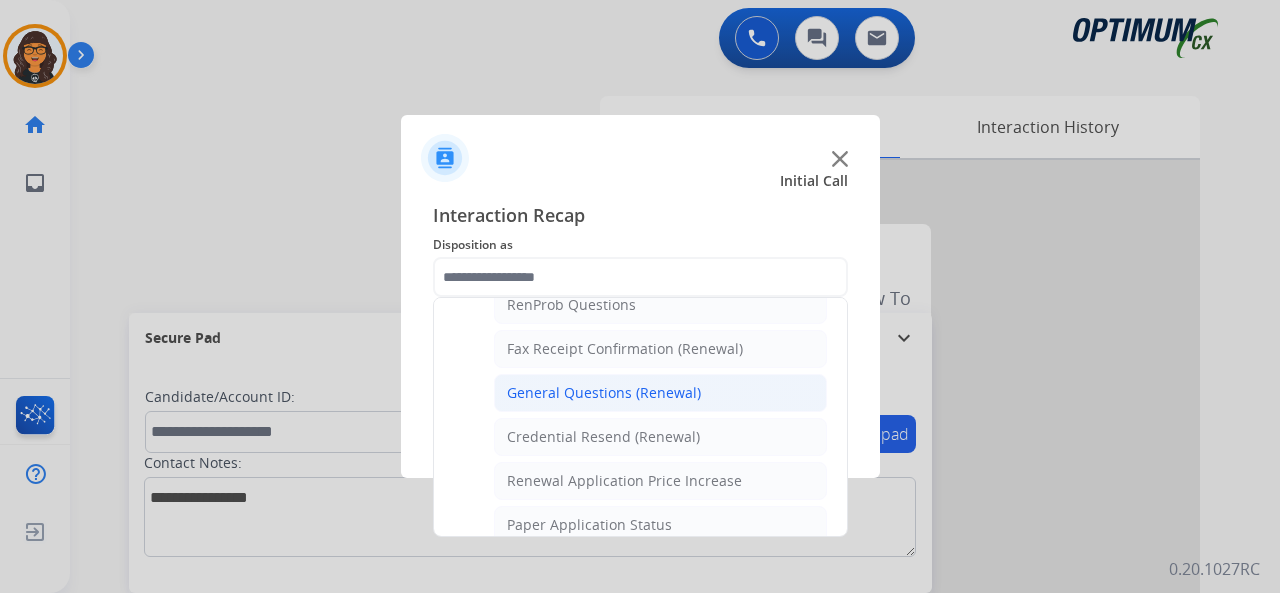 click on "General Questions (Renewal)" 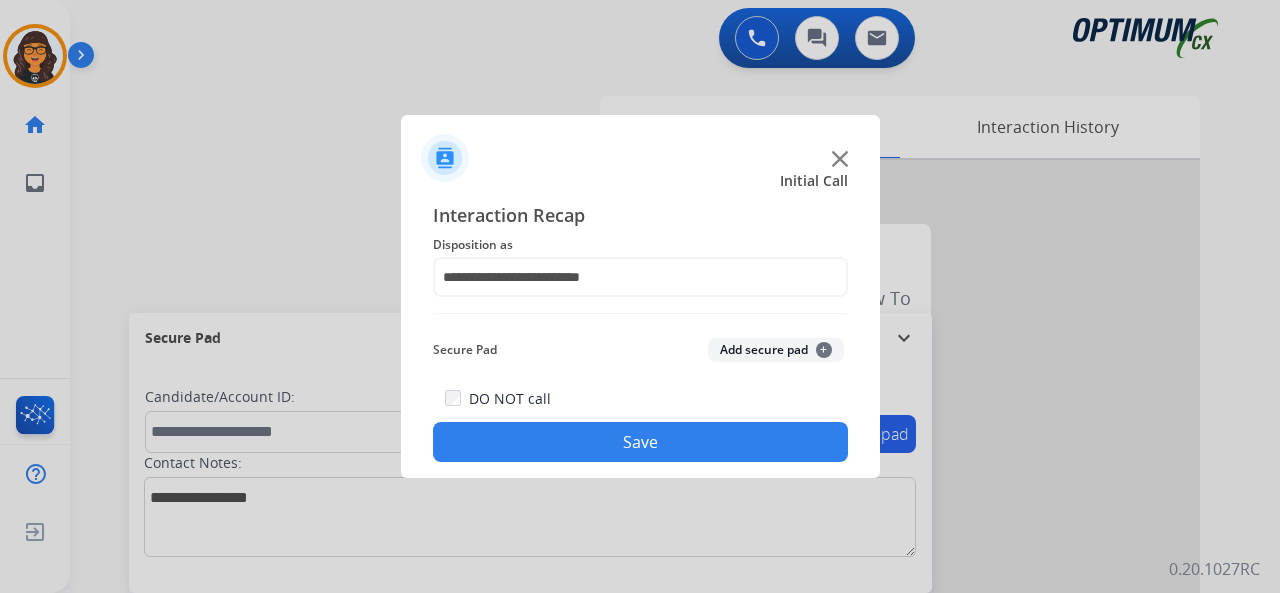 click on "DO NOT call  Save" 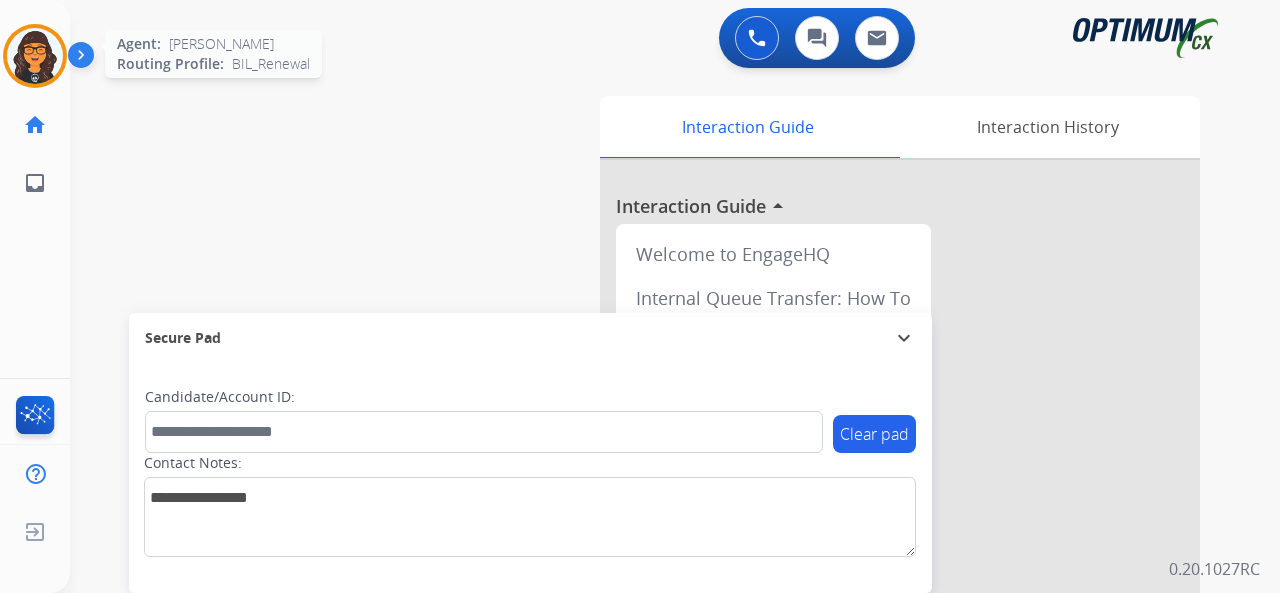 click at bounding box center [35, 56] 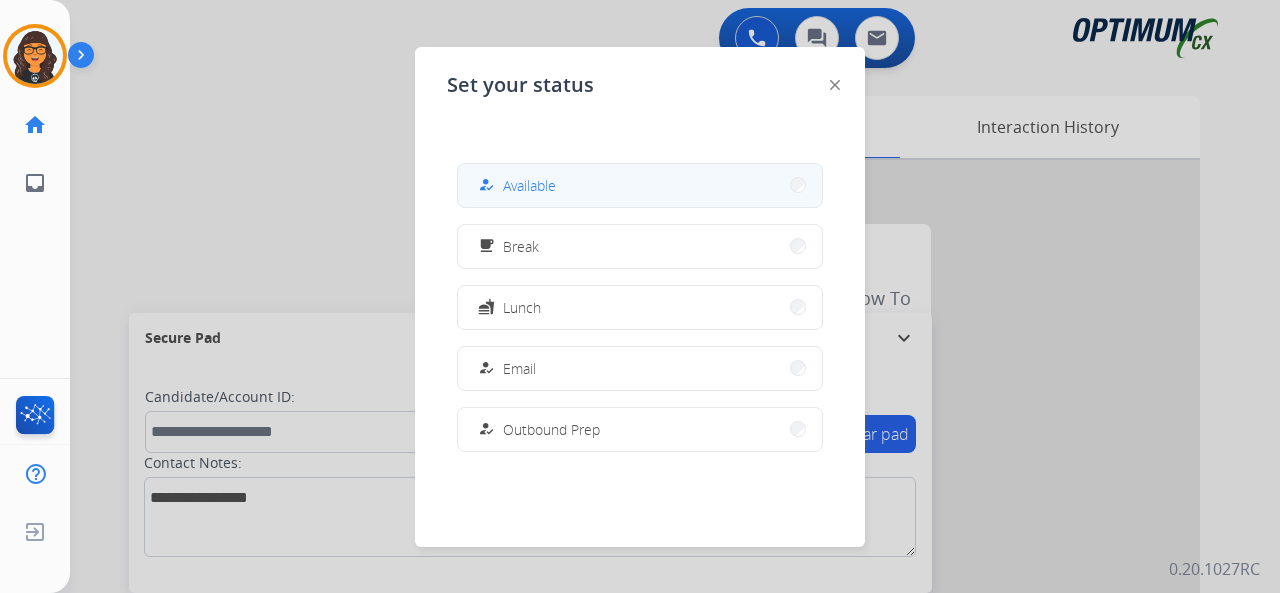 click on "how_to_reg Available" at bounding box center [640, 185] 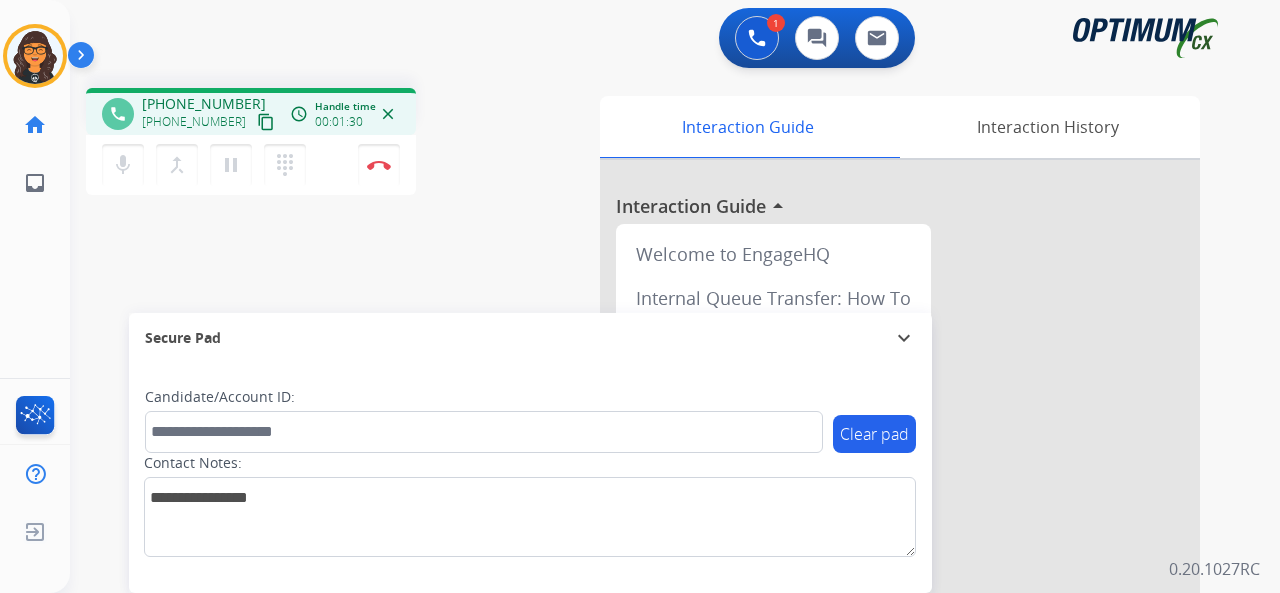 drag, startPoint x: 246, startPoint y: 119, endPoint x: 249, endPoint y: 99, distance: 20.22375 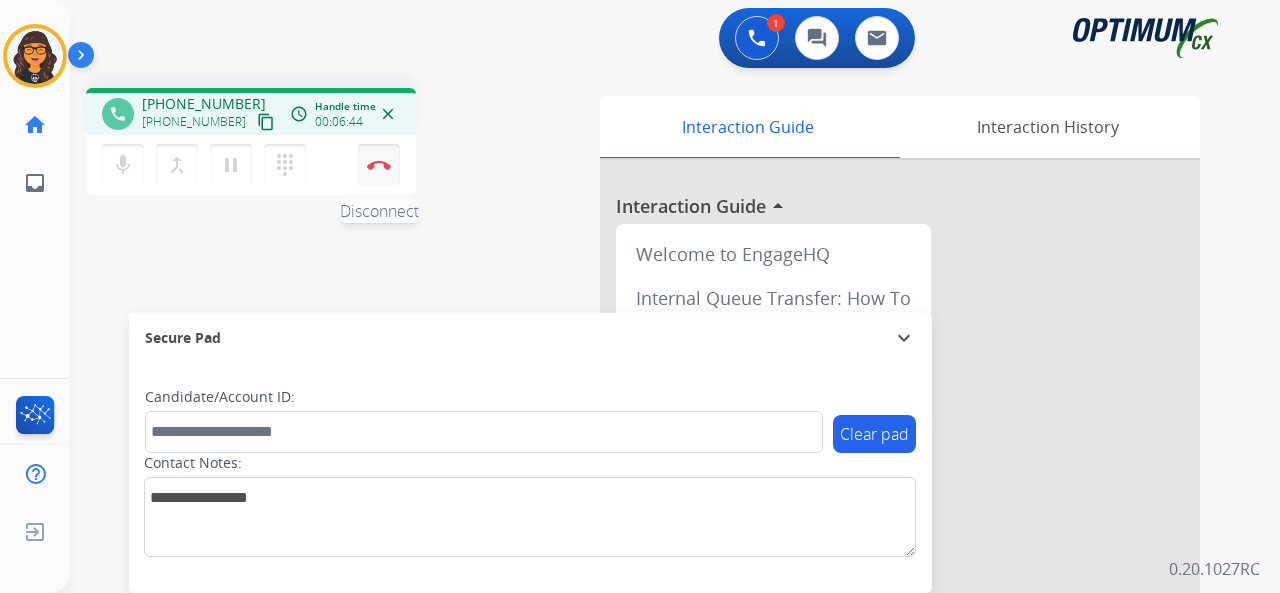 click on "Disconnect" at bounding box center [379, 165] 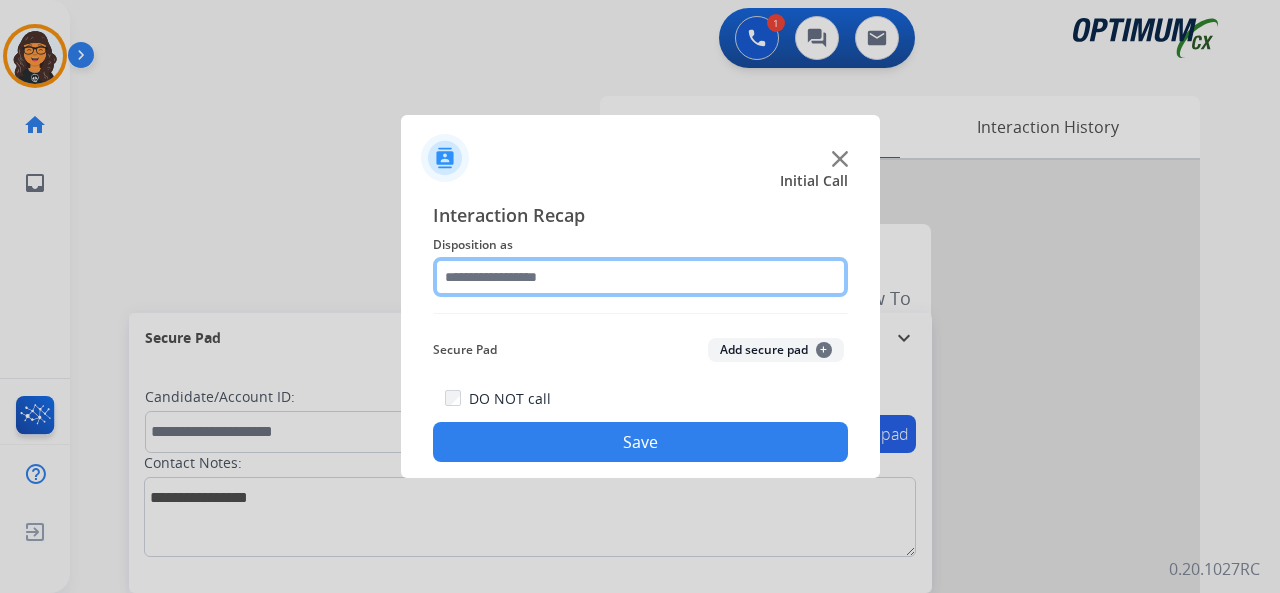 click 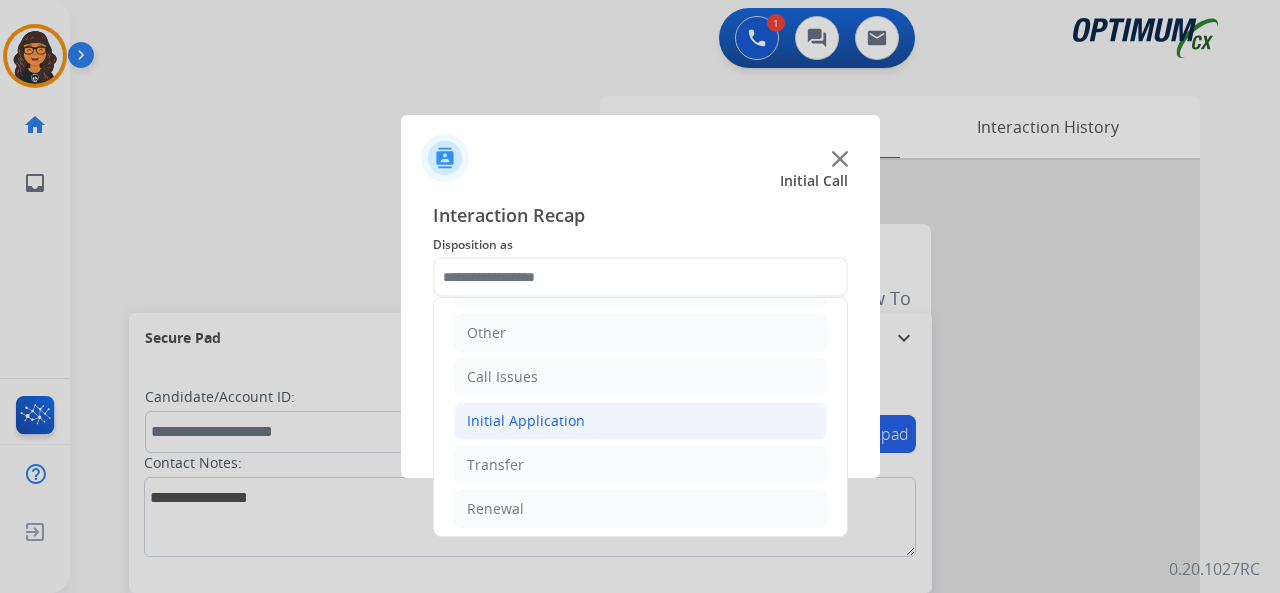 click on "Initial Application" 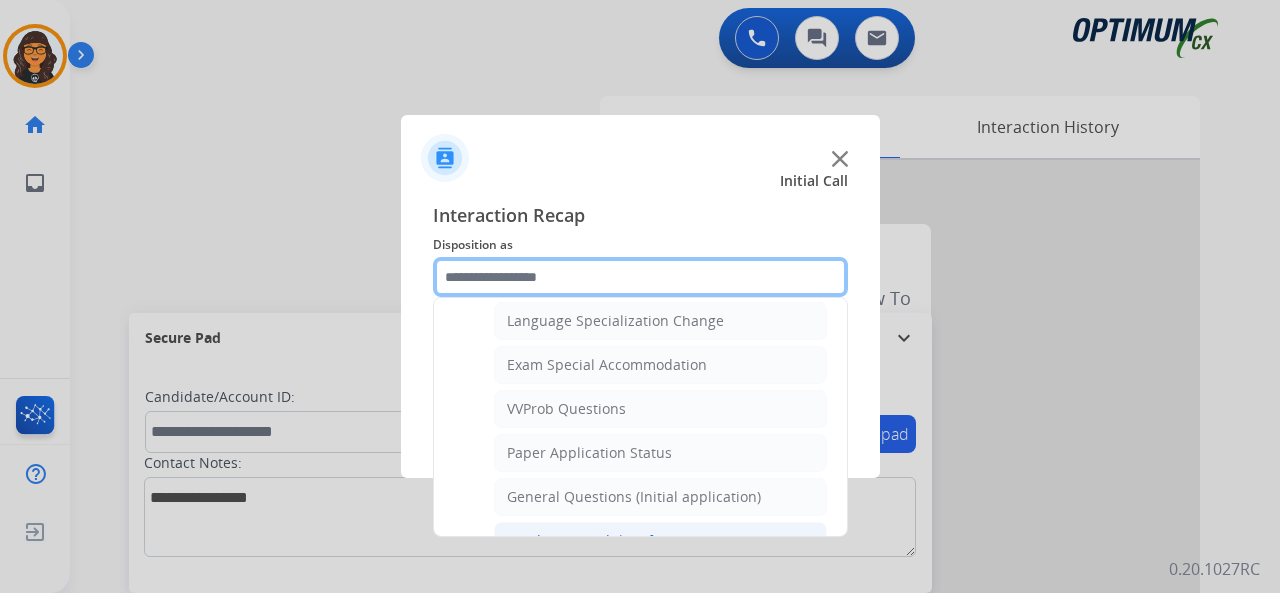 scroll, scrollTop: 1030, scrollLeft: 0, axis: vertical 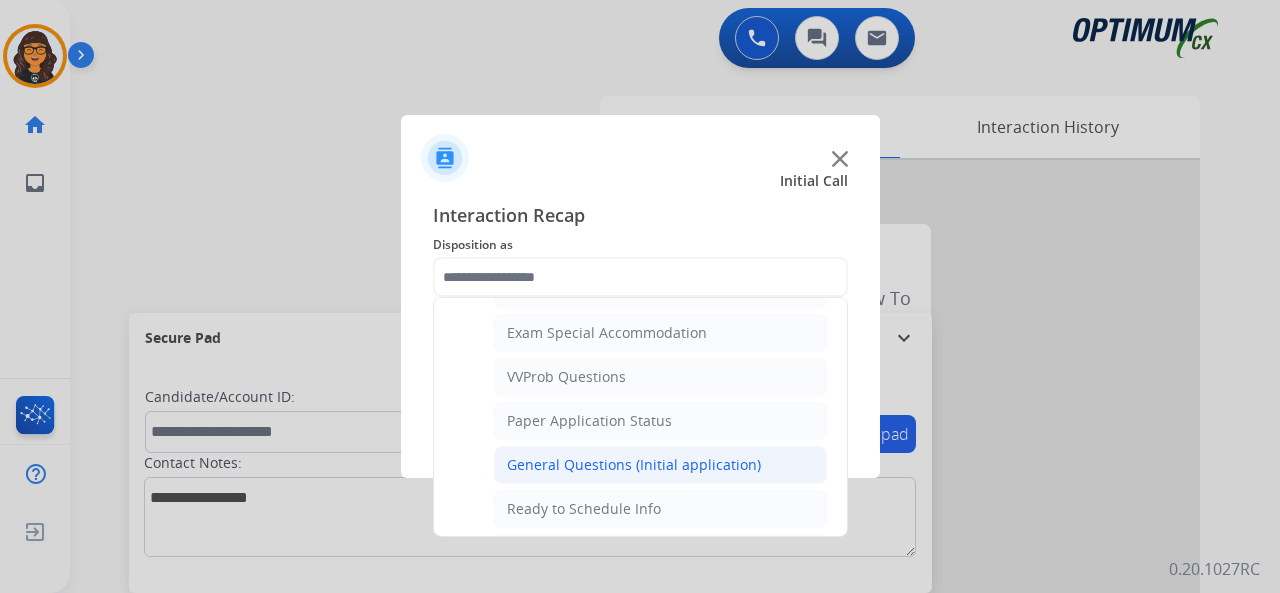 click on "General Questions (Initial application)" 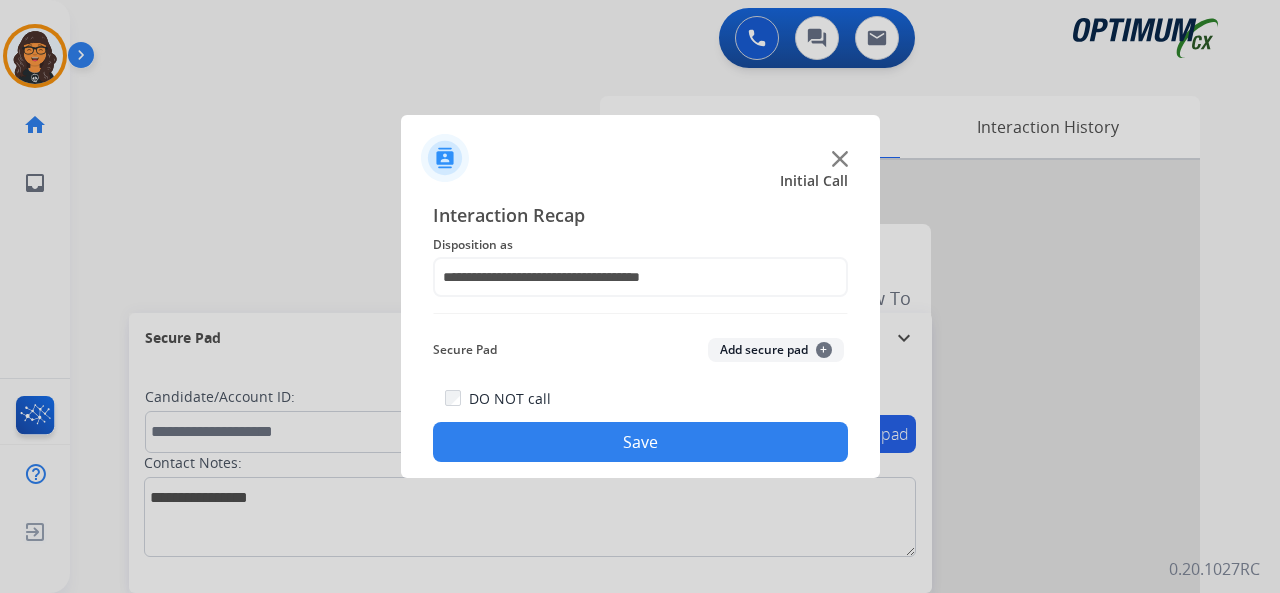 click on "Save" 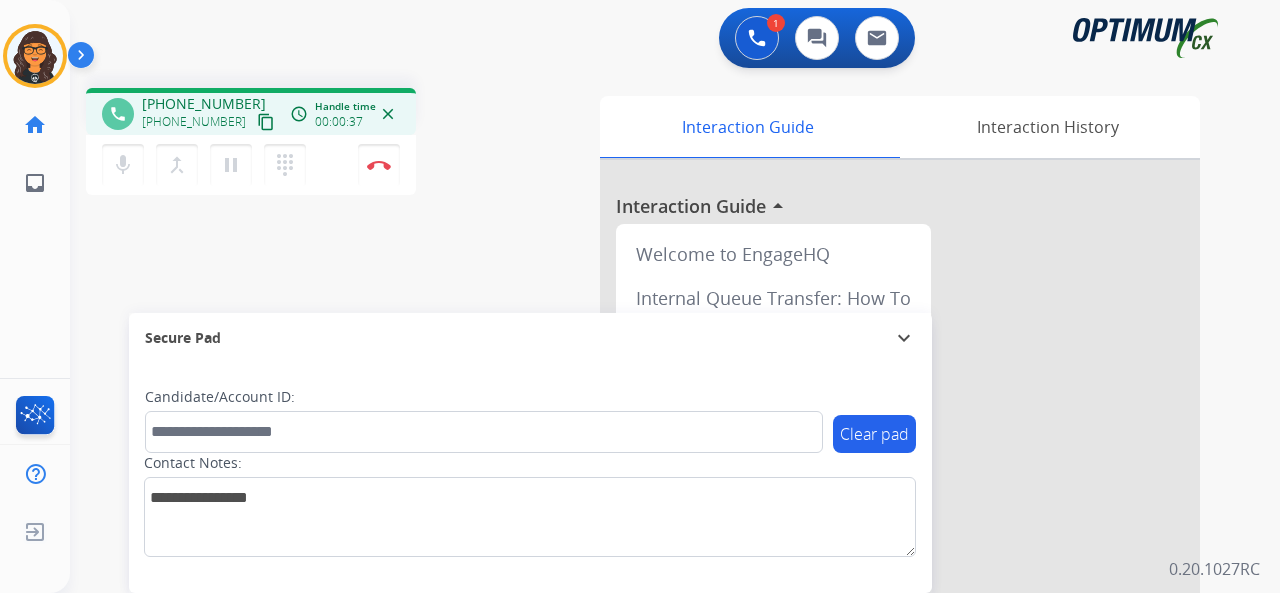 click on "content_copy" at bounding box center [266, 122] 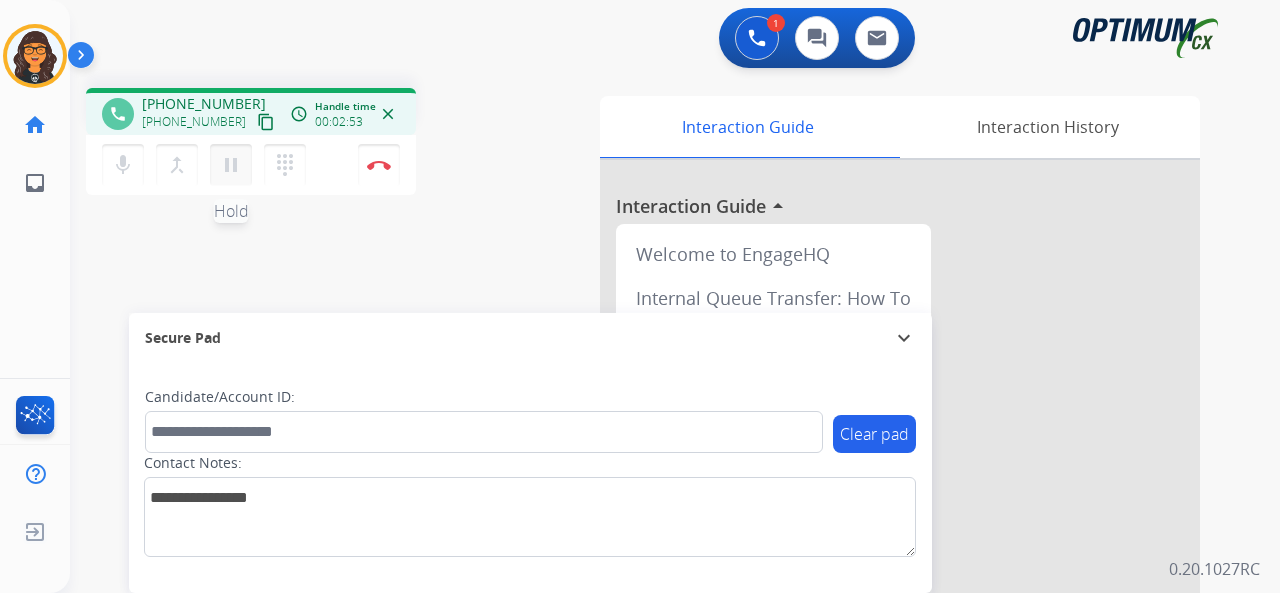 click on "pause" at bounding box center [231, 165] 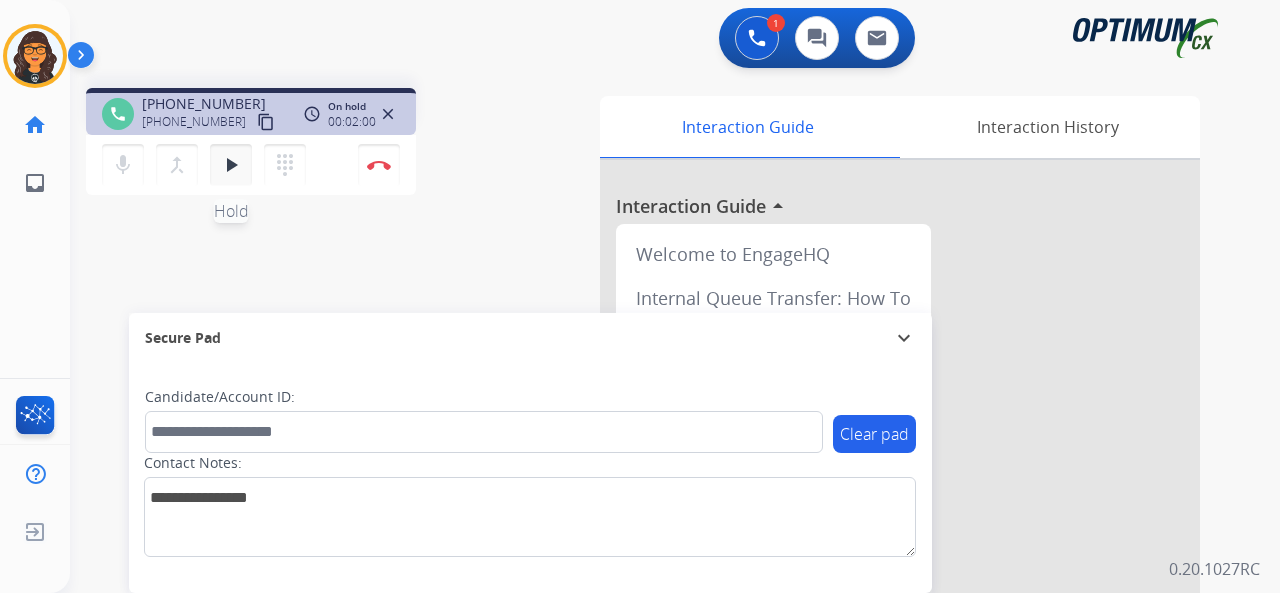 click on "play_arrow" at bounding box center (231, 165) 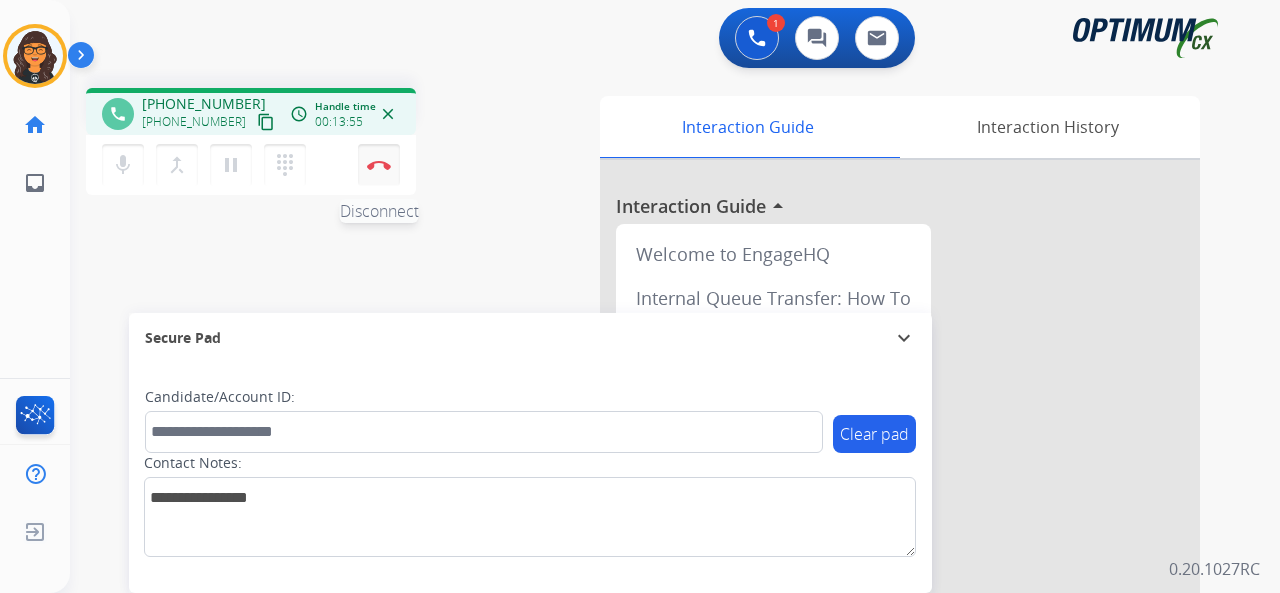 click on "Disconnect" at bounding box center (379, 165) 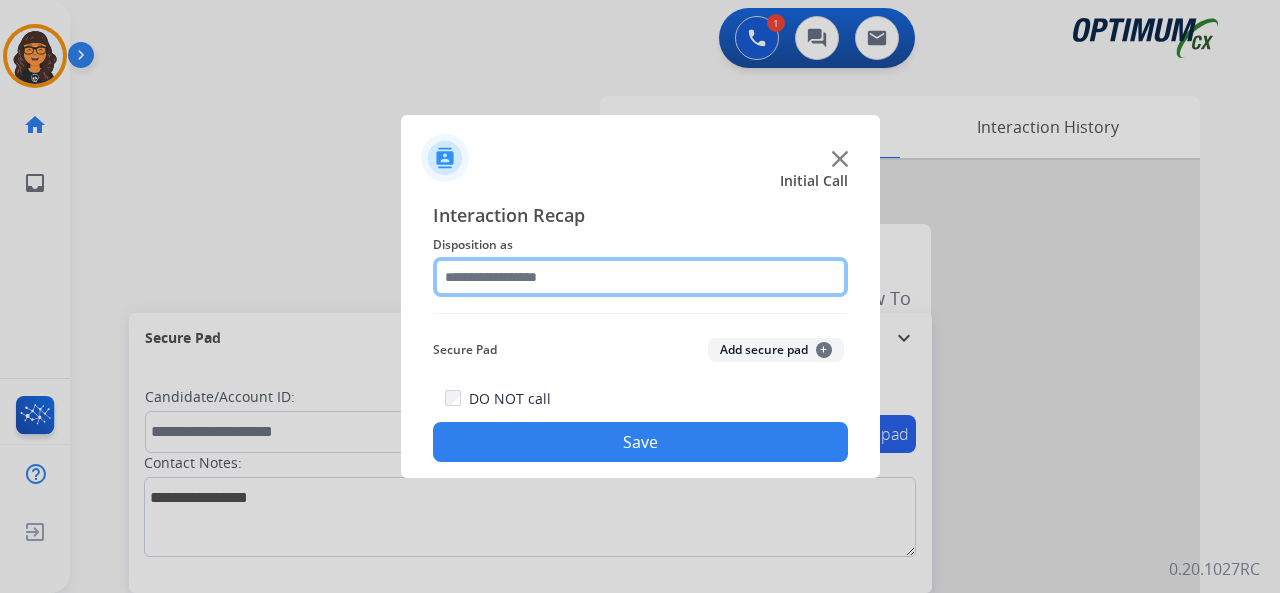 click 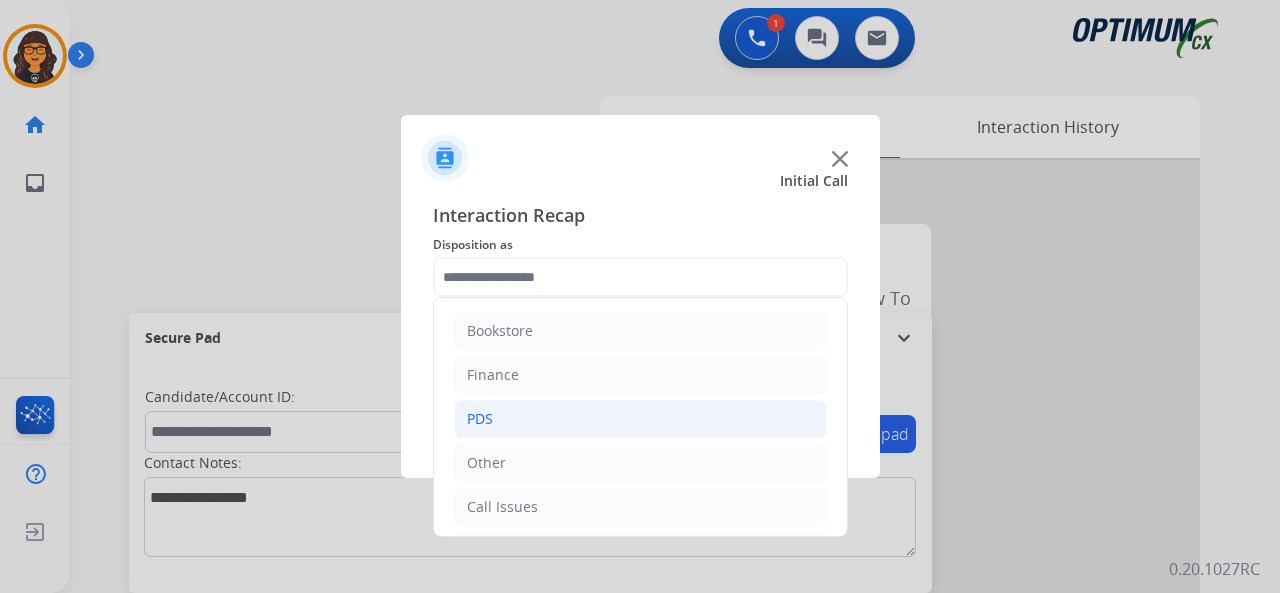 click on "PDS" 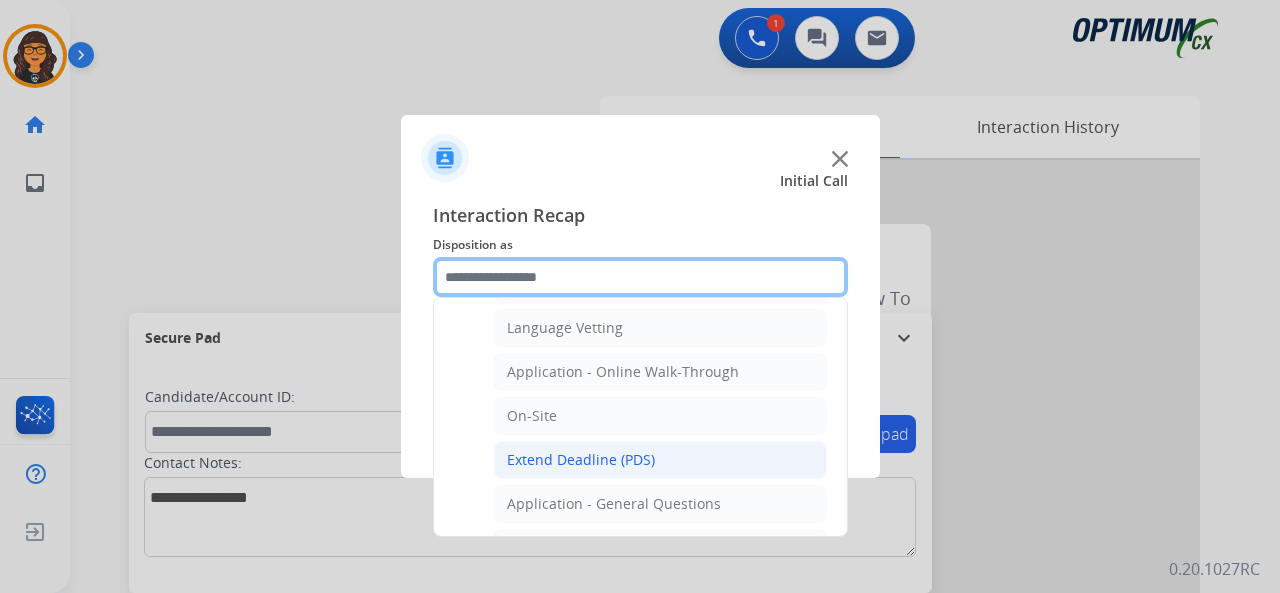 scroll, scrollTop: 500, scrollLeft: 0, axis: vertical 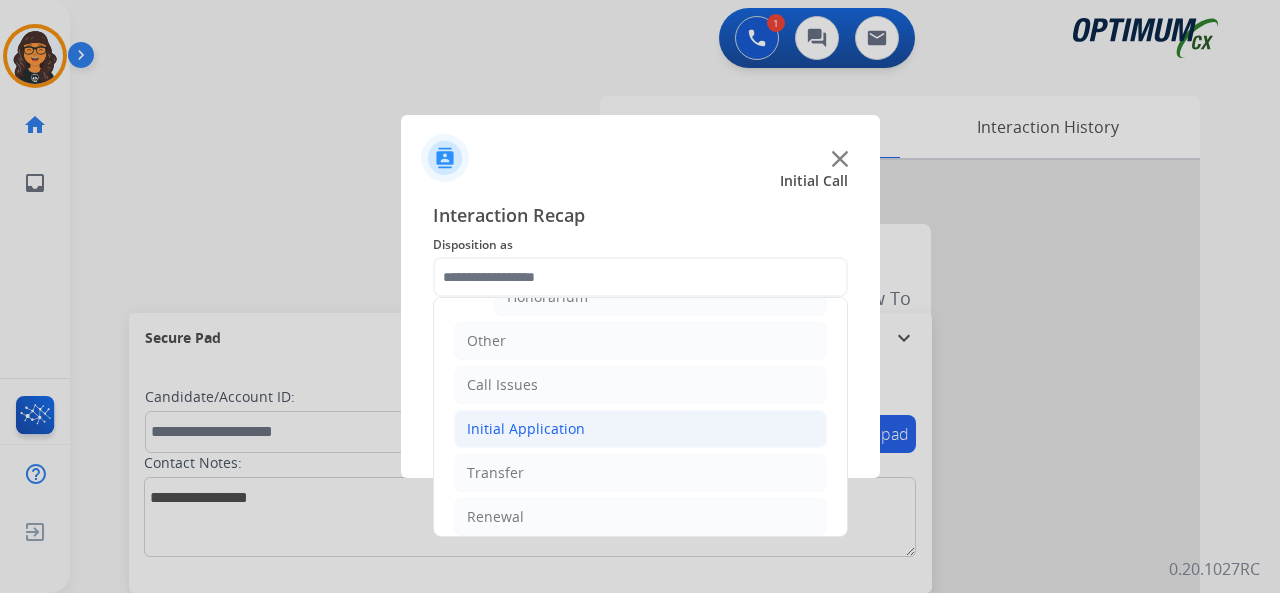 click on "Initial Application" 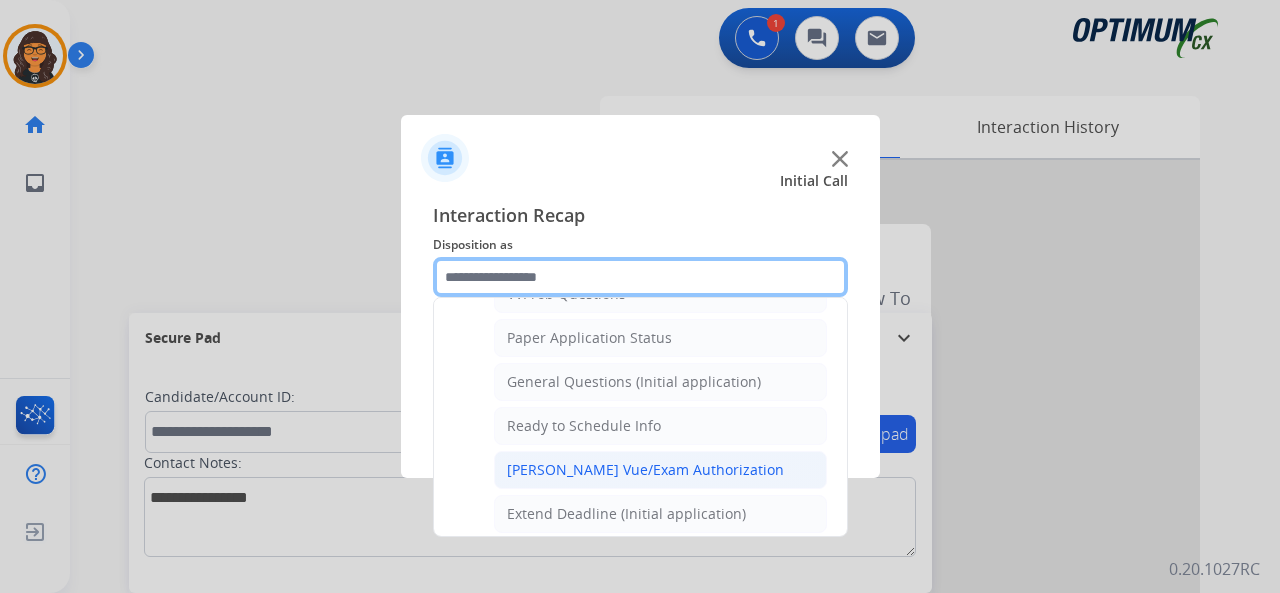 scroll, scrollTop: 1090, scrollLeft: 0, axis: vertical 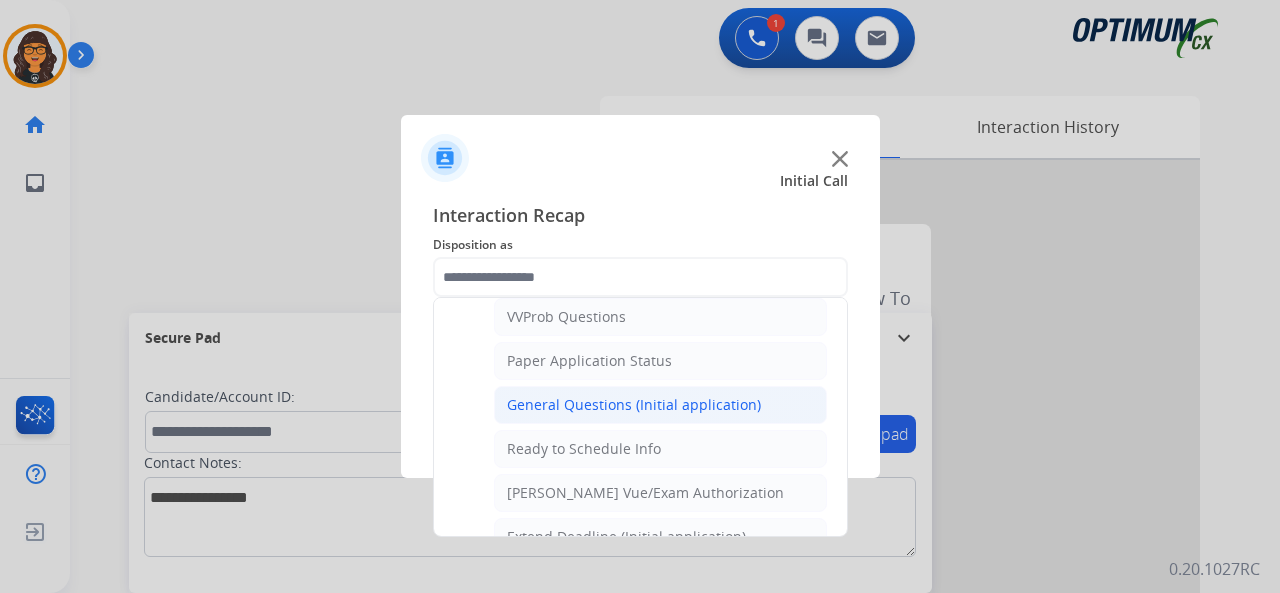 click on "General Questions (Initial application)" 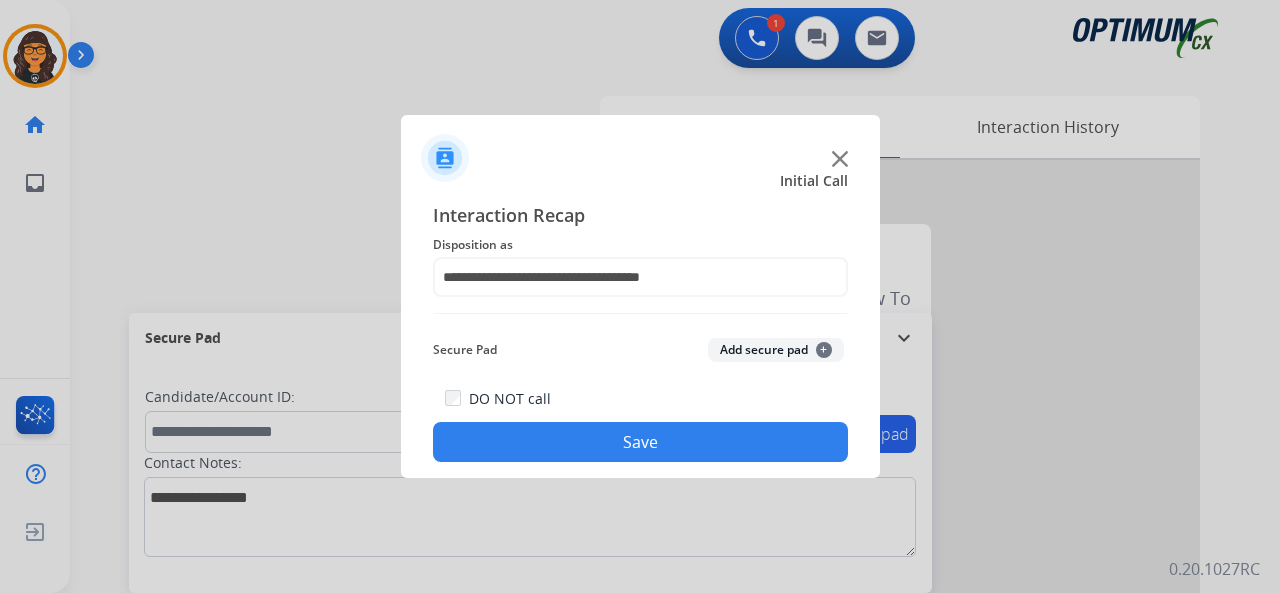 click on "Save" 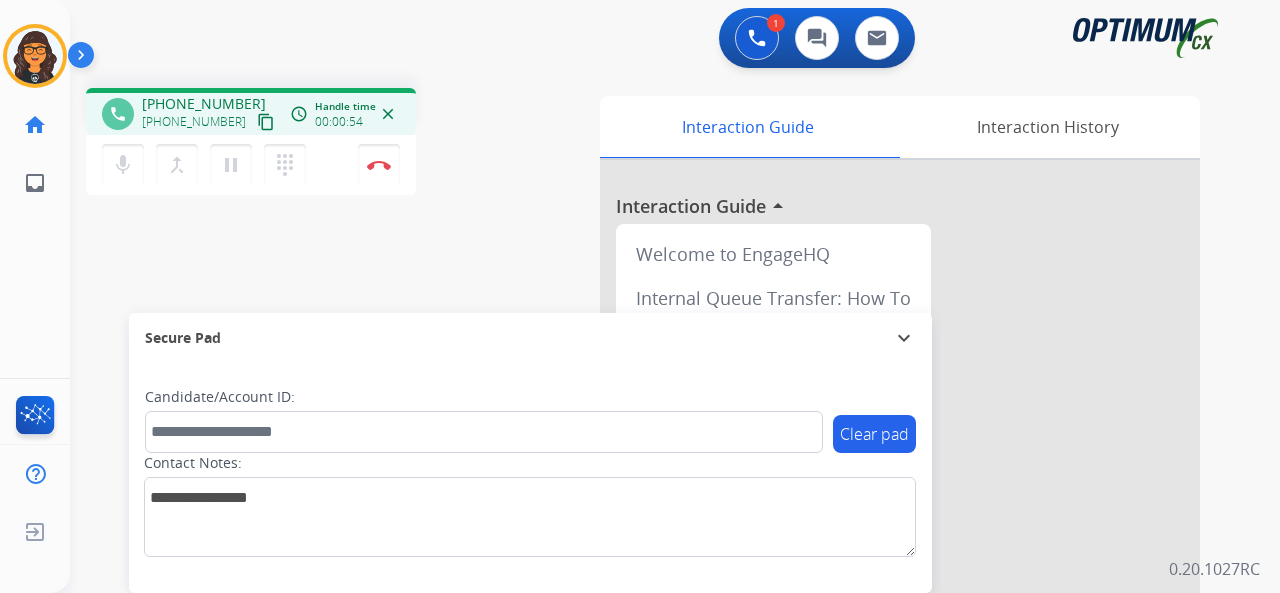 click on "content_copy" at bounding box center [266, 122] 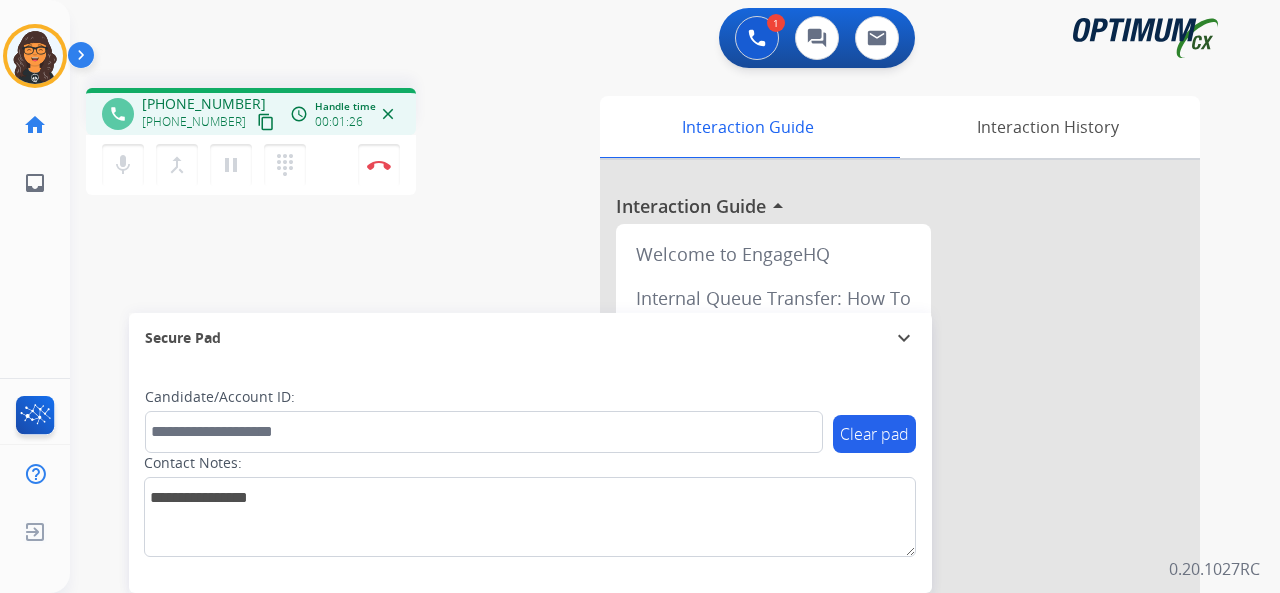 click on "content_copy" at bounding box center [266, 122] 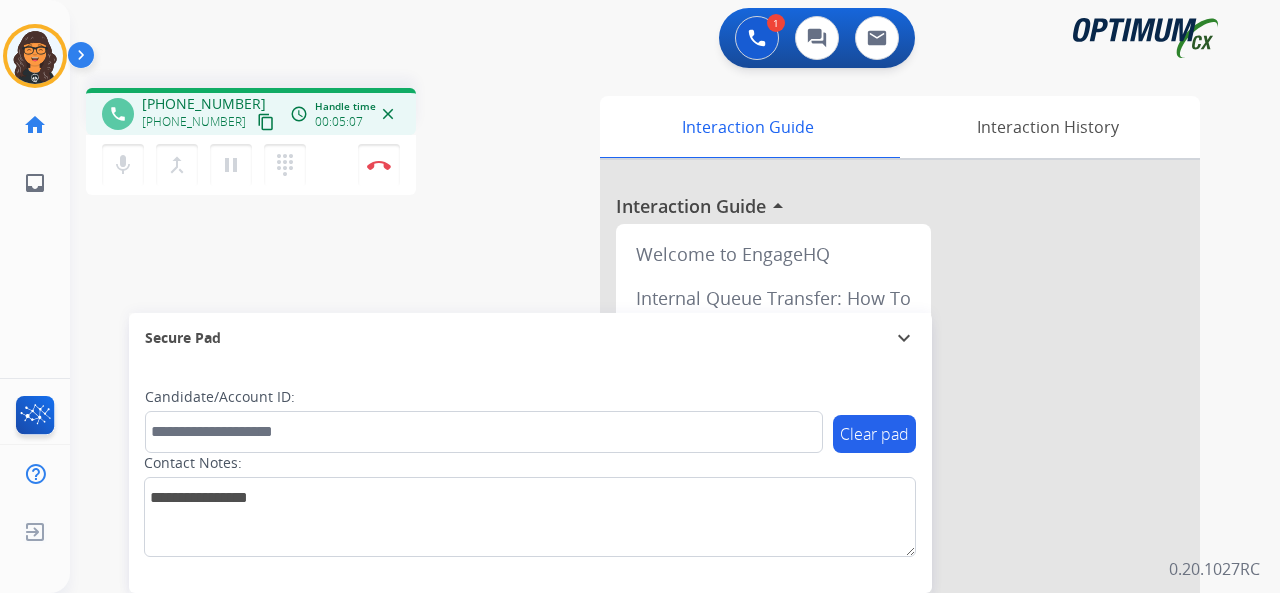 click on "content_copy" at bounding box center [266, 122] 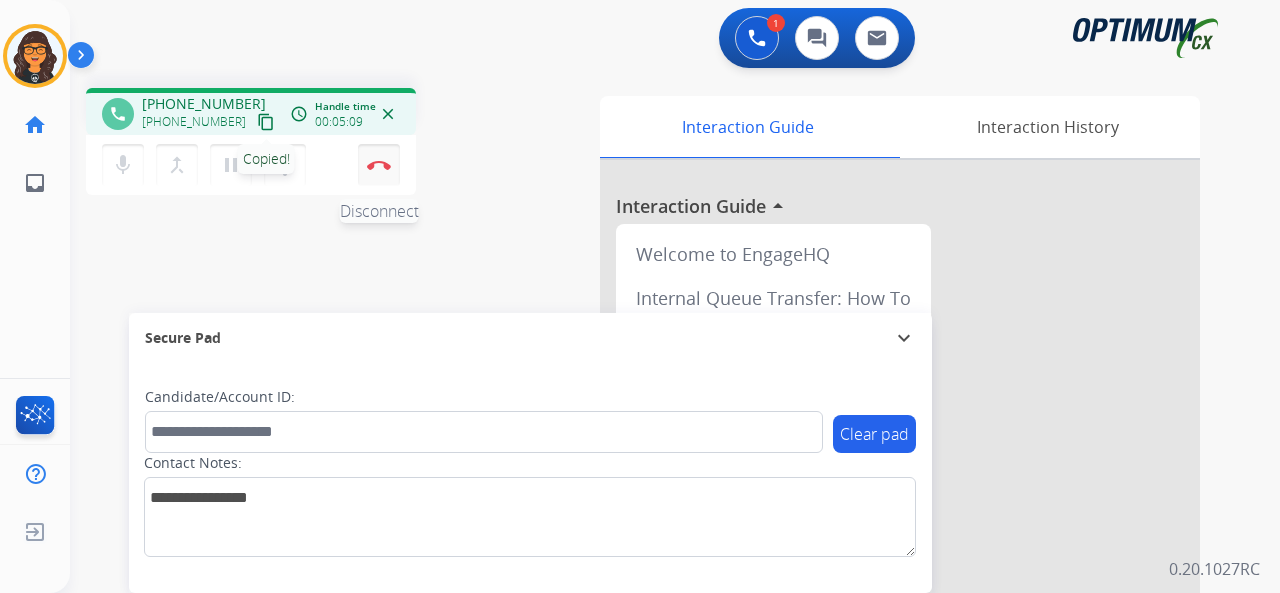 click at bounding box center [379, 165] 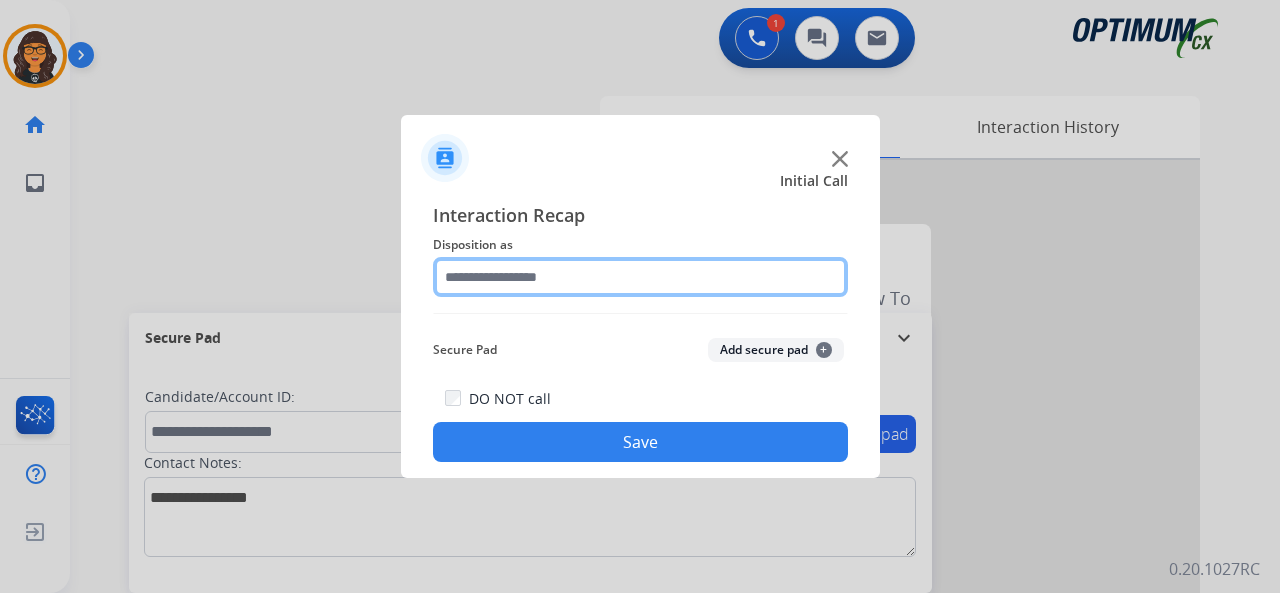 click 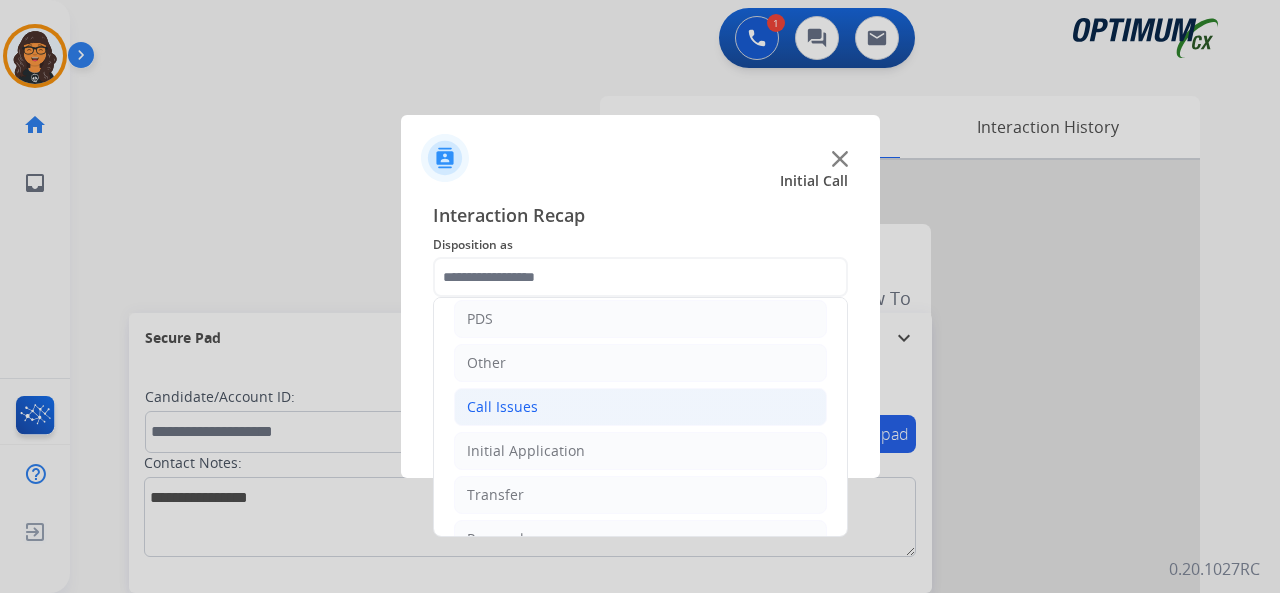click on "Call Issues" 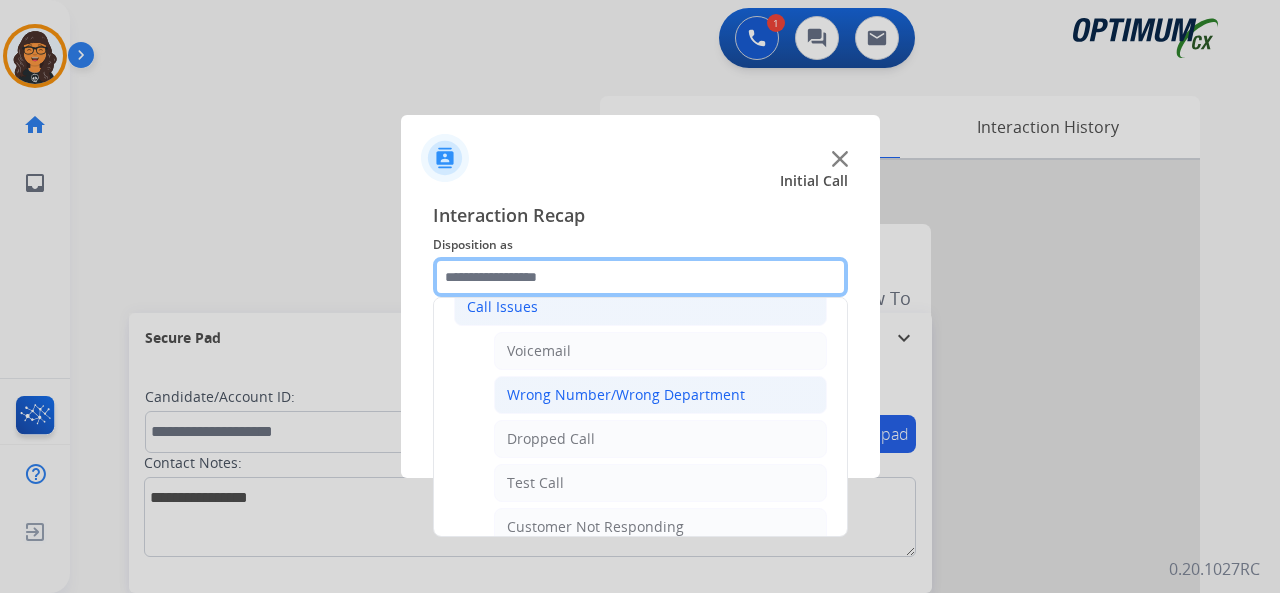 scroll, scrollTop: 300, scrollLeft: 0, axis: vertical 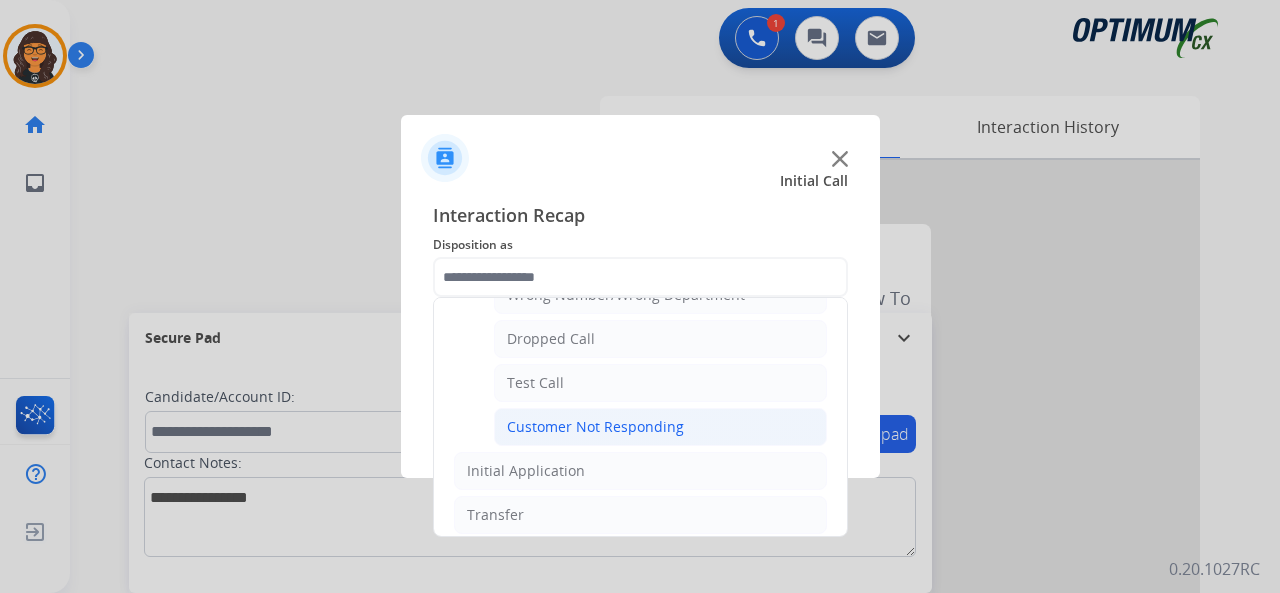 click on "Customer Not Responding" 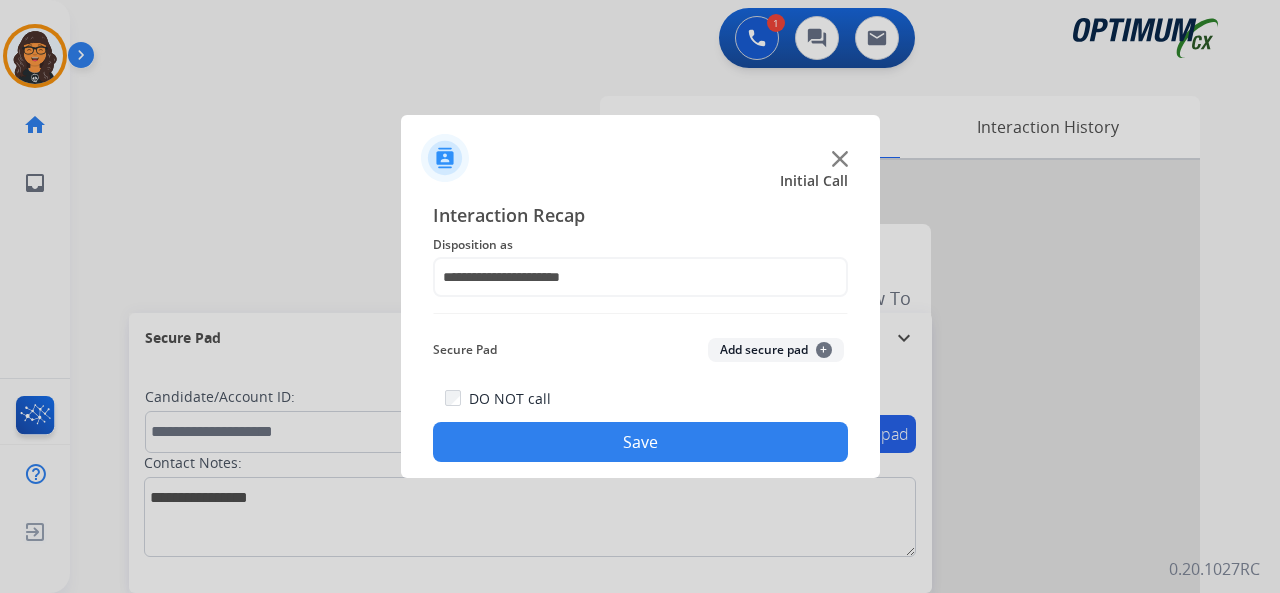 click on "Save" 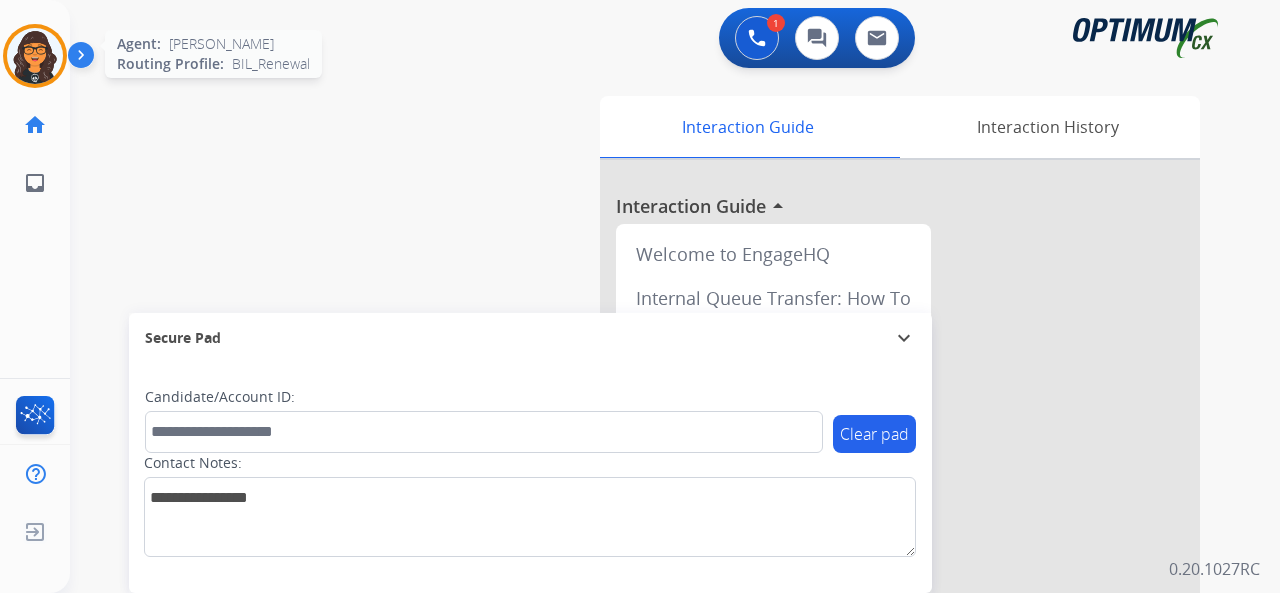 click at bounding box center [35, 56] 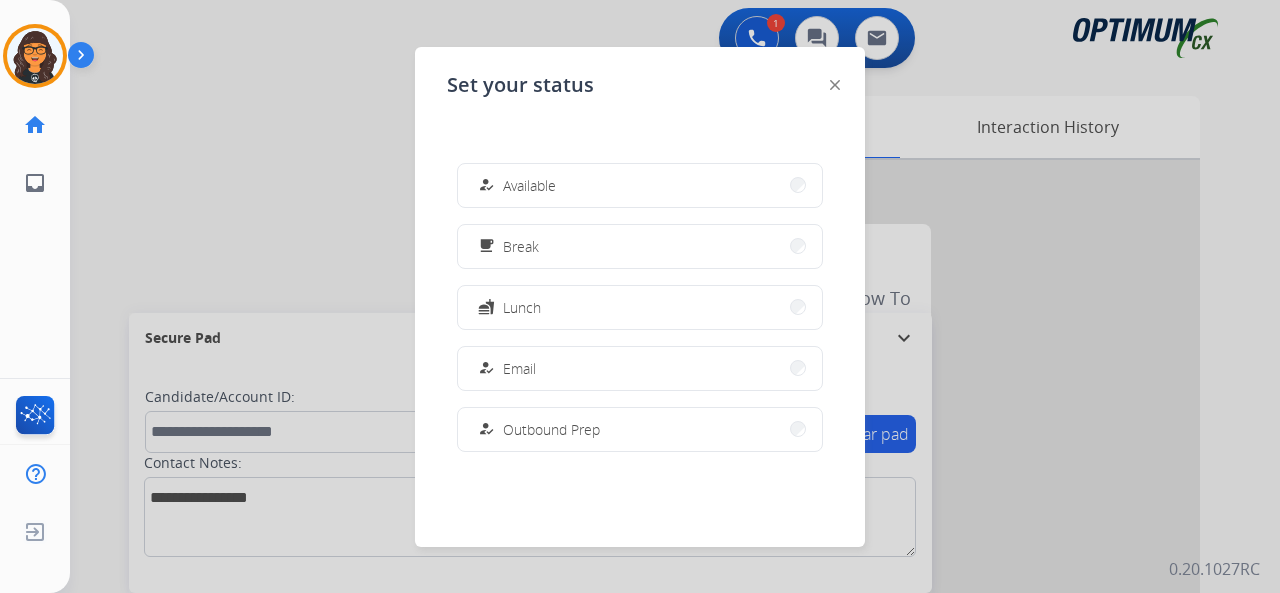 drag, startPoint x: 522, startPoint y: 178, endPoint x: 530, endPoint y: 171, distance: 10.630146 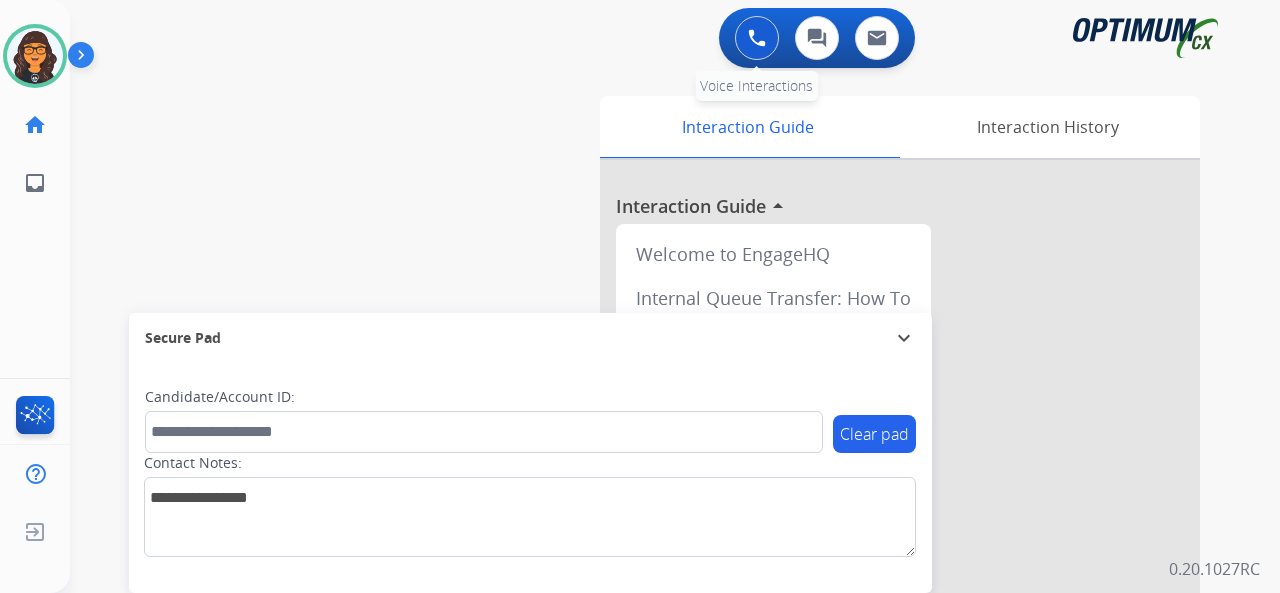 click at bounding box center (757, 38) 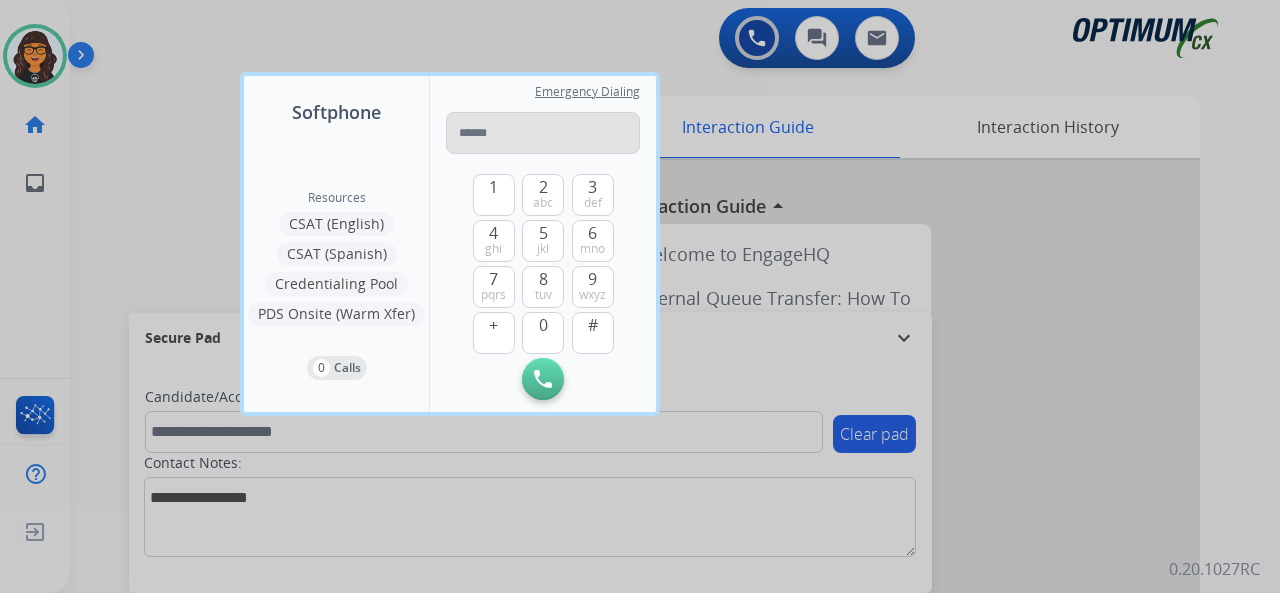 click at bounding box center [543, 133] 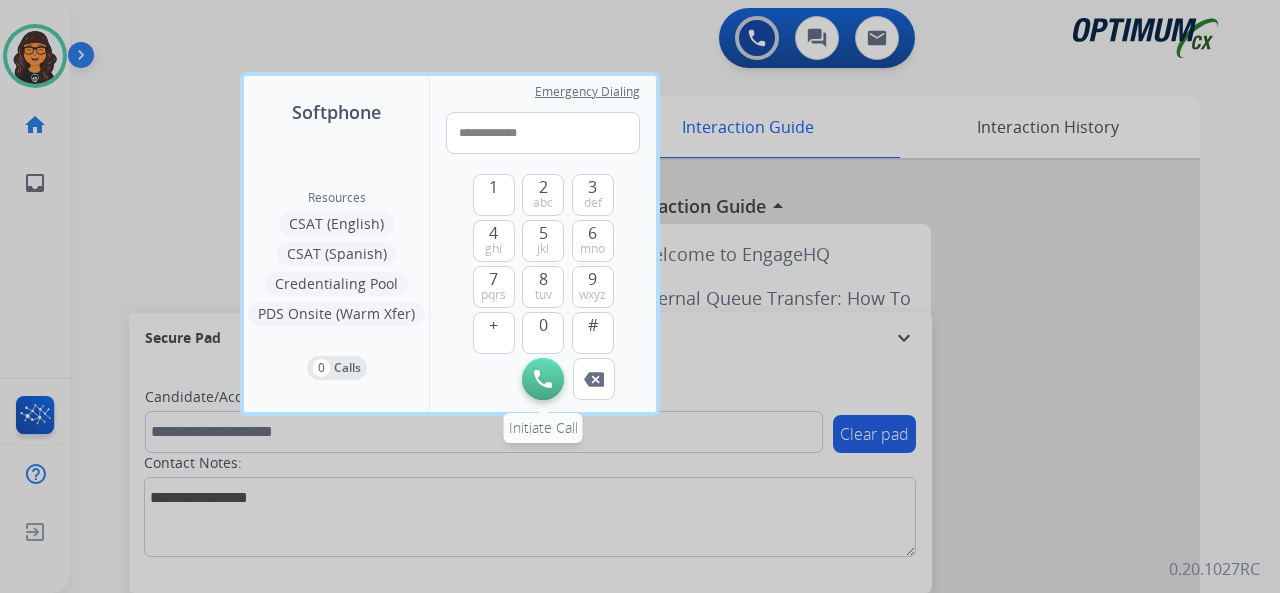 type on "**********" 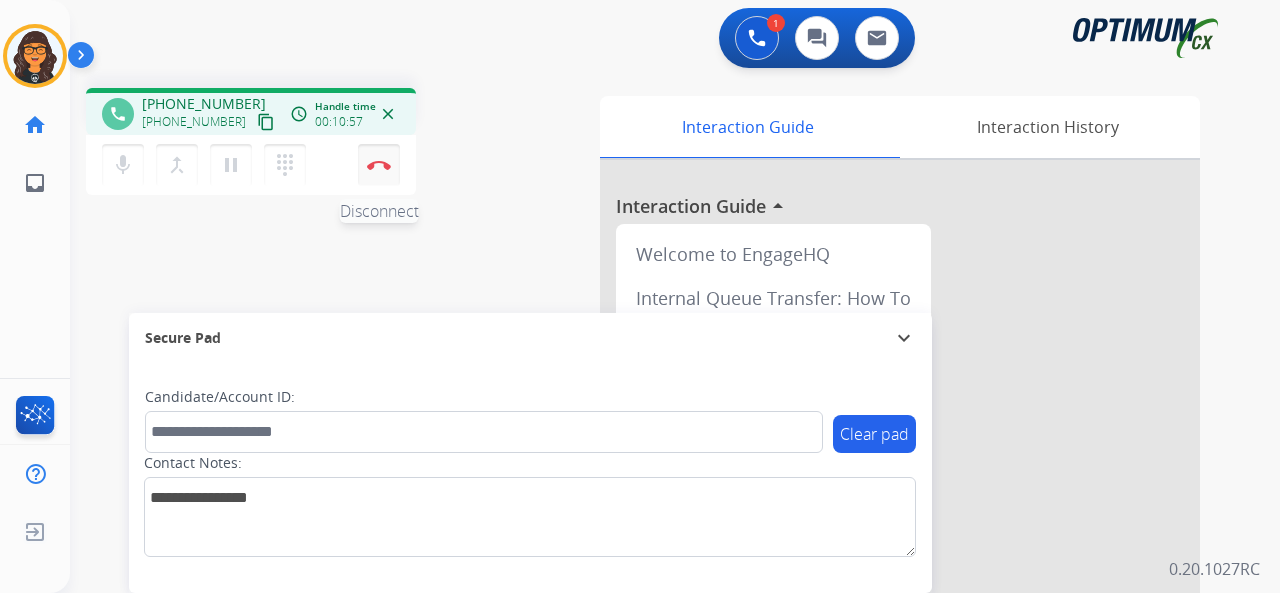 click at bounding box center [379, 165] 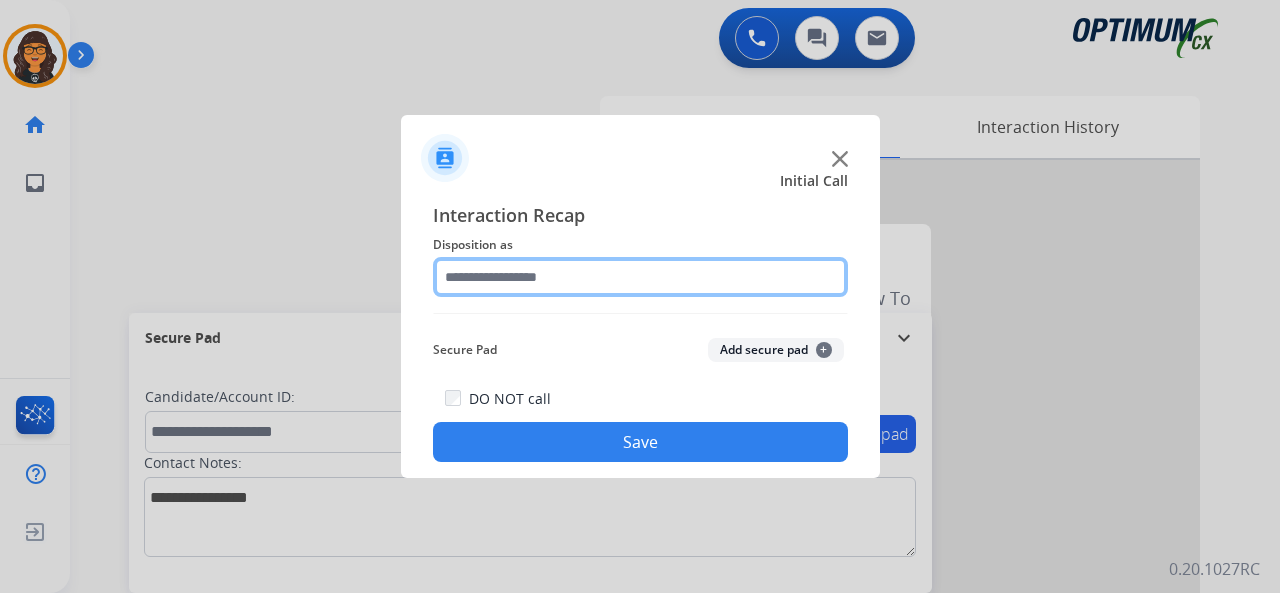click 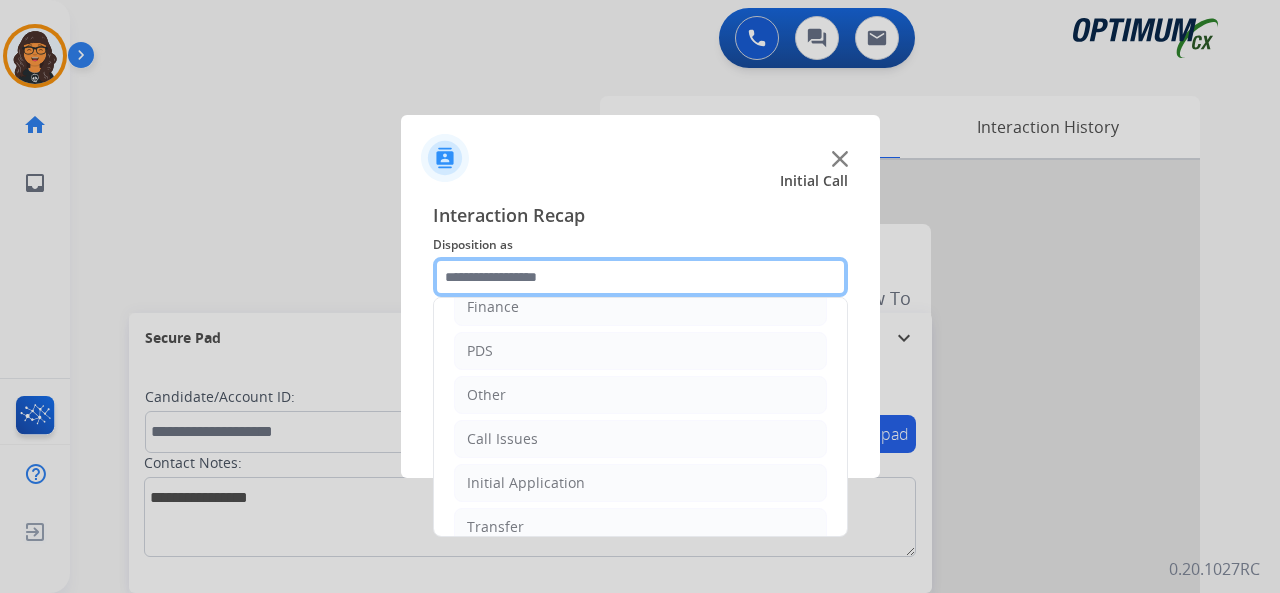 scroll, scrollTop: 100, scrollLeft: 0, axis: vertical 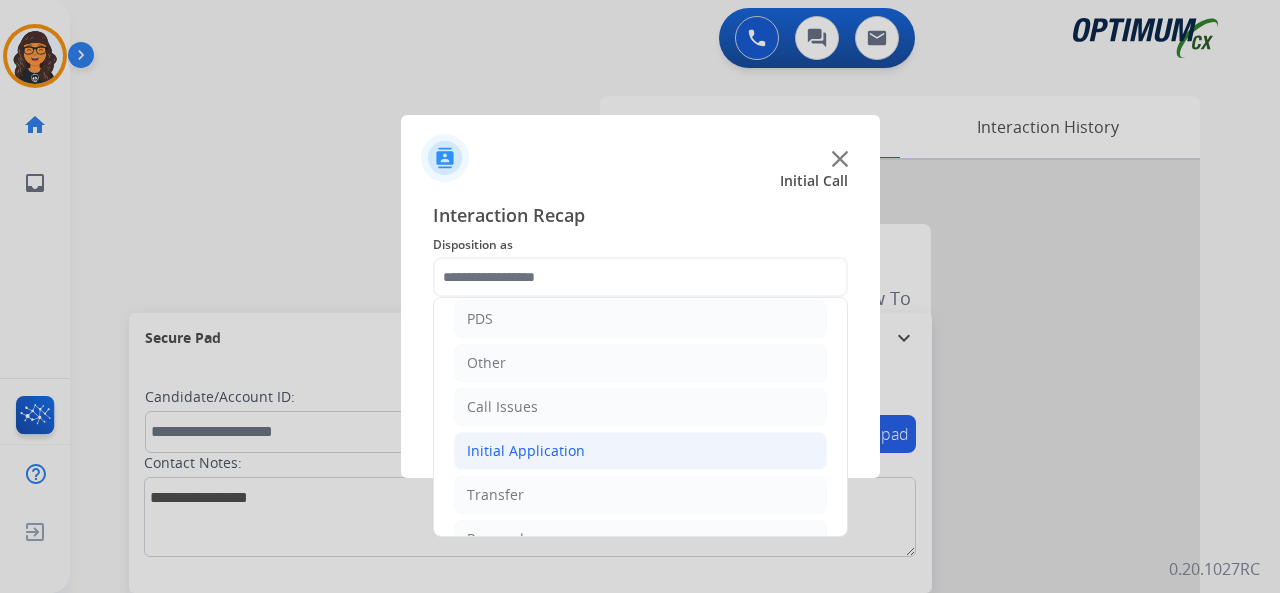 click on "Initial Application" 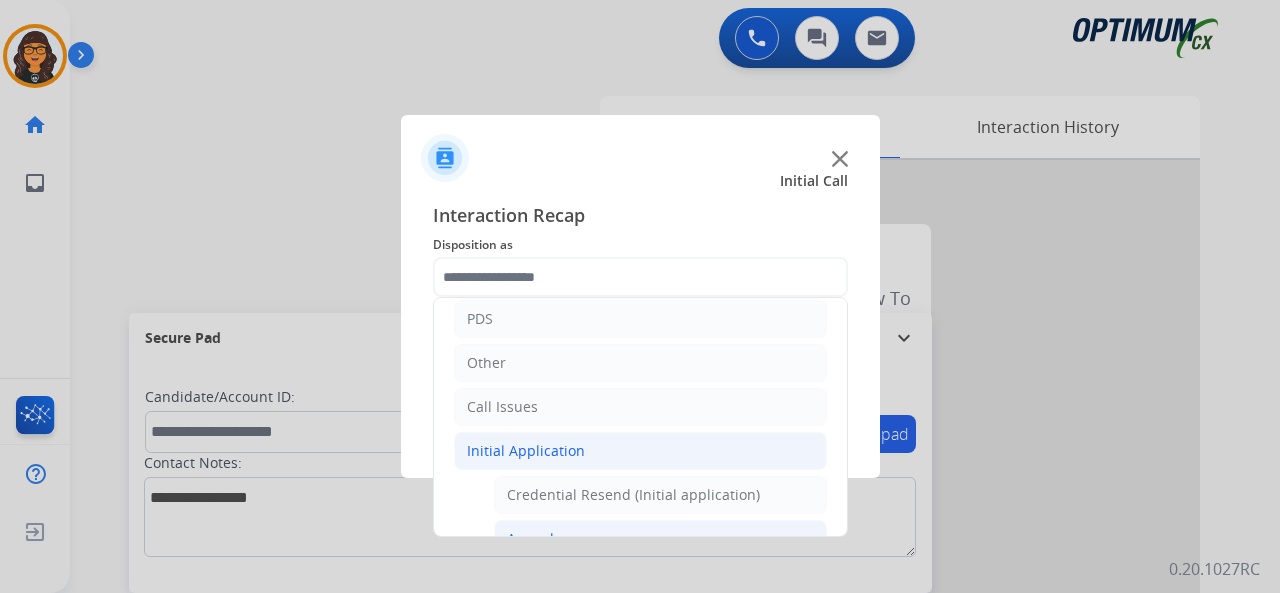 click on "Appeals" 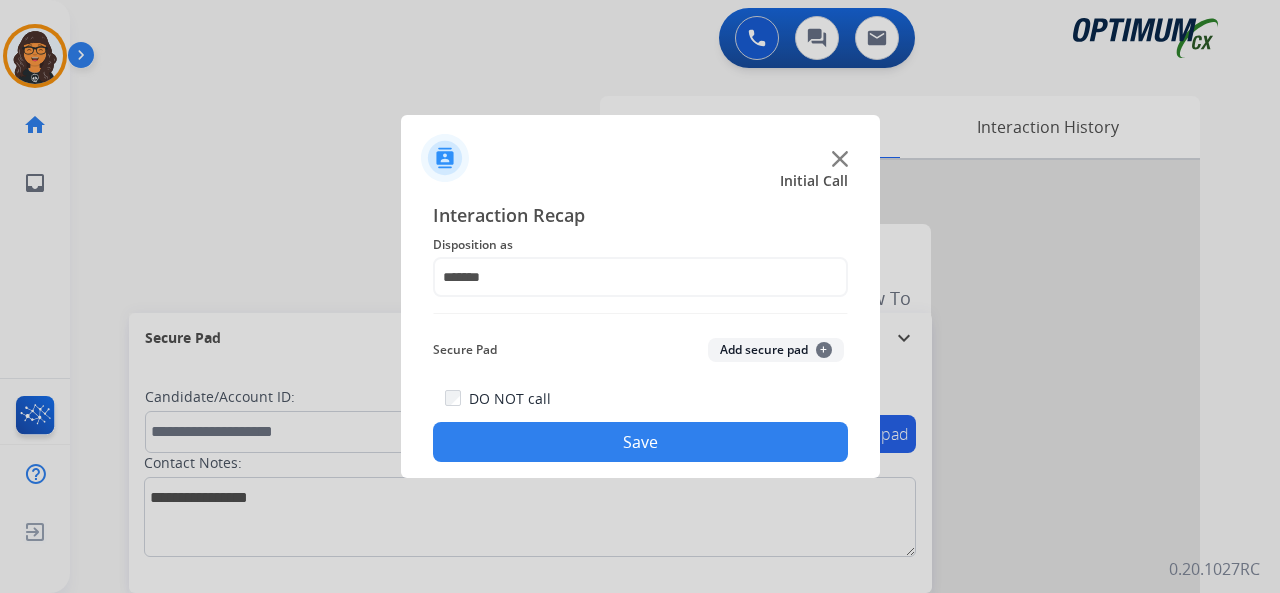 click on "Save" 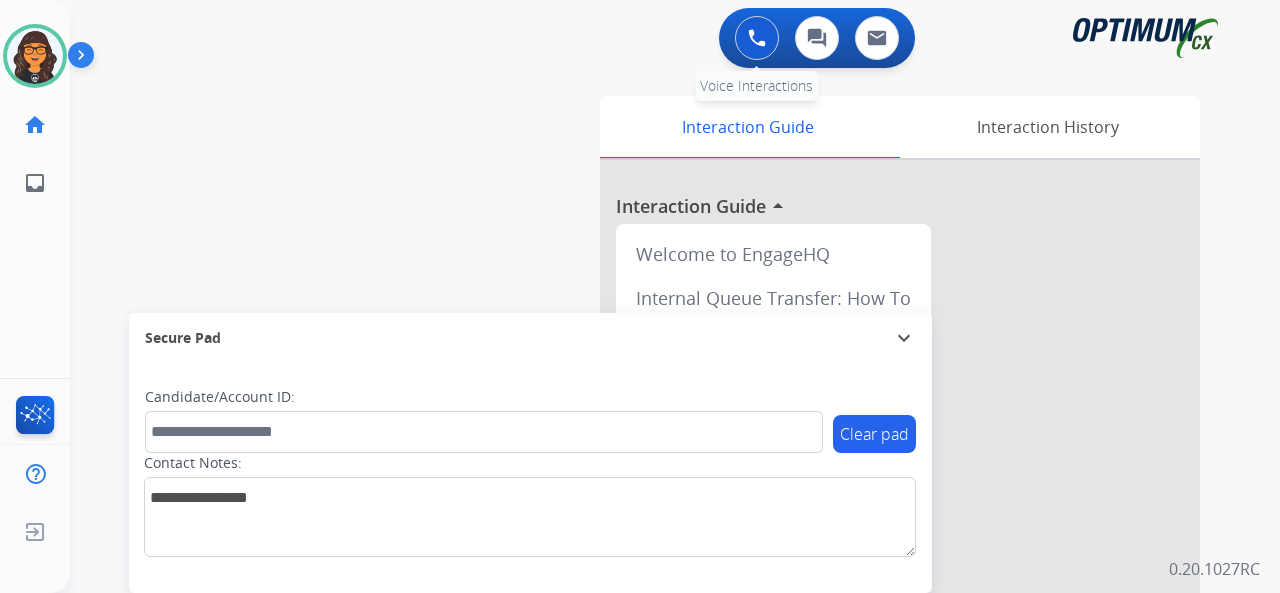 click at bounding box center [757, 38] 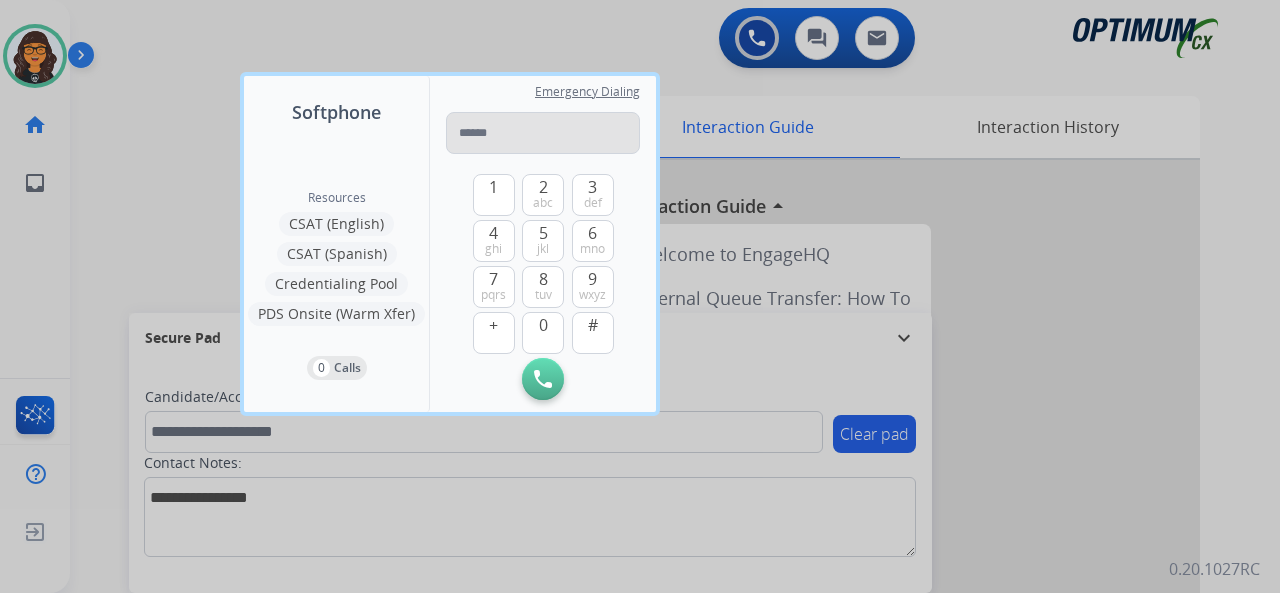 click at bounding box center [543, 133] 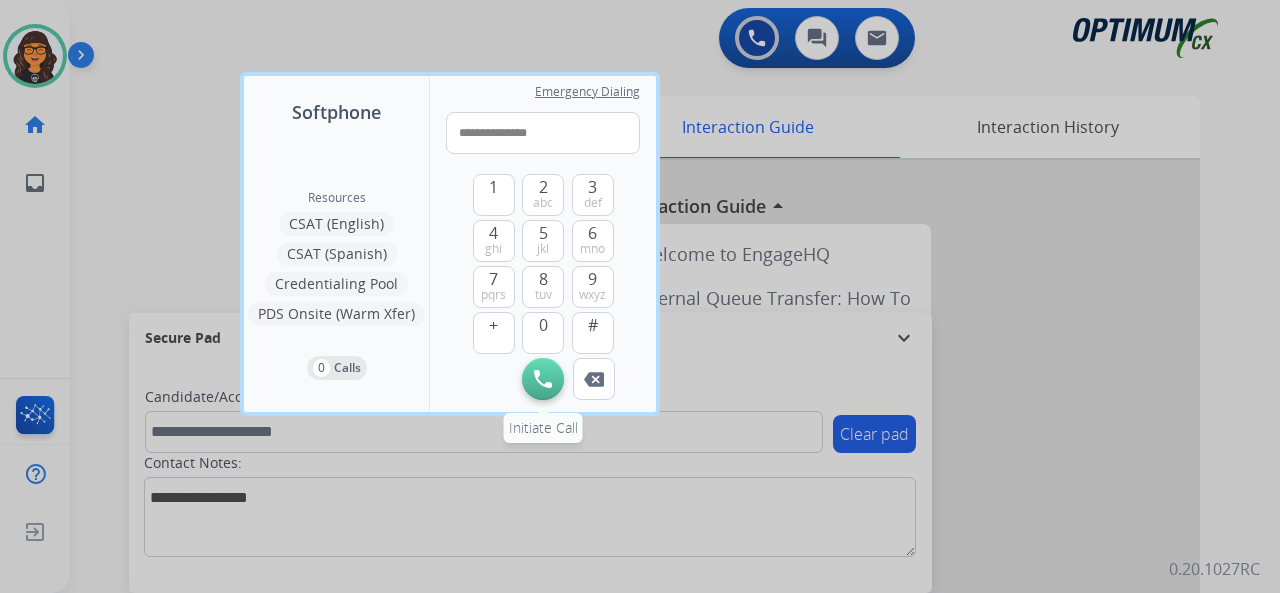 type on "**********" 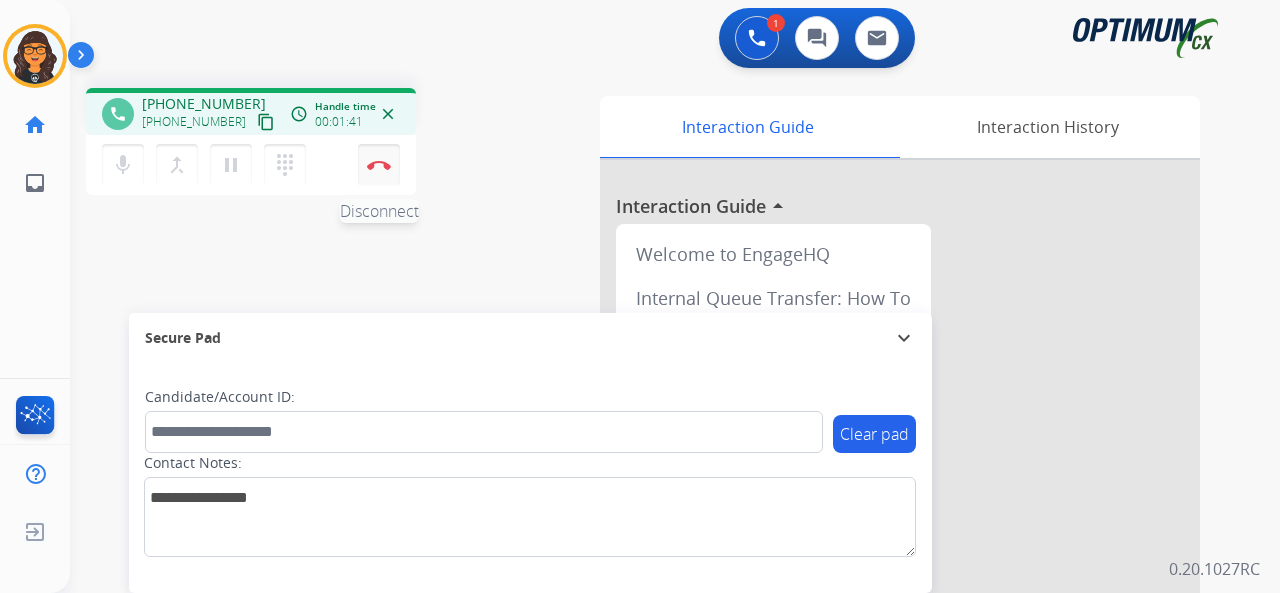 click at bounding box center [379, 165] 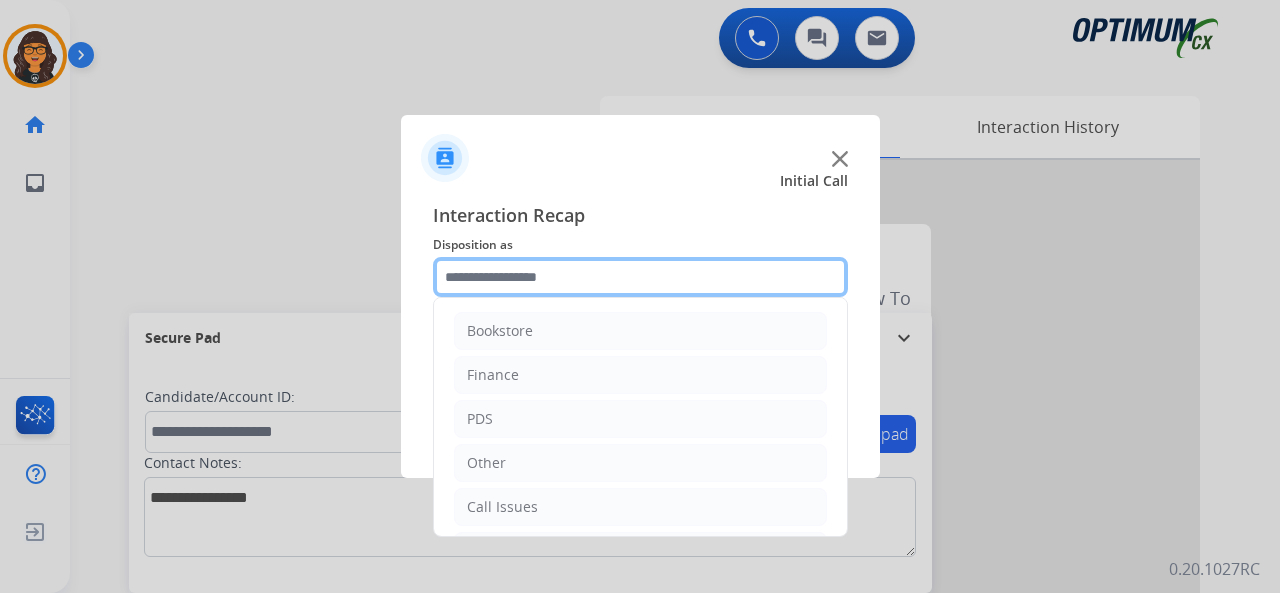 click 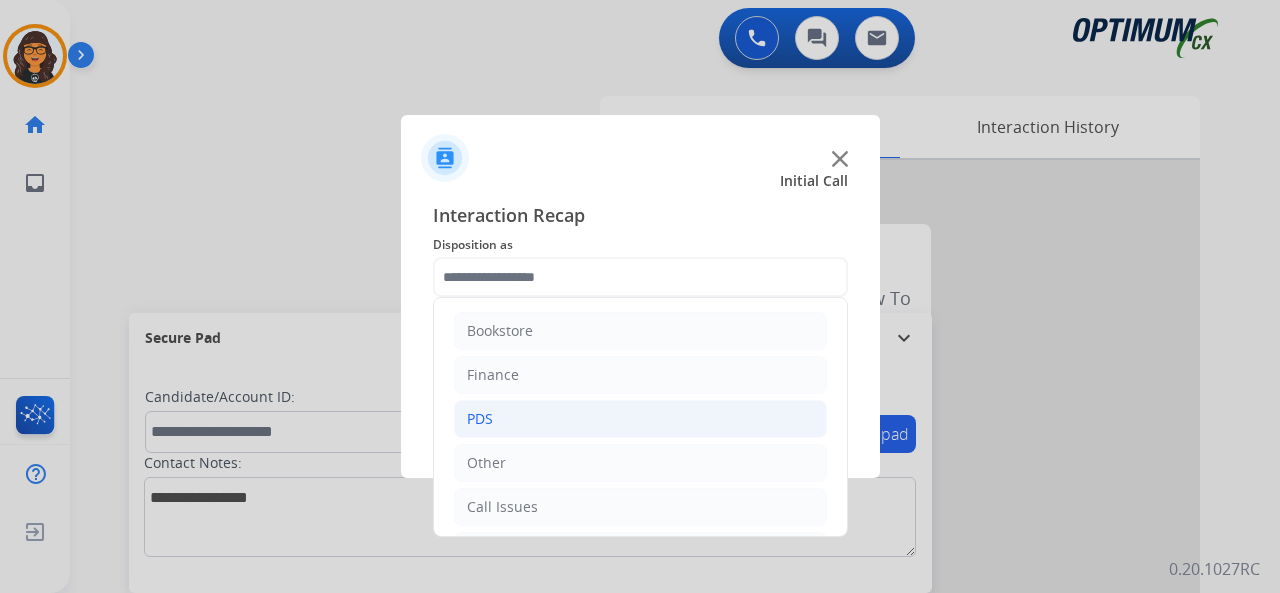 click on "PDS" 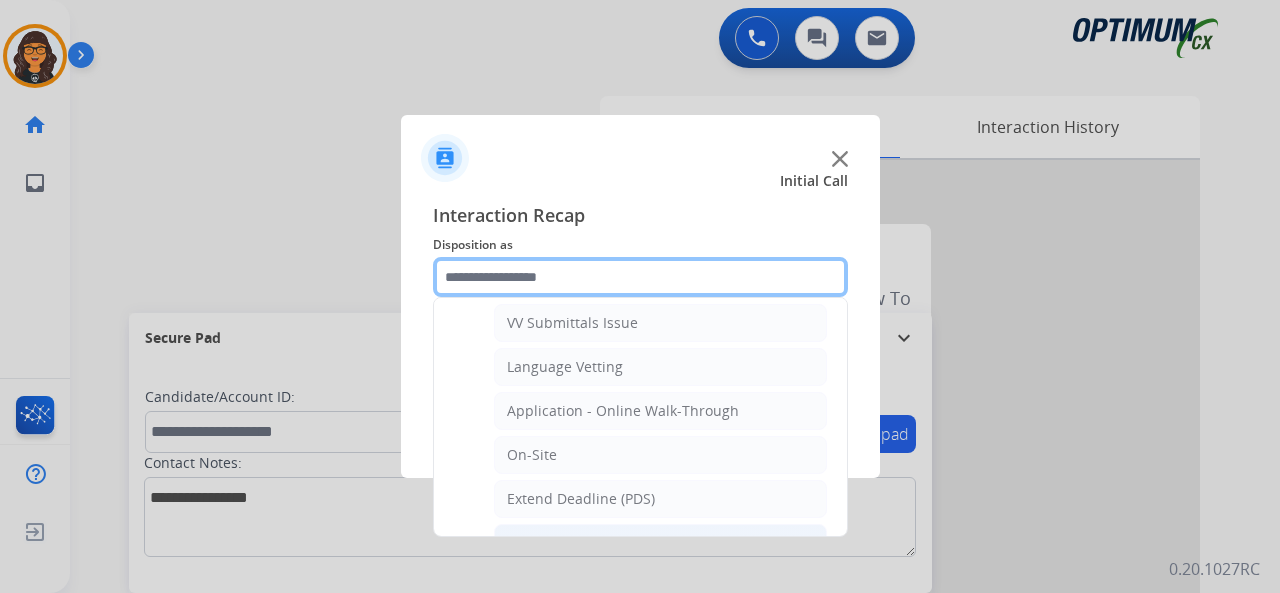scroll, scrollTop: 500, scrollLeft: 0, axis: vertical 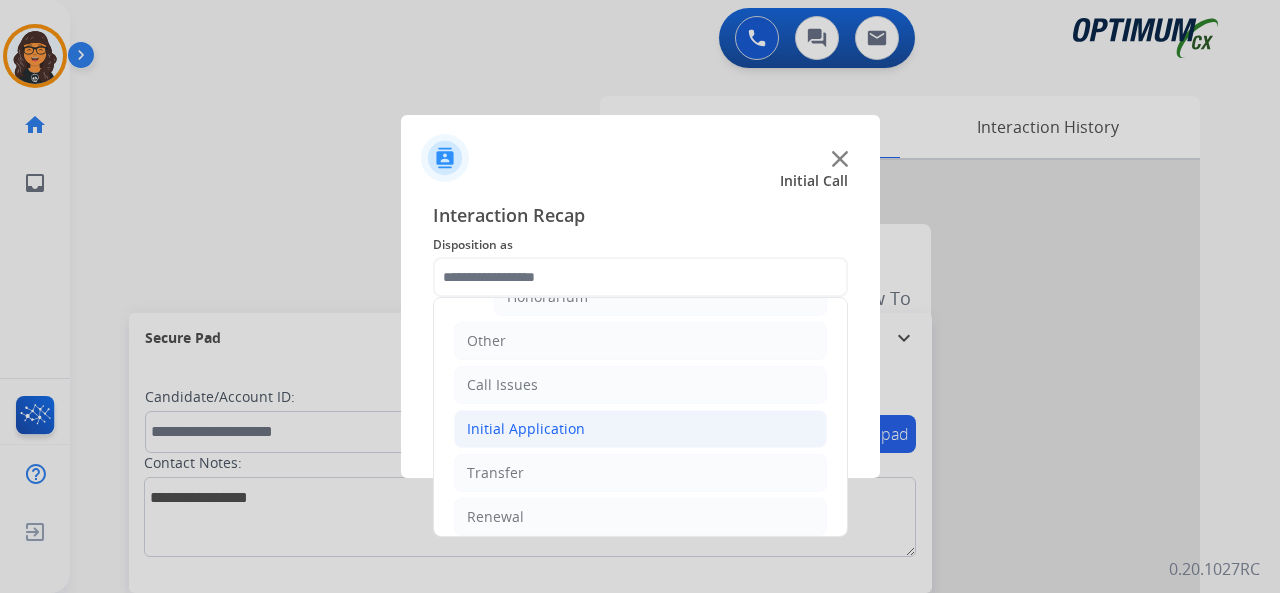click on "Initial Application" 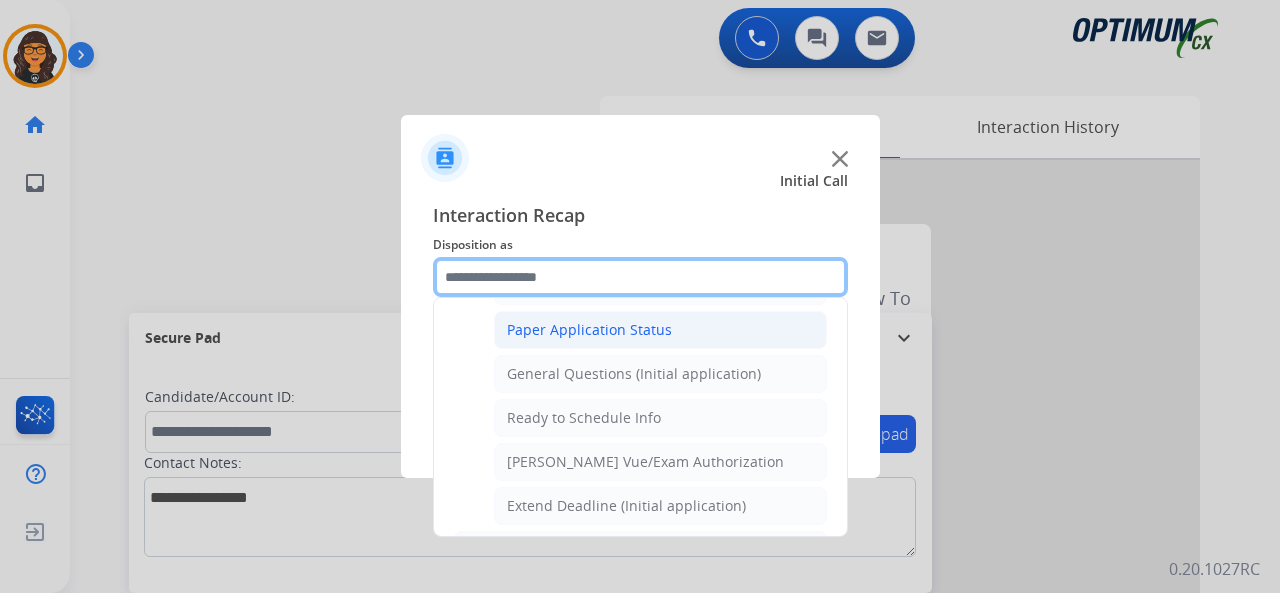 scroll, scrollTop: 1090, scrollLeft: 0, axis: vertical 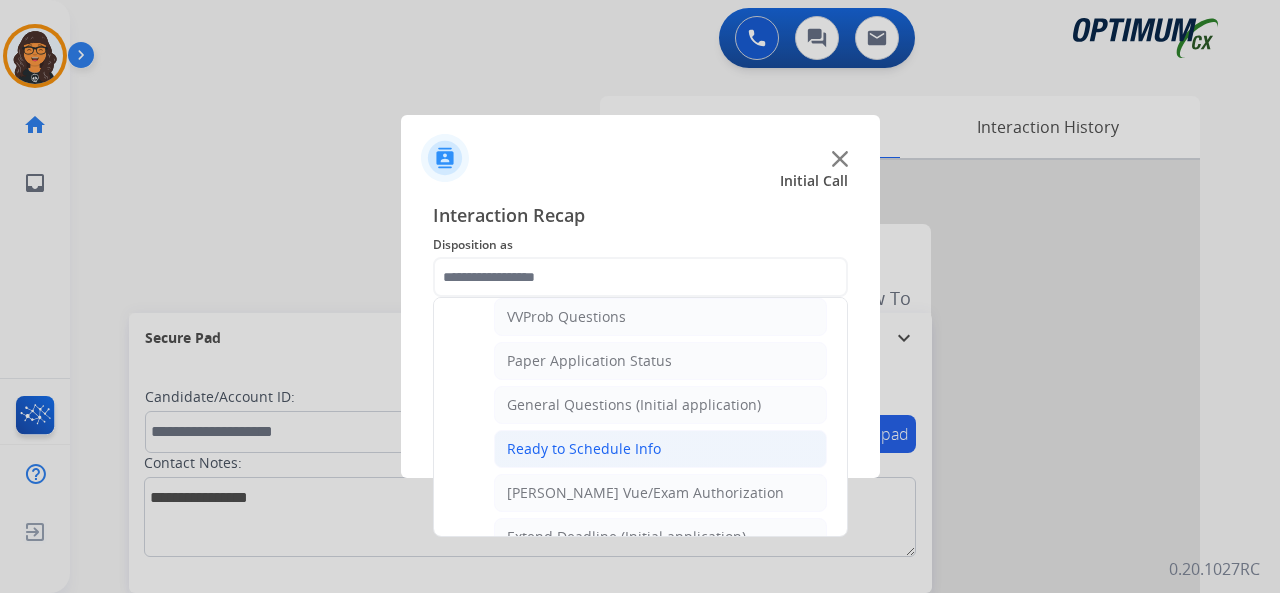 click on "Ready to Schedule Info" 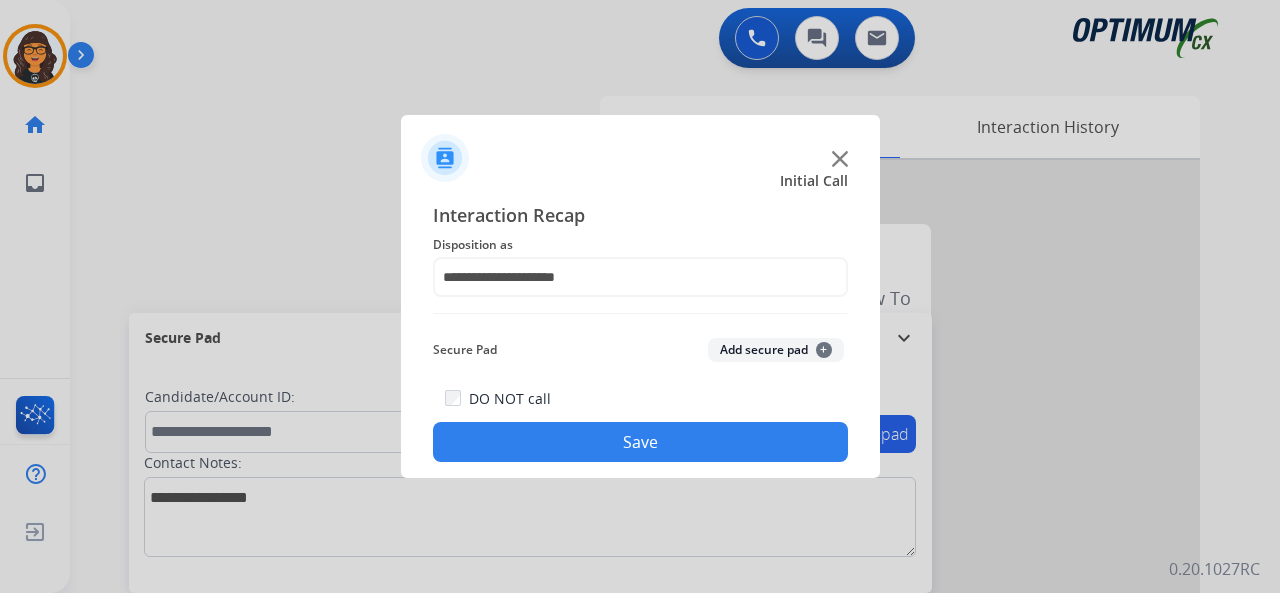click on "Save" 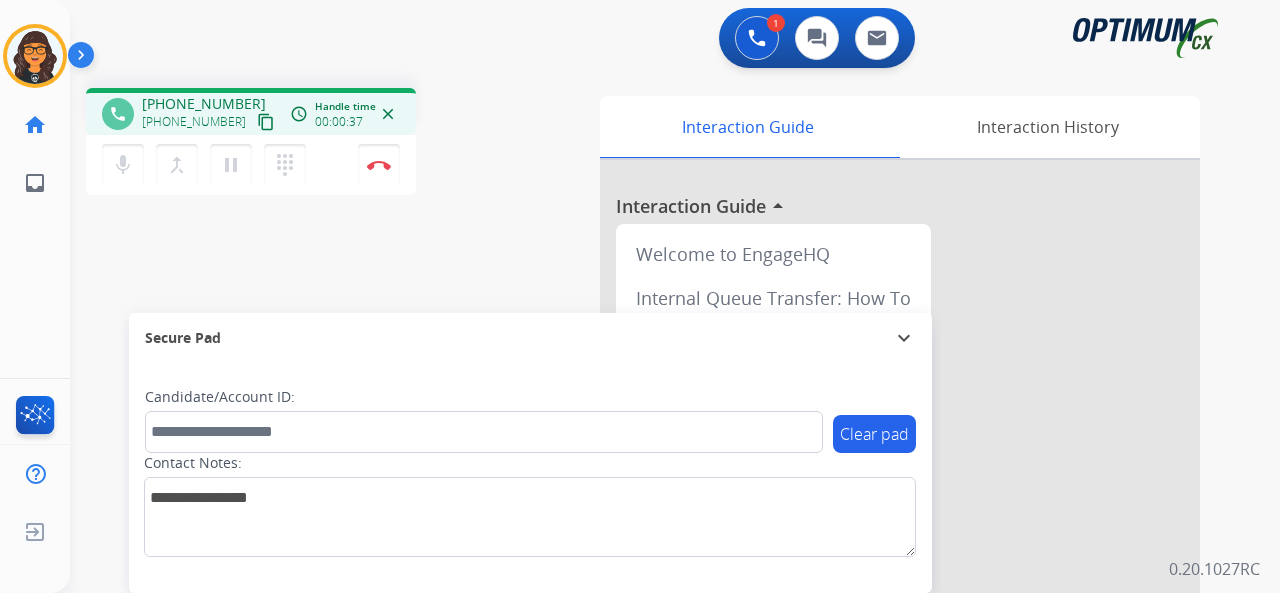 click on "content_copy" at bounding box center [266, 122] 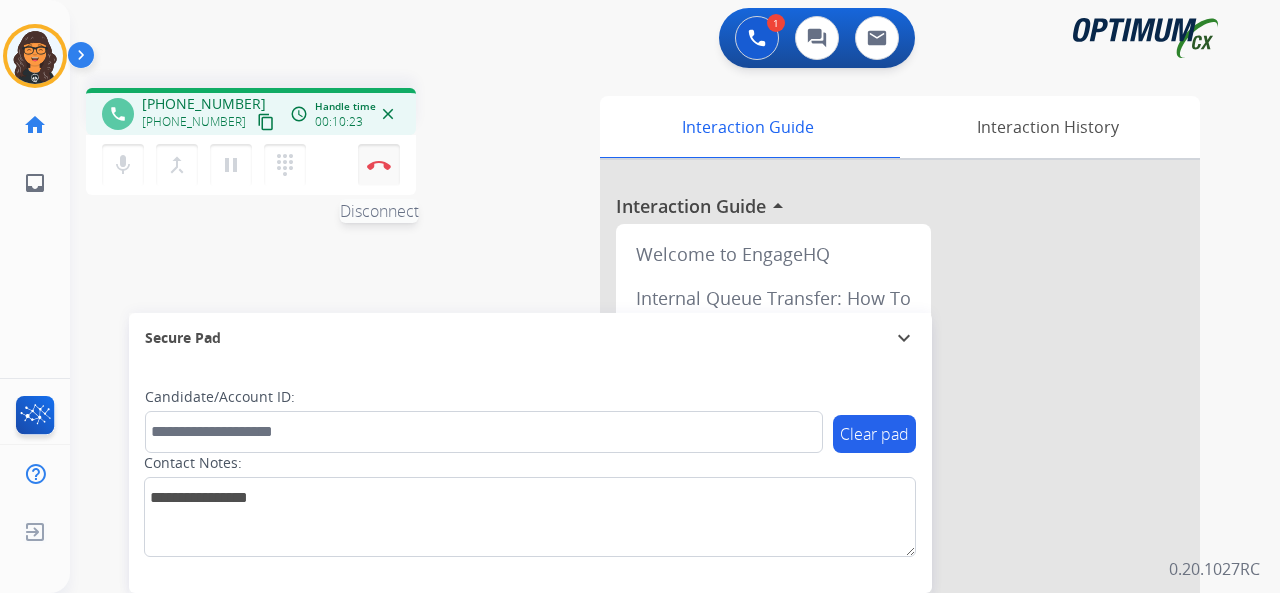 click at bounding box center (379, 165) 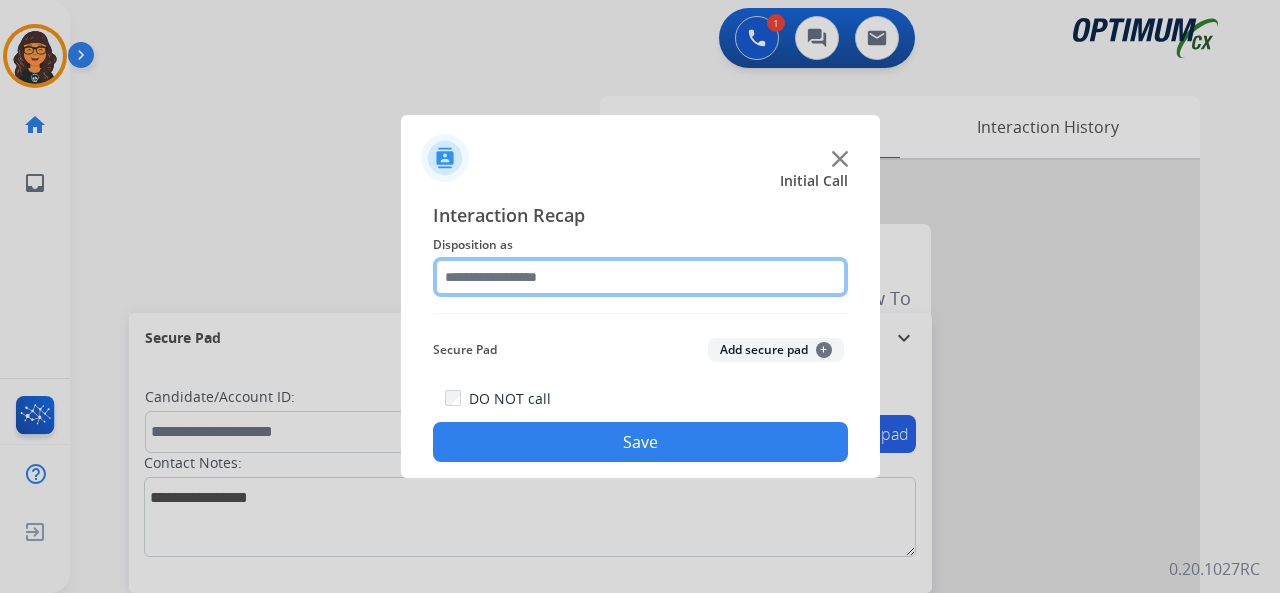 click 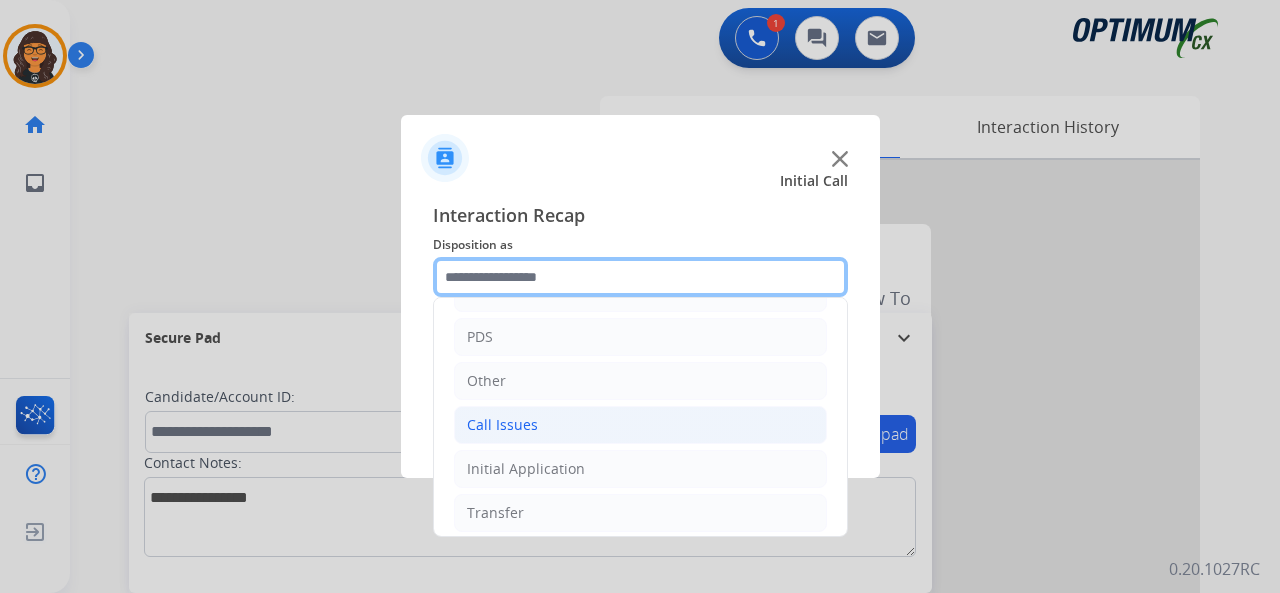 scroll, scrollTop: 130, scrollLeft: 0, axis: vertical 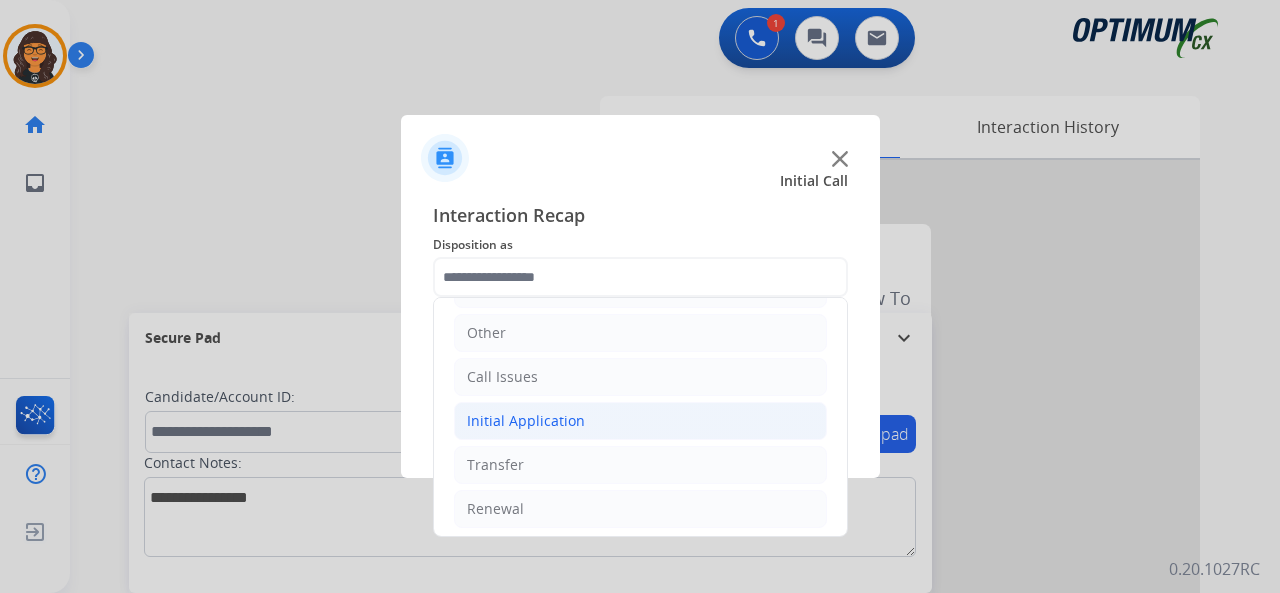 drag, startPoint x: 535, startPoint y: 417, endPoint x: 597, endPoint y: 424, distance: 62.39391 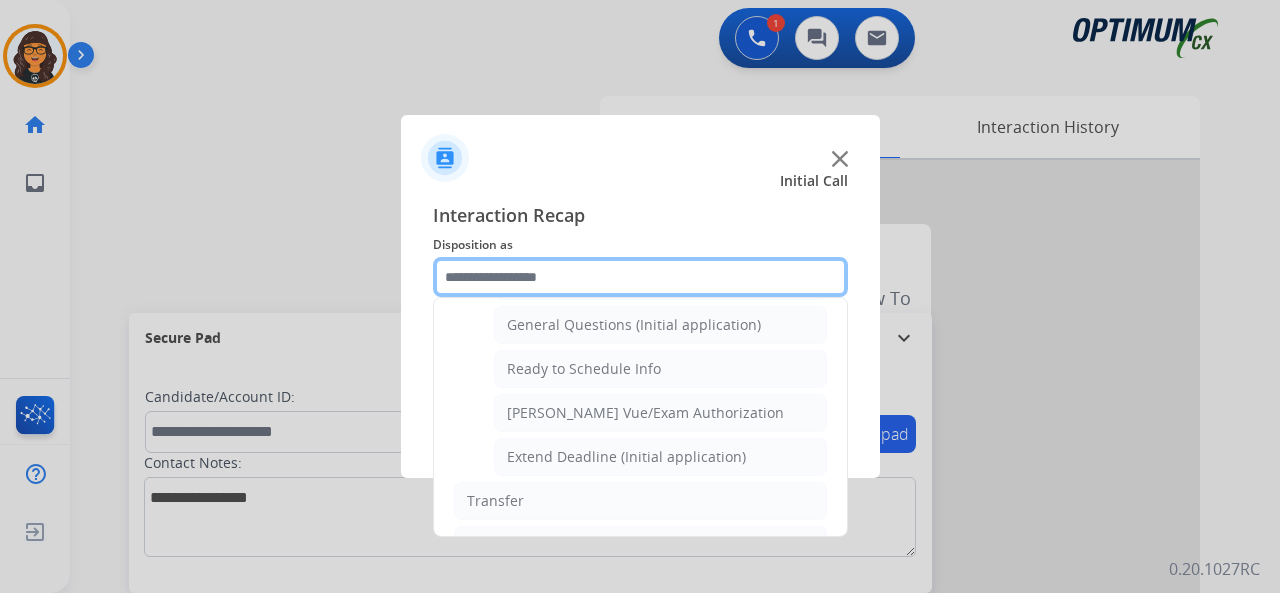 scroll, scrollTop: 1190, scrollLeft: 0, axis: vertical 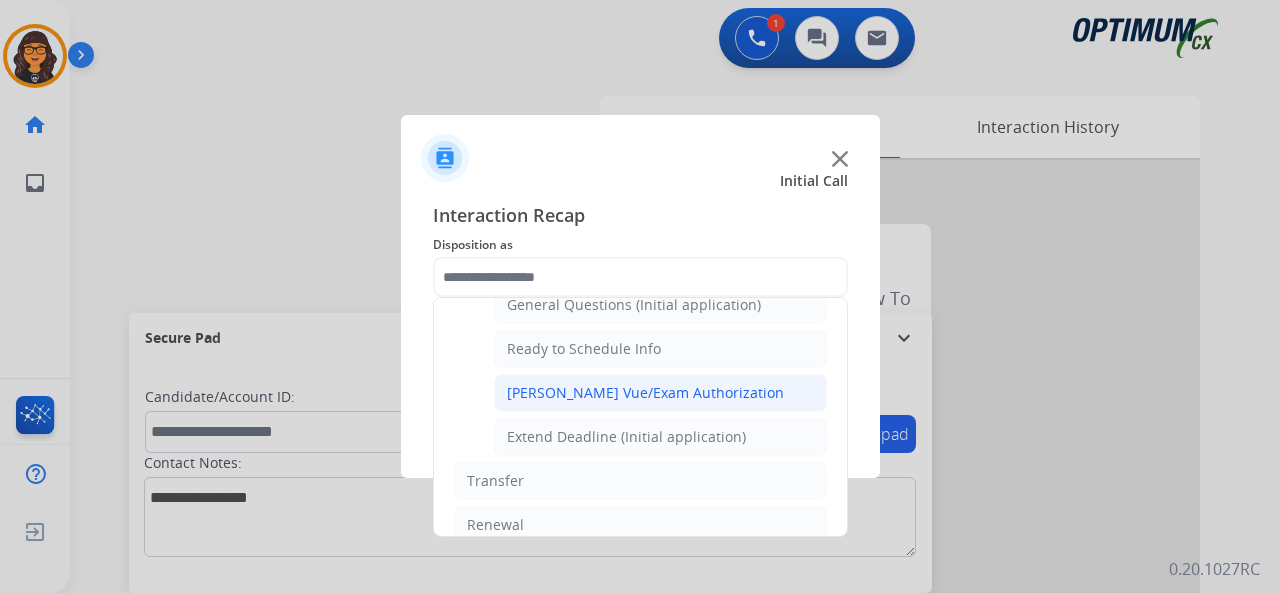 click on "Pearson Vue/Exam Authorization" 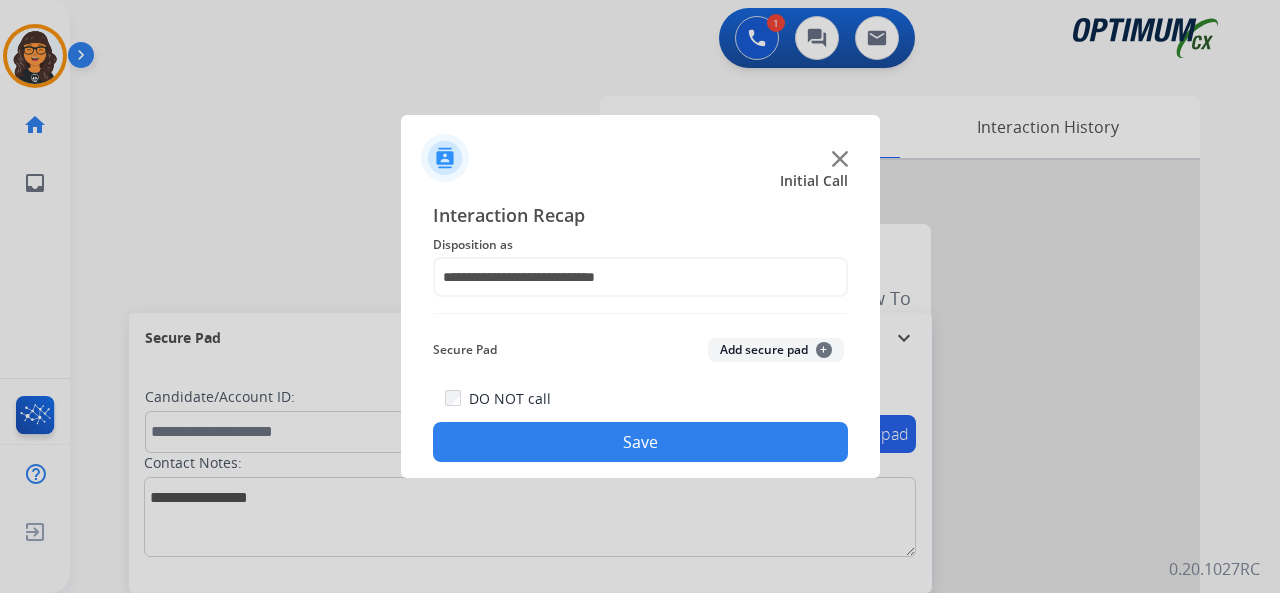 click on "Save" 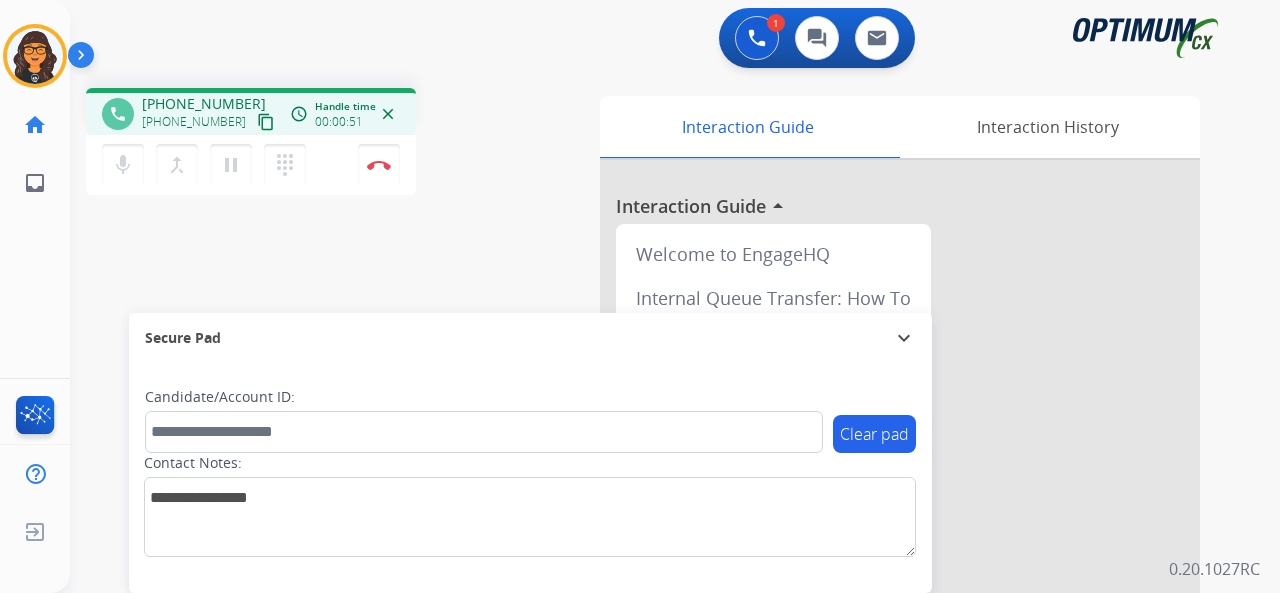 click on "content_copy" at bounding box center (266, 122) 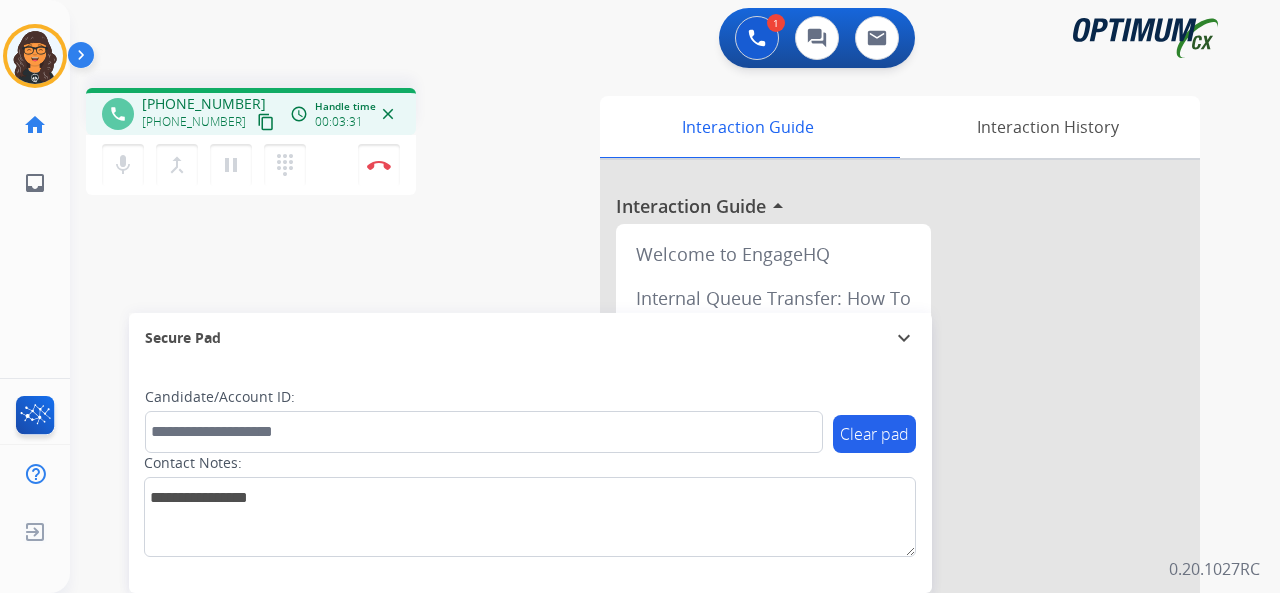 click on "content_copy" at bounding box center (266, 122) 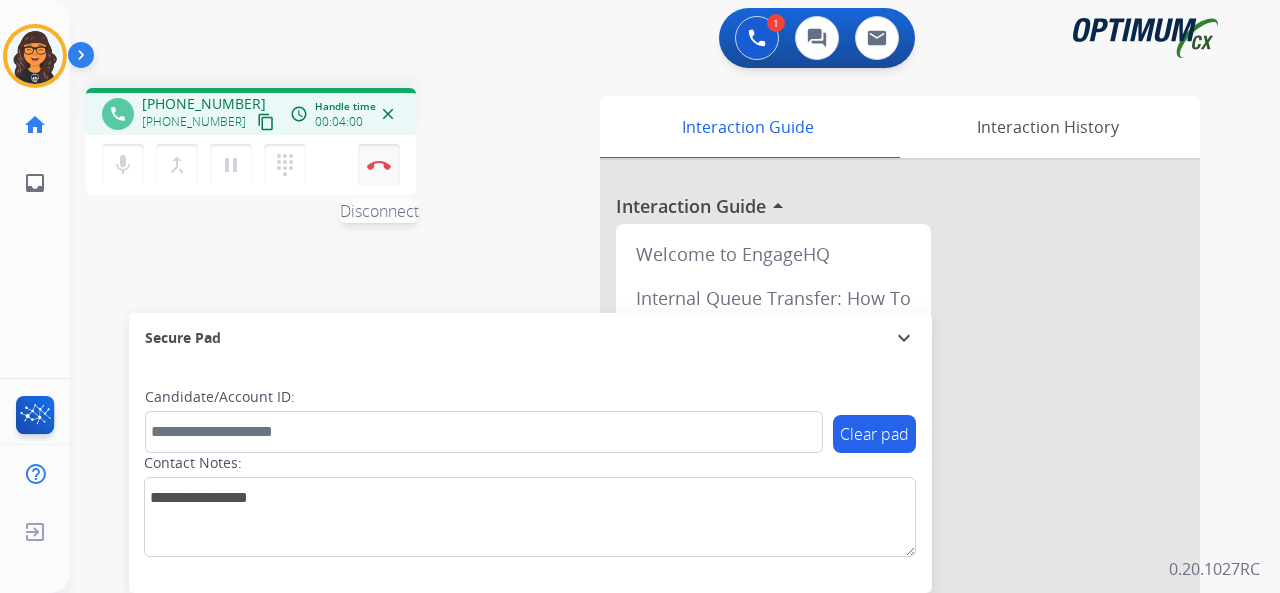 click at bounding box center [379, 165] 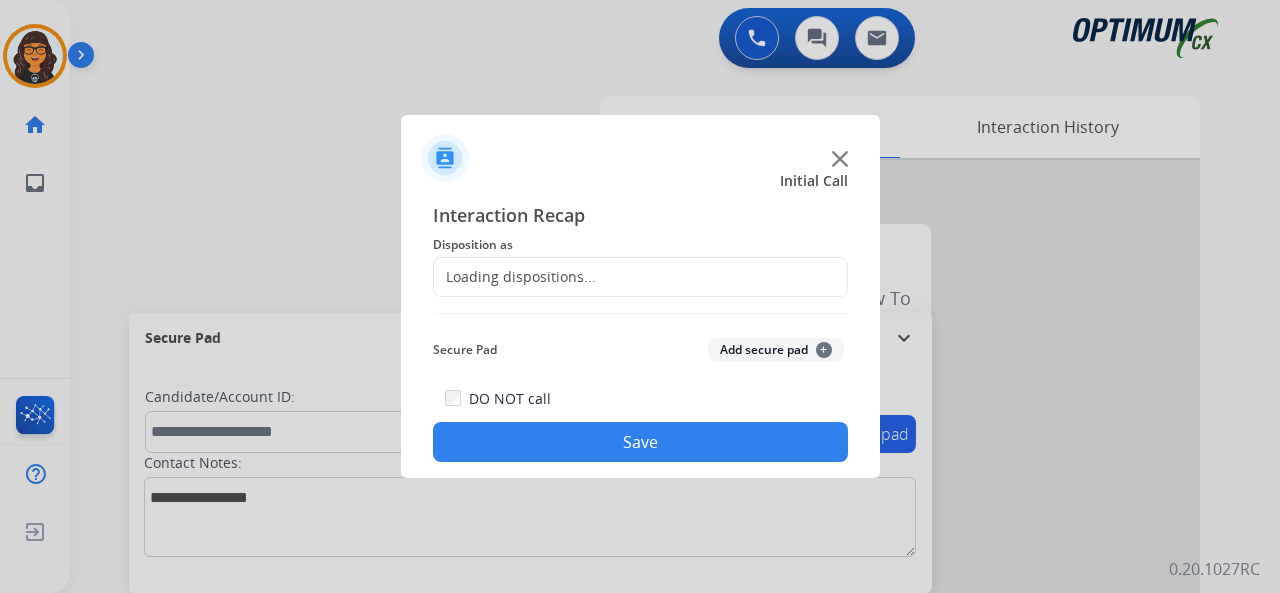 click on "Loading dispositions..." 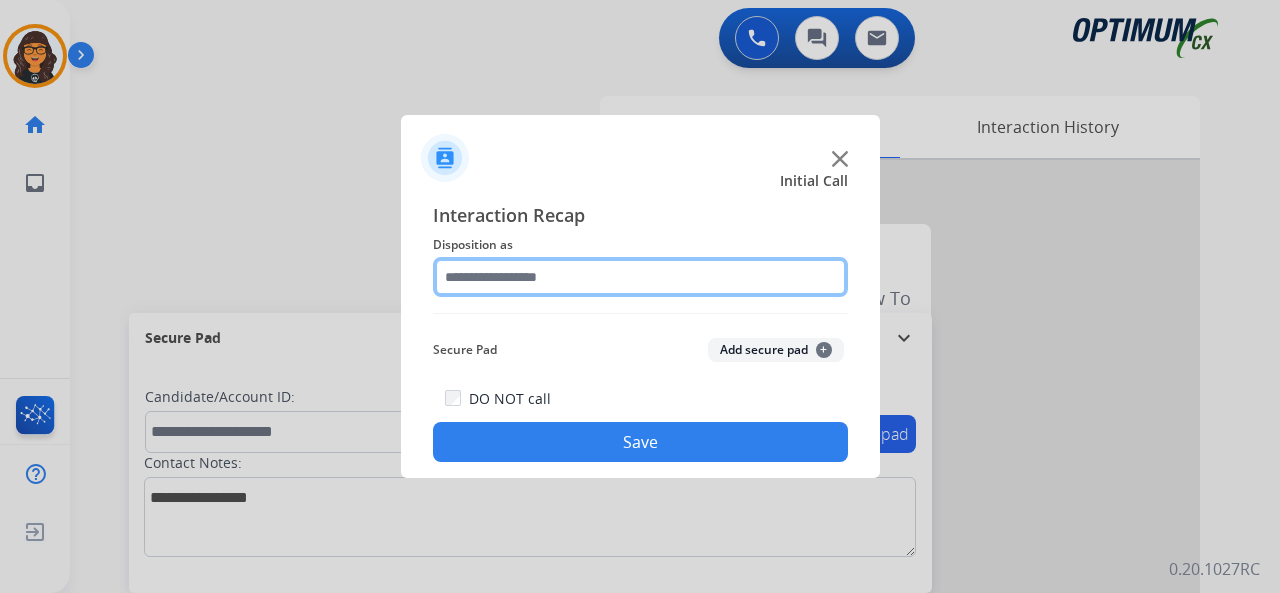 click 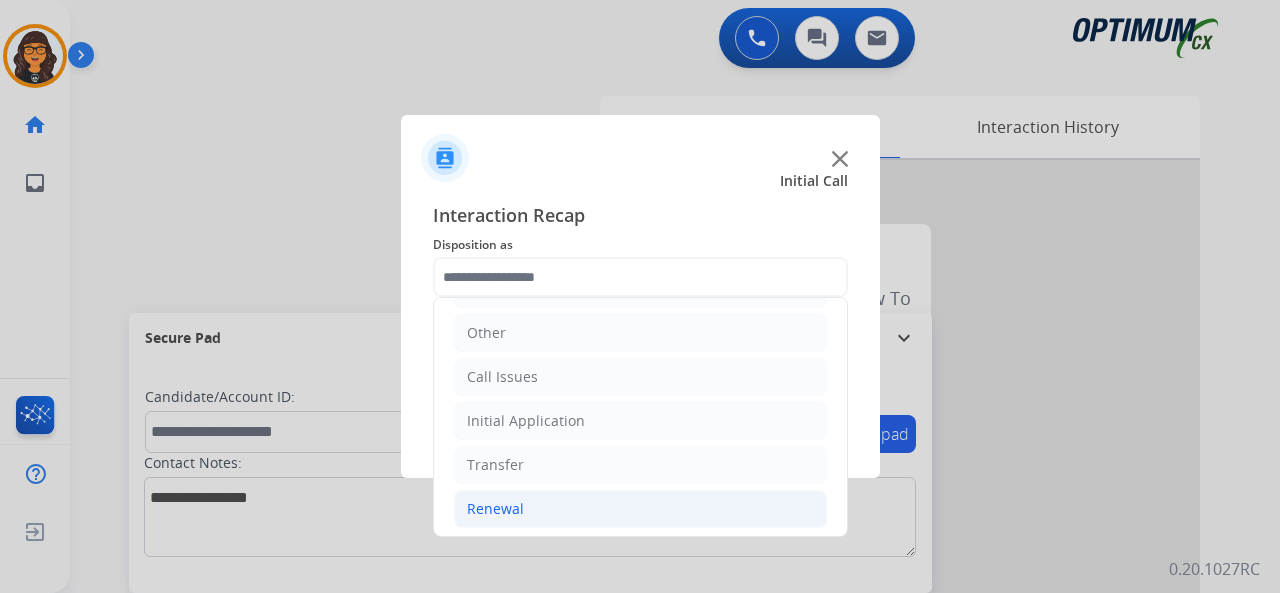 click on "Renewal" 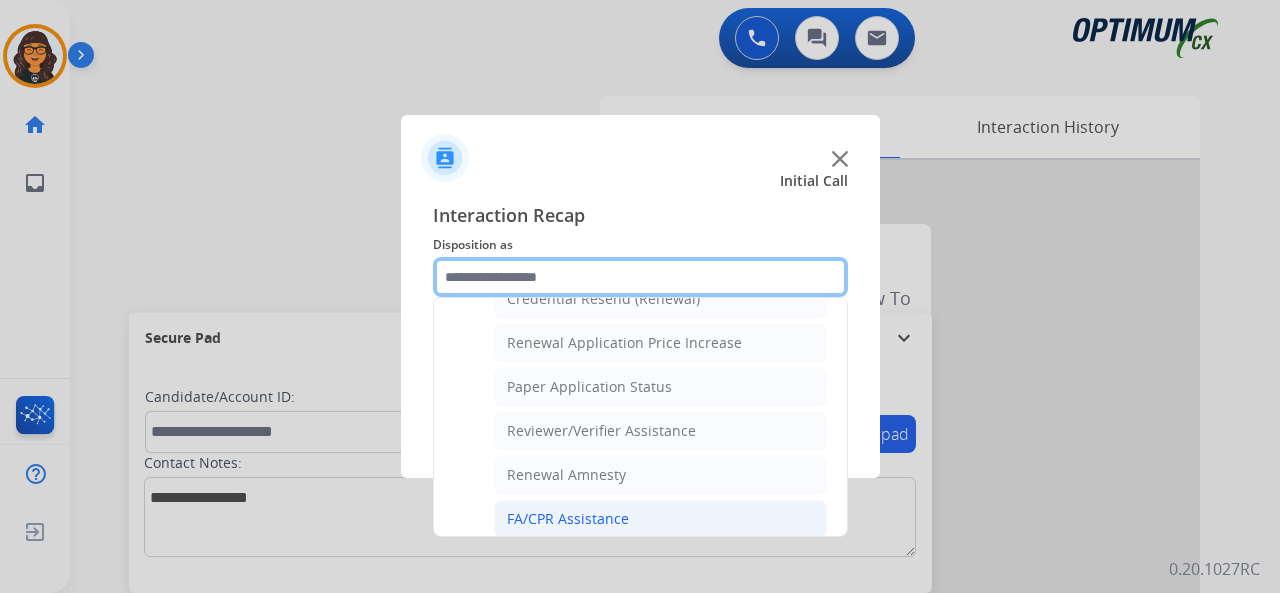 scroll, scrollTop: 556, scrollLeft: 0, axis: vertical 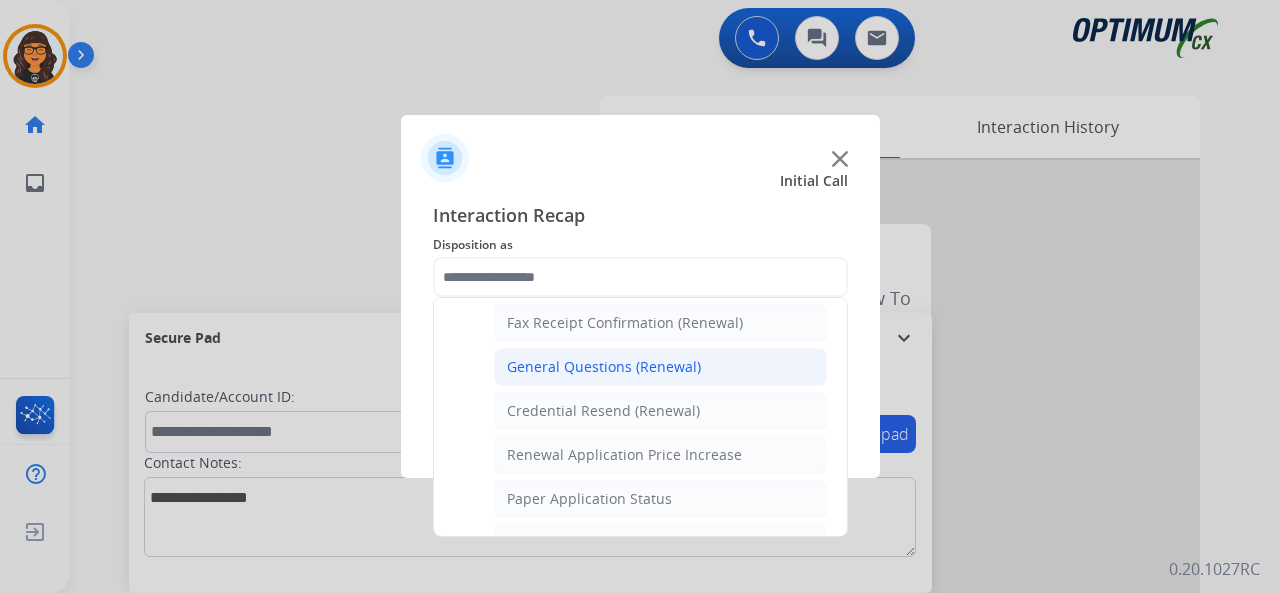 click on "General Questions (Renewal)" 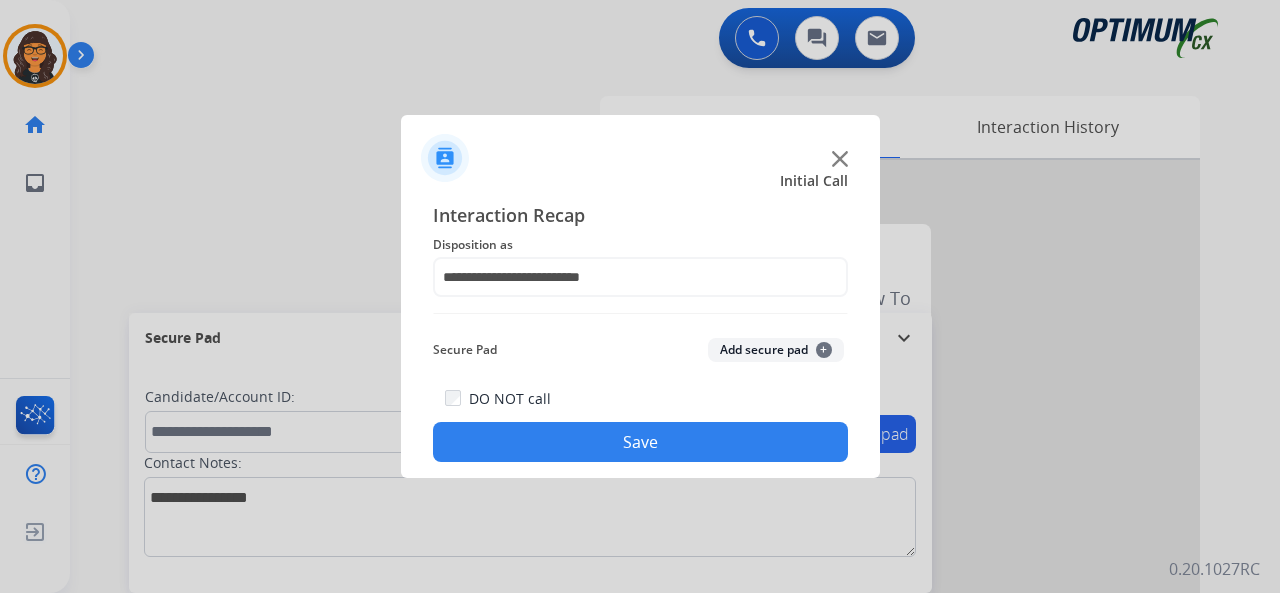 click on "Save" 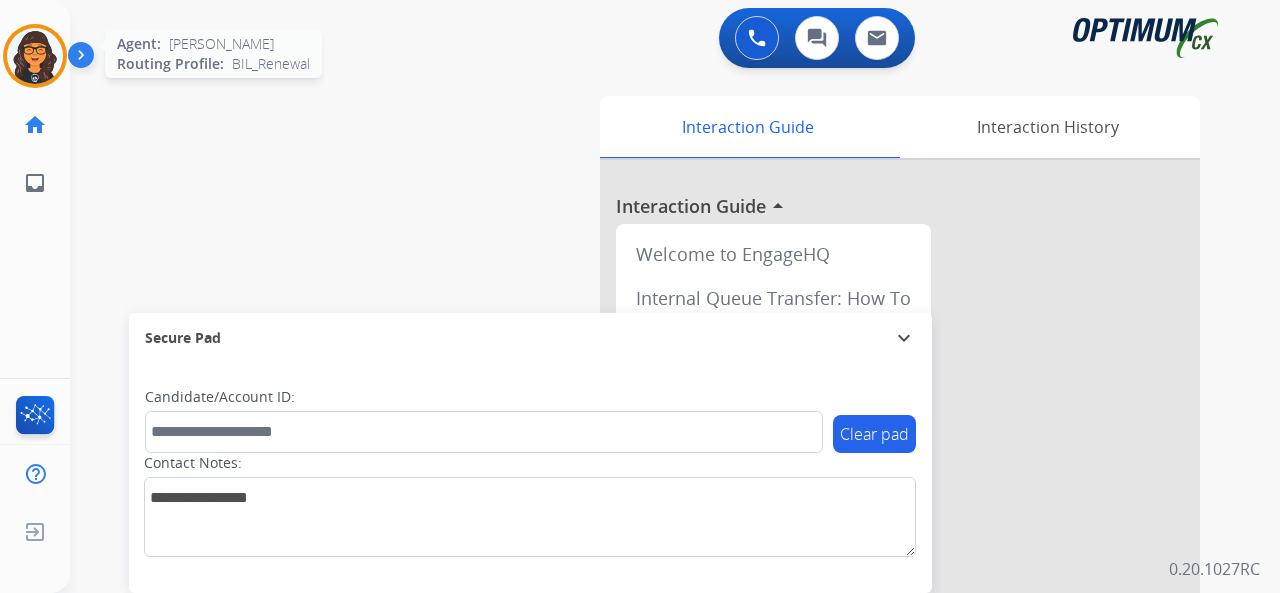 click at bounding box center (35, 56) 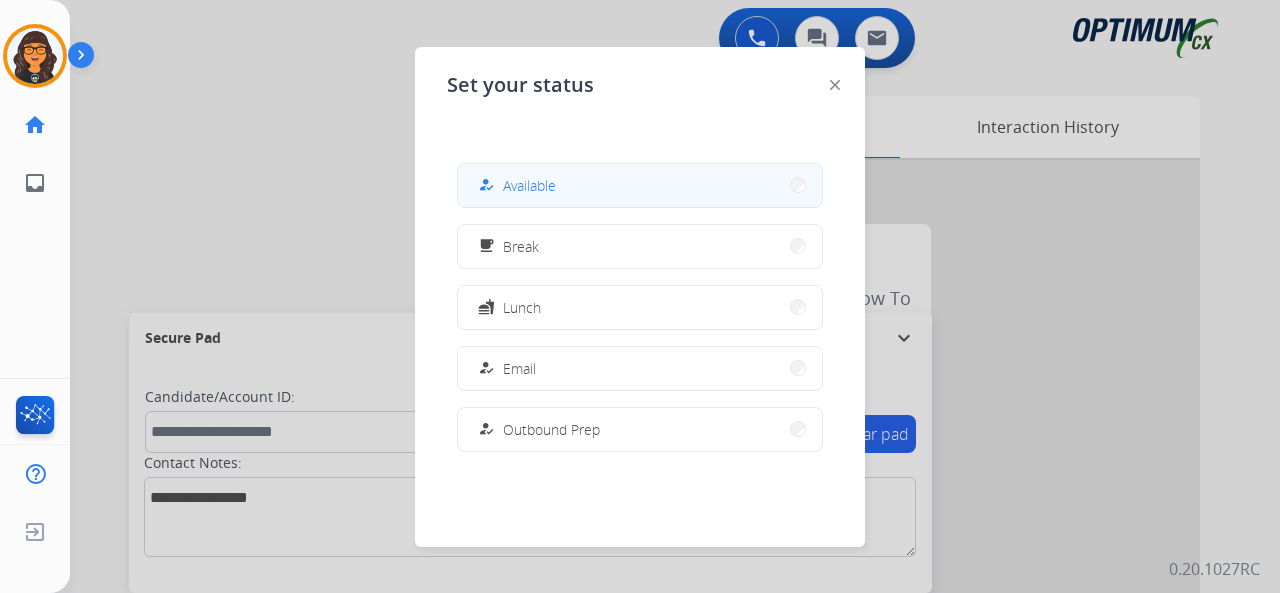 click on "how_to_reg" at bounding box center [488, 185] 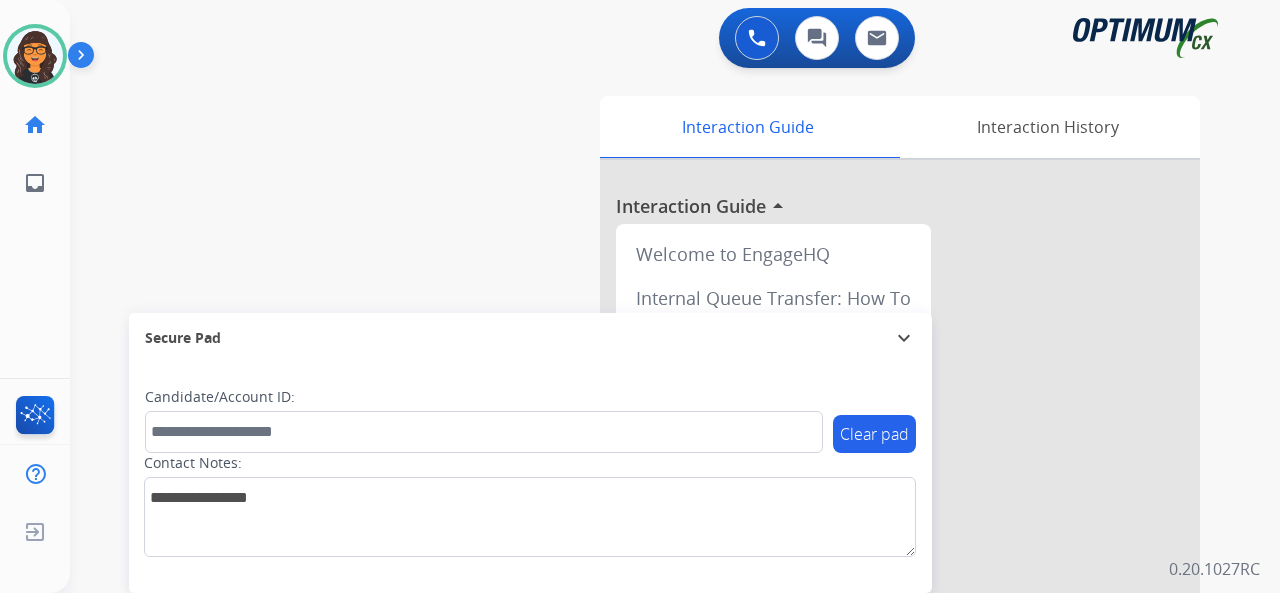 drag, startPoint x: 49, startPoint y: 59, endPoint x: 67, endPoint y: 70, distance: 21.095022 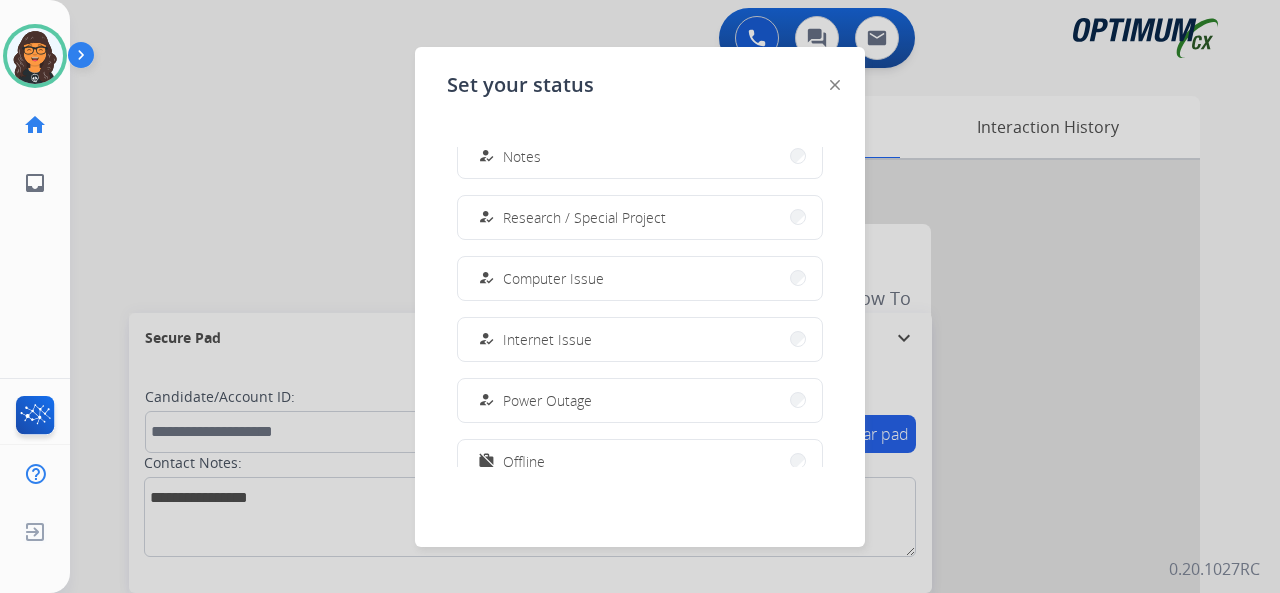 scroll, scrollTop: 499, scrollLeft: 0, axis: vertical 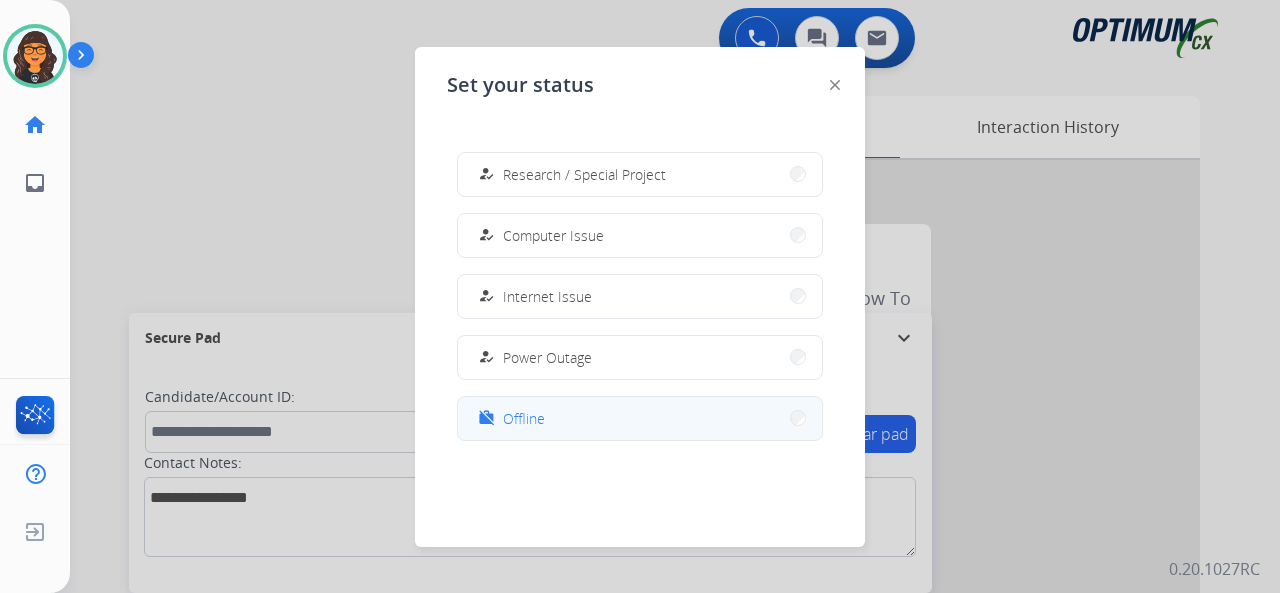 click on "Offline" at bounding box center (524, 418) 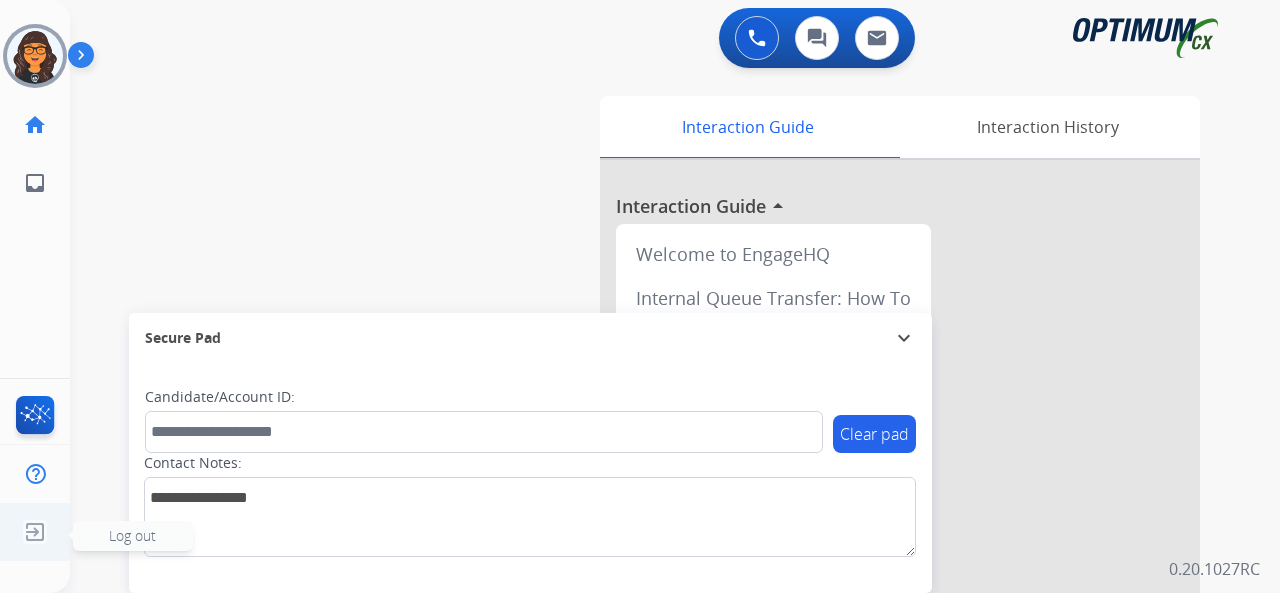 click 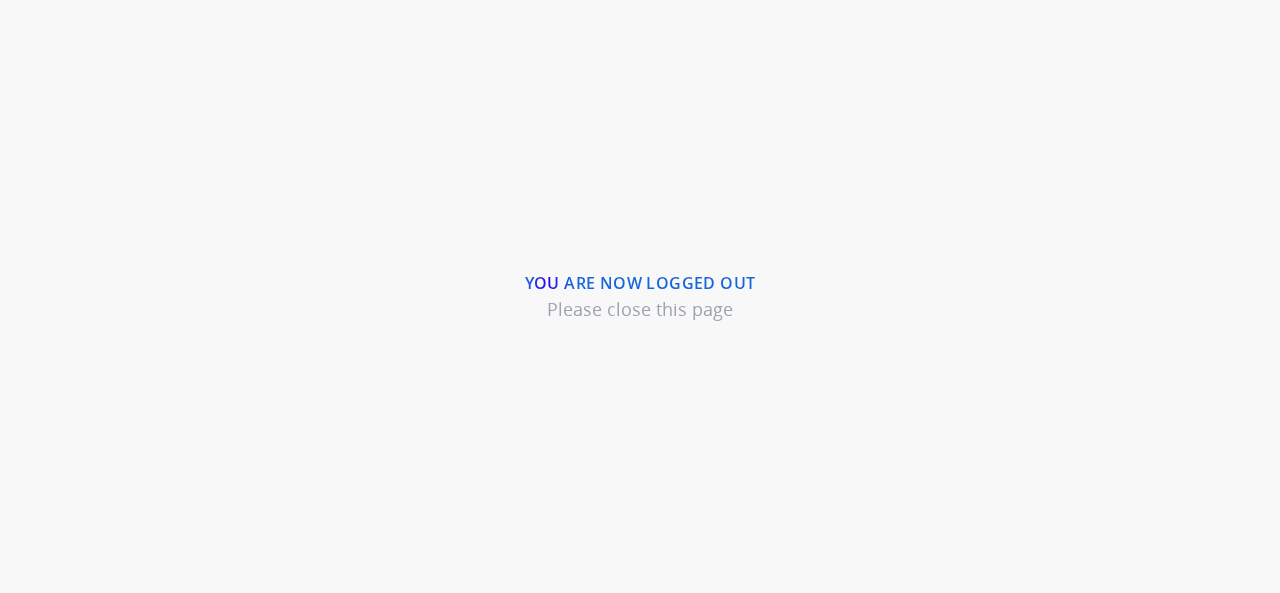 scroll, scrollTop: 0, scrollLeft: 0, axis: both 